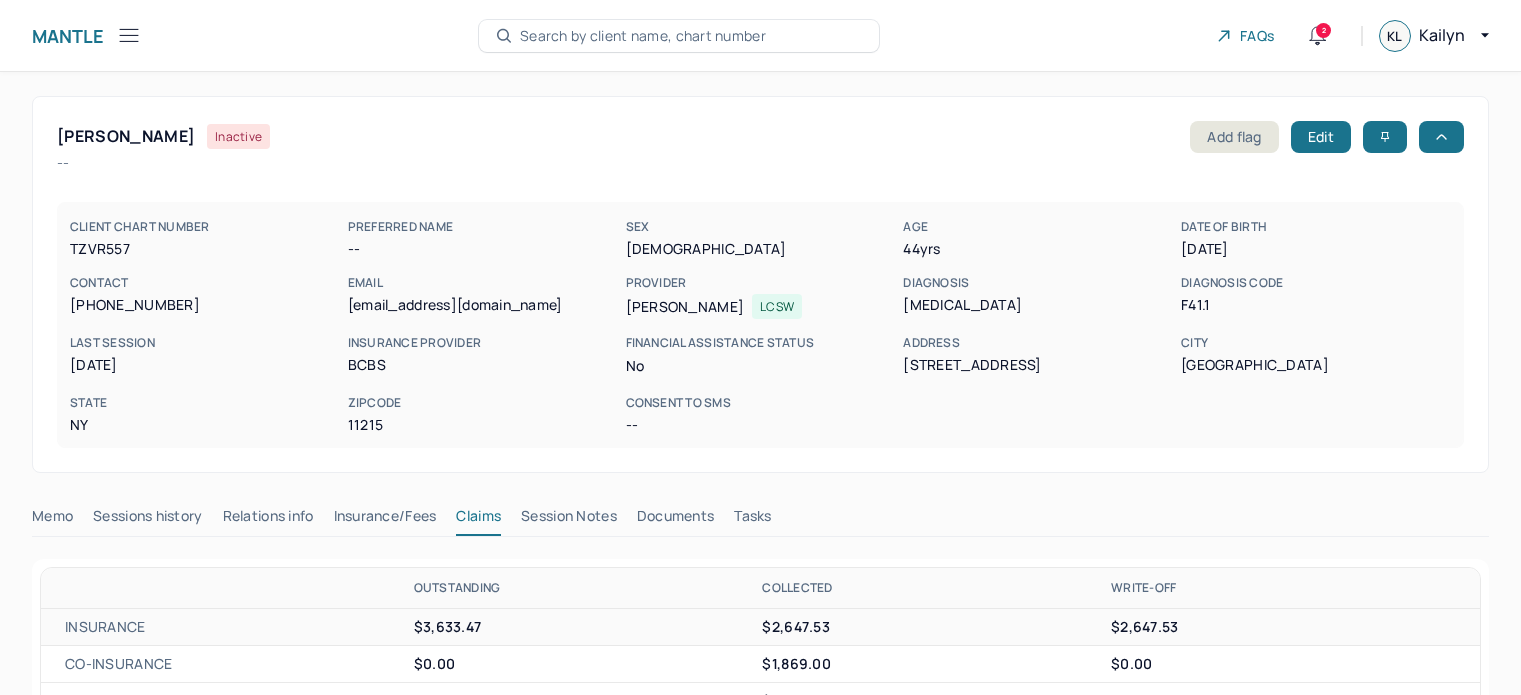 scroll, scrollTop: 500, scrollLeft: 0, axis: vertical 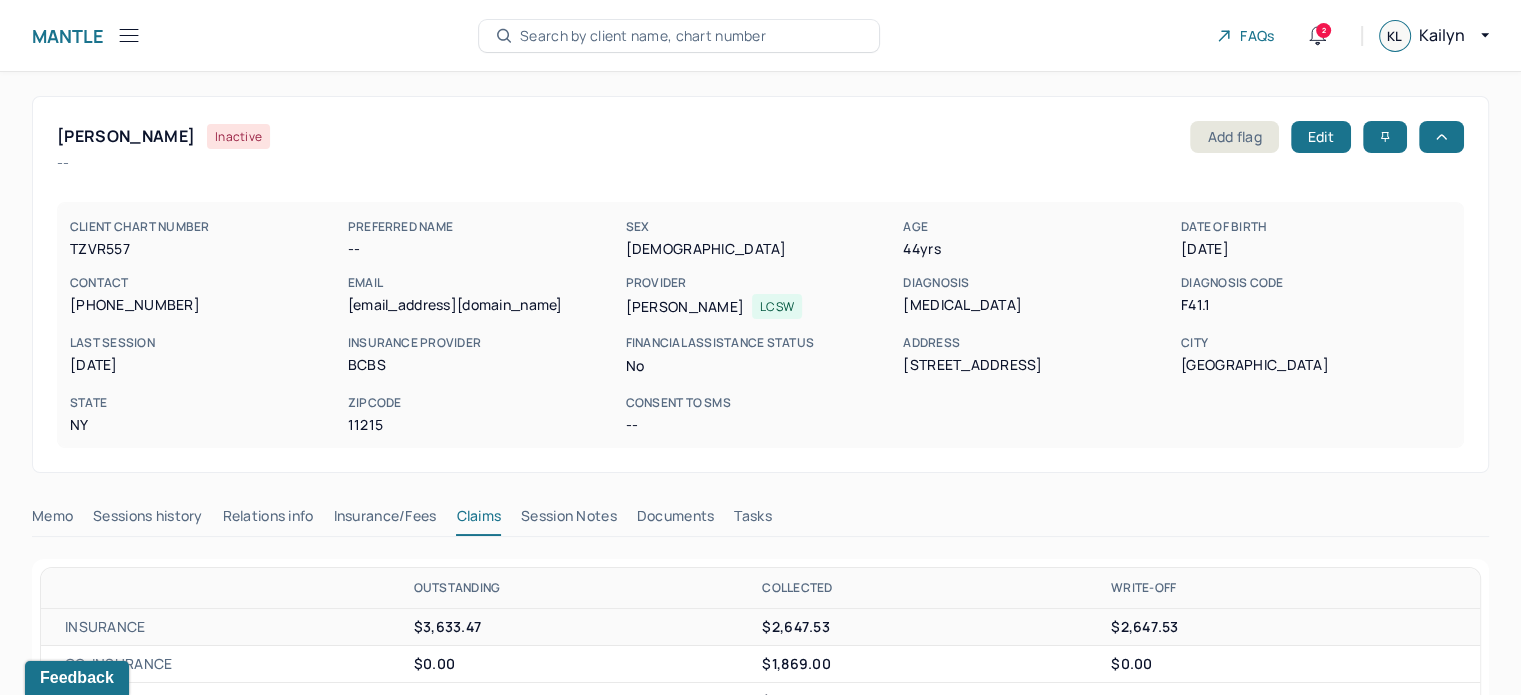 click on "Search by client name, chart number" at bounding box center (643, 36) 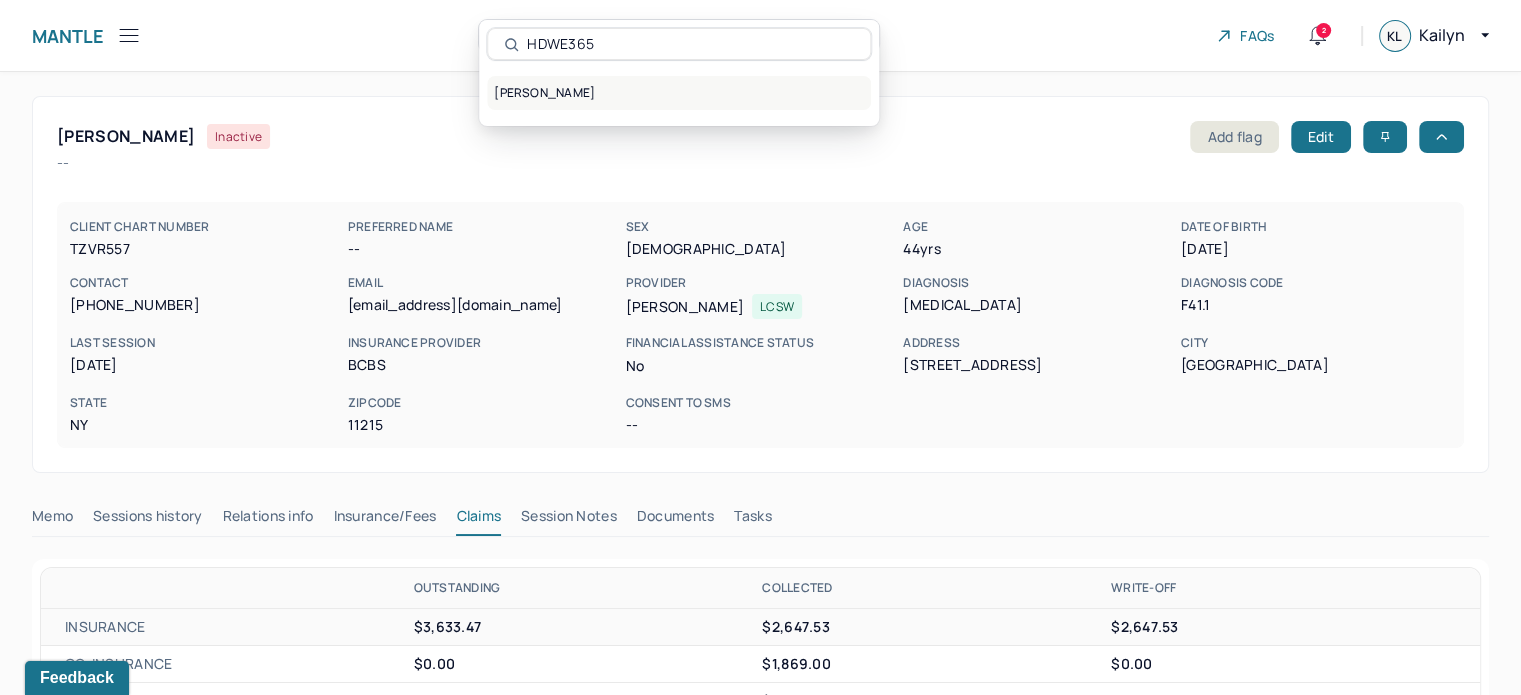 type on "HDWE365" 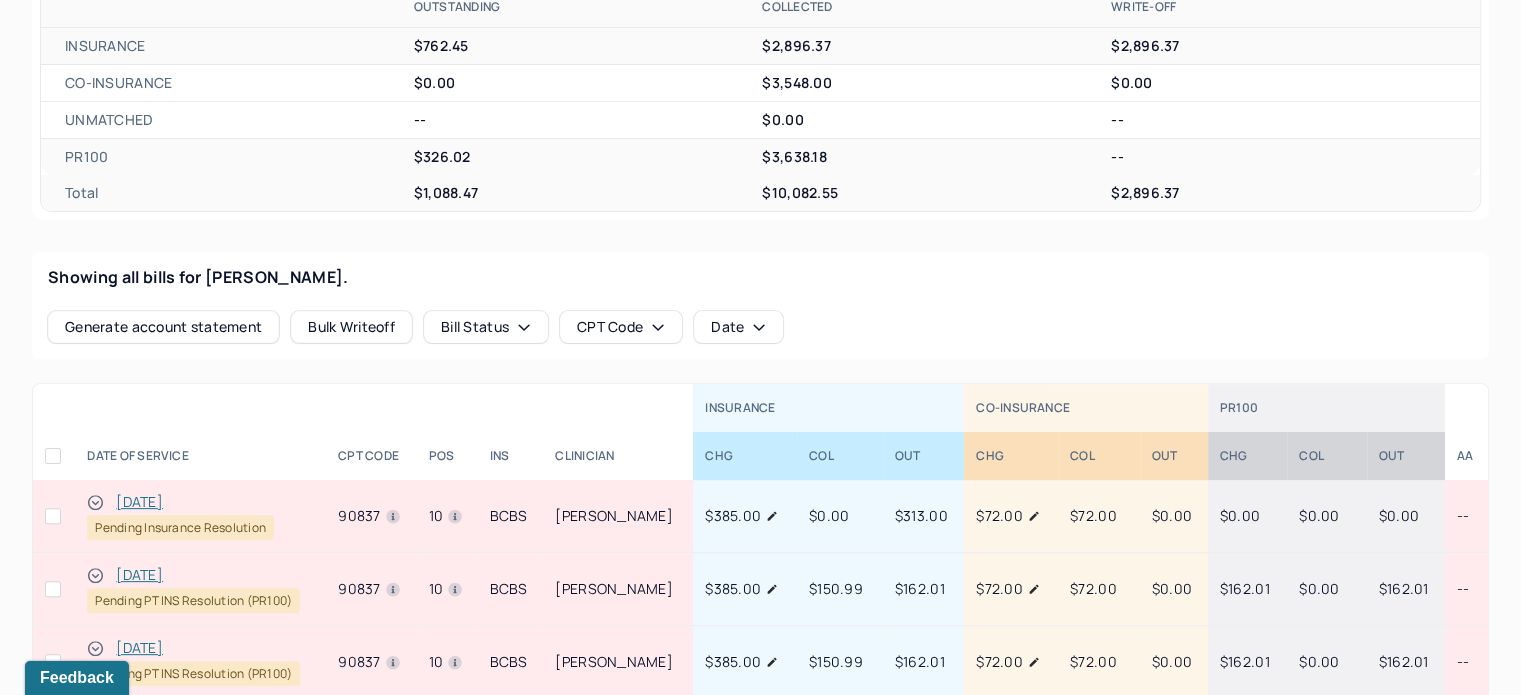 scroll, scrollTop: 600, scrollLeft: 0, axis: vertical 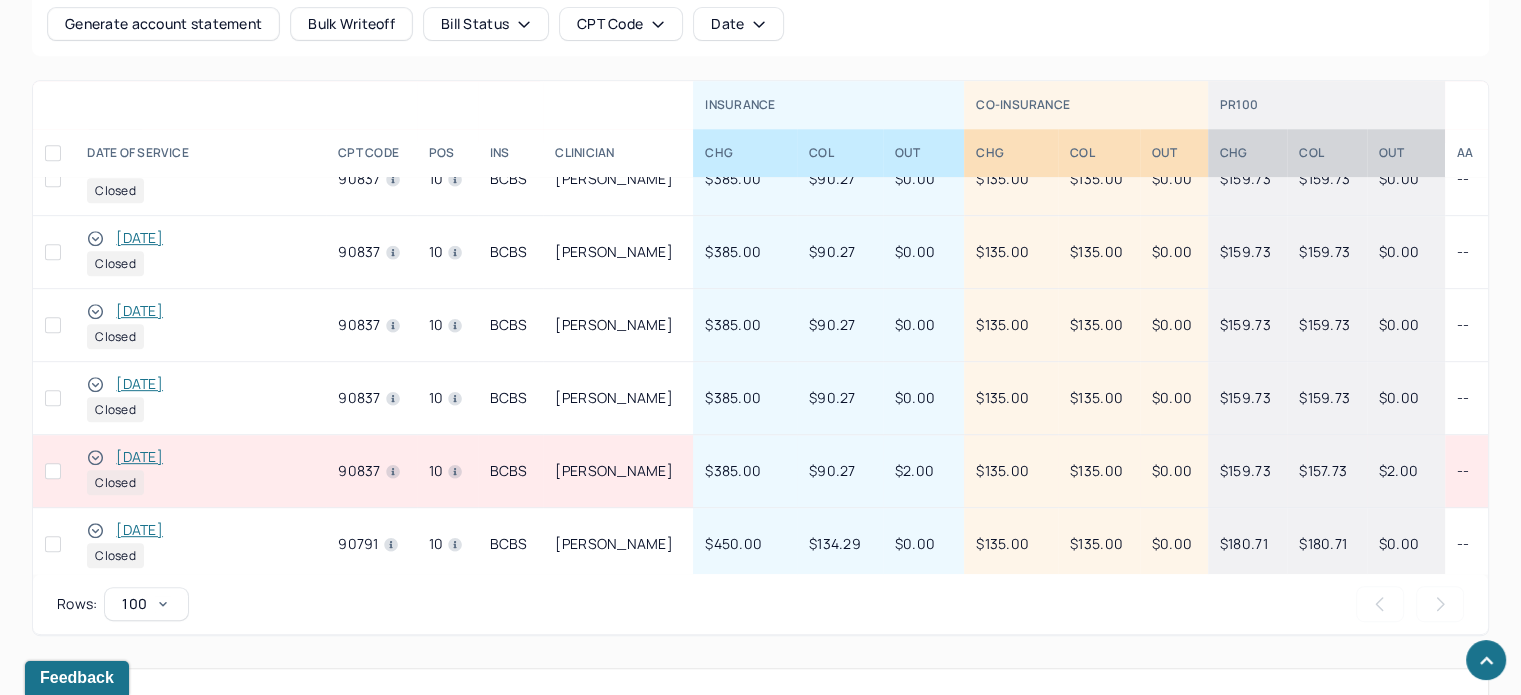 click on "[DATE]" at bounding box center (139, 457) 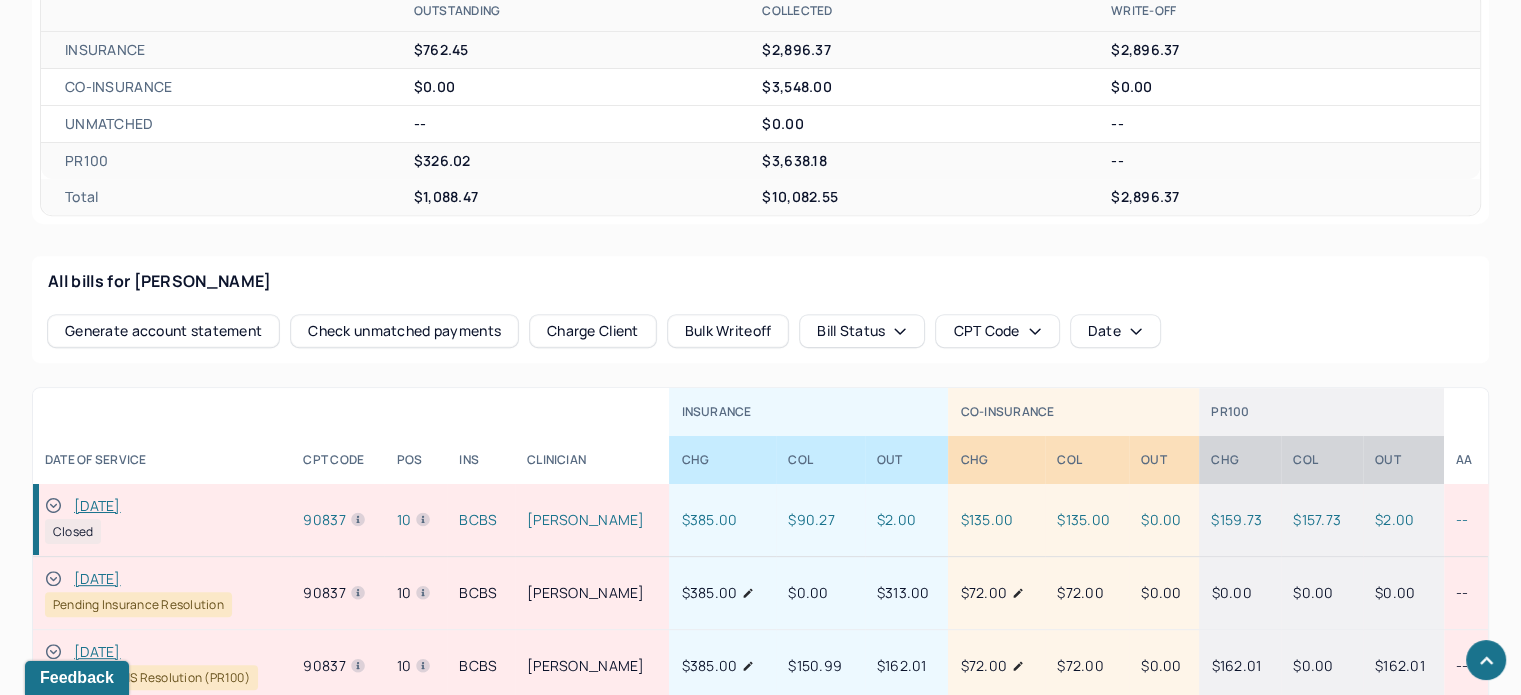 scroll, scrollTop: 900, scrollLeft: 0, axis: vertical 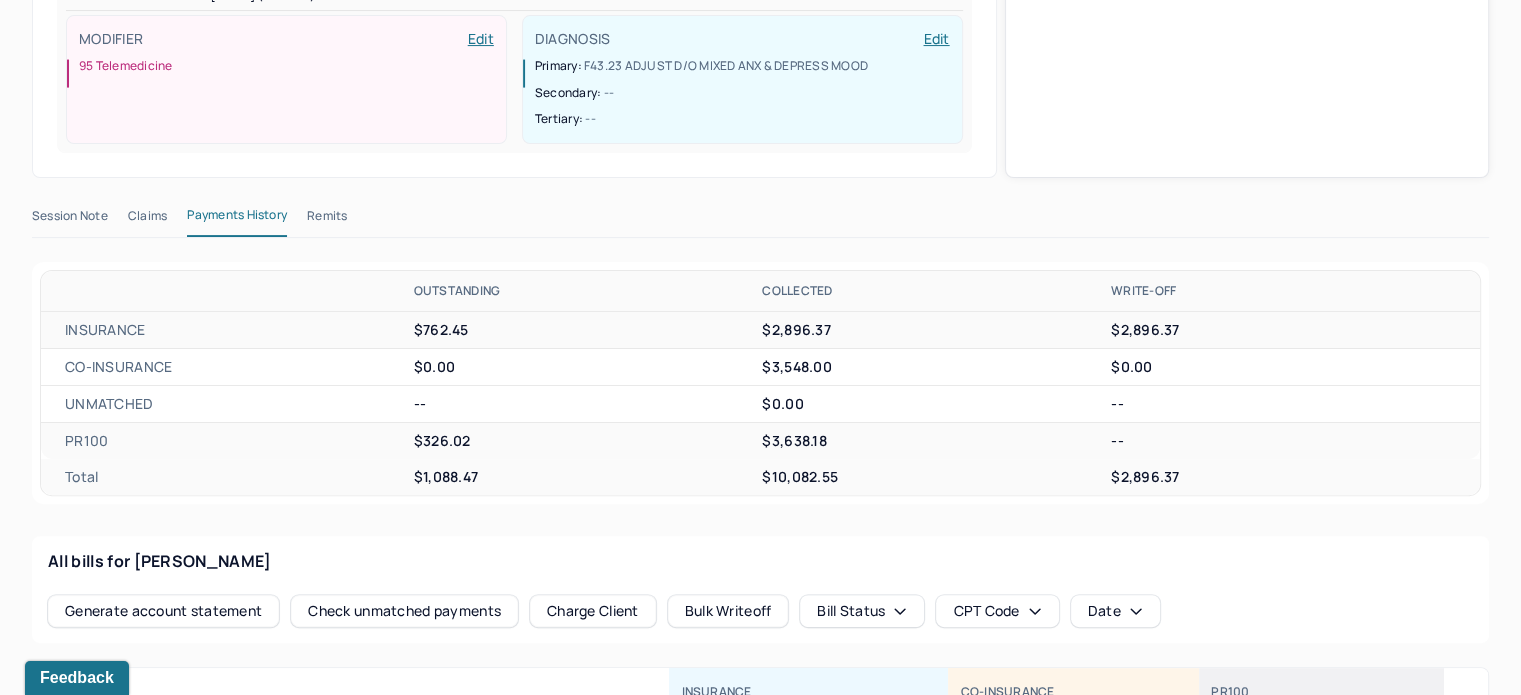 click on "Remits" at bounding box center (327, 220) 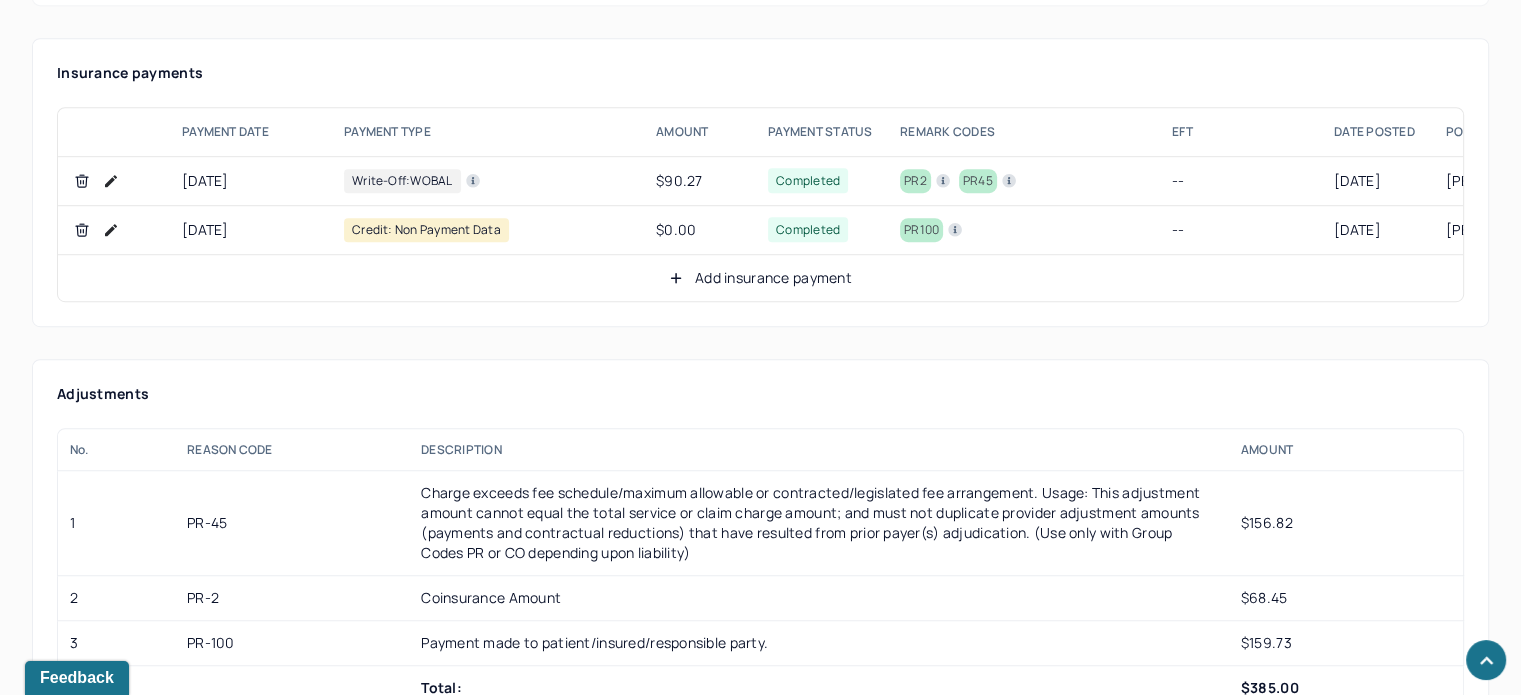 scroll, scrollTop: 1100, scrollLeft: 0, axis: vertical 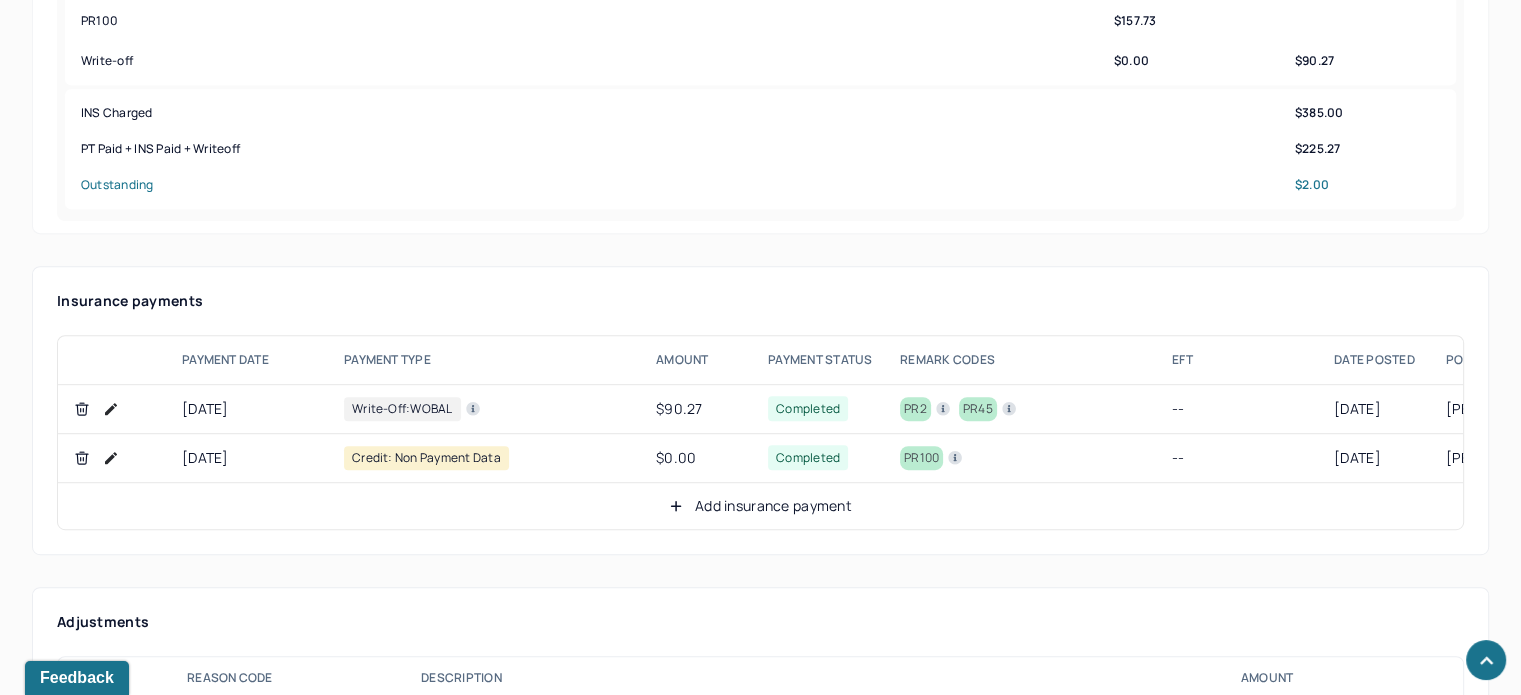 click at bounding box center (120, 409) 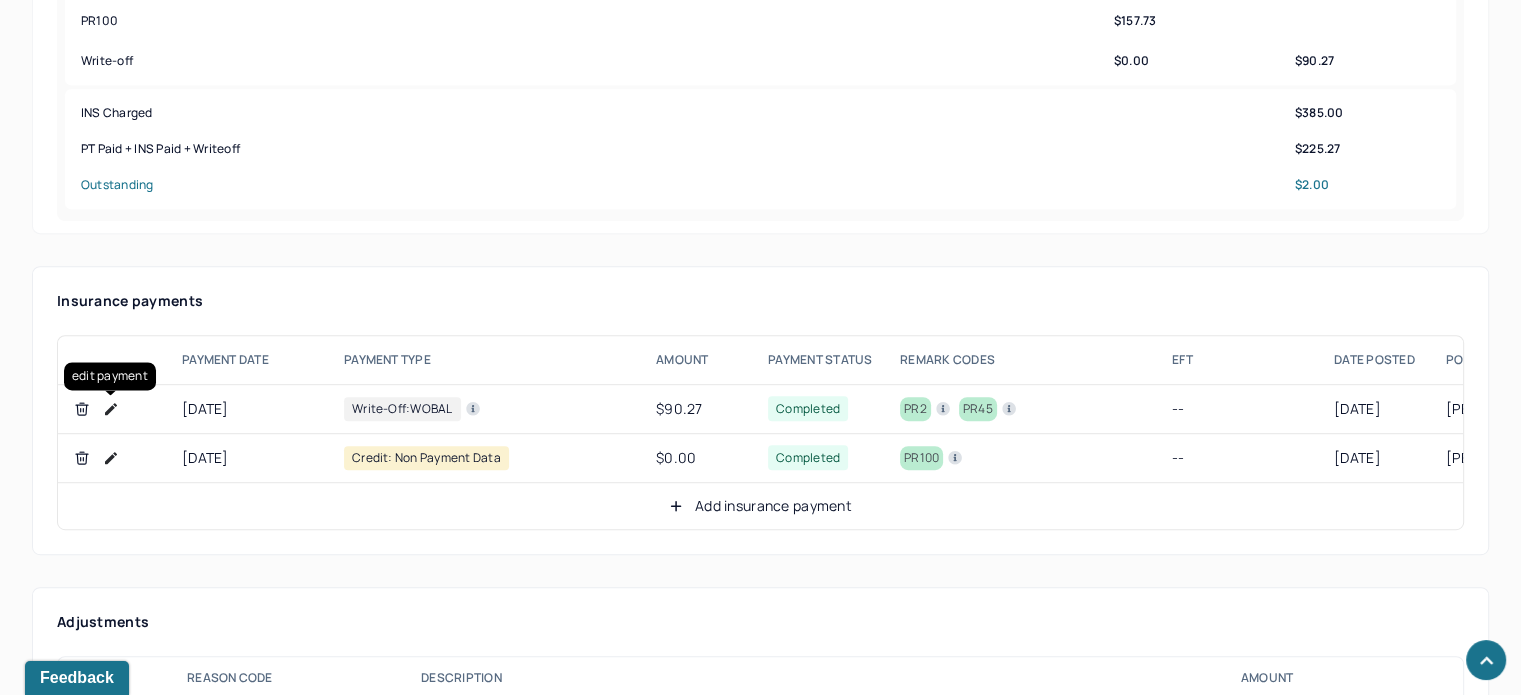click 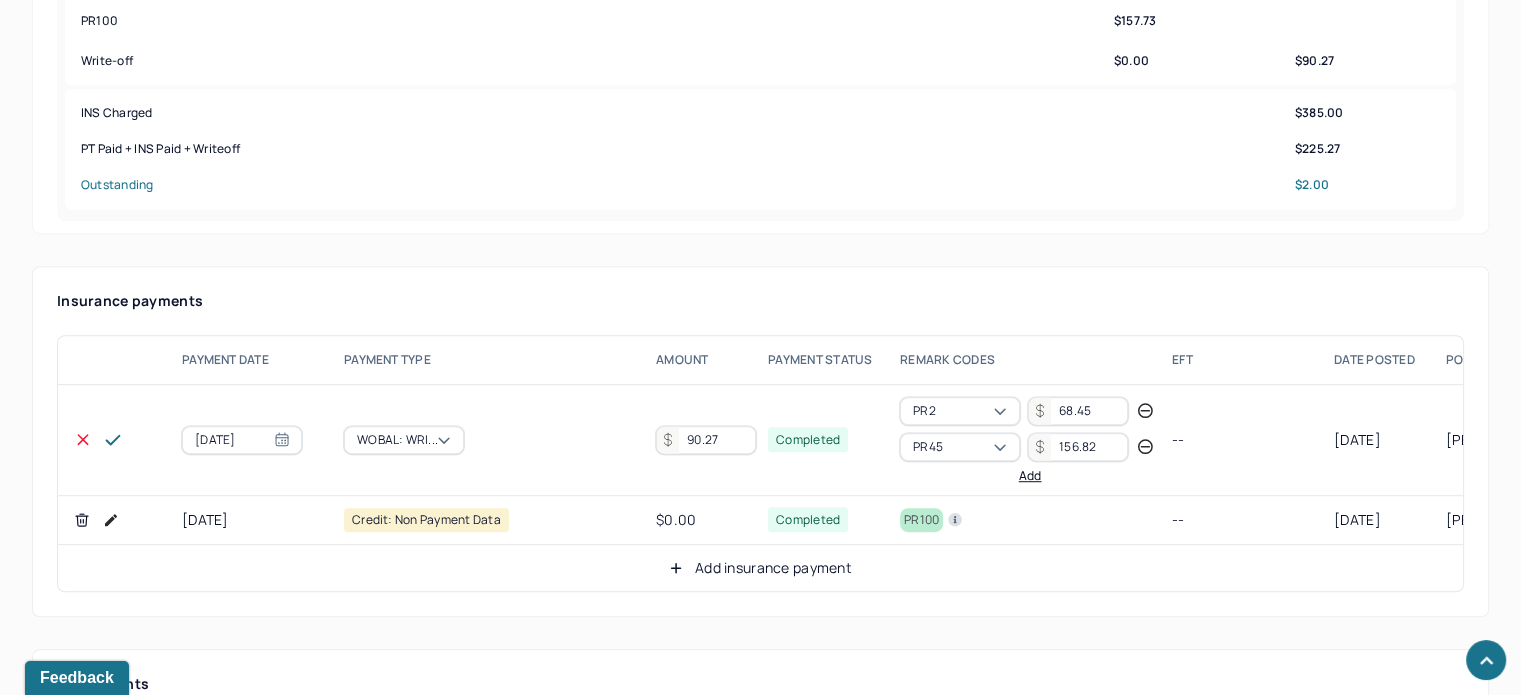 click on "90.27" at bounding box center [706, 440] 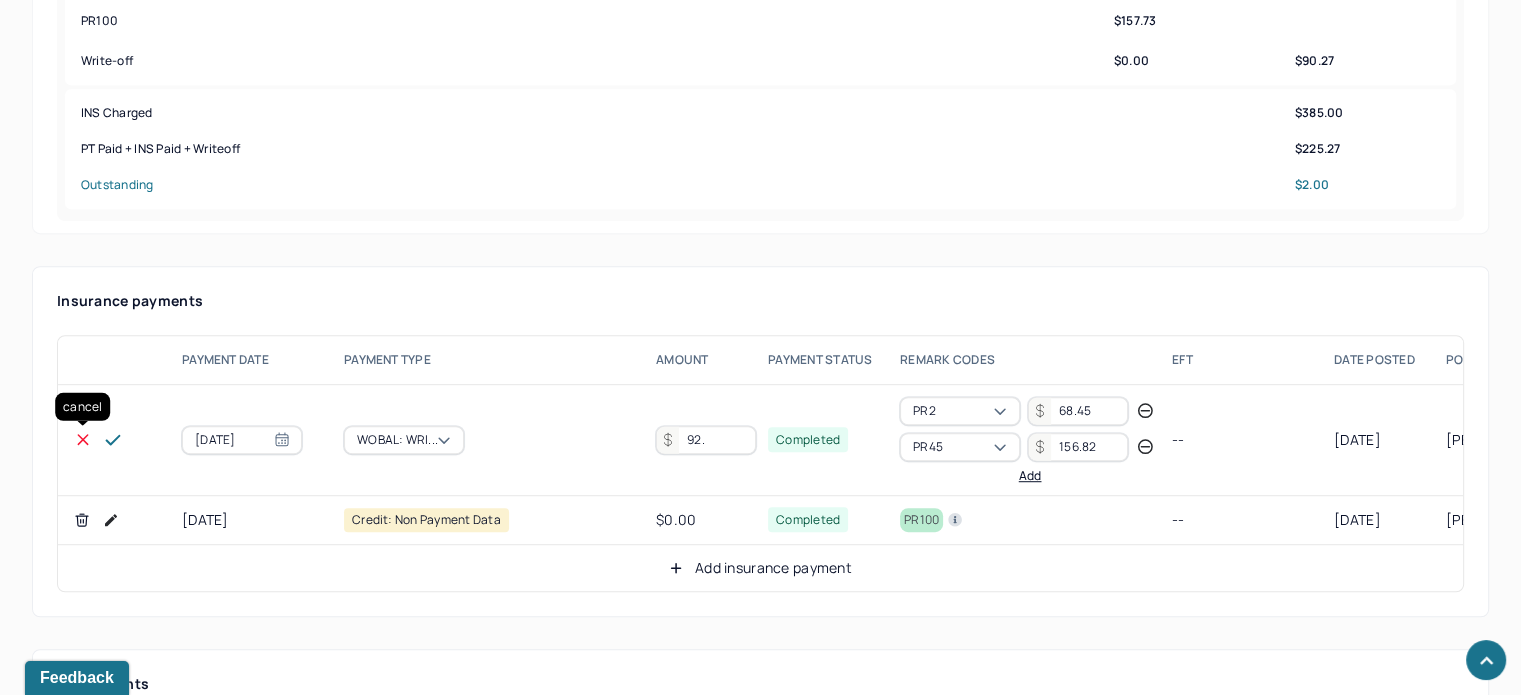 type on "92." 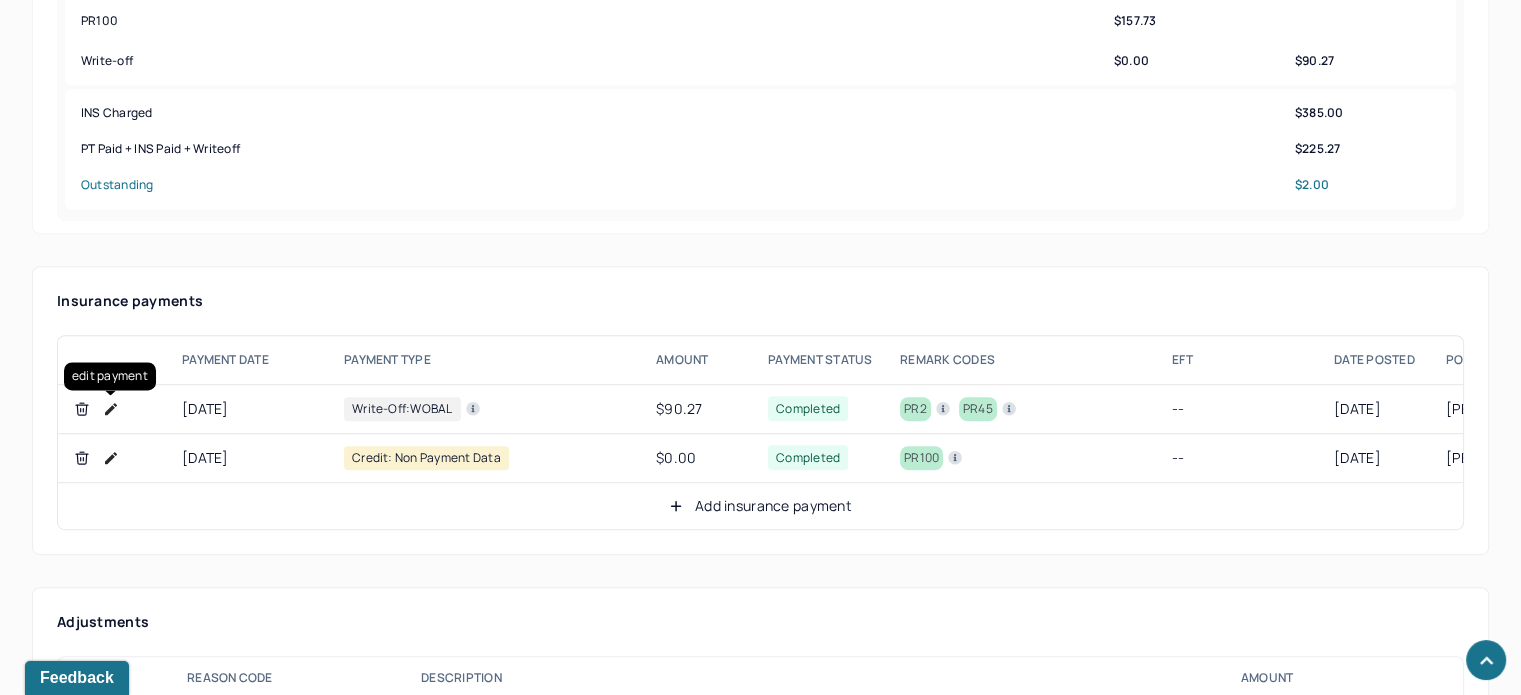 click 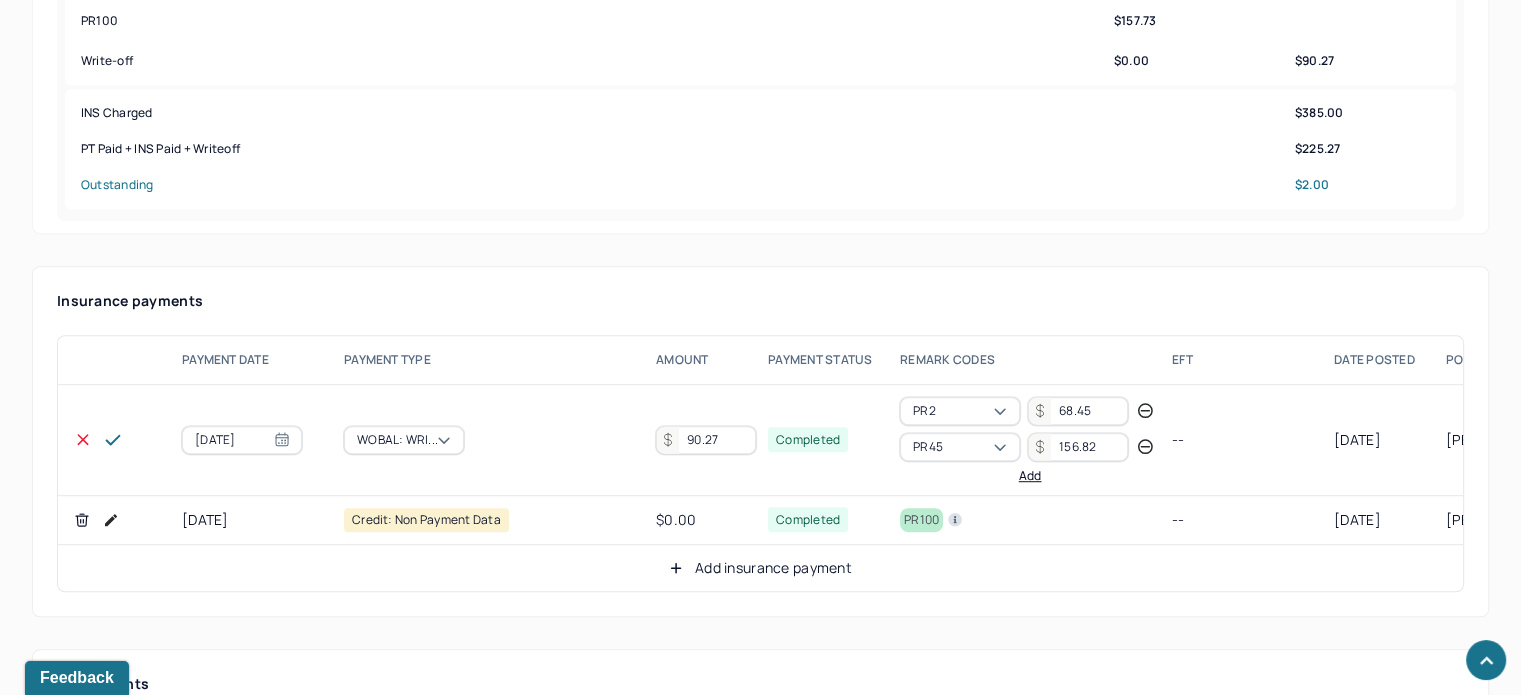 click on "90.27" at bounding box center [706, 440] 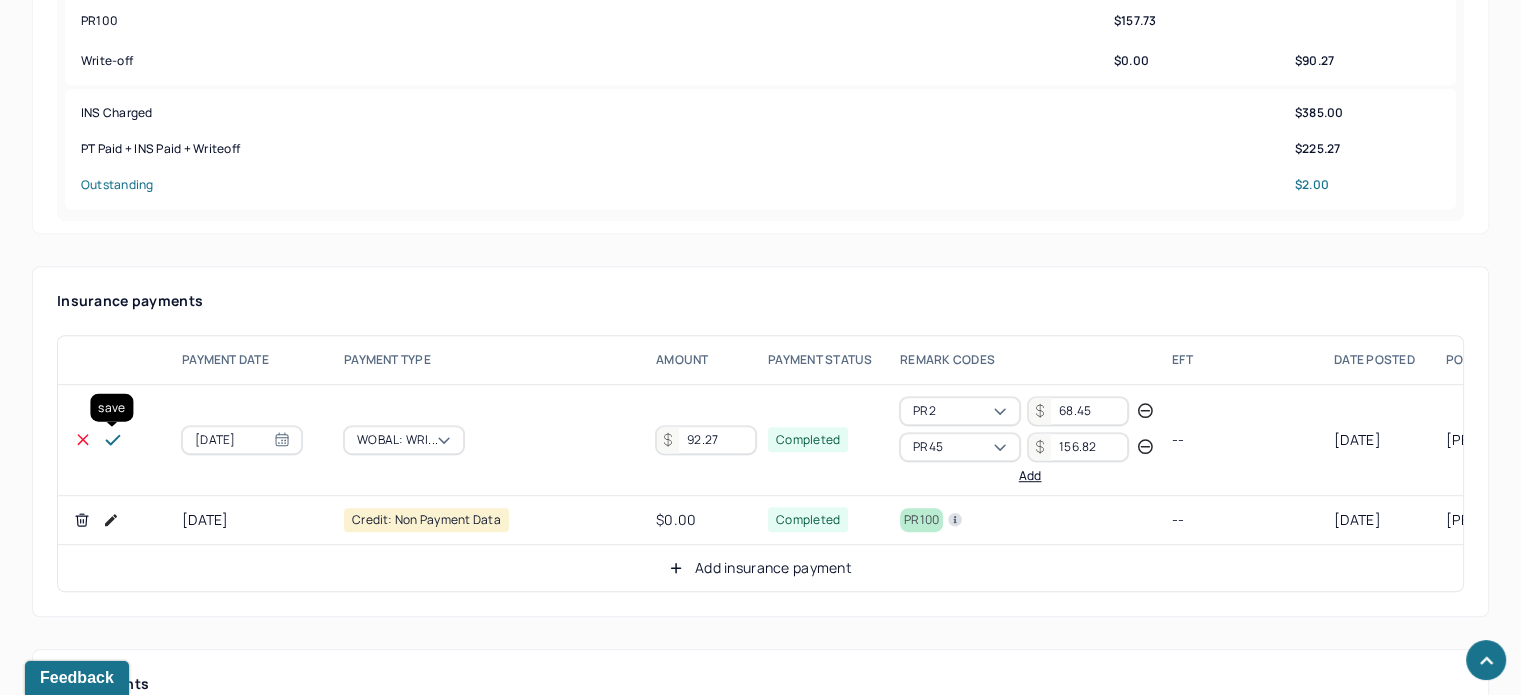 type on "92.27" 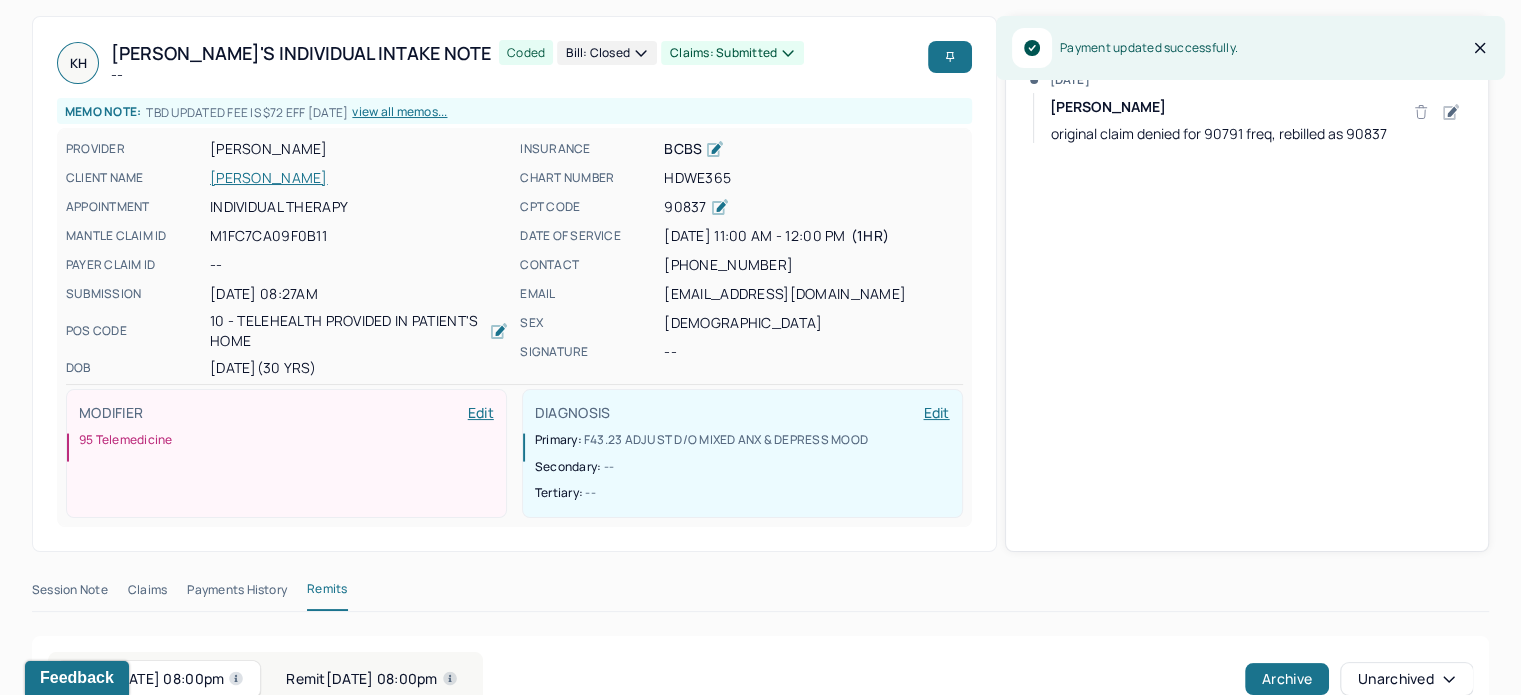scroll, scrollTop: 0, scrollLeft: 0, axis: both 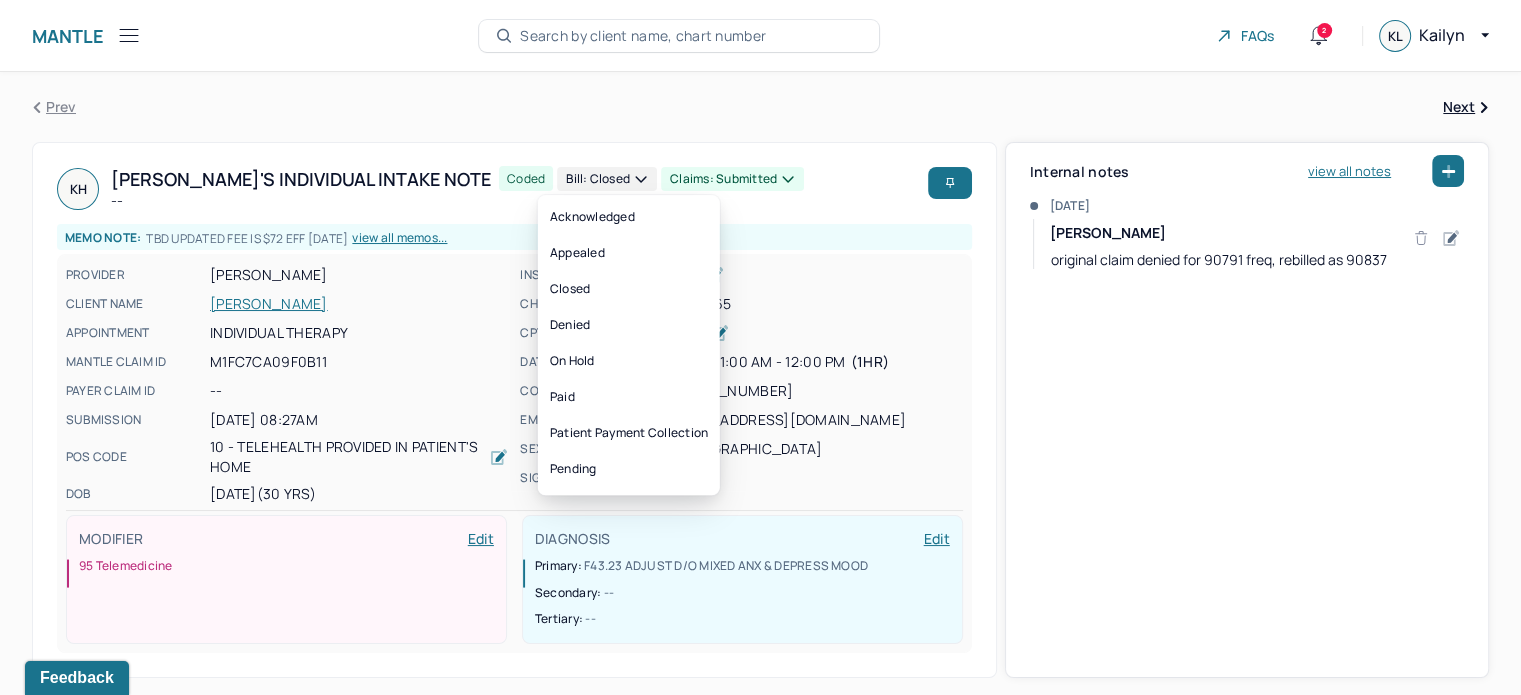 click on "Claims: submitted" at bounding box center (732, 179) 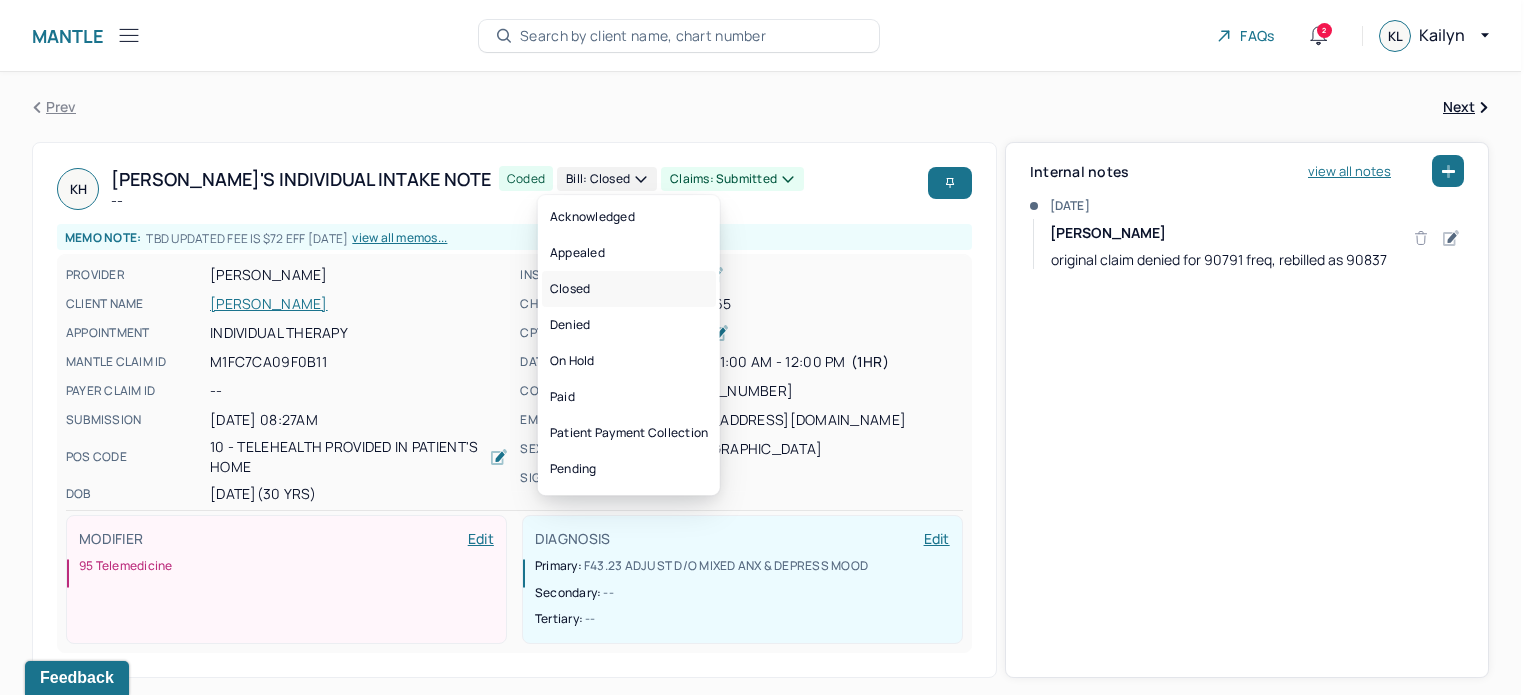 click on "Closed" at bounding box center [629, 289] 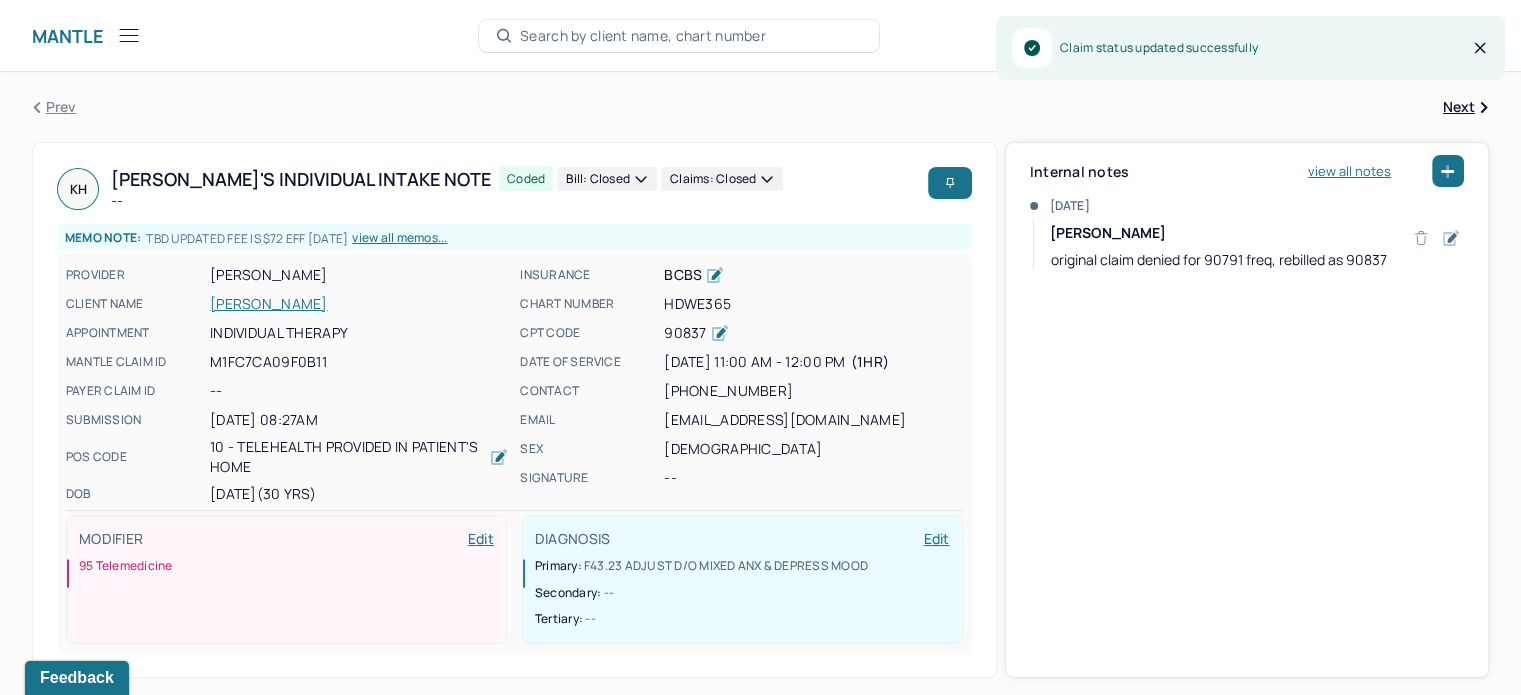 click on "Bill: Closed" at bounding box center [607, 179] 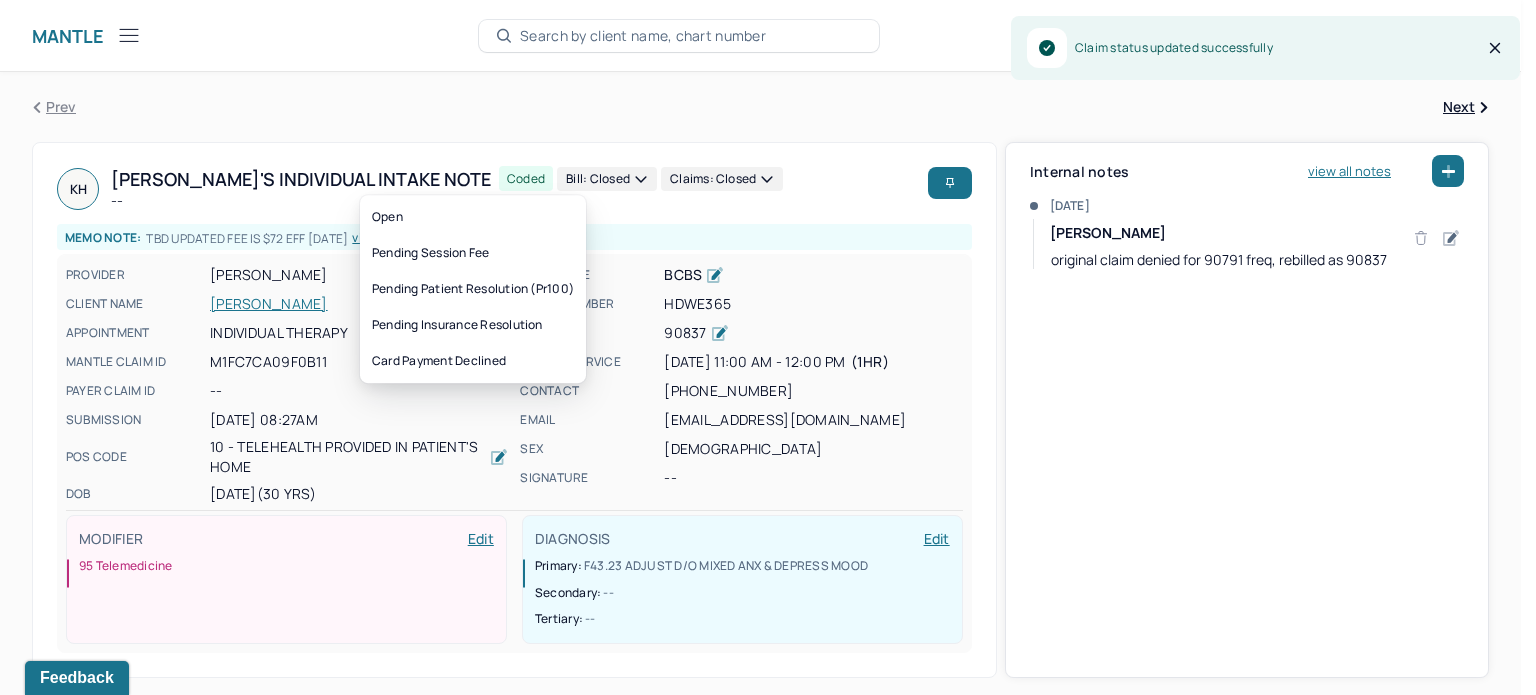 click on "KH [PERSON_NAME]'s   Individual intake note -- Coded   Bill: Closed     Claims: closed       Memo note: TBD UPDATED FEE IS $72 EFF [DATE] view all memos... PROVIDER [PERSON_NAME] CLIENT NAME [PERSON_NAME] APPOINTMENT Individual therapy   MANTLE CLAIM ID M1FC7CA09F0B11 PAYER CLAIM ID -- SUBMISSION [DATE] 08:27AM POS CODE 10 - Telehealth Provided in Patient's Home     DOB [DEMOGRAPHIC_DATA]  (30 Yrs) INSURANCE BCBS     CHART NUMBER HDWE365 CPT CODE 90837     DATE OF SERVICE [DATE]   11:00 AM   -   12:00 PM ( 1hr ) CONTACT [PHONE_NUMBER] EMAIL [EMAIL_ADDRESS][DOMAIN_NAME] SEX [DEMOGRAPHIC_DATA] SIGNATURE -- MODIFIER   Edit   95 Telemedicine DIAGNOSIS   Edit   Primary:   F43.23 ADJUST D/O MIXED ANX & DEPRESS MOOD  Secondary:   -- Tertiary:   --" at bounding box center [514, 410] 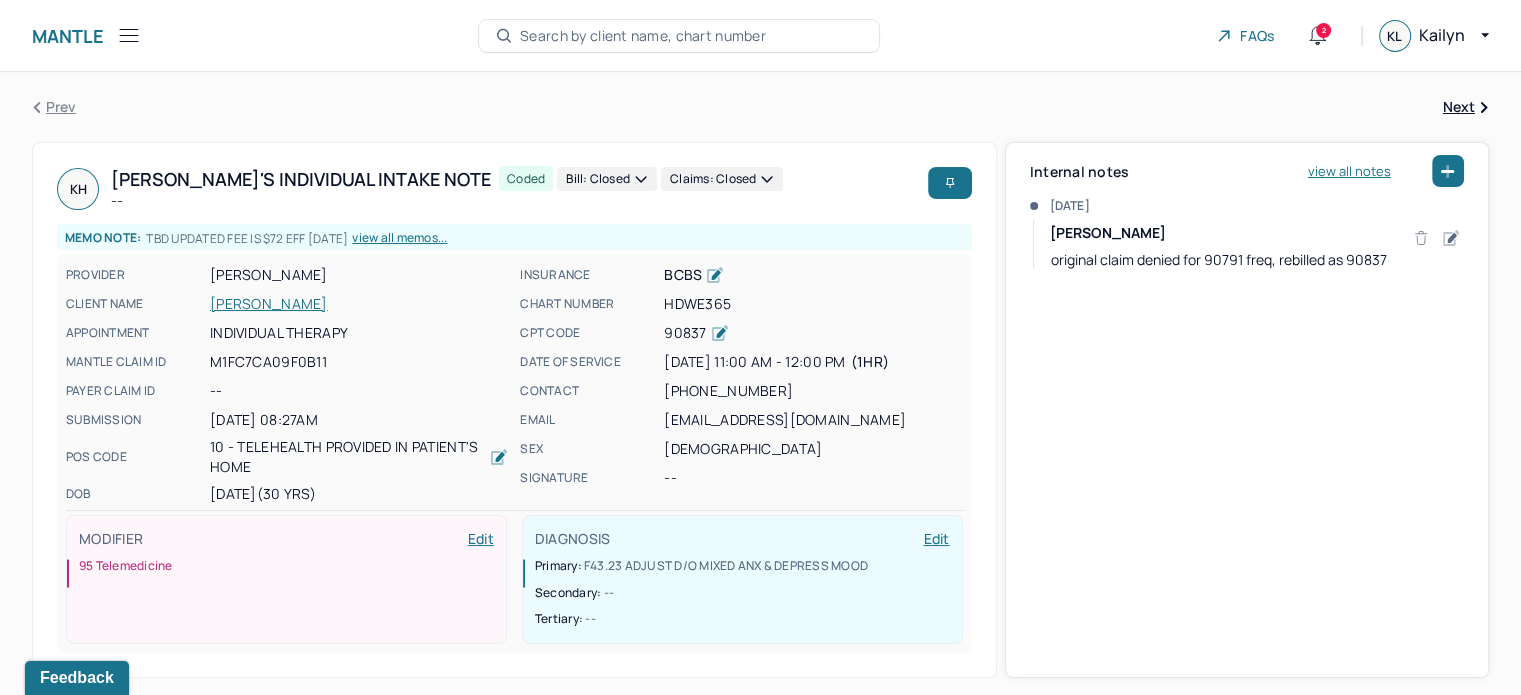 click on "[PERSON_NAME]" at bounding box center [359, 304] 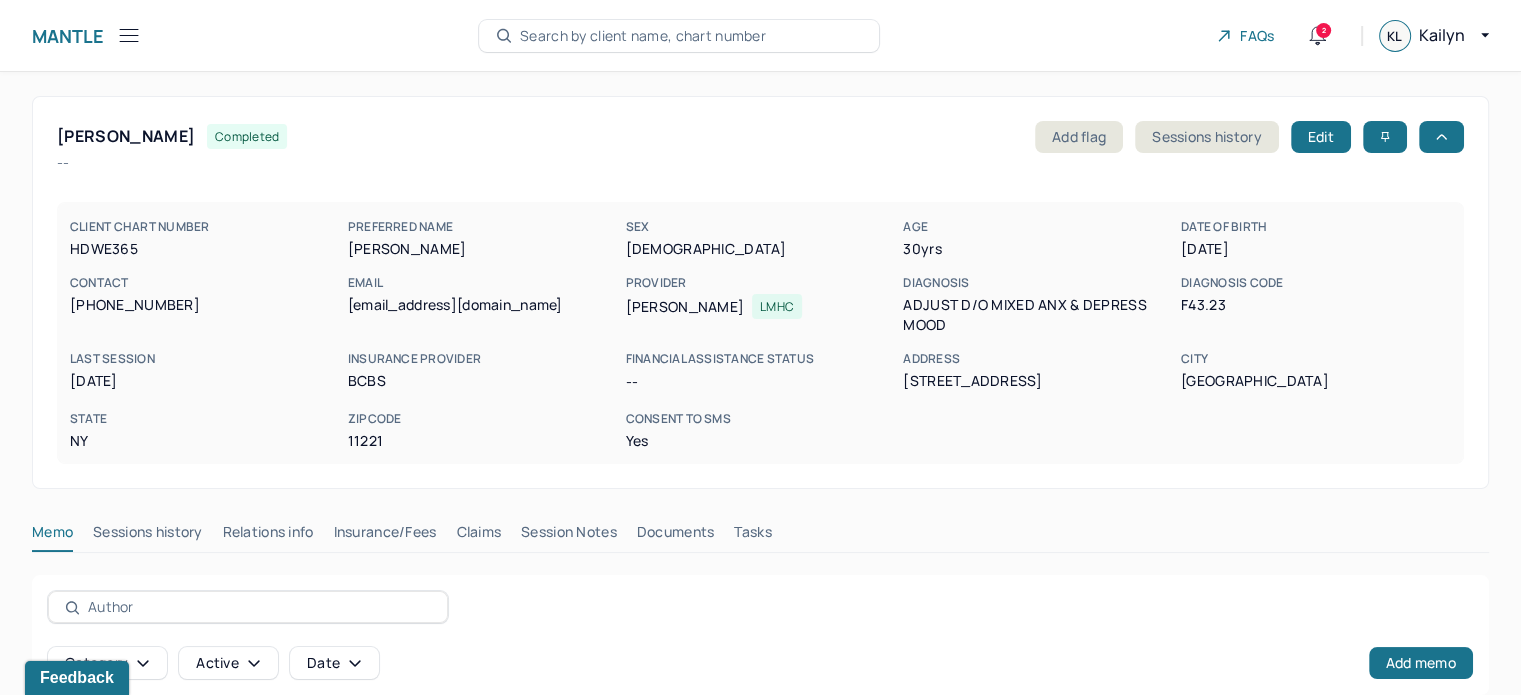 click on "Claims" at bounding box center [478, 536] 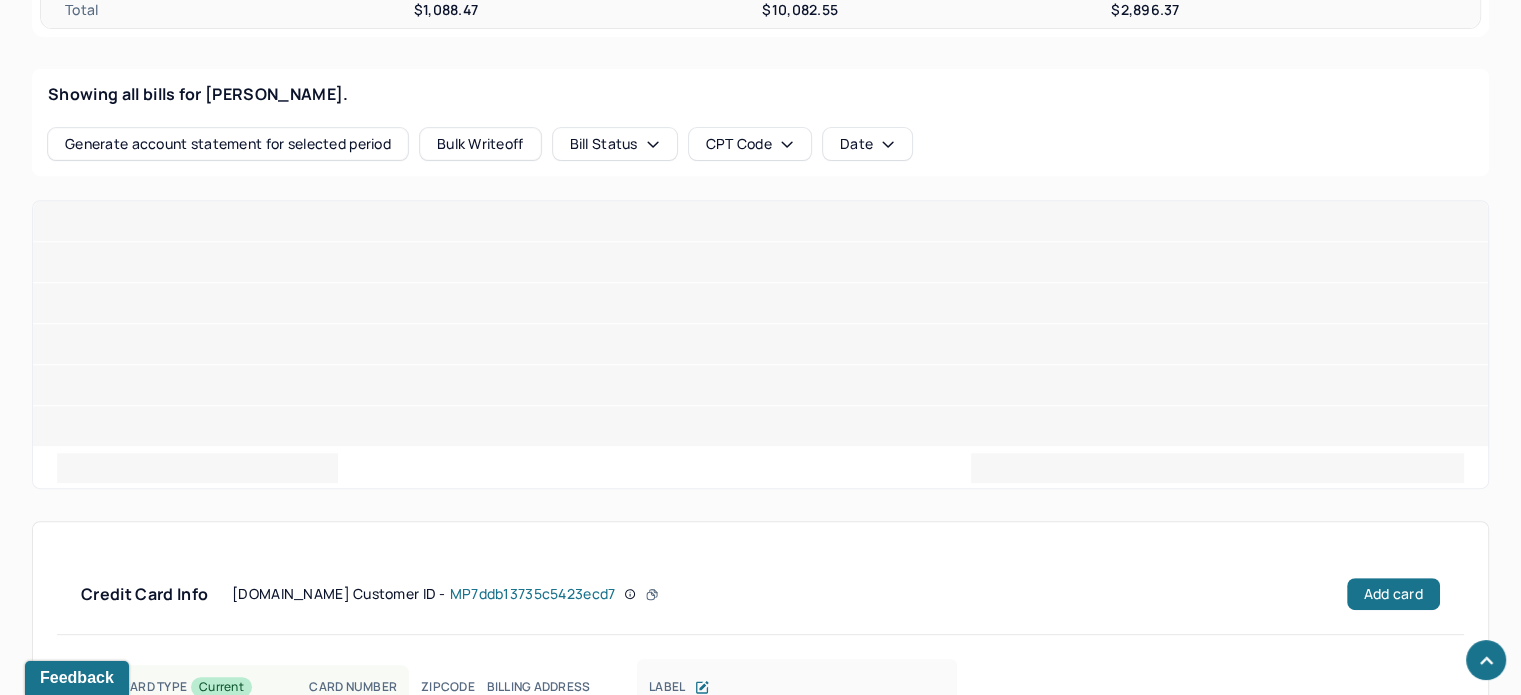 scroll, scrollTop: 900, scrollLeft: 0, axis: vertical 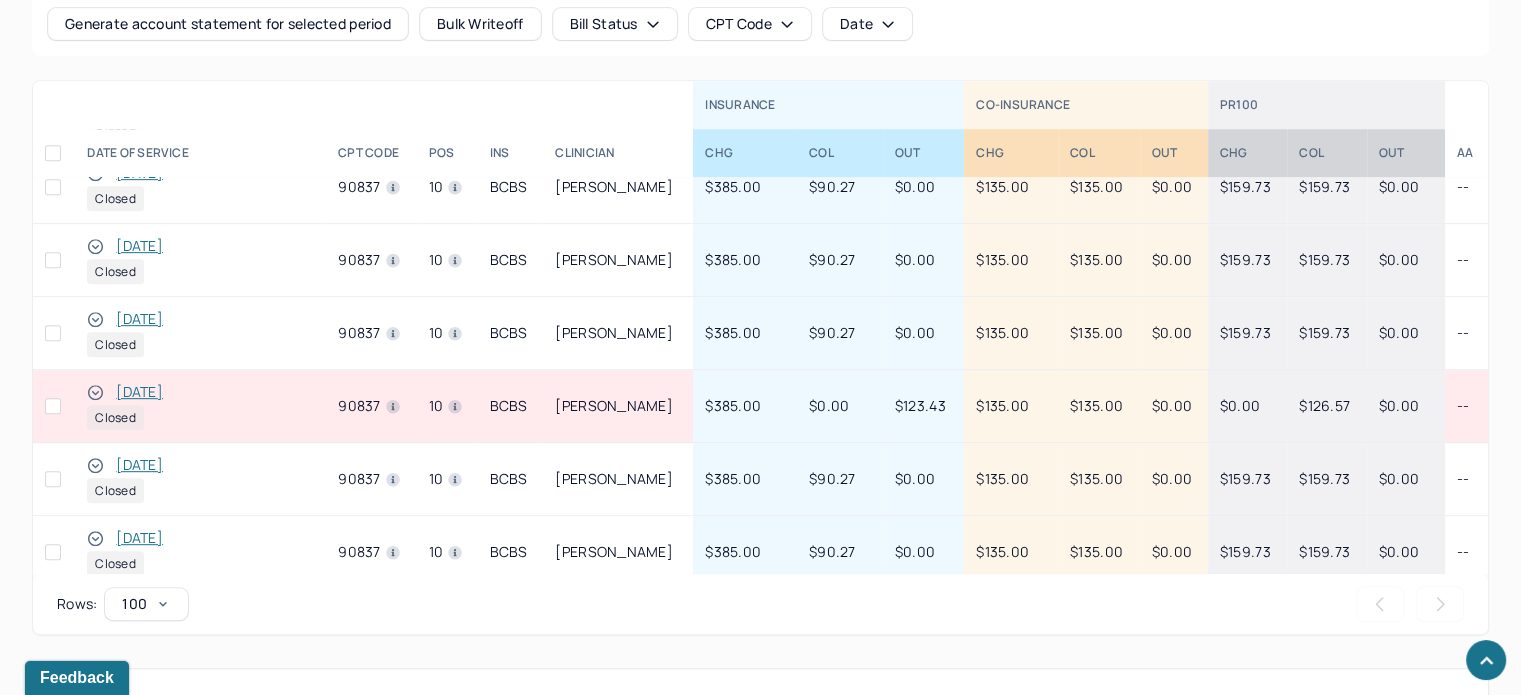 click on "[DATE]" at bounding box center (139, 392) 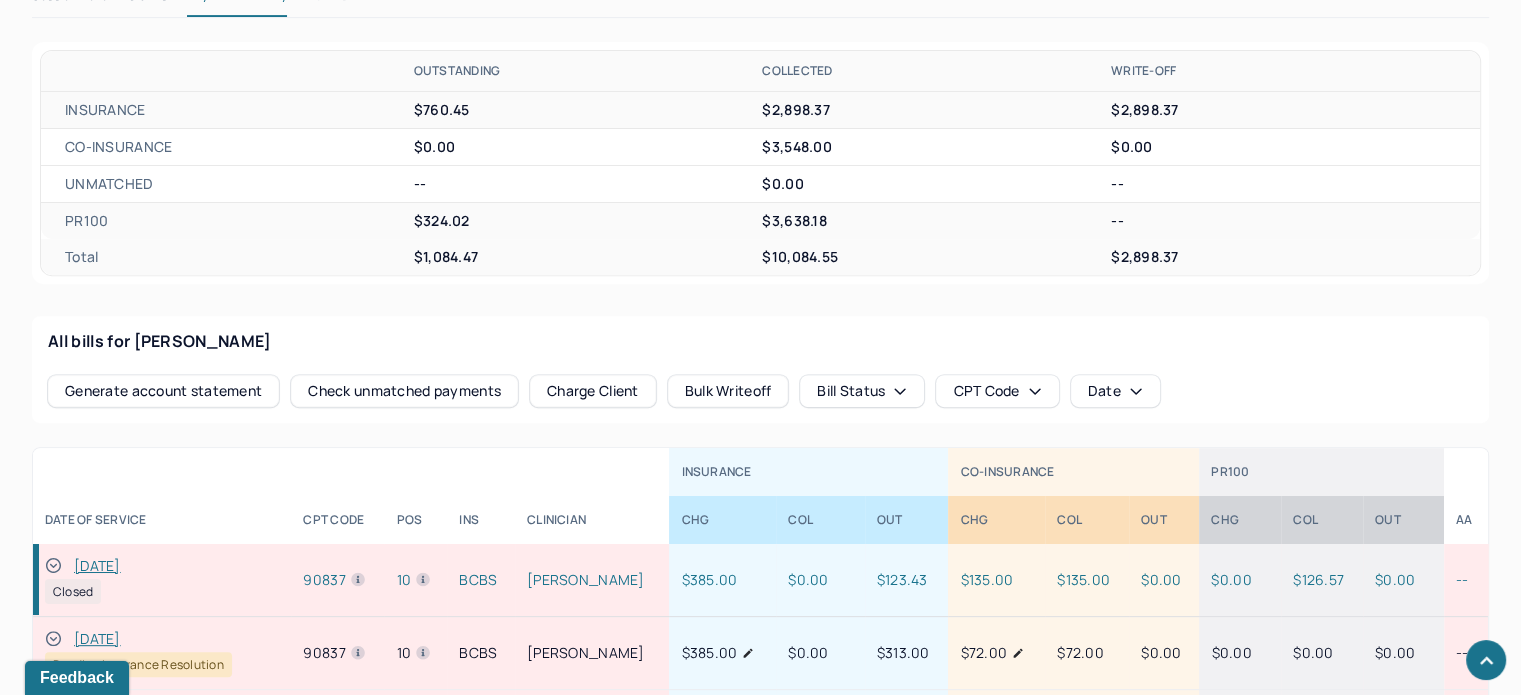 scroll, scrollTop: 900, scrollLeft: 0, axis: vertical 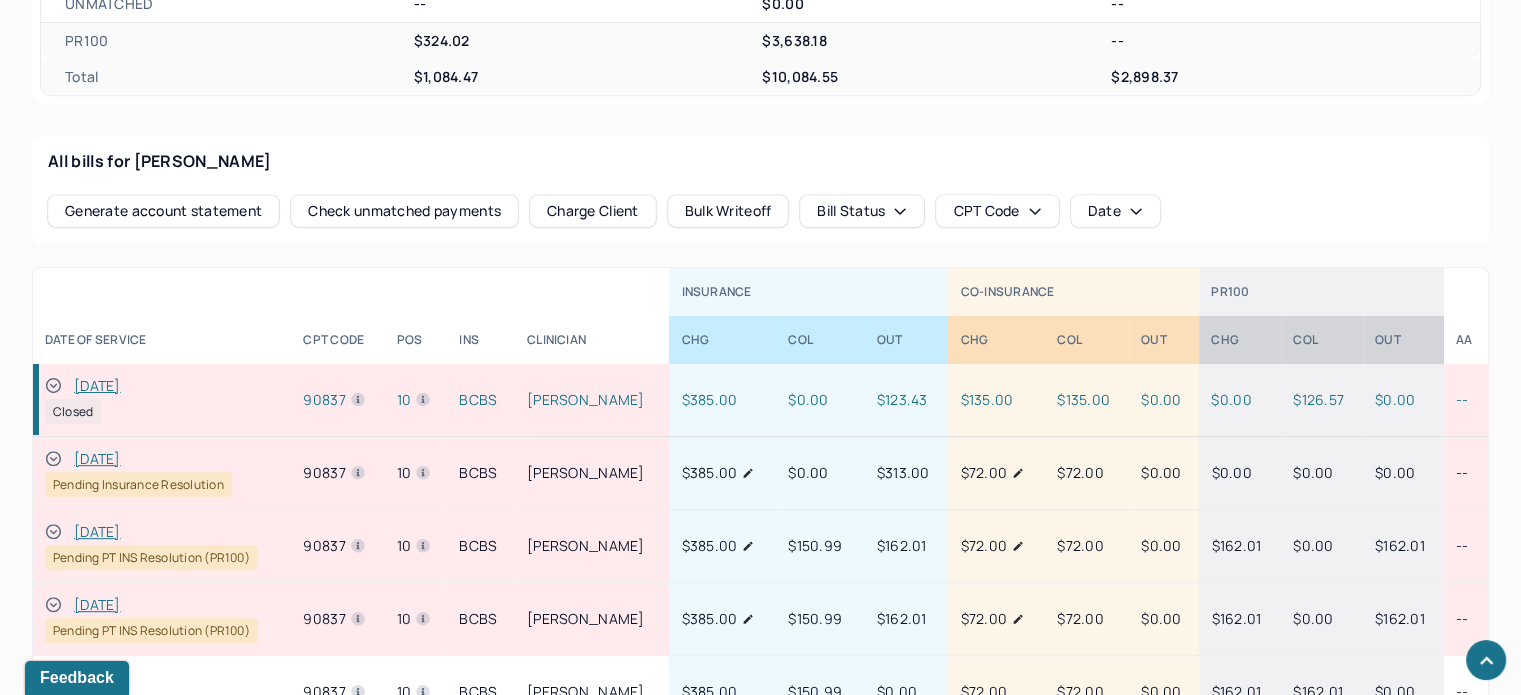 click on "[DATE]" at bounding box center [97, 386] 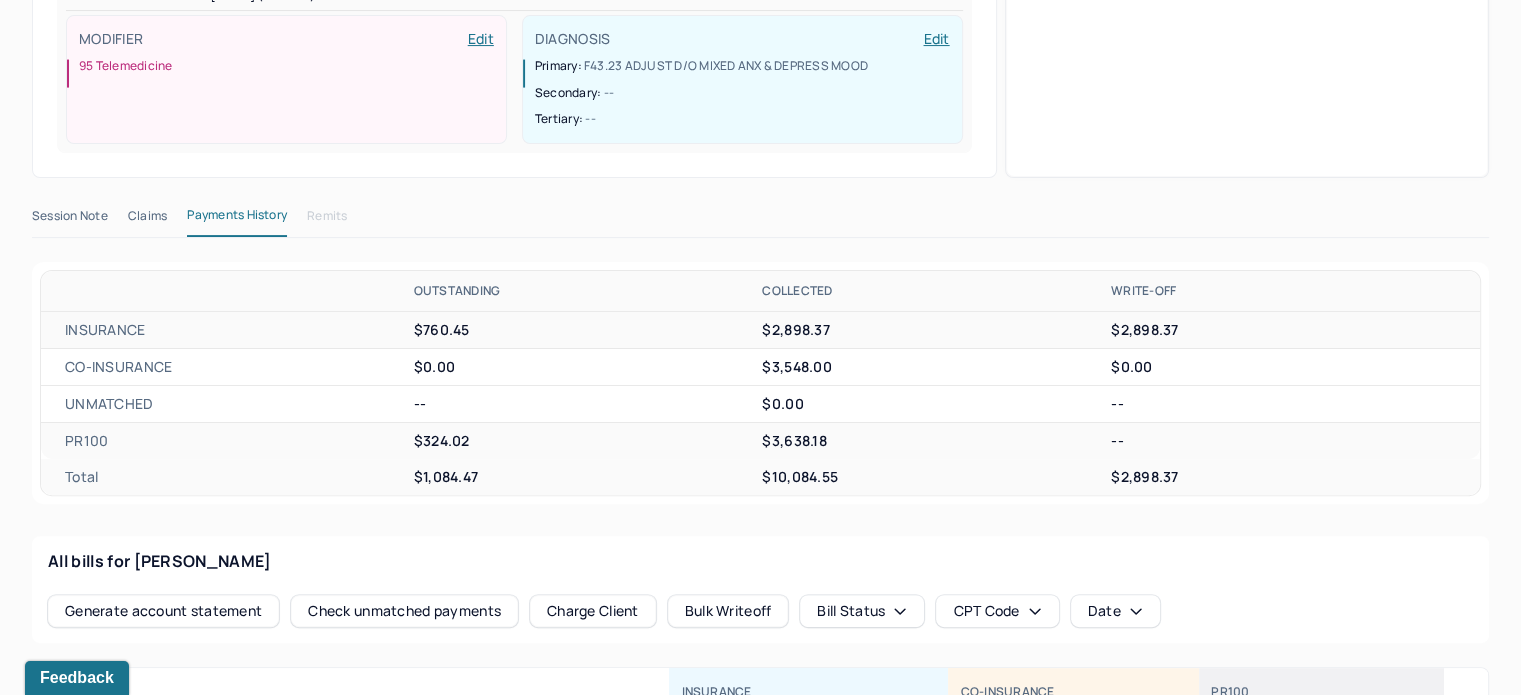 scroll, scrollTop: 0, scrollLeft: 0, axis: both 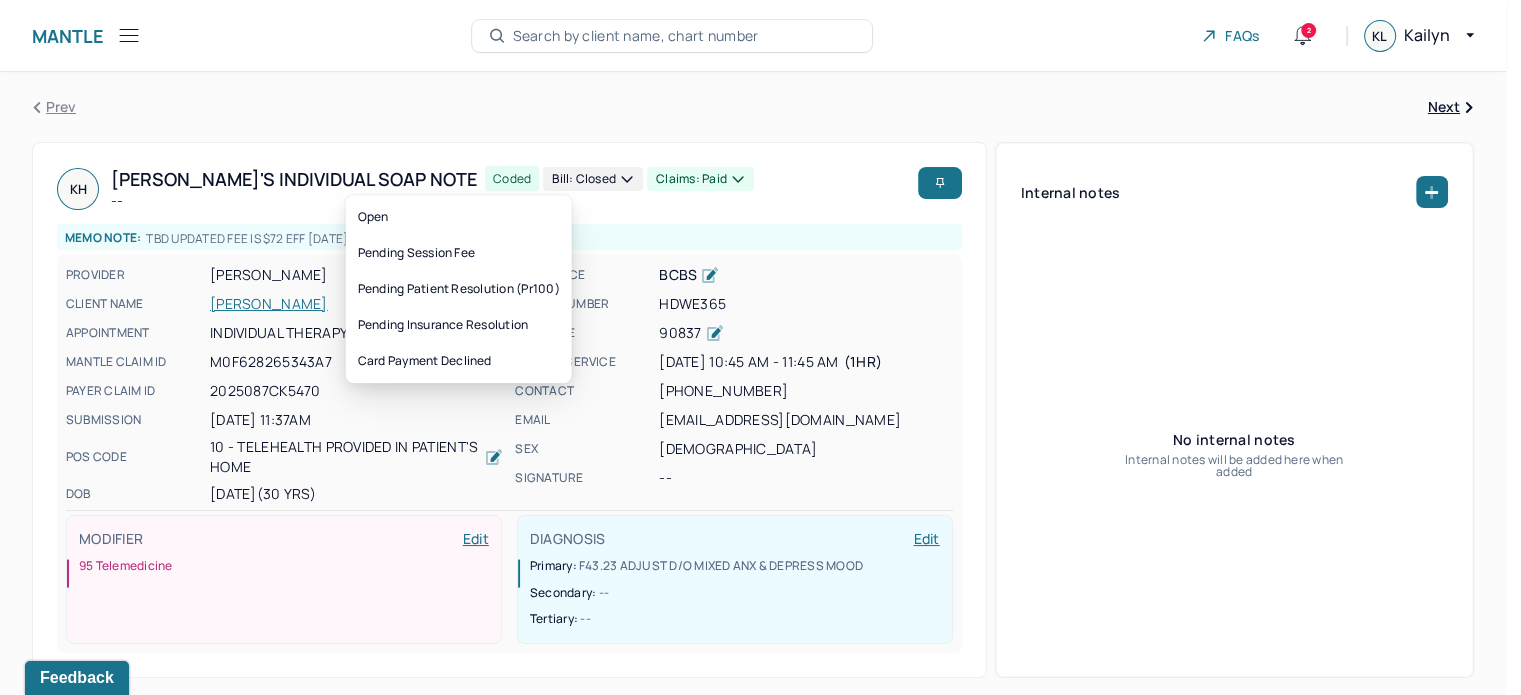 click on "Bill: Closed" at bounding box center (593, 179) 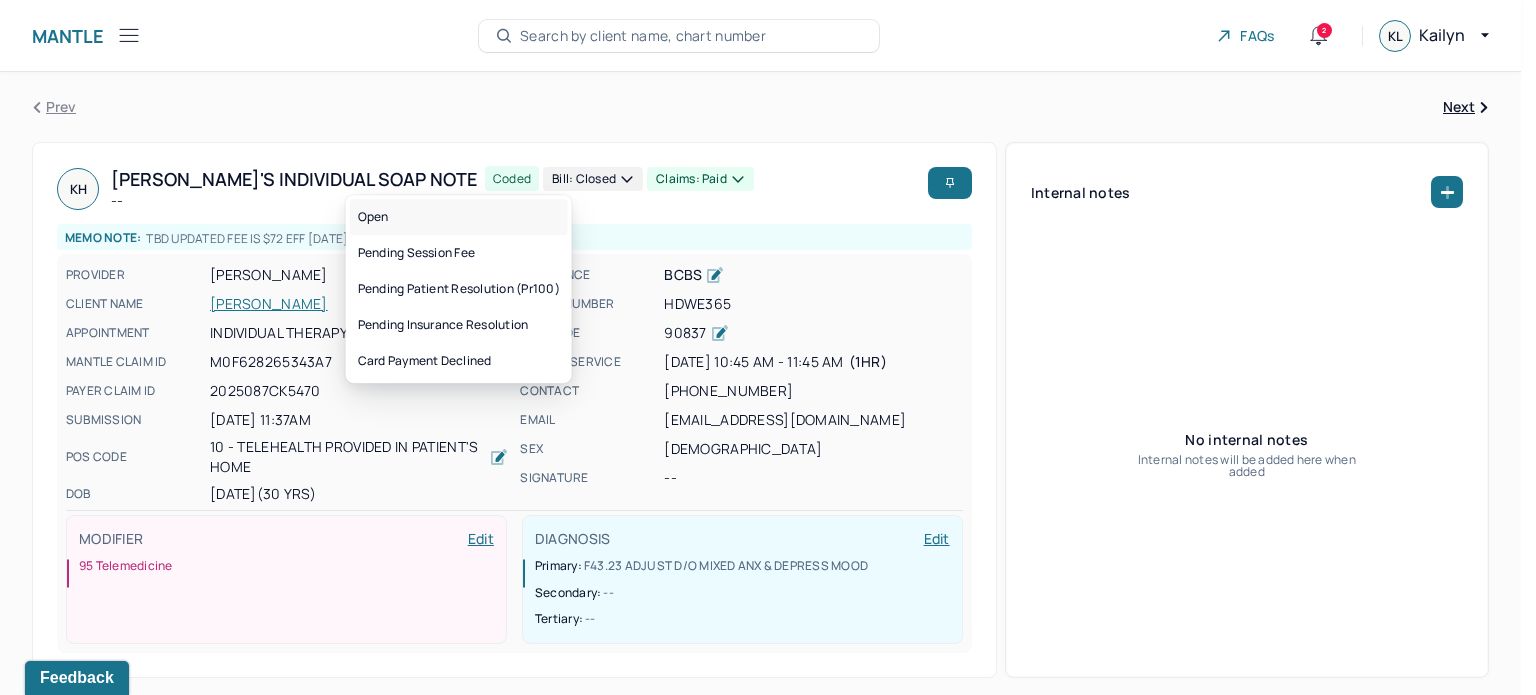 click on "Open" at bounding box center (459, 217) 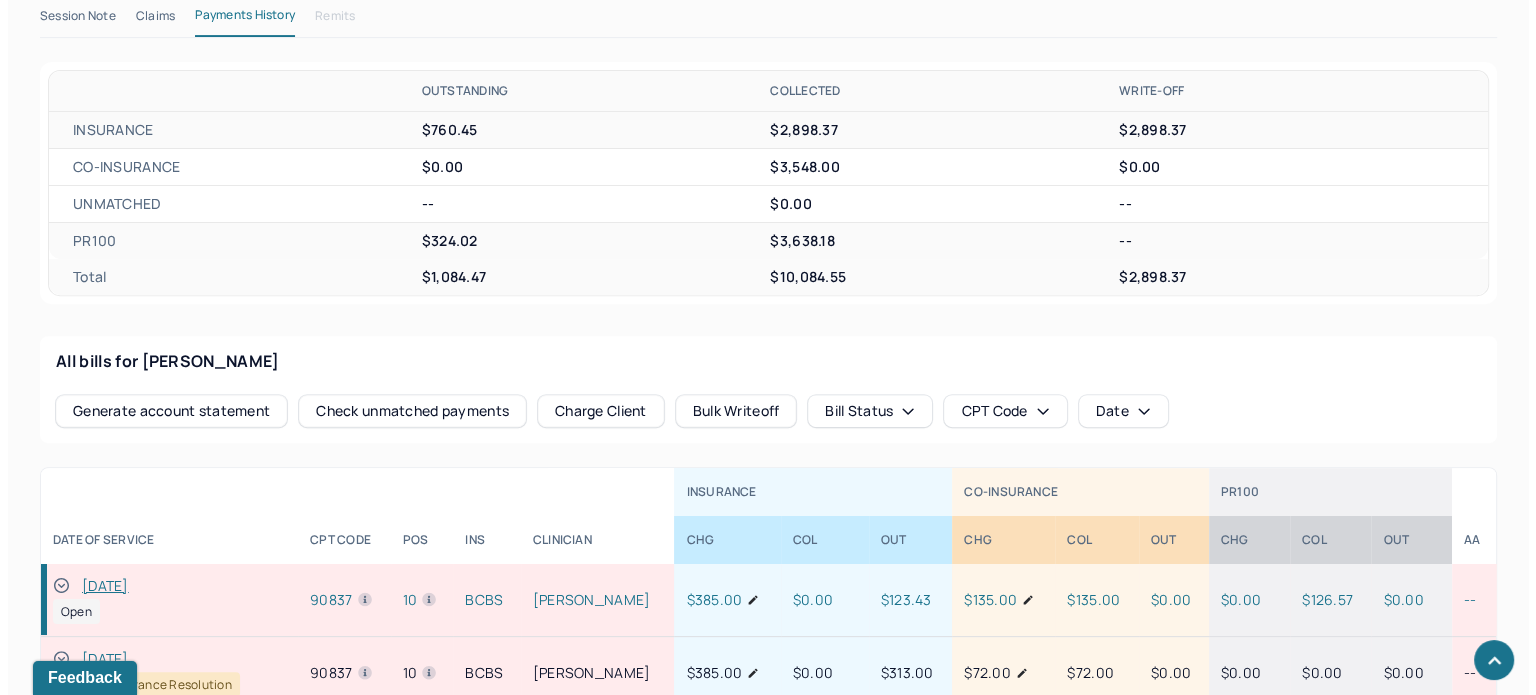 scroll, scrollTop: 0, scrollLeft: 0, axis: both 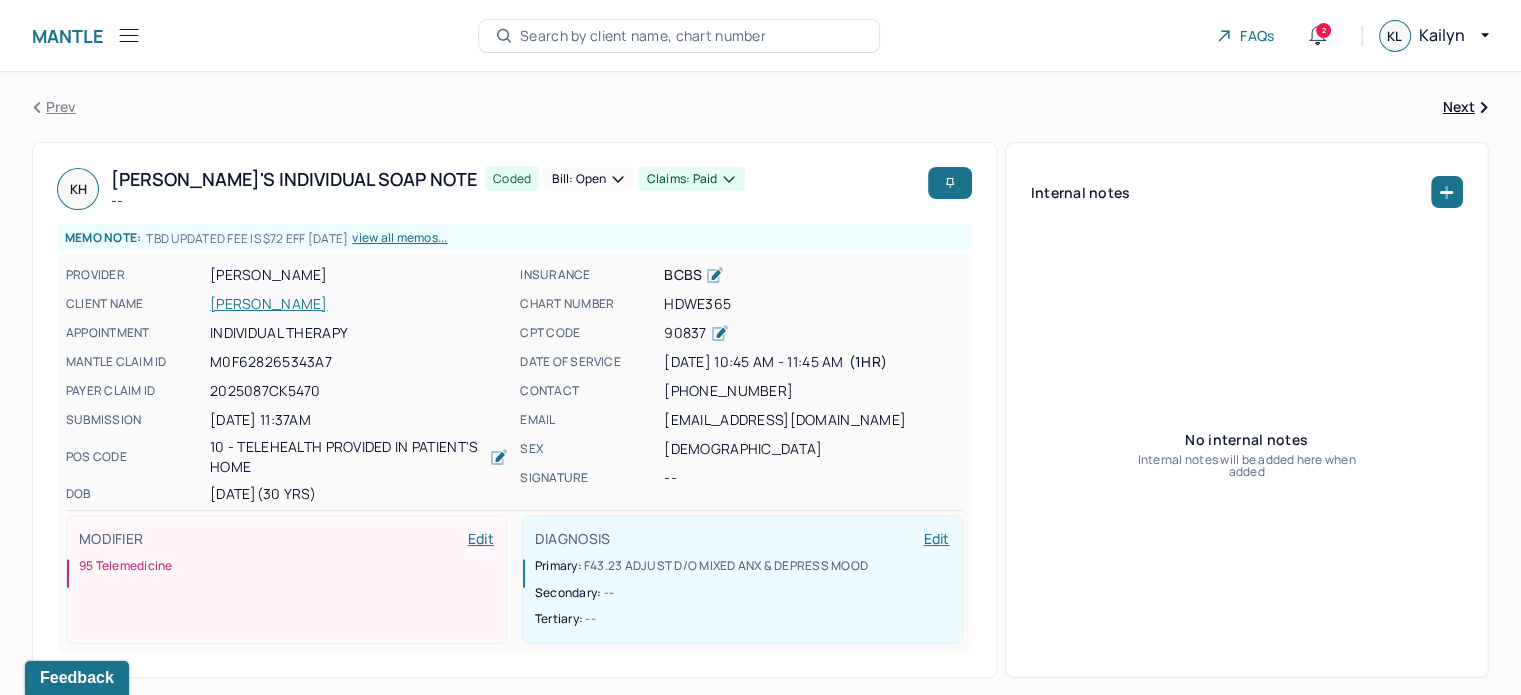 click 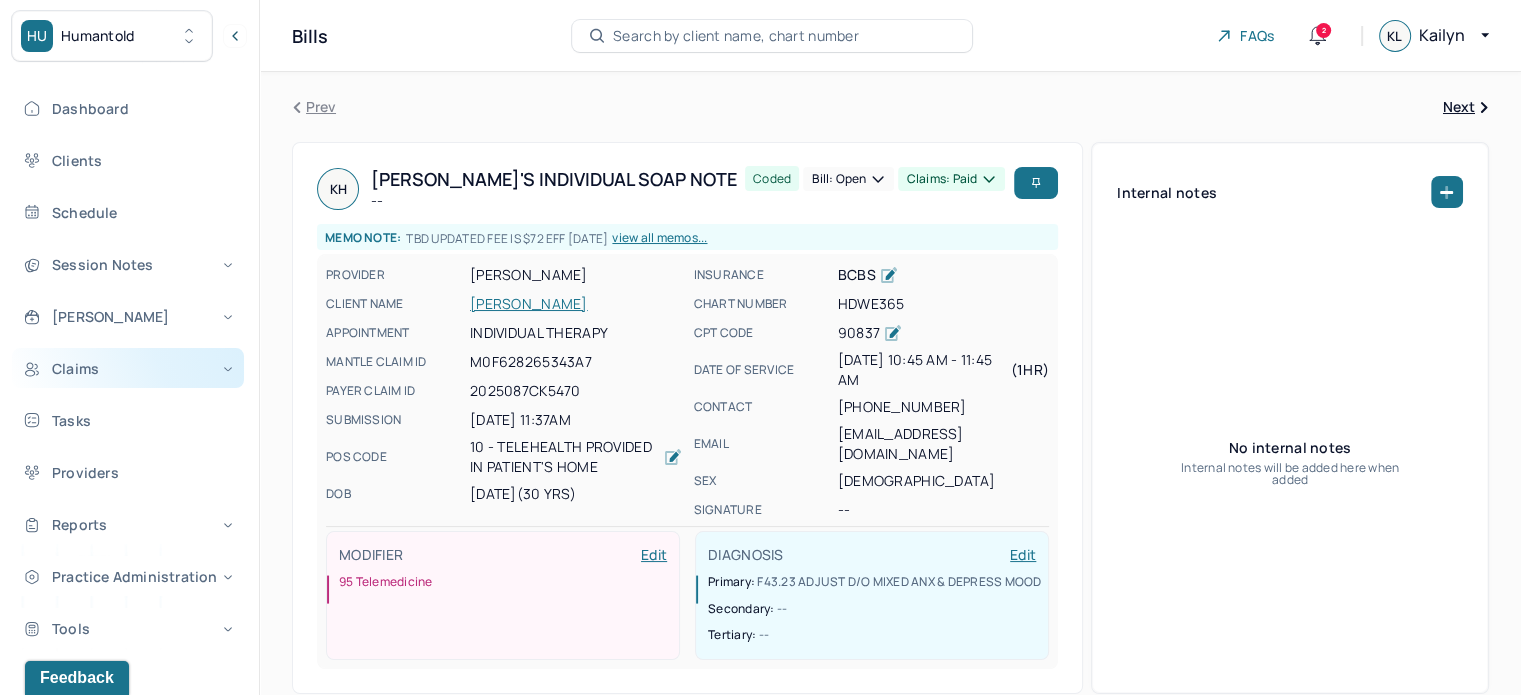 click on "Claims" at bounding box center (128, 368) 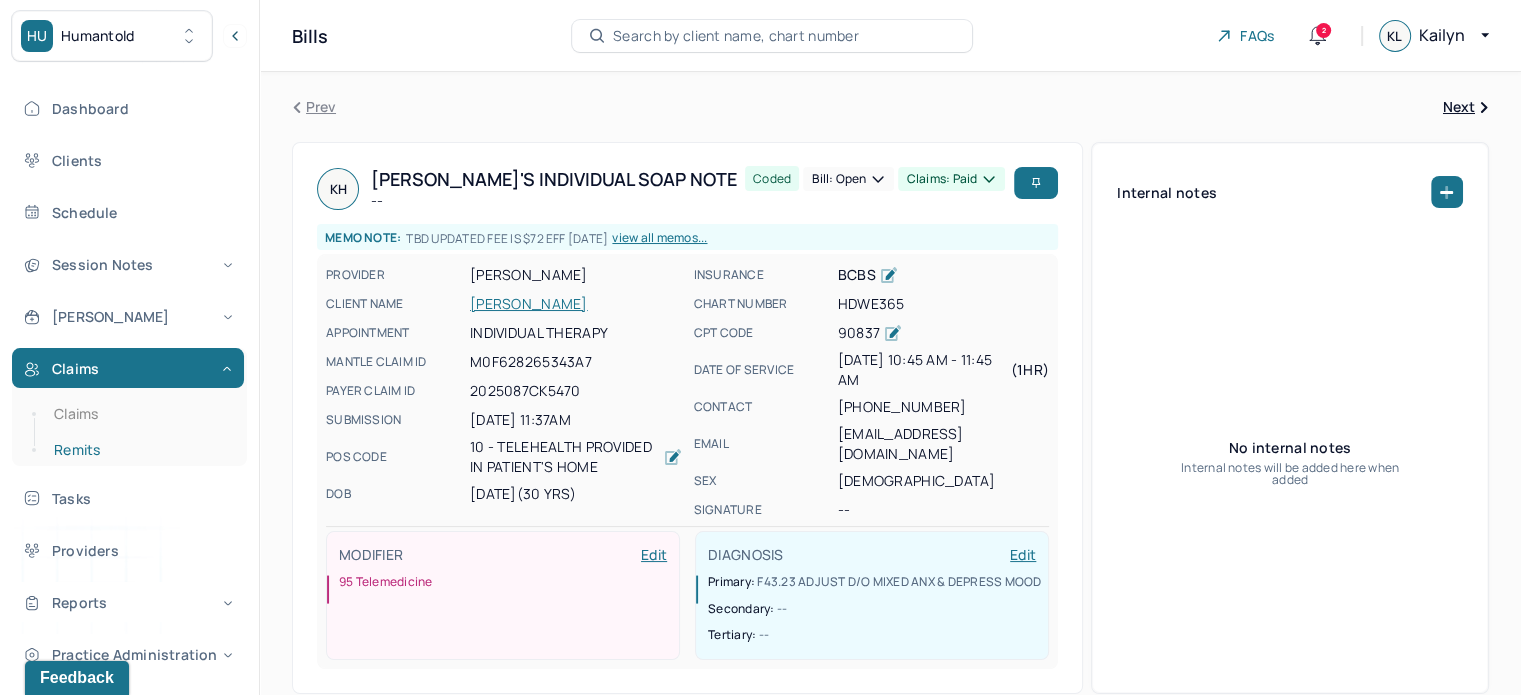 click on "Remits" at bounding box center [139, 450] 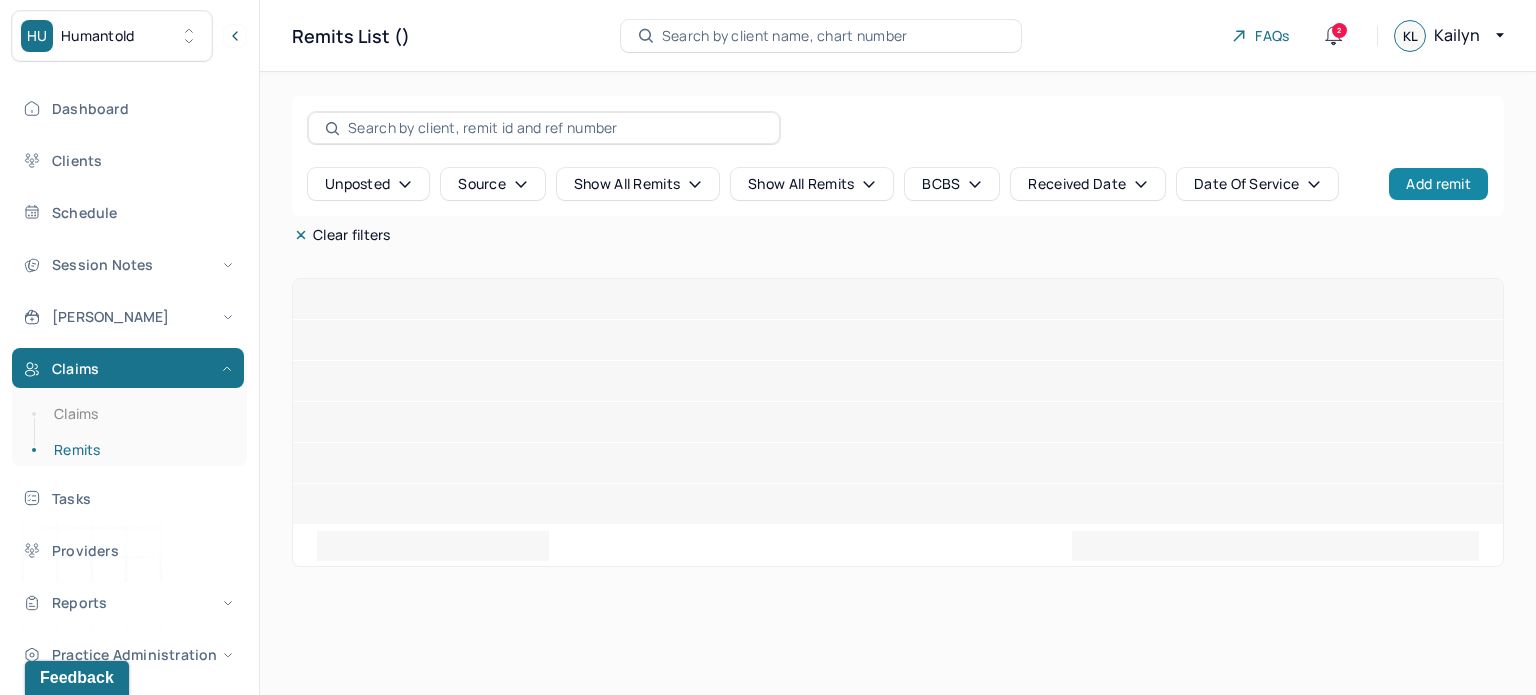 click on "Add remit" at bounding box center [1438, 184] 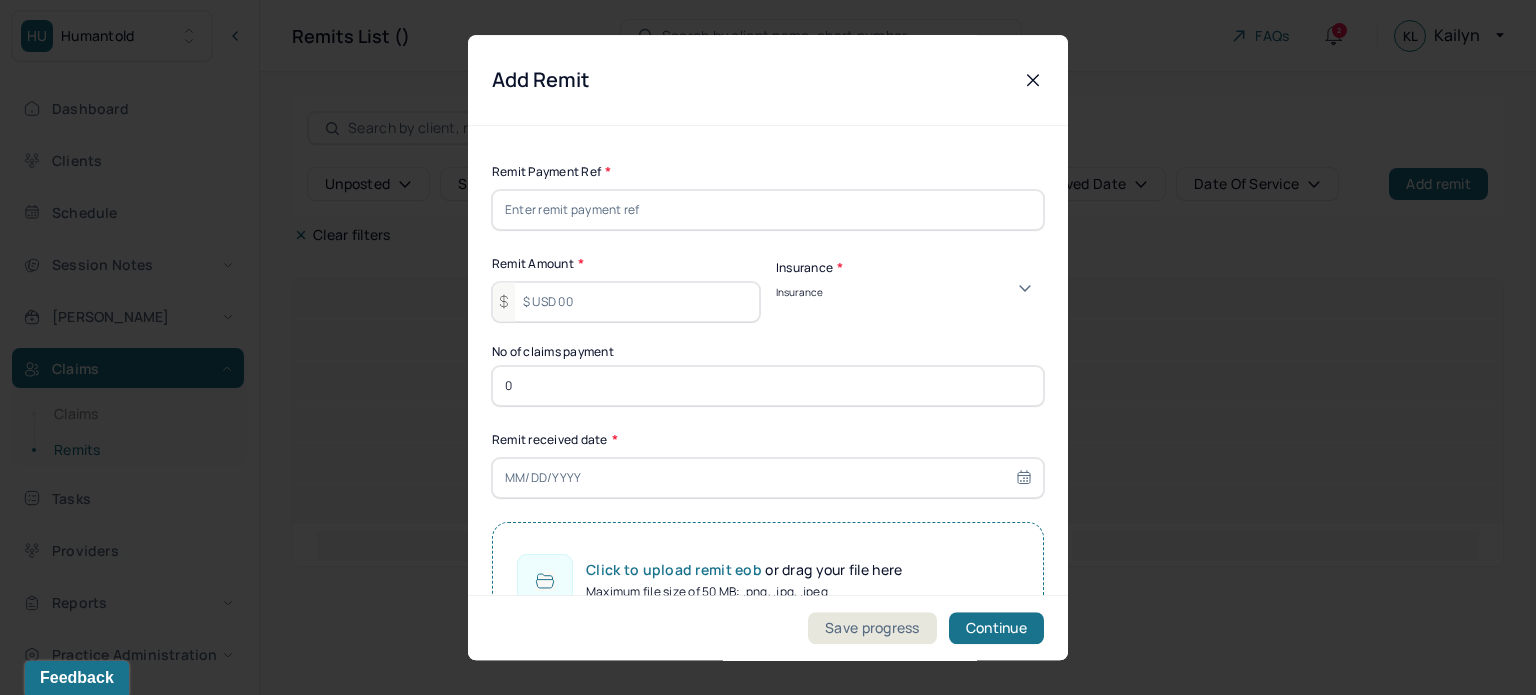 click at bounding box center [768, 210] 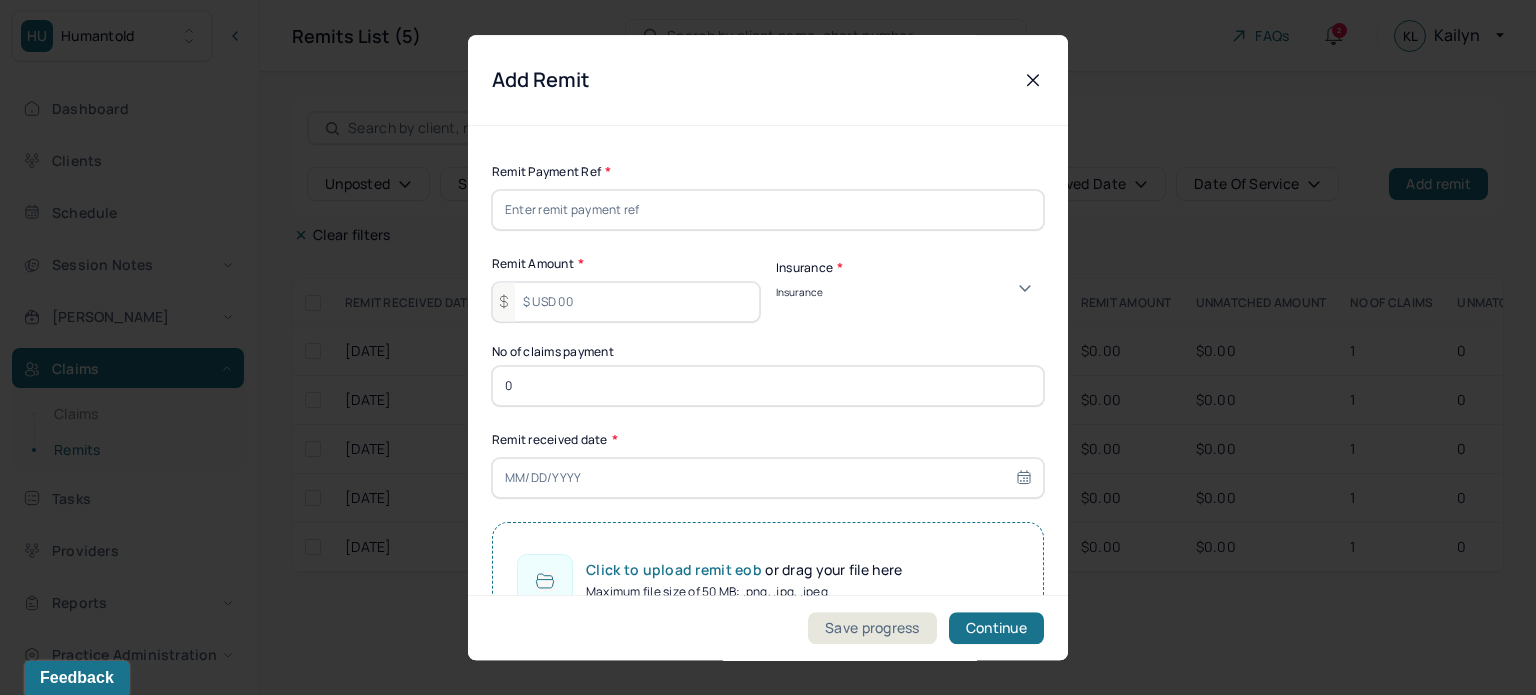 paste on "2024313BB6481" 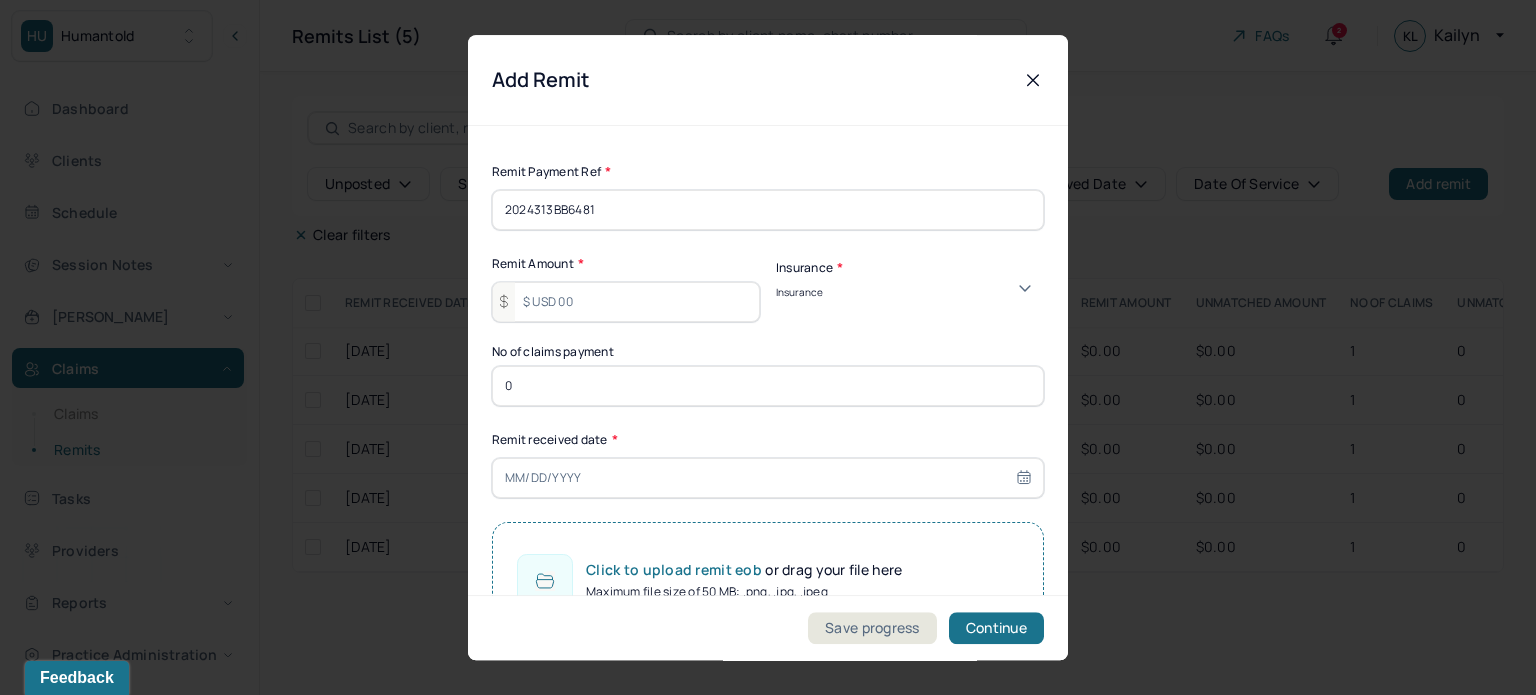 type on "2024313BB6481" 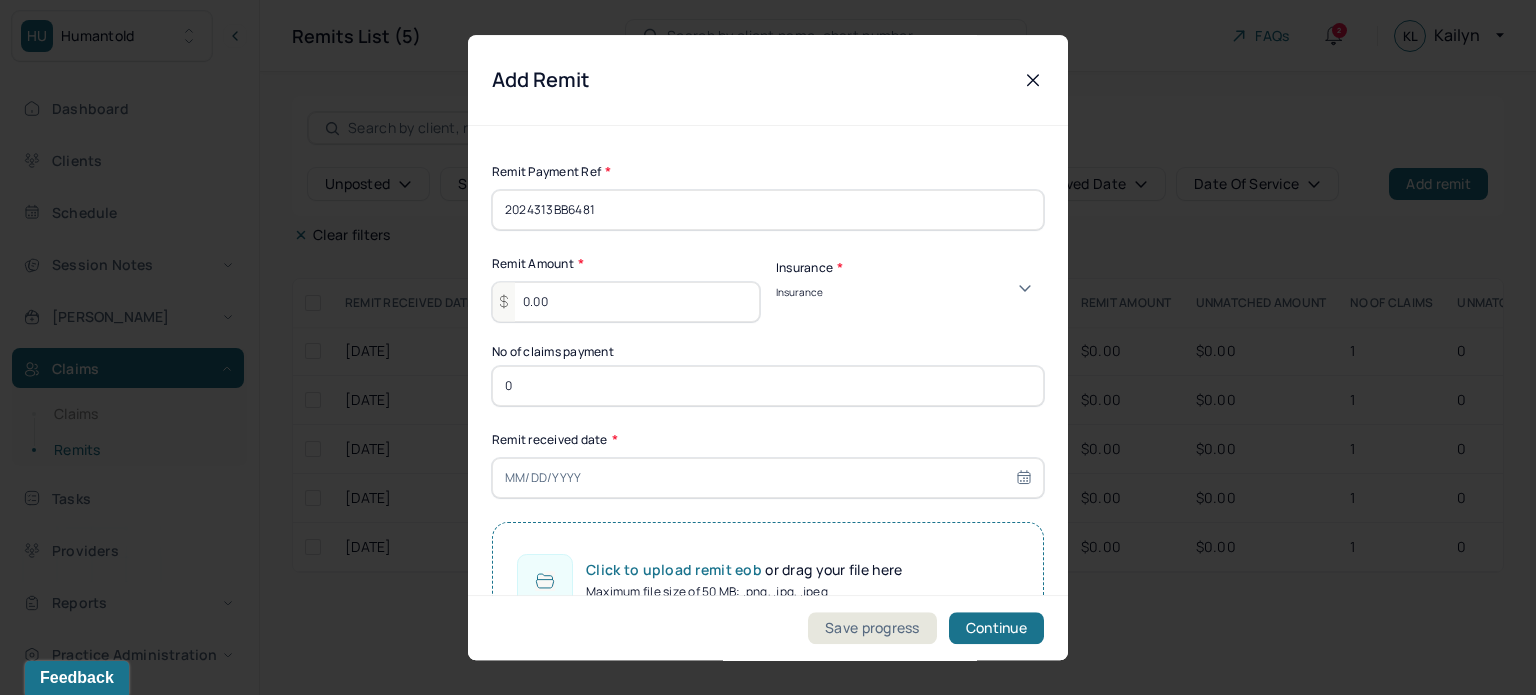 type on "0.00" 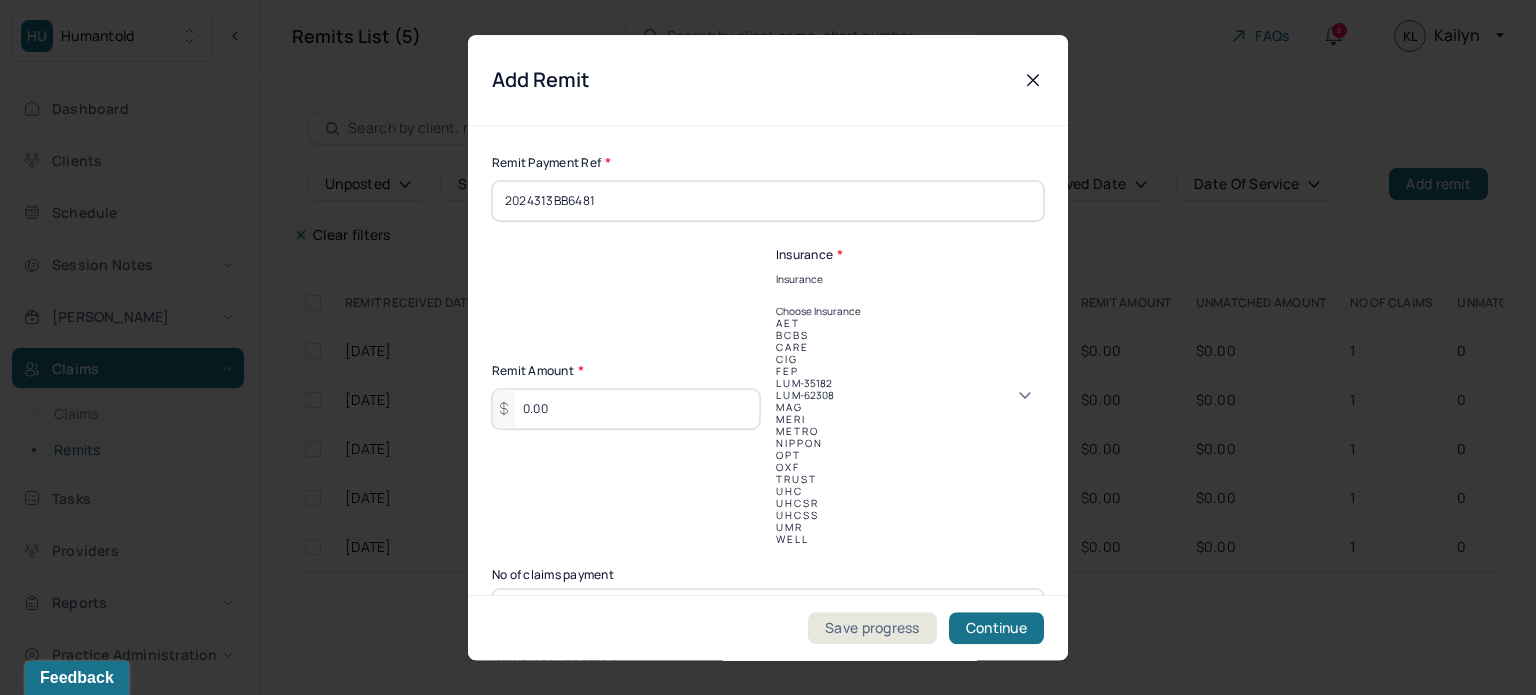 scroll, scrollTop: 12, scrollLeft: 0, axis: vertical 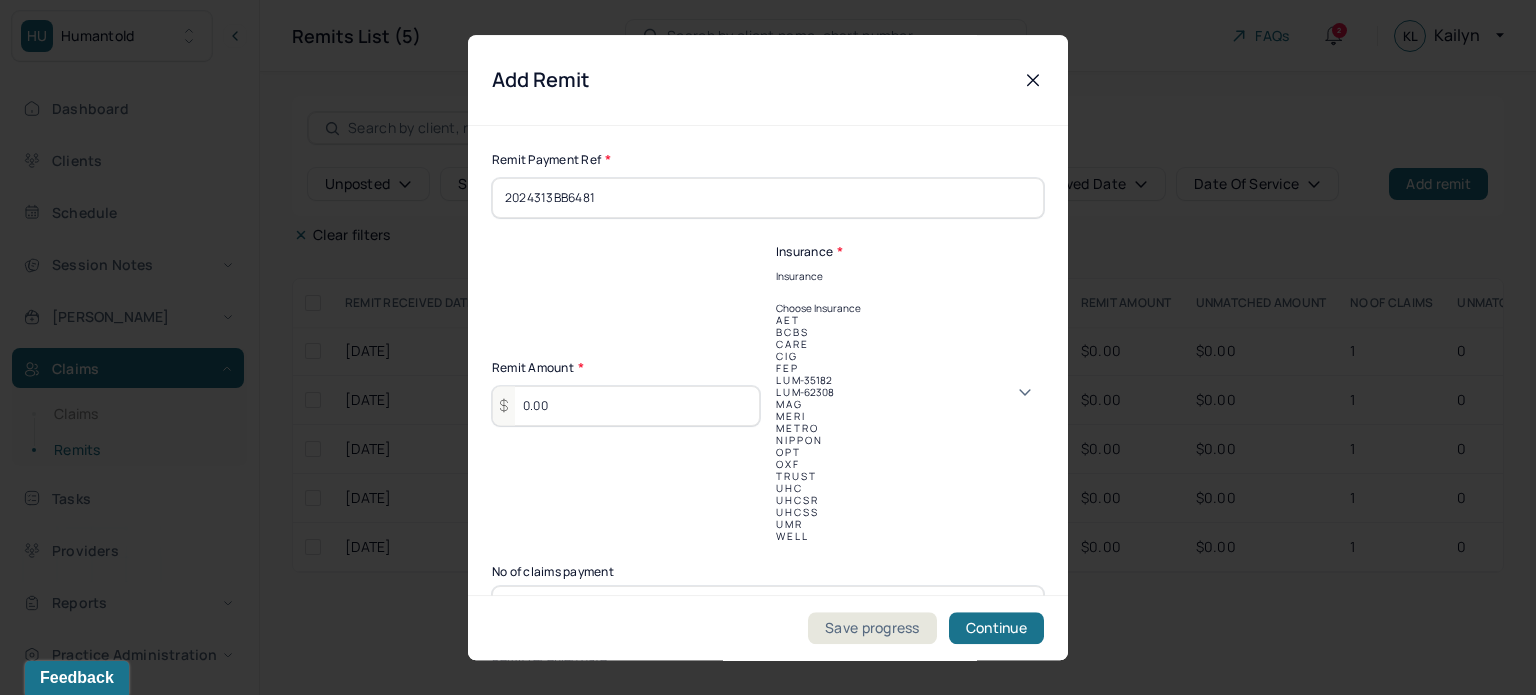 click on "B C B S" at bounding box center [910, 332] 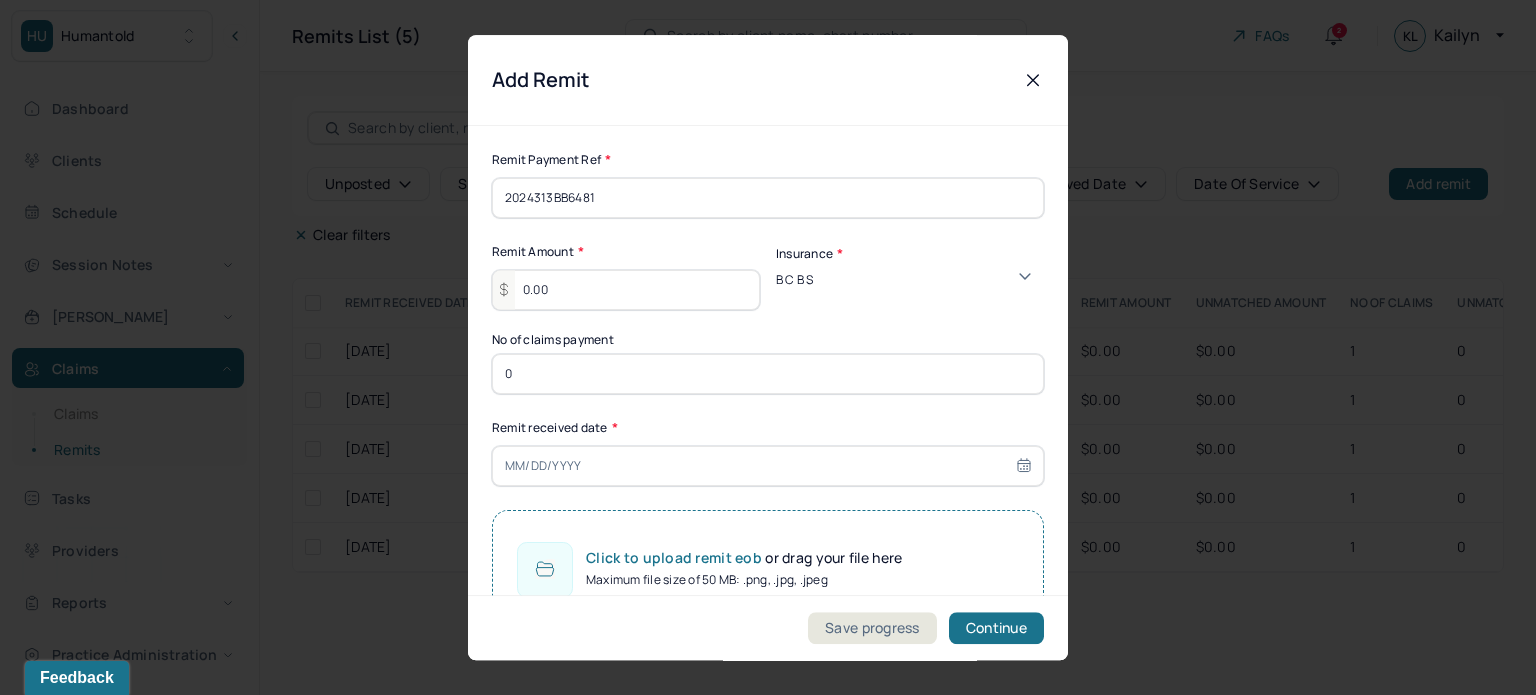 click on "0" at bounding box center (768, 374) 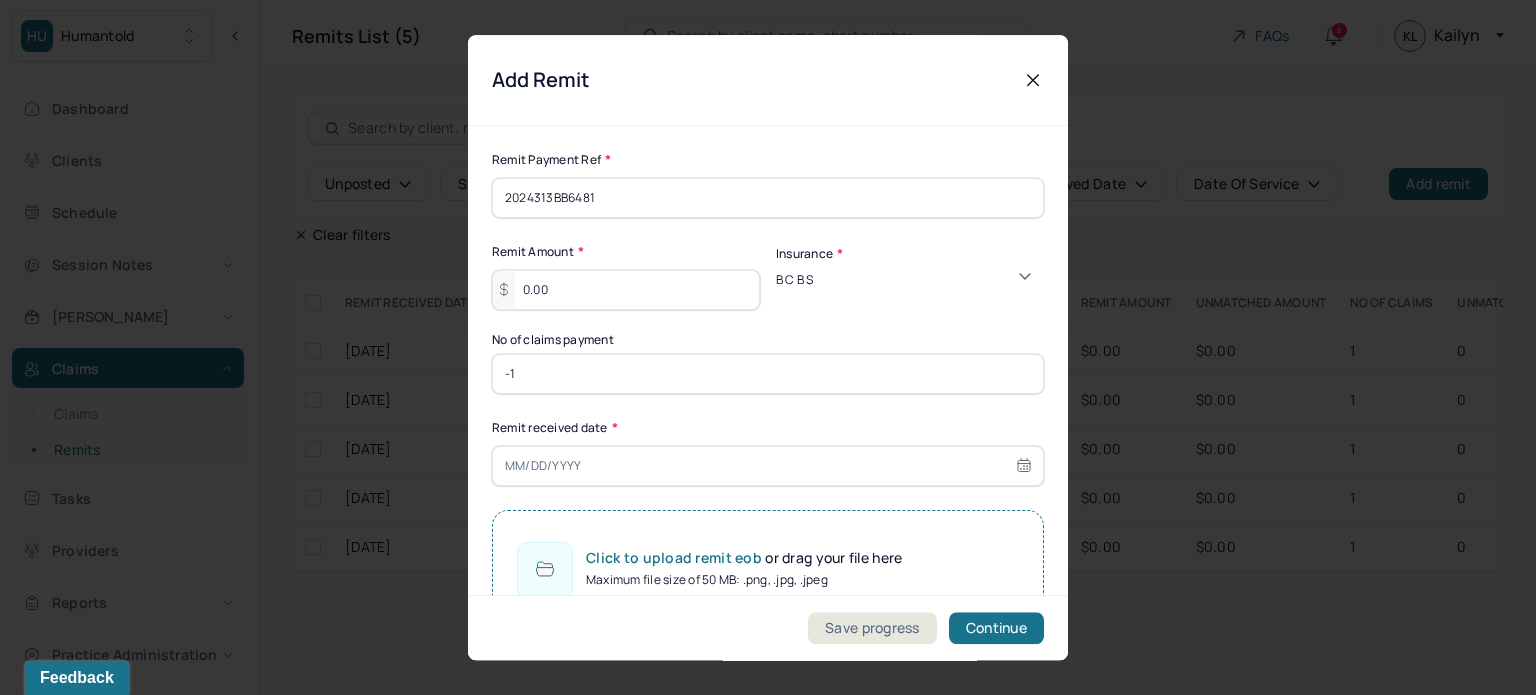 type on "-1" 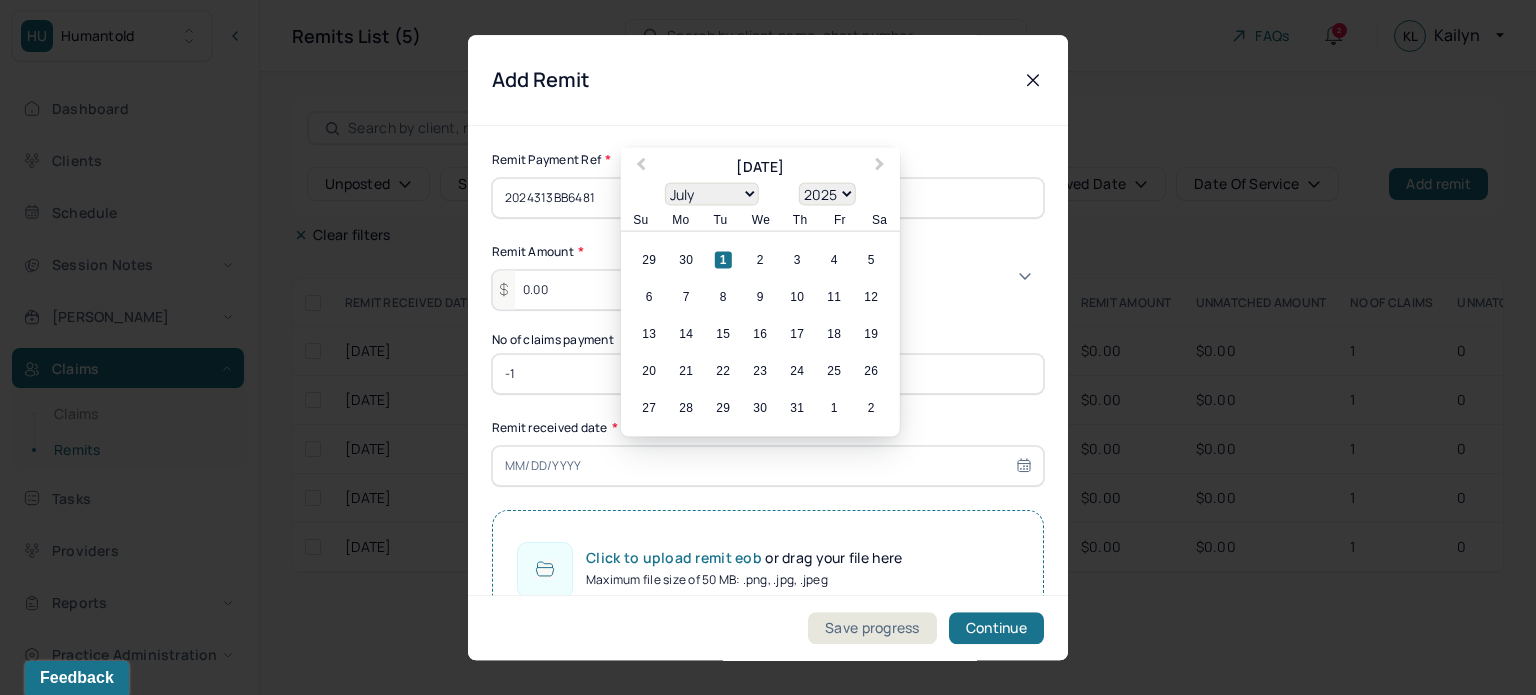 click on "1" at bounding box center [723, 260] 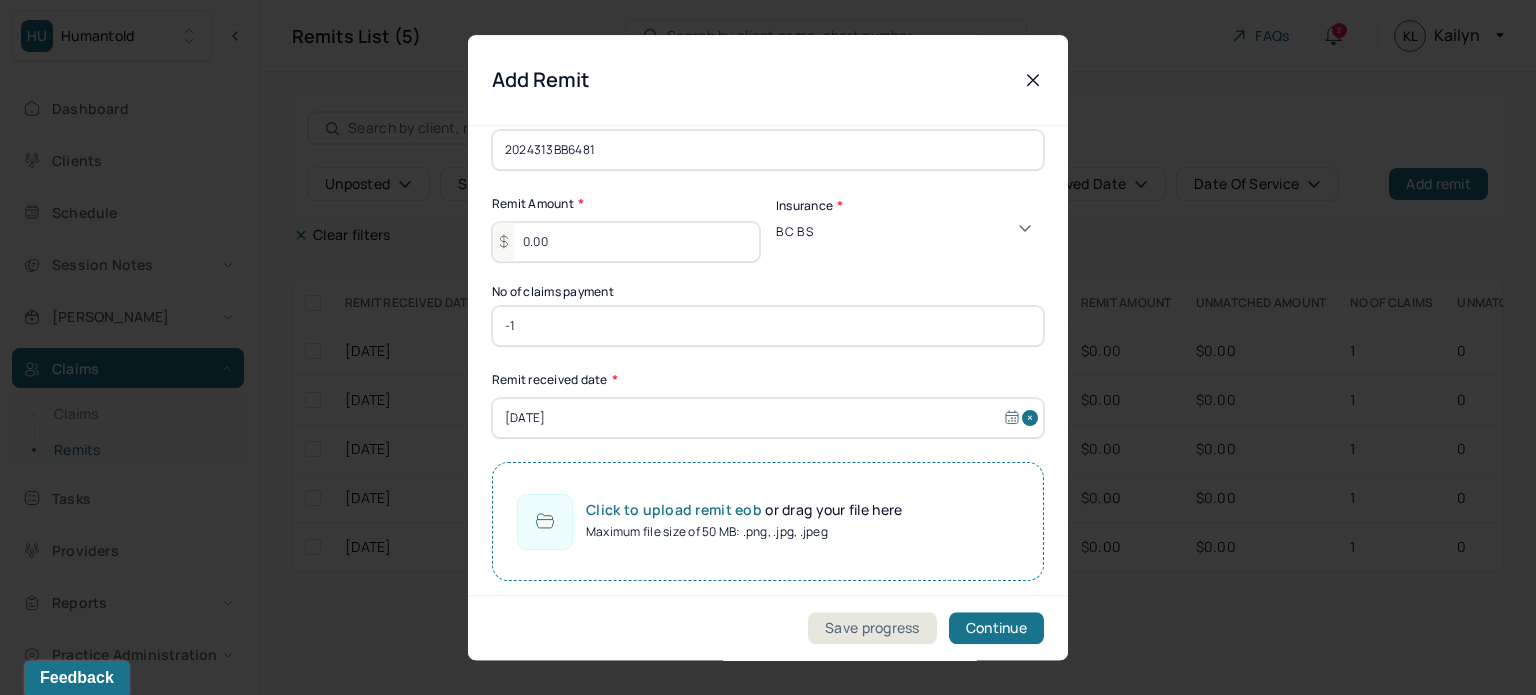 scroll, scrollTop: 84, scrollLeft: 0, axis: vertical 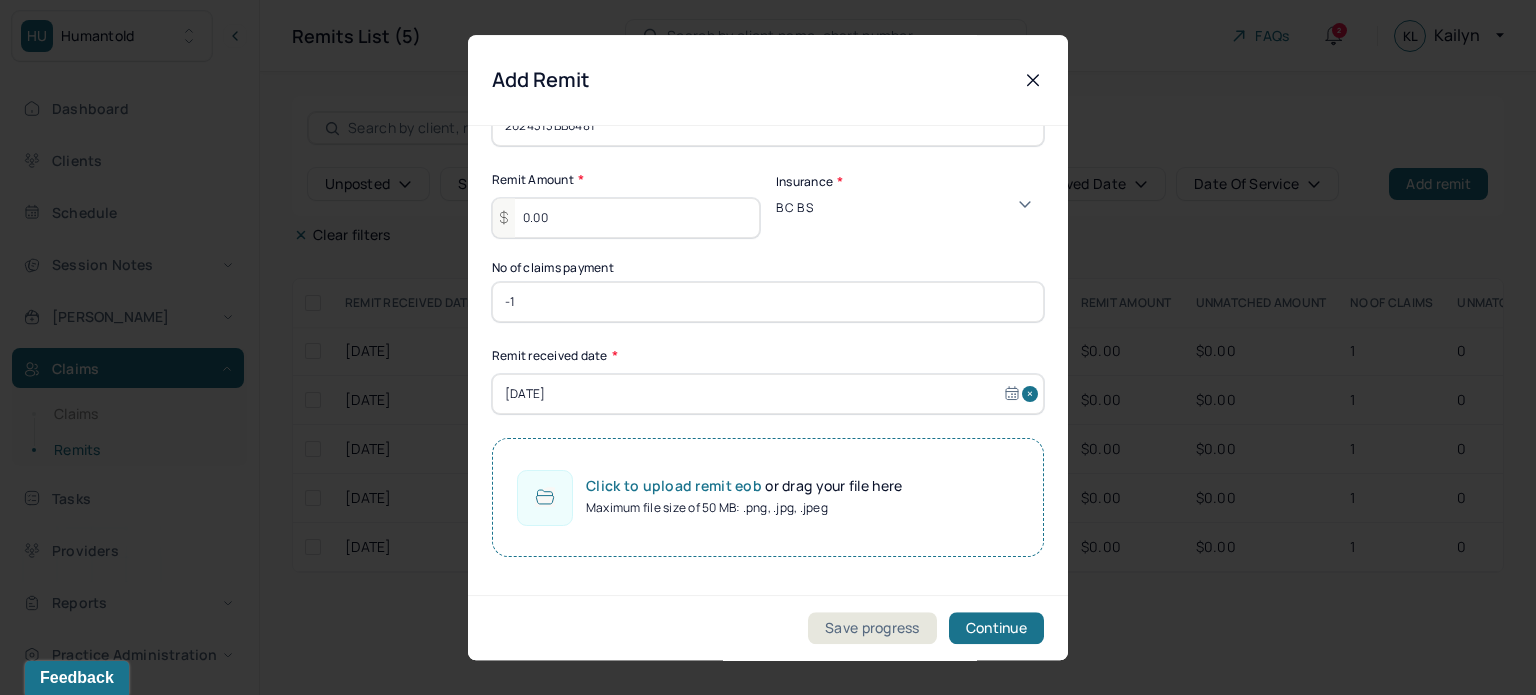 click on "Click to upload remit eob   or drag your file here Maximum file size of 50 MB: .png, .jpg, .jpeg" at bounding box center [768, 497] 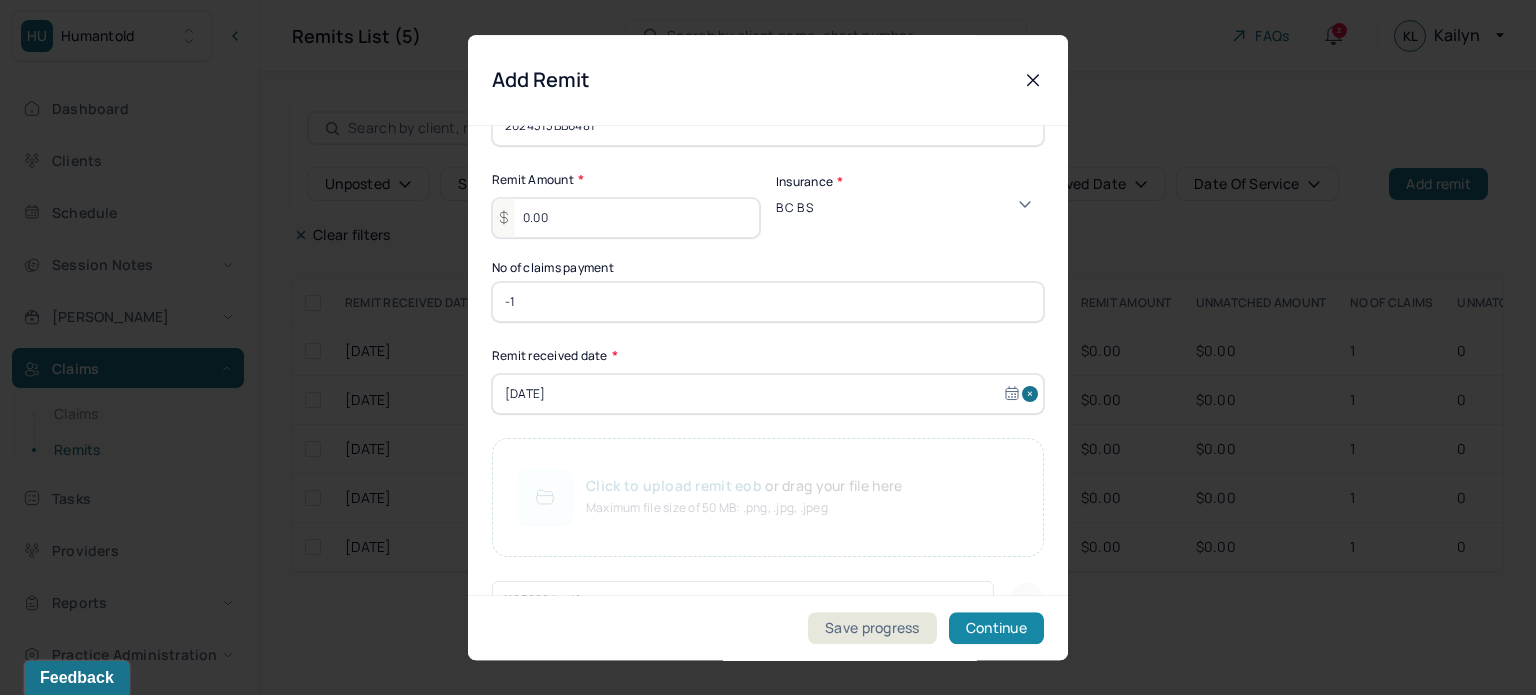 click on "Continue" at bounding box center [996, 628] 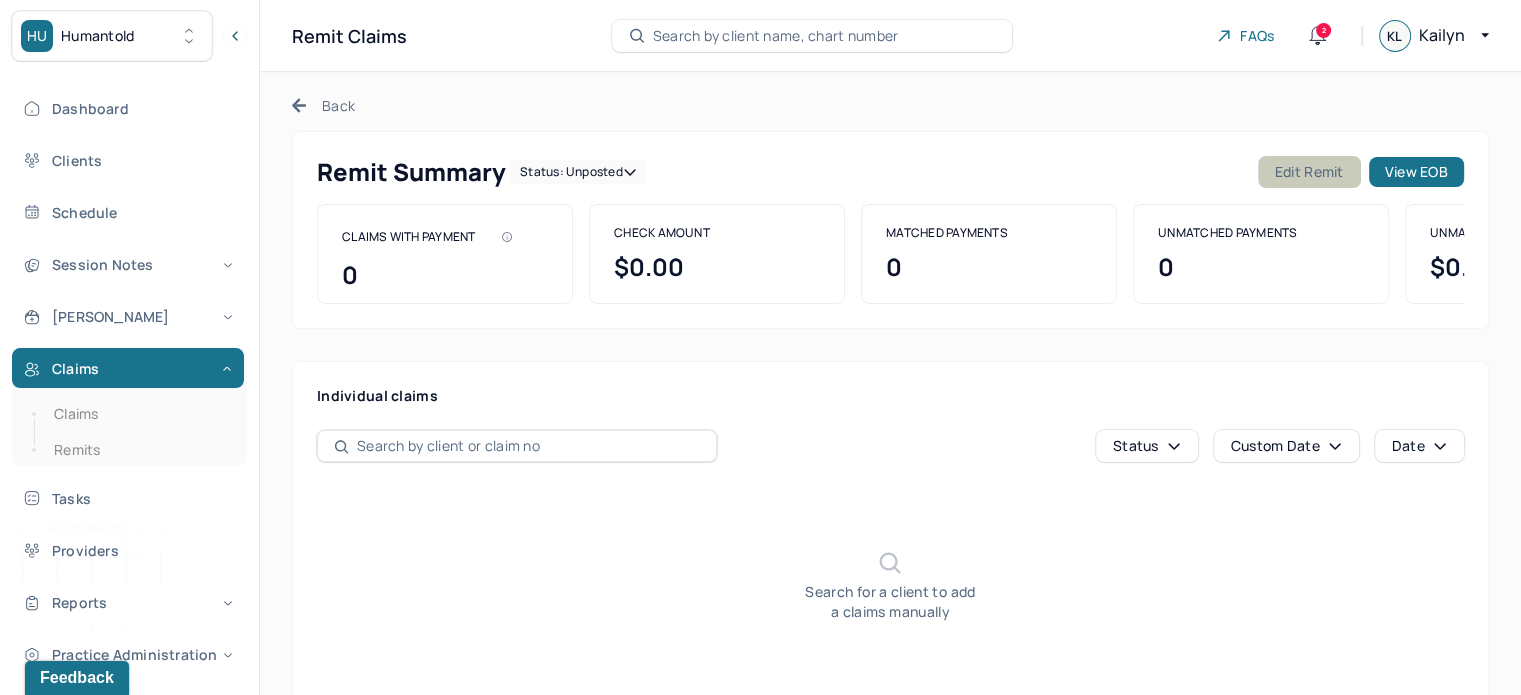 click on "Edit Remit" at bounding box center (1309, 172) 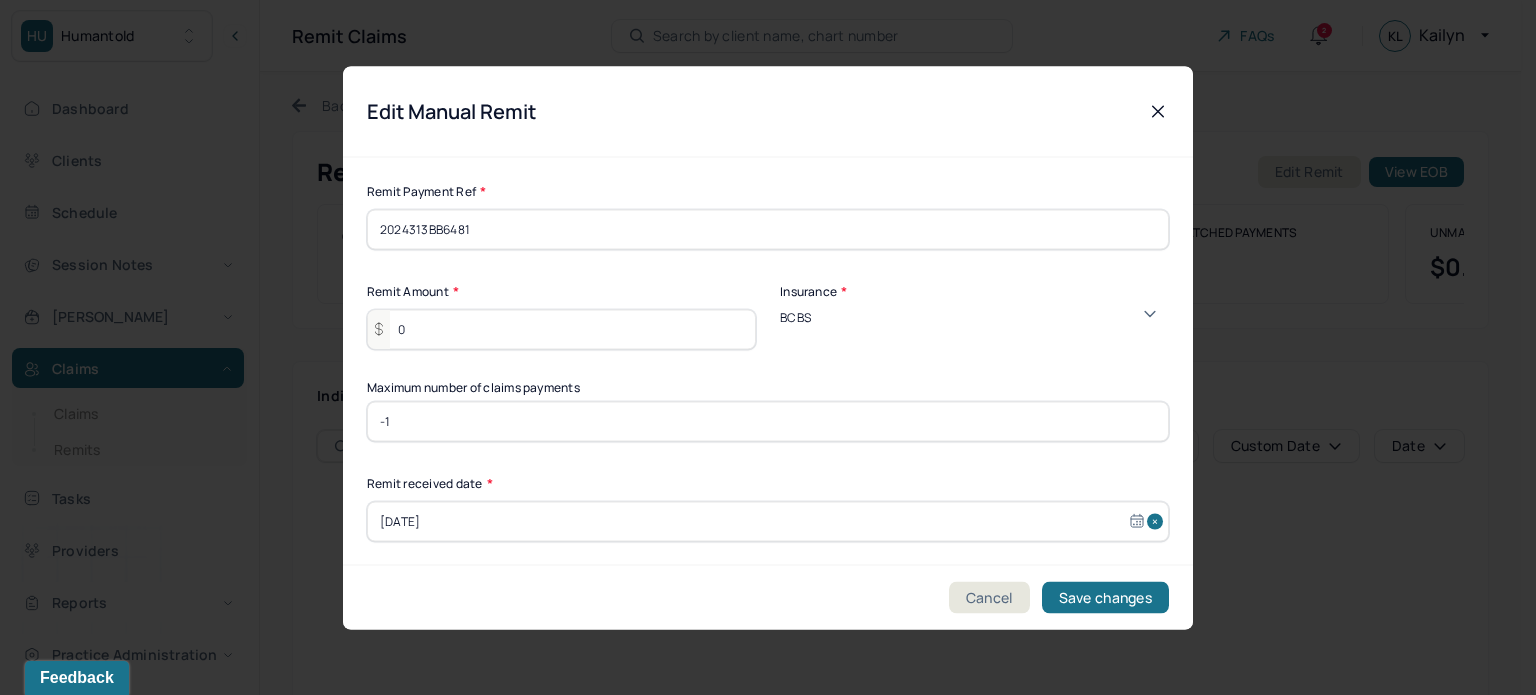 click on "-1" at bounding box center [768, 421] 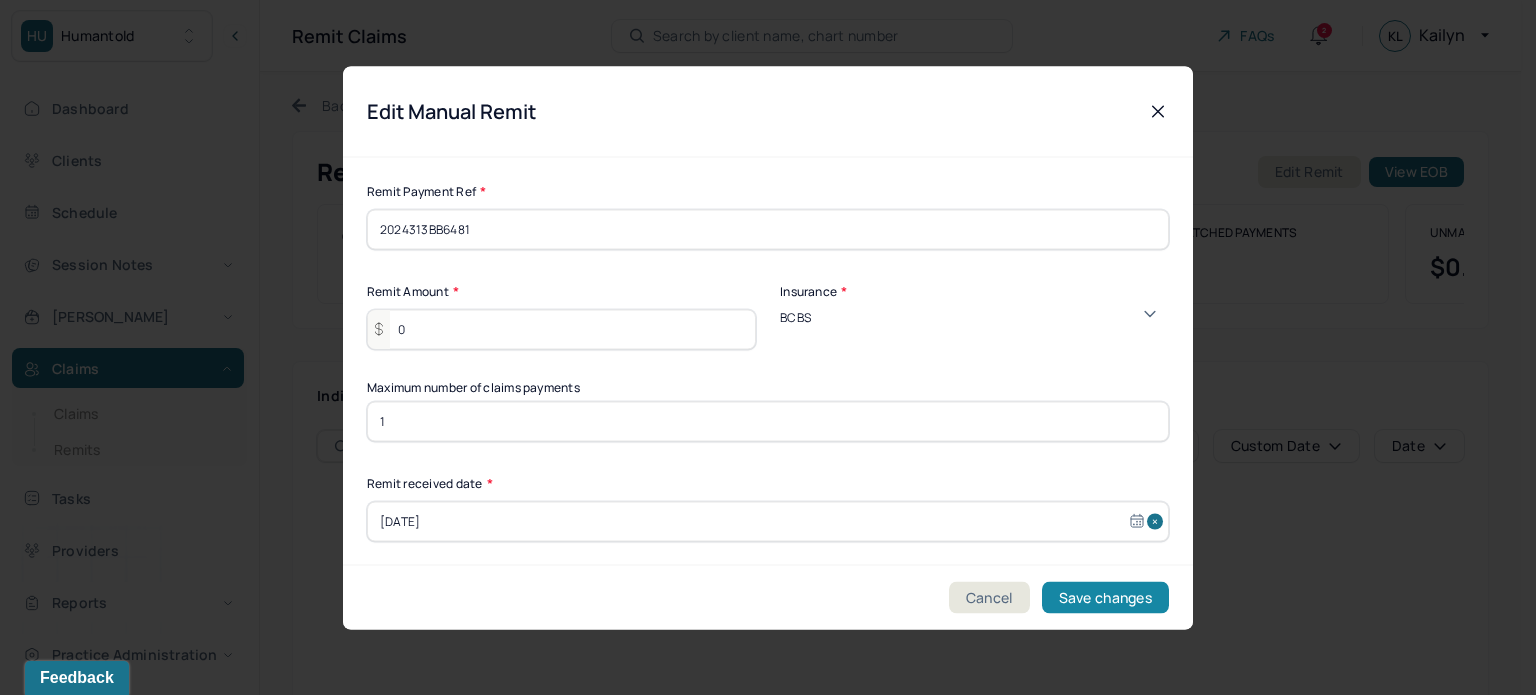 type on "1" 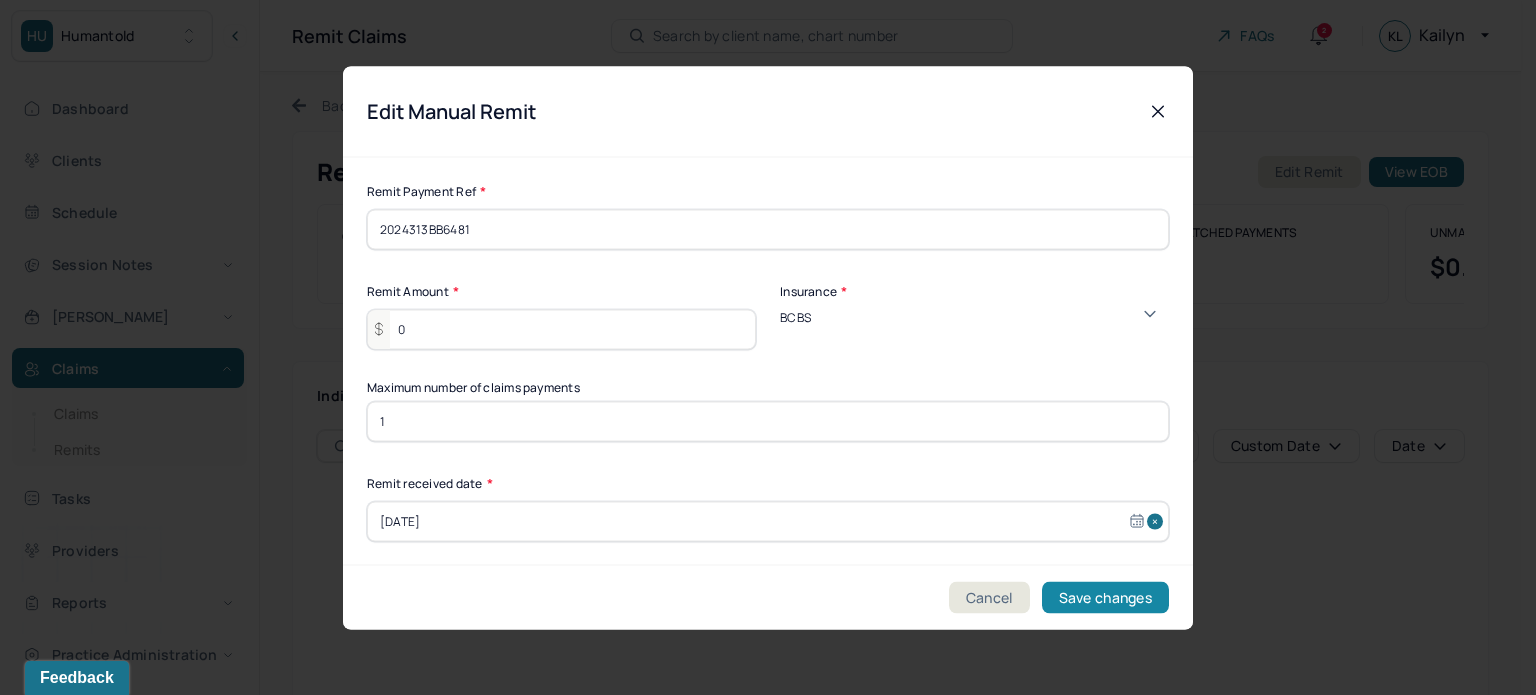 click on "Save changes" at bounding box center (1105, 597) 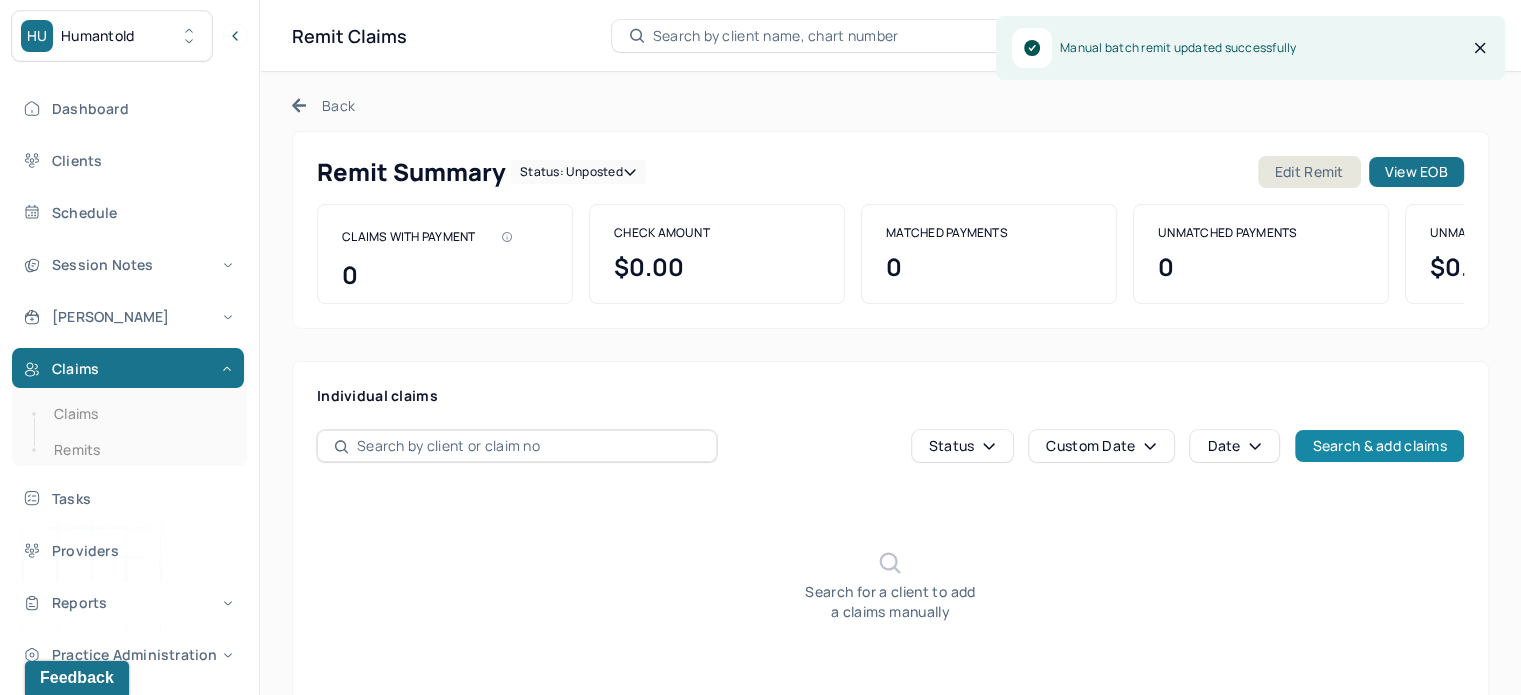click on "Search & add claims" at bounding box center (1379, 446) 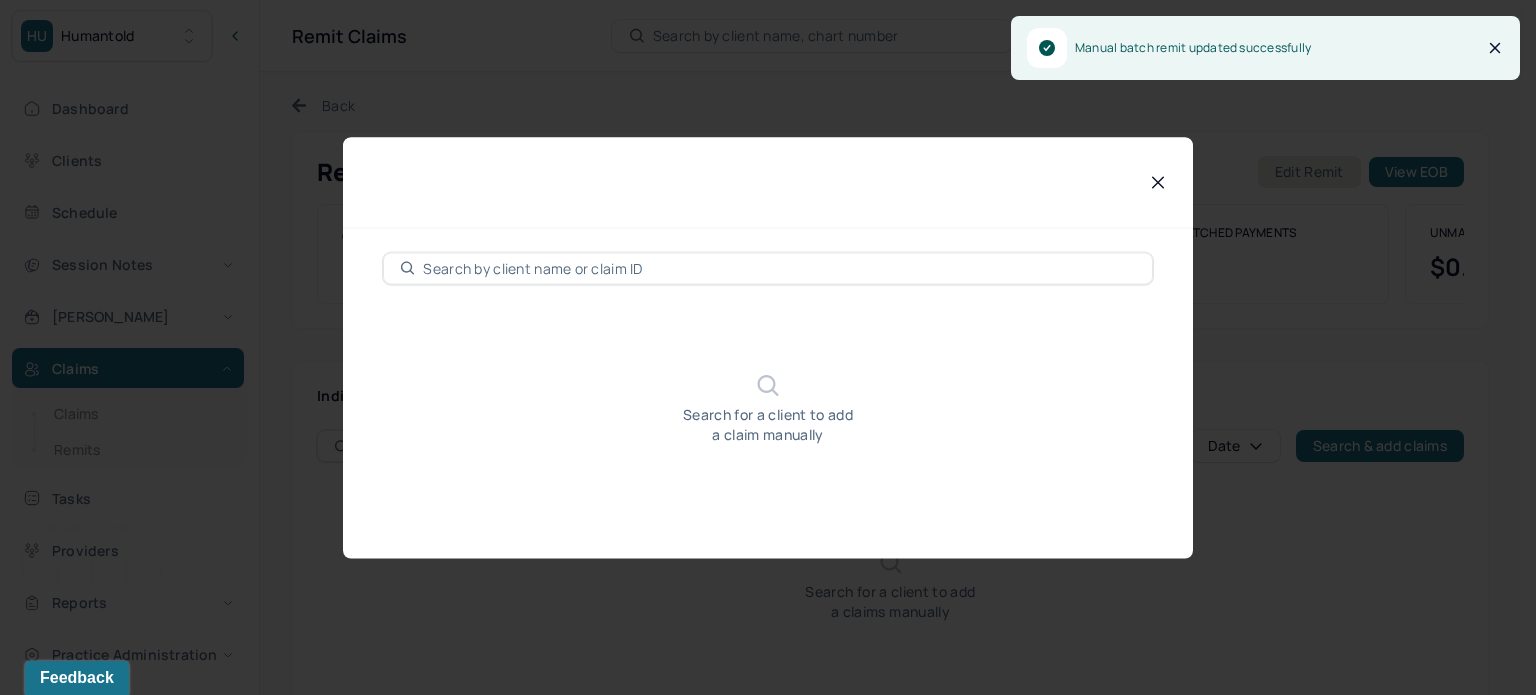 click at bounding box center (779, 268) 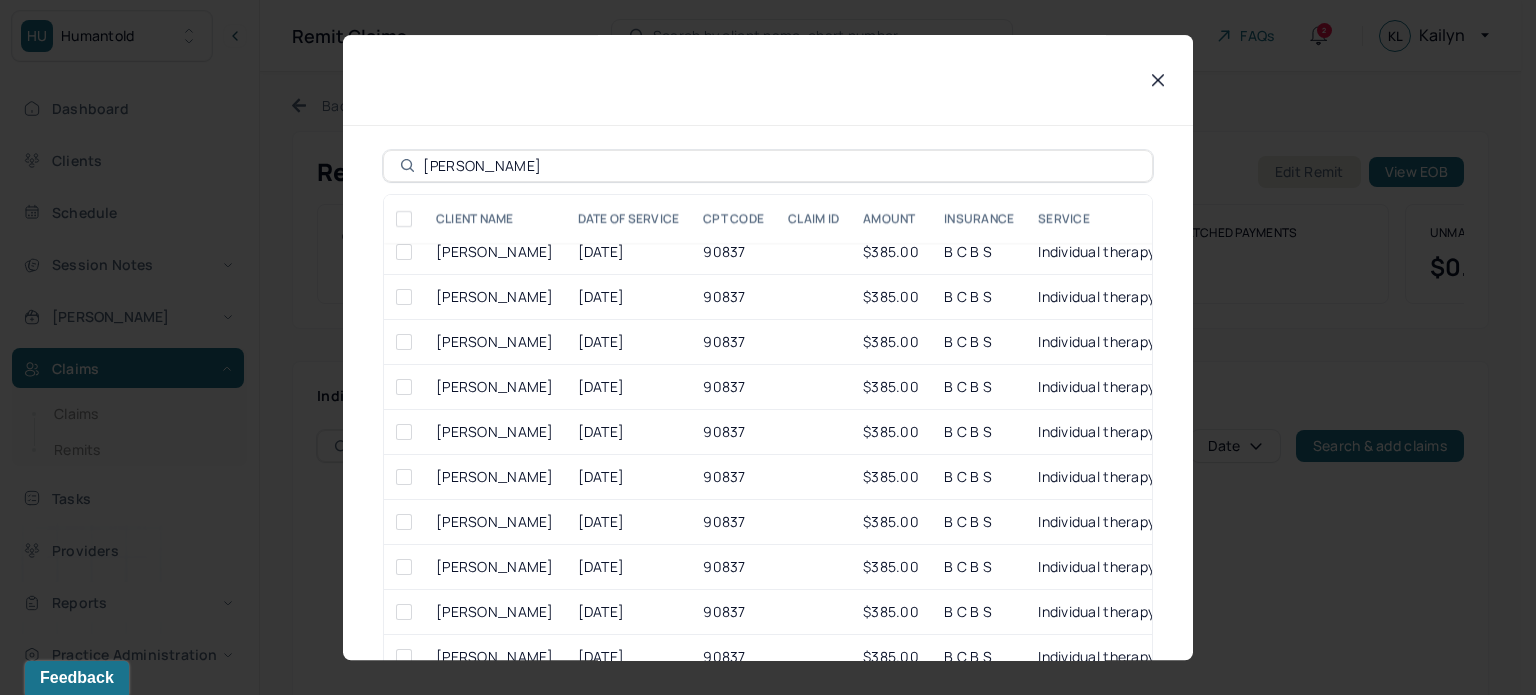 scroll, scrollTop: 208, scrollLeft: 0, axis: vertical 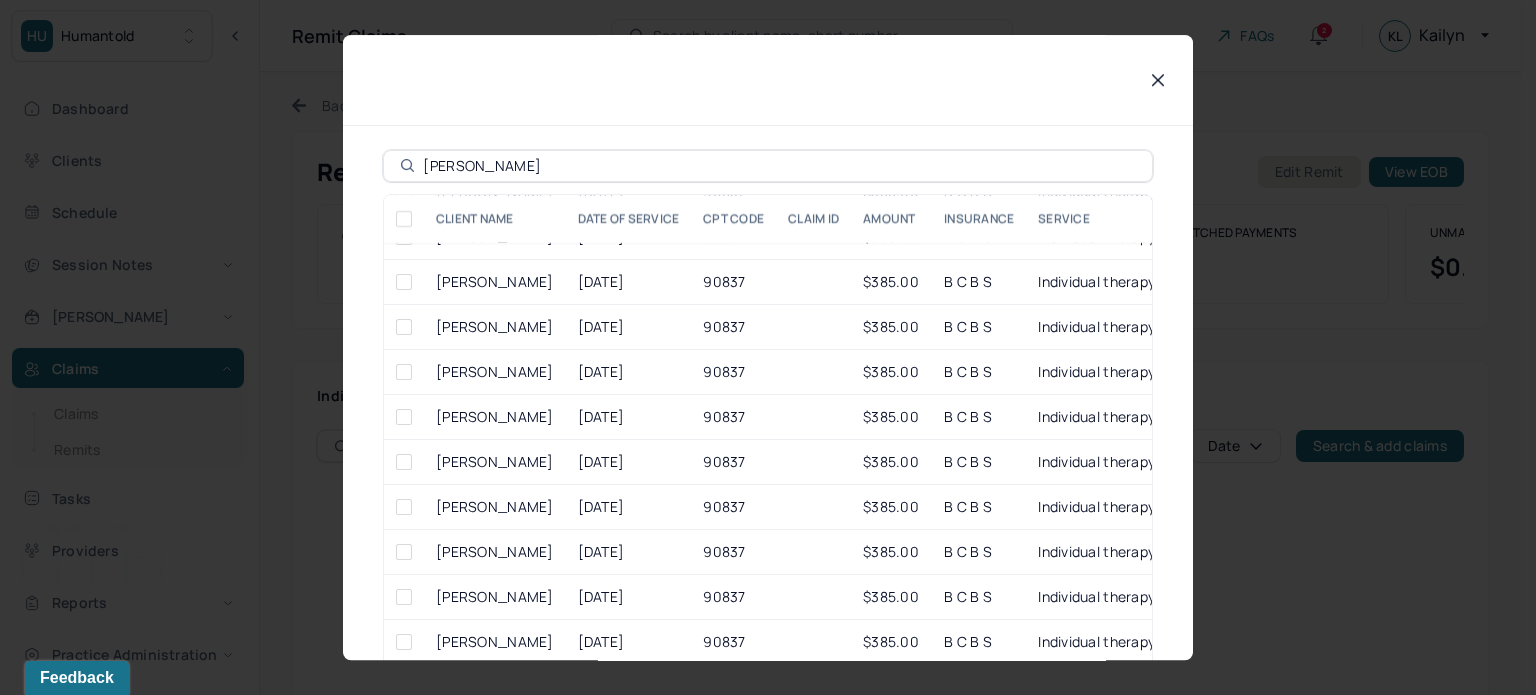 type on "[PERSON_NAME]" 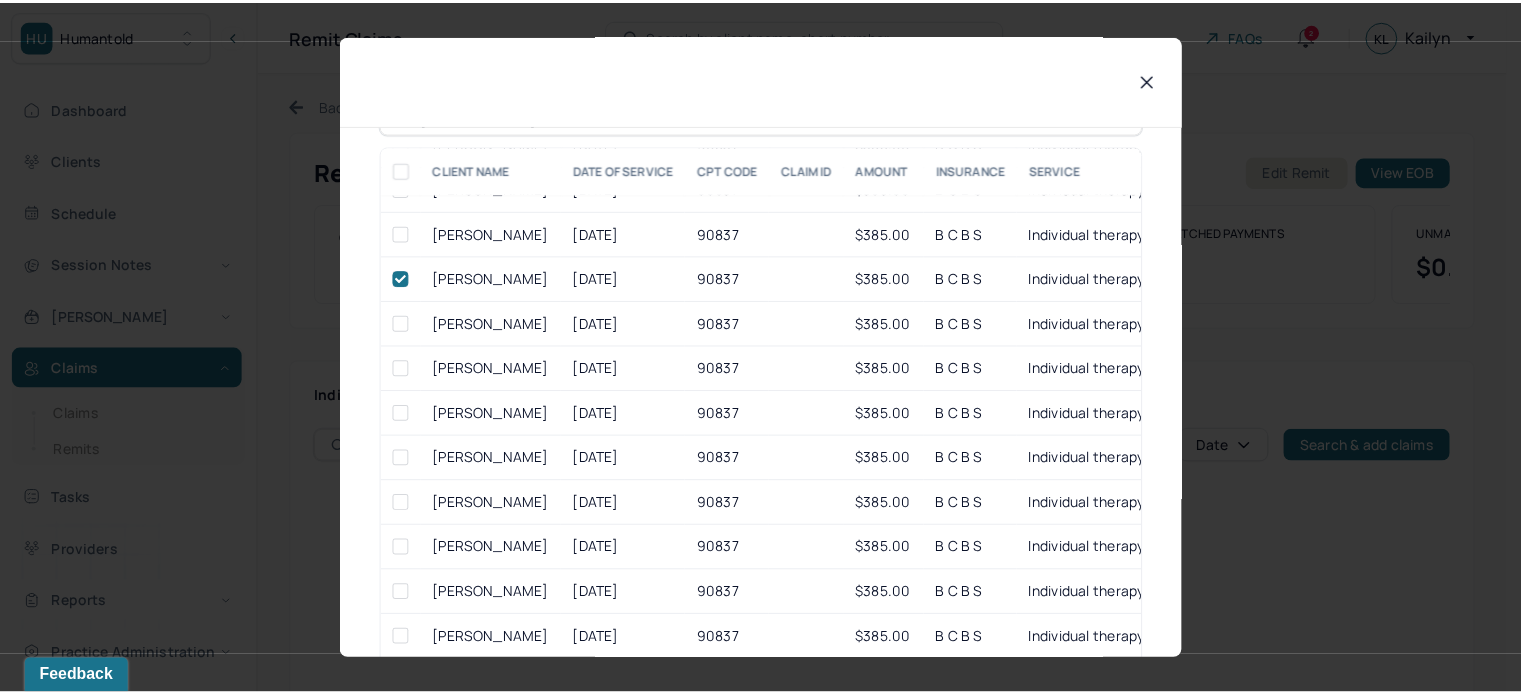 scroll, scrollTop: 160, scrollLeft: 0, axis: vertical 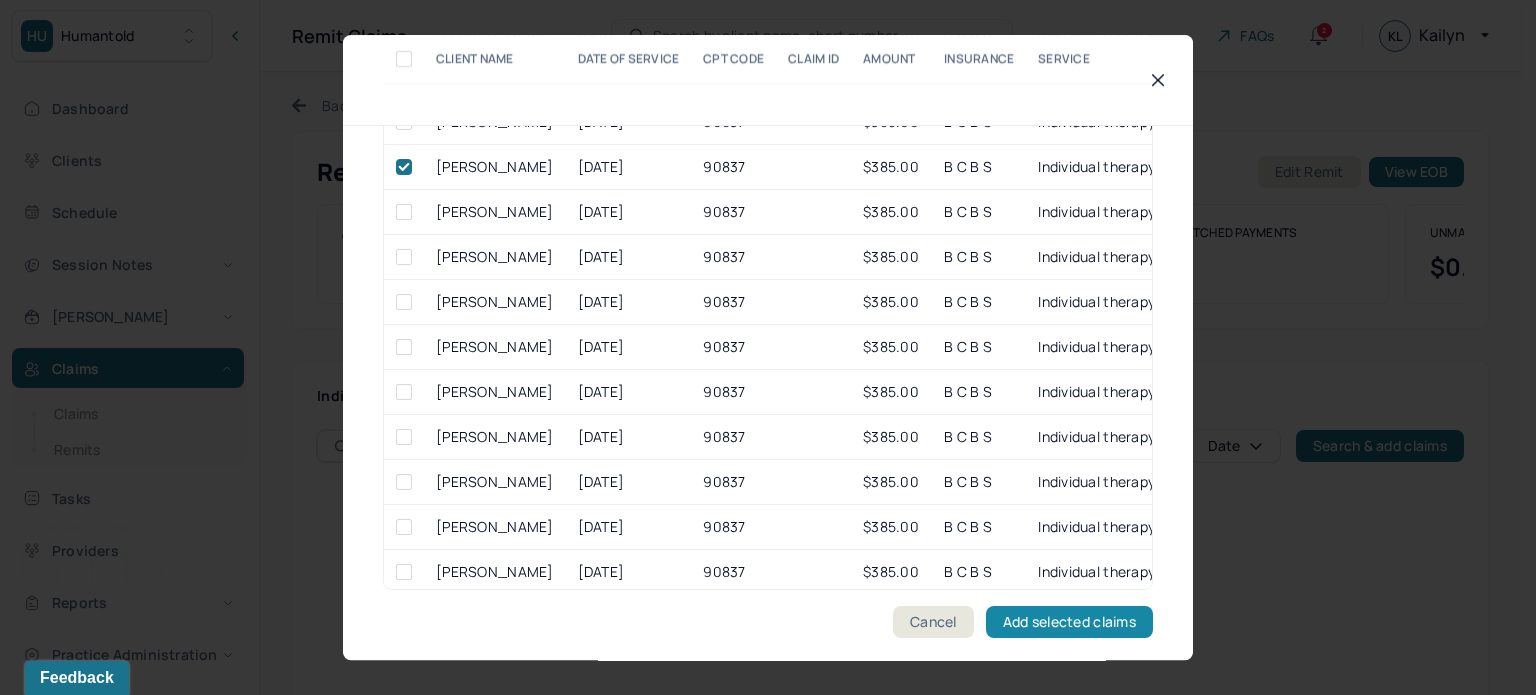 click on "Add selected claims" at bounding box center (1069, 622) 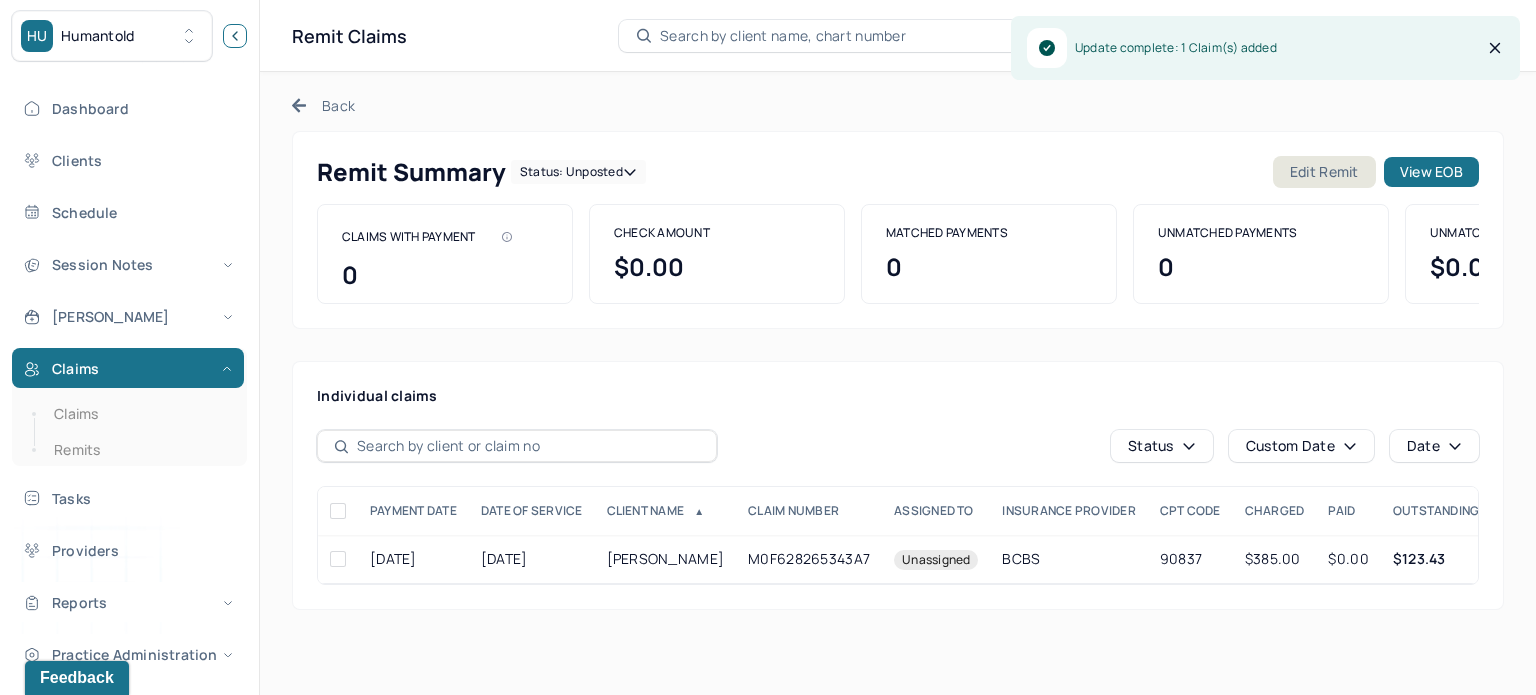 click 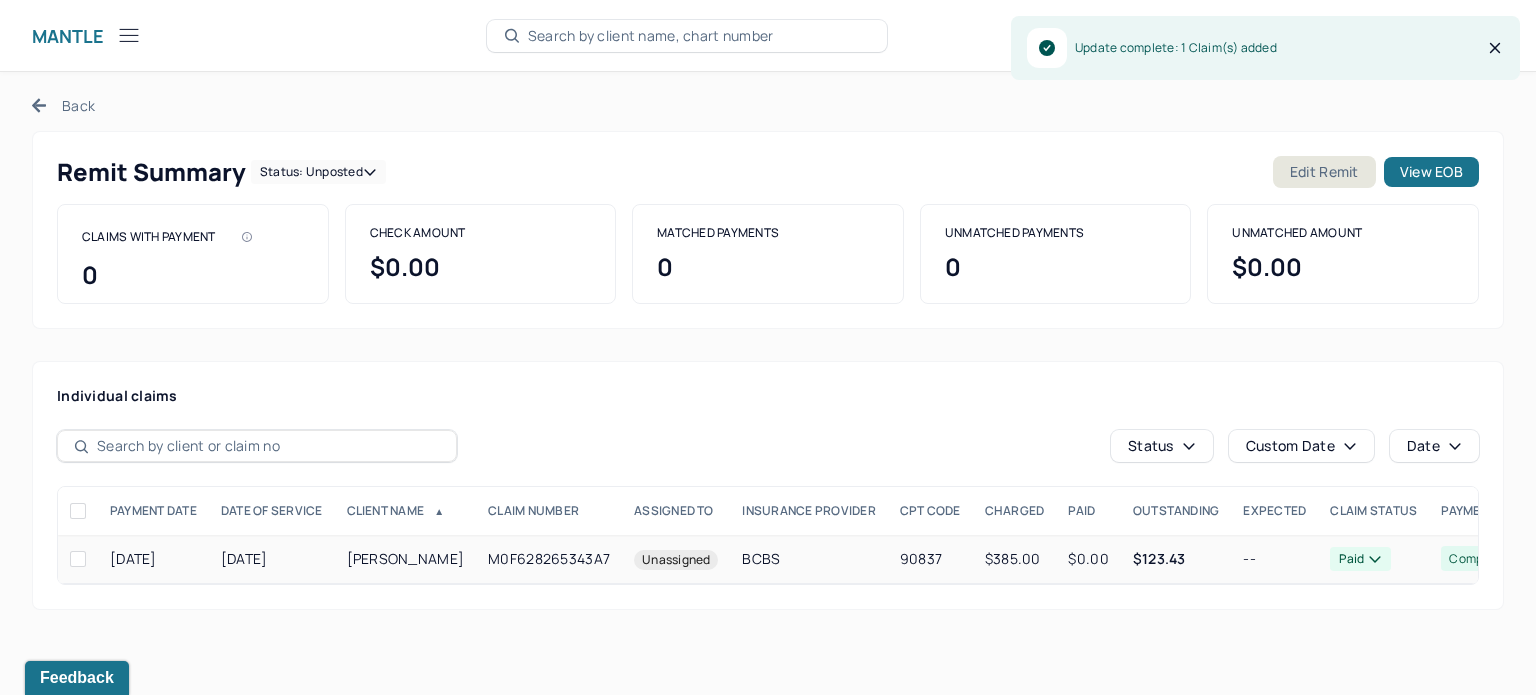 click on "$123.43" at bounding box center [1159, 558] 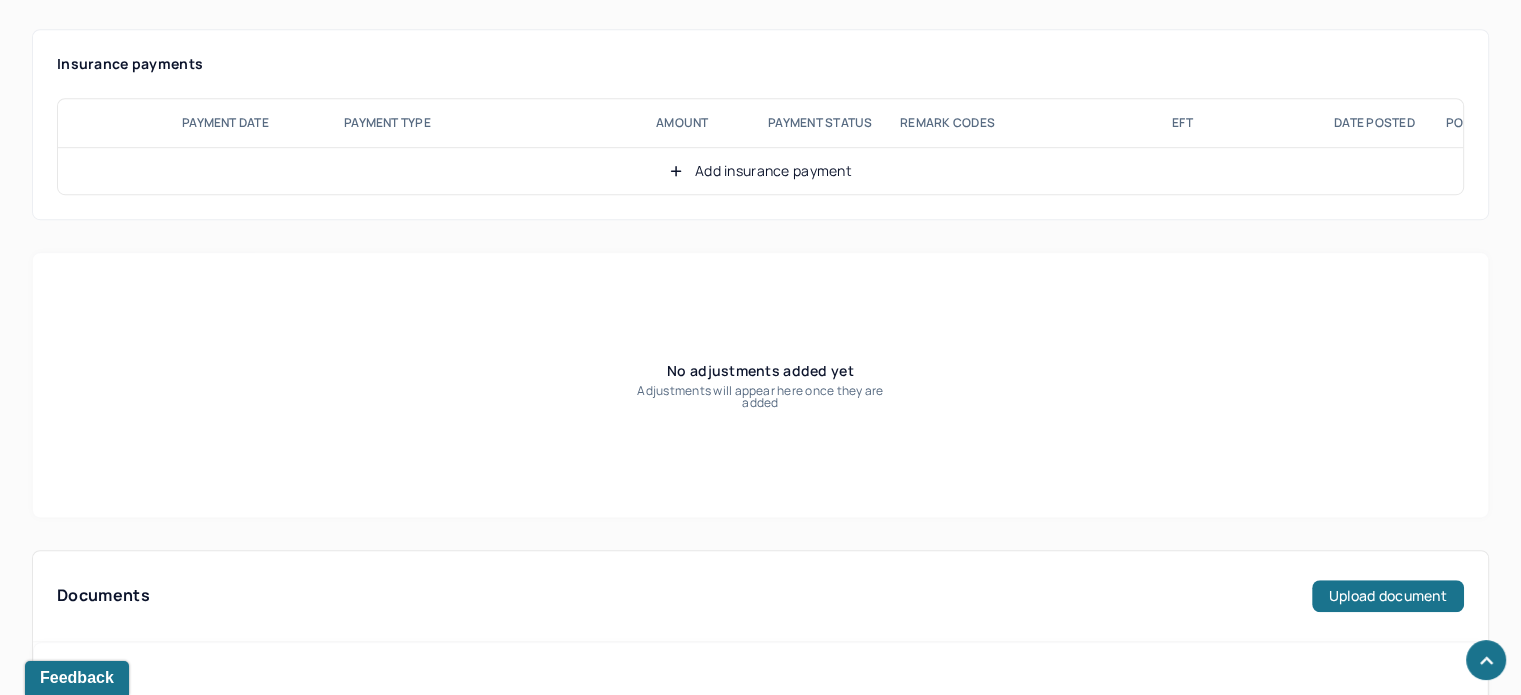 scroll, scrollTop: 1300, scrollLeft: 0, axis: vertical 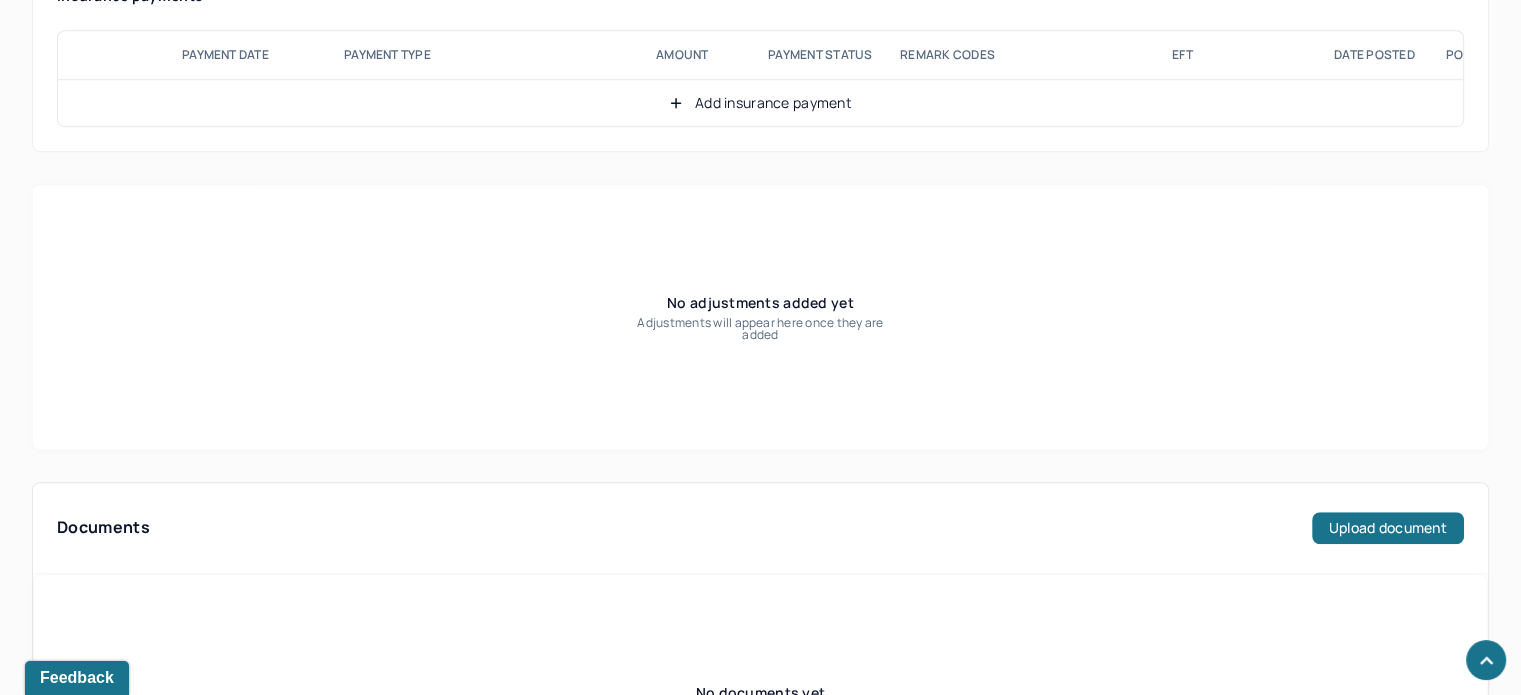 click on "Documents   Upload document" at bounding box center [760, 528] 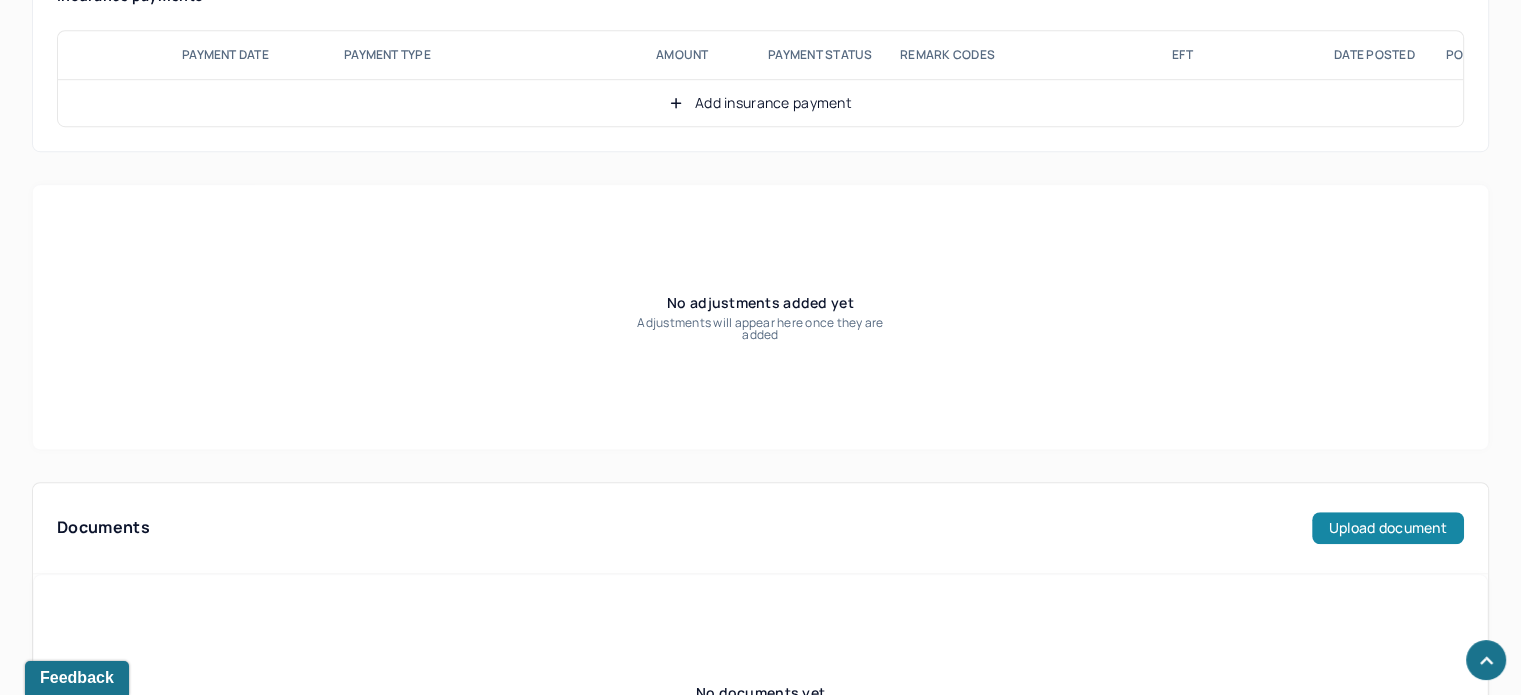 click on "Upload document" at bounding box center (1388, 528) 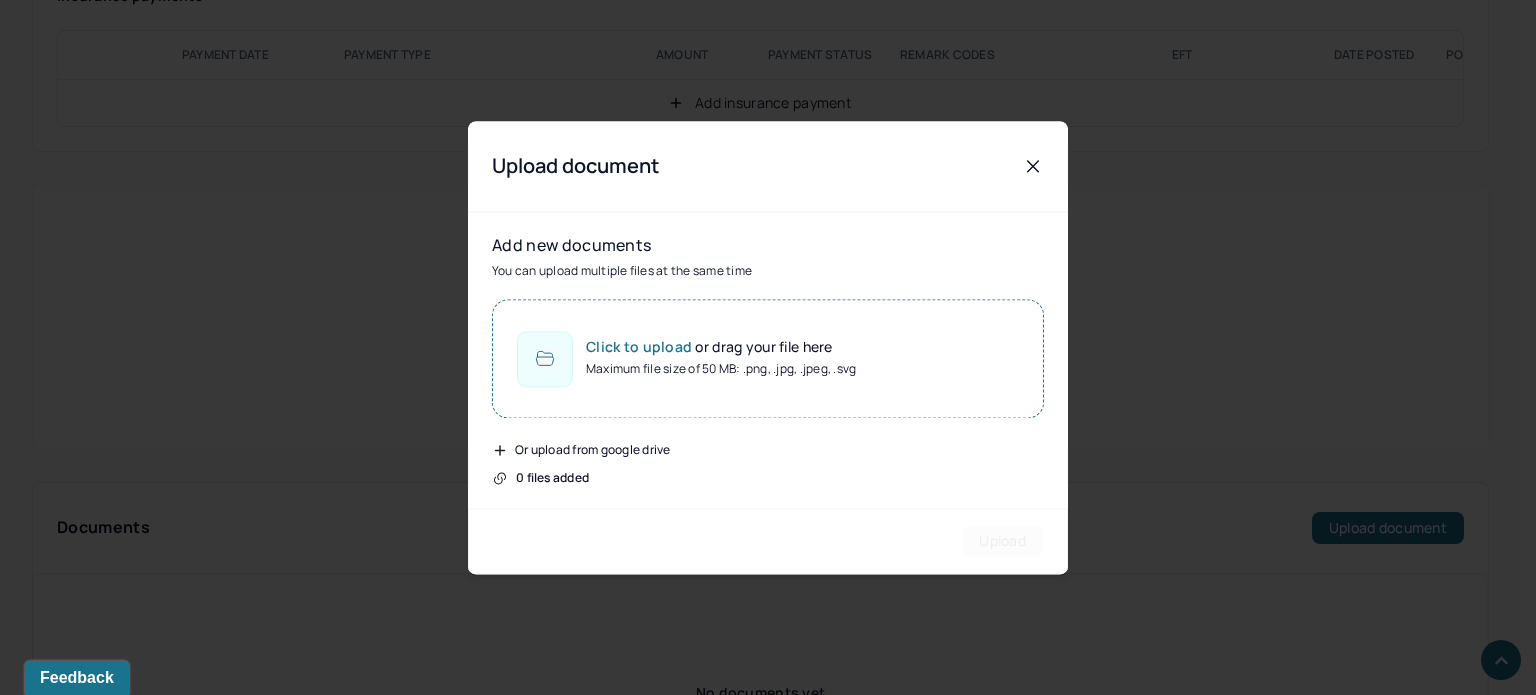 click on "Maximum file size of 50 MB: .png, .jpg, .jpeg, .svg" at bounding box center [721, 369] 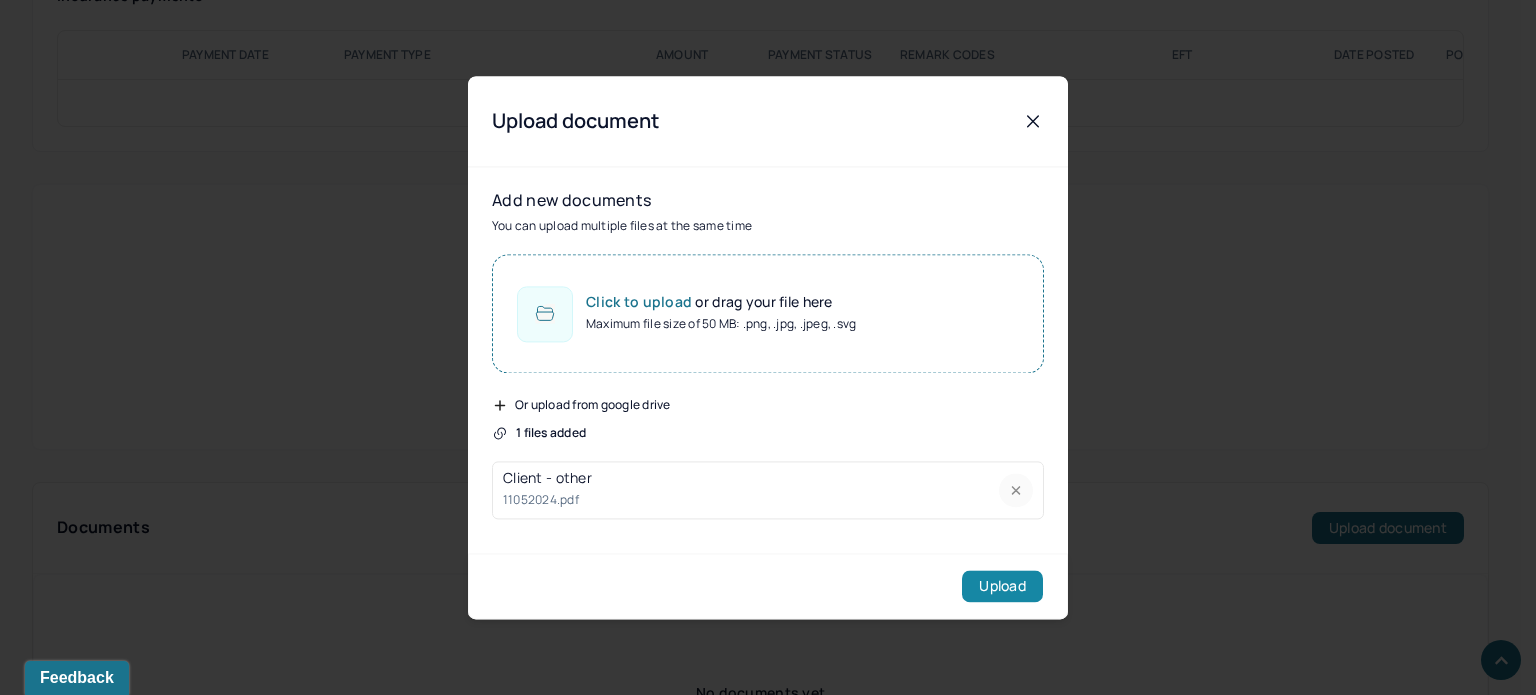 click on "Upload" at bounding box center (1002, 586) 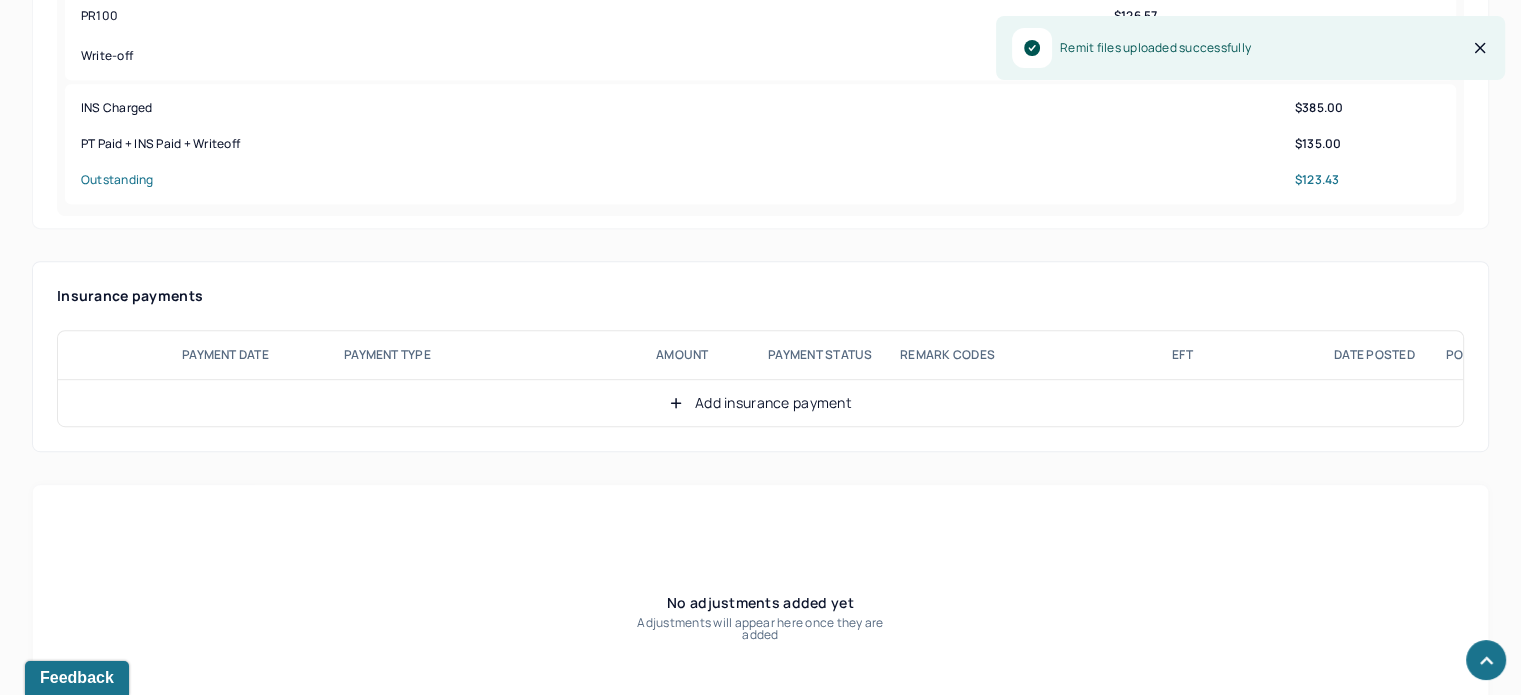scroll, scrollTop: 1000, scrollLeft: 0, axis: vertical 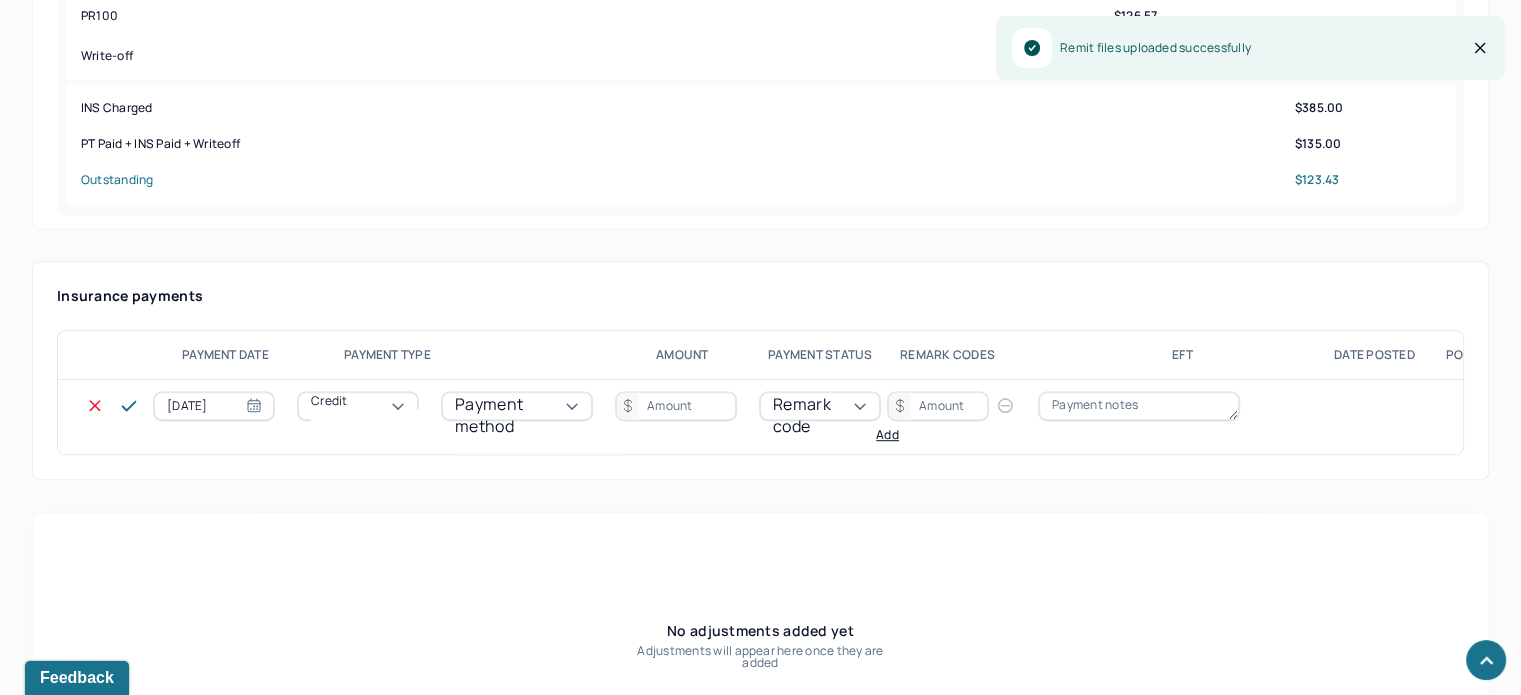 click on "Credit" at bounding box center [329, 401] 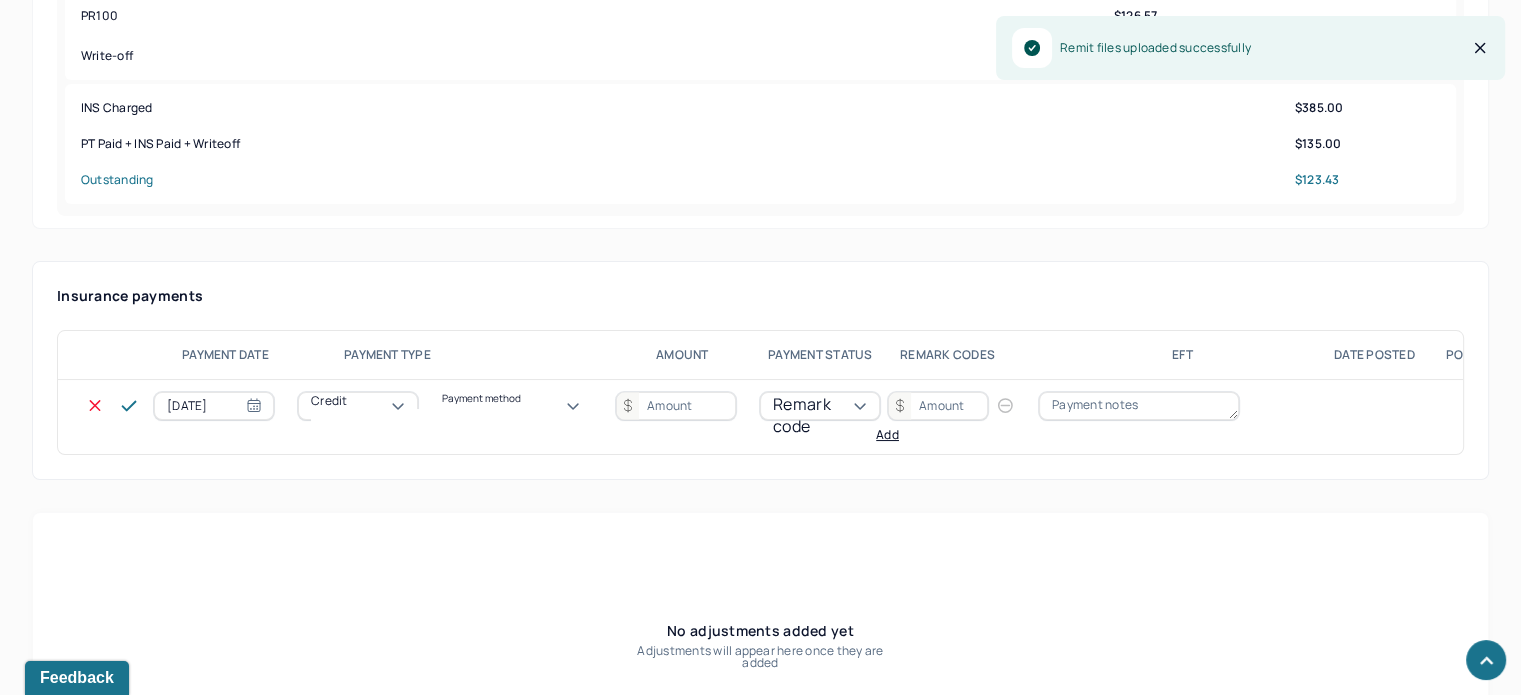 click on "Payment method" at bounding box center [517, 406] 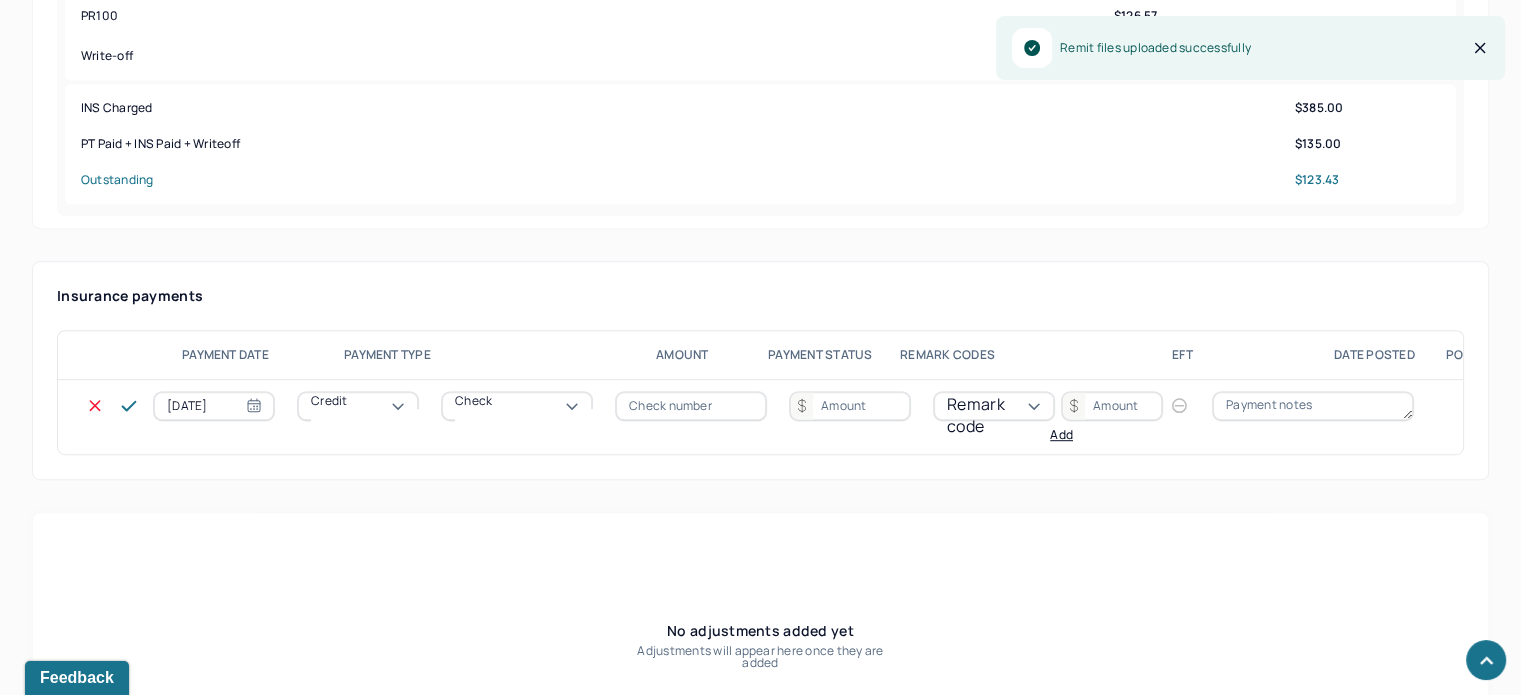 click at bounding box center [691, 406] 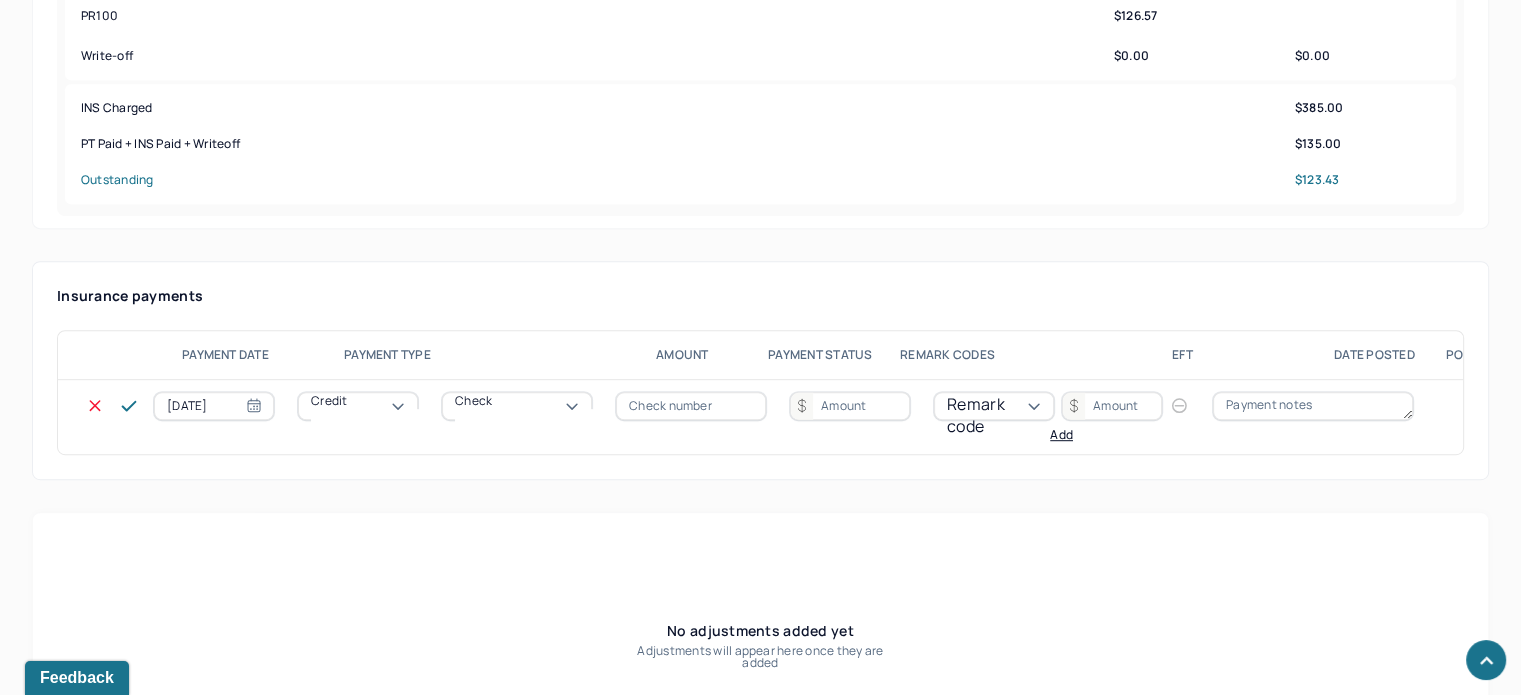 type on "N/A" 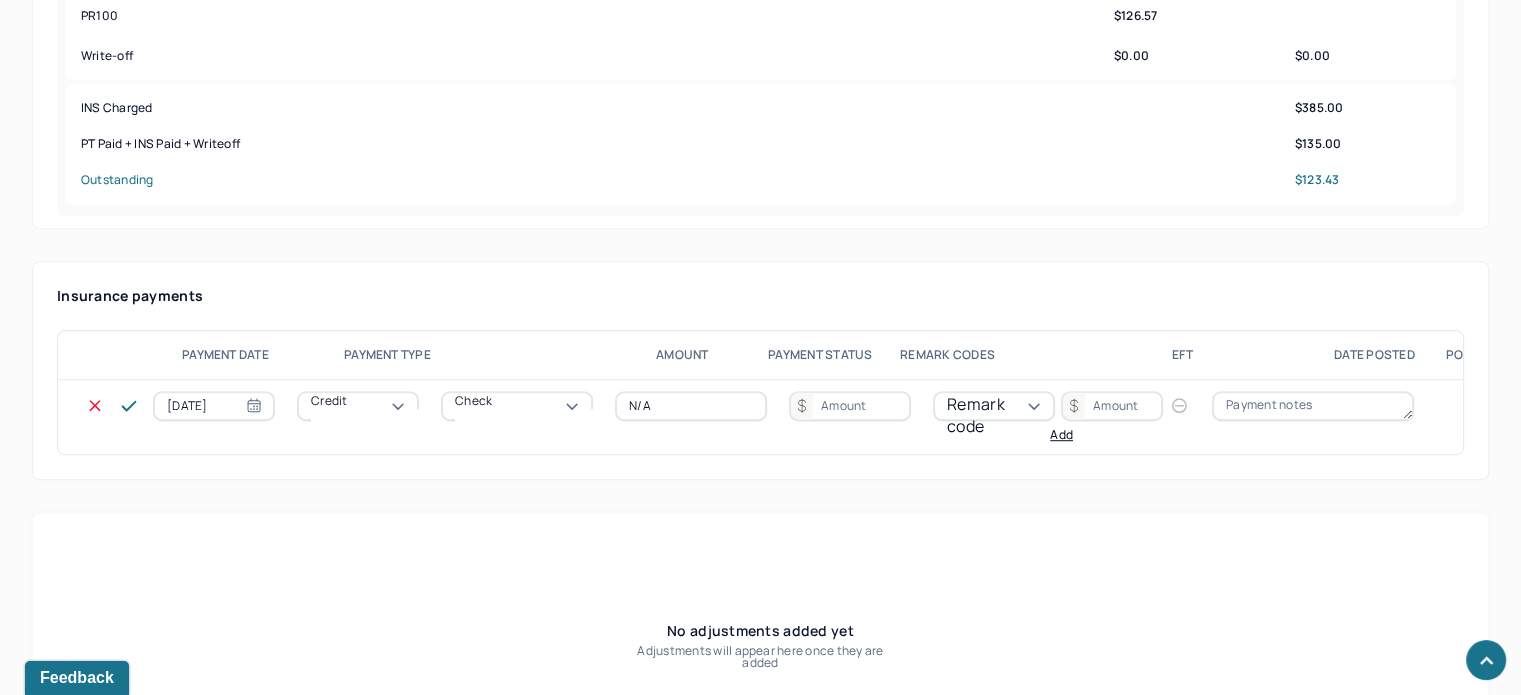 click at bounding box center [850, 406] 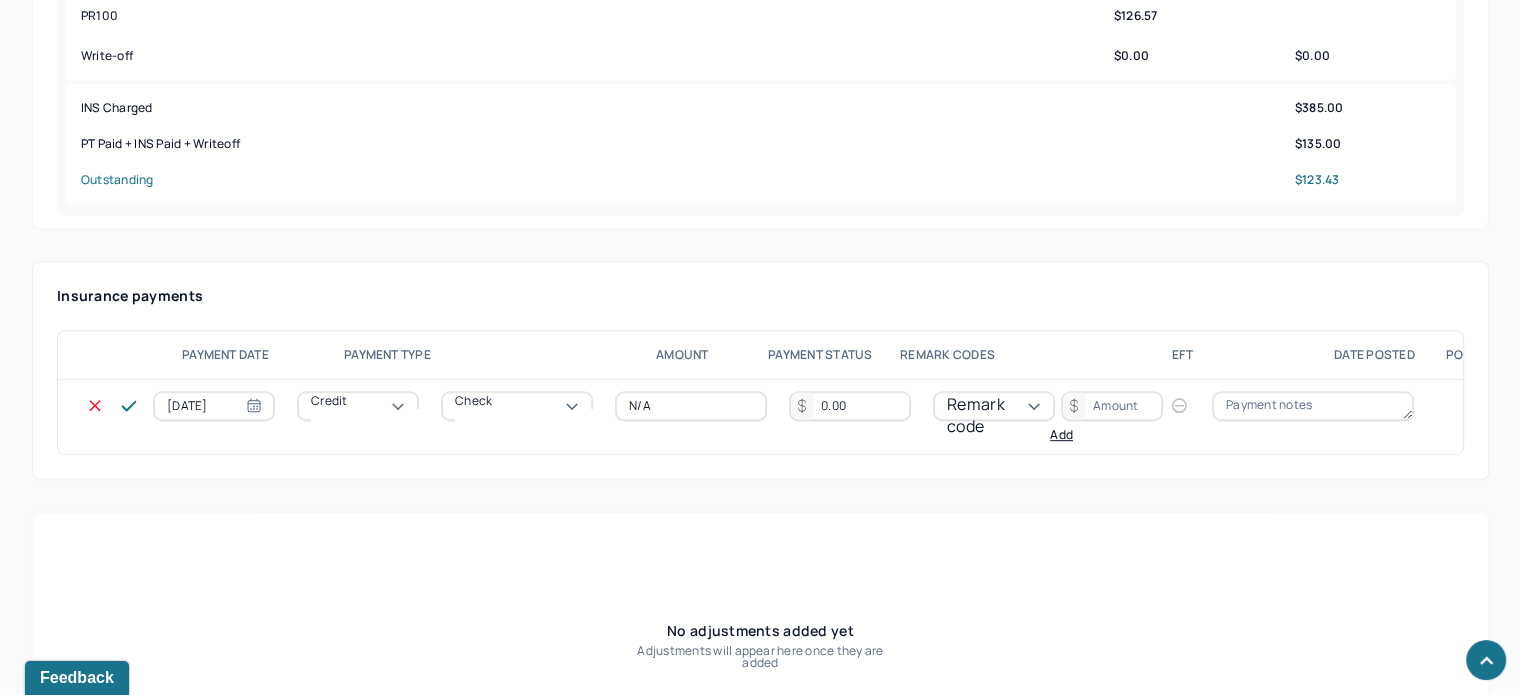 type on "0.00" 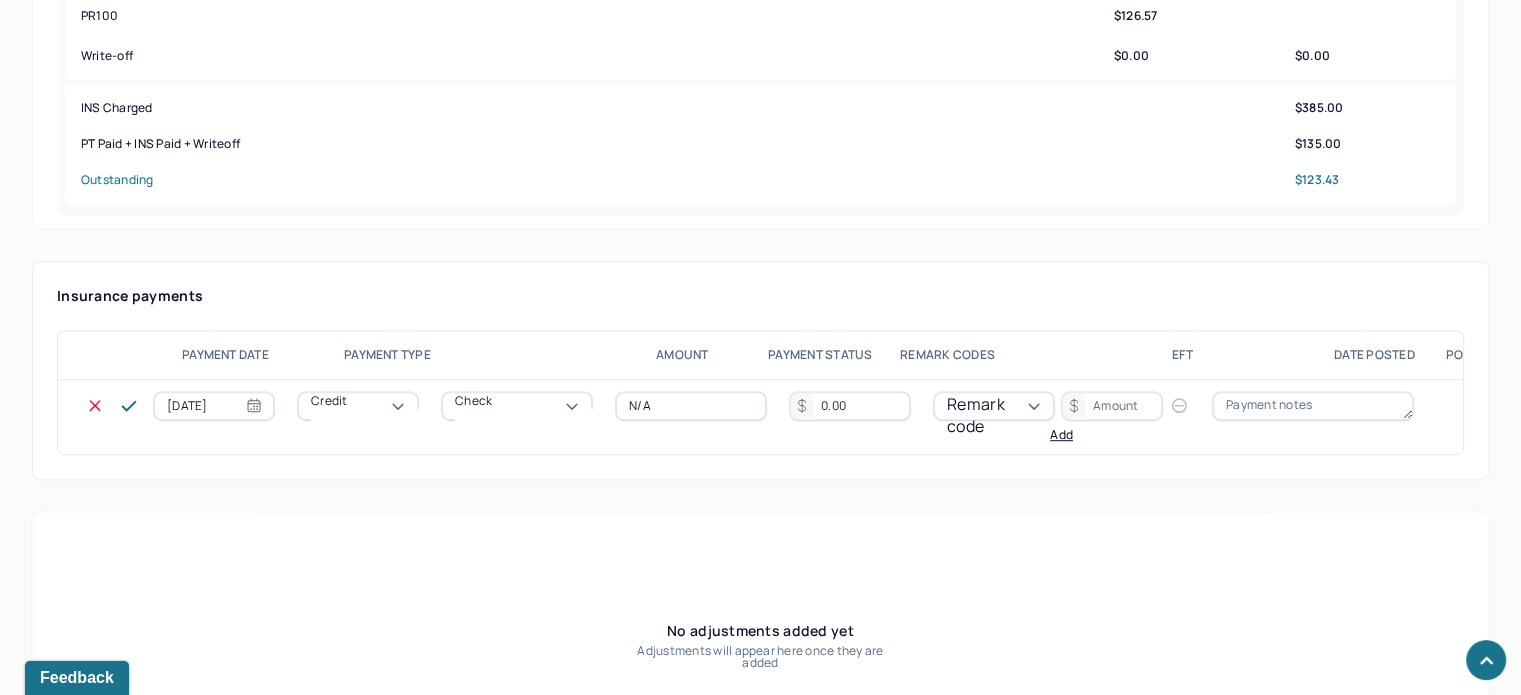 click on "Remark code" at bounding box center [994, 415] 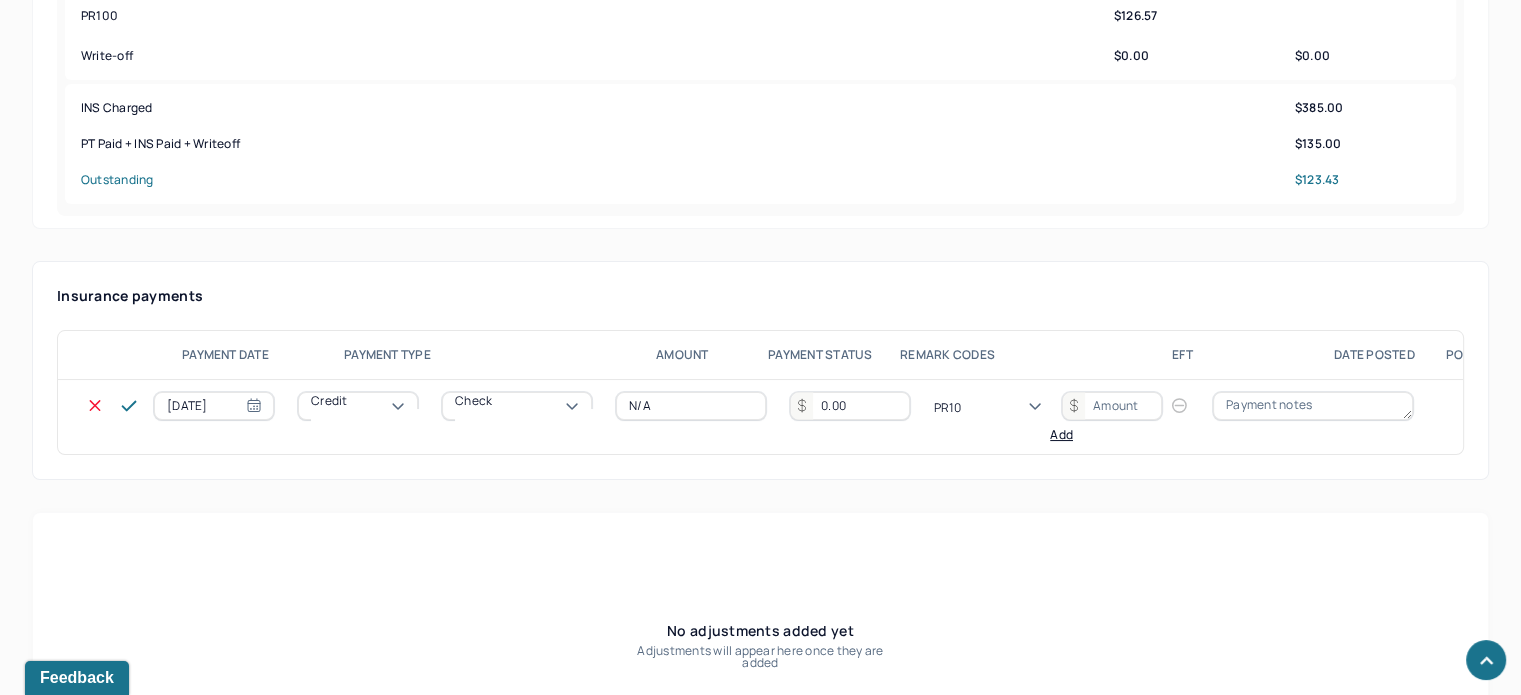 scroll, scrollTop: 8, scrollLeft: 0, axis: vertical 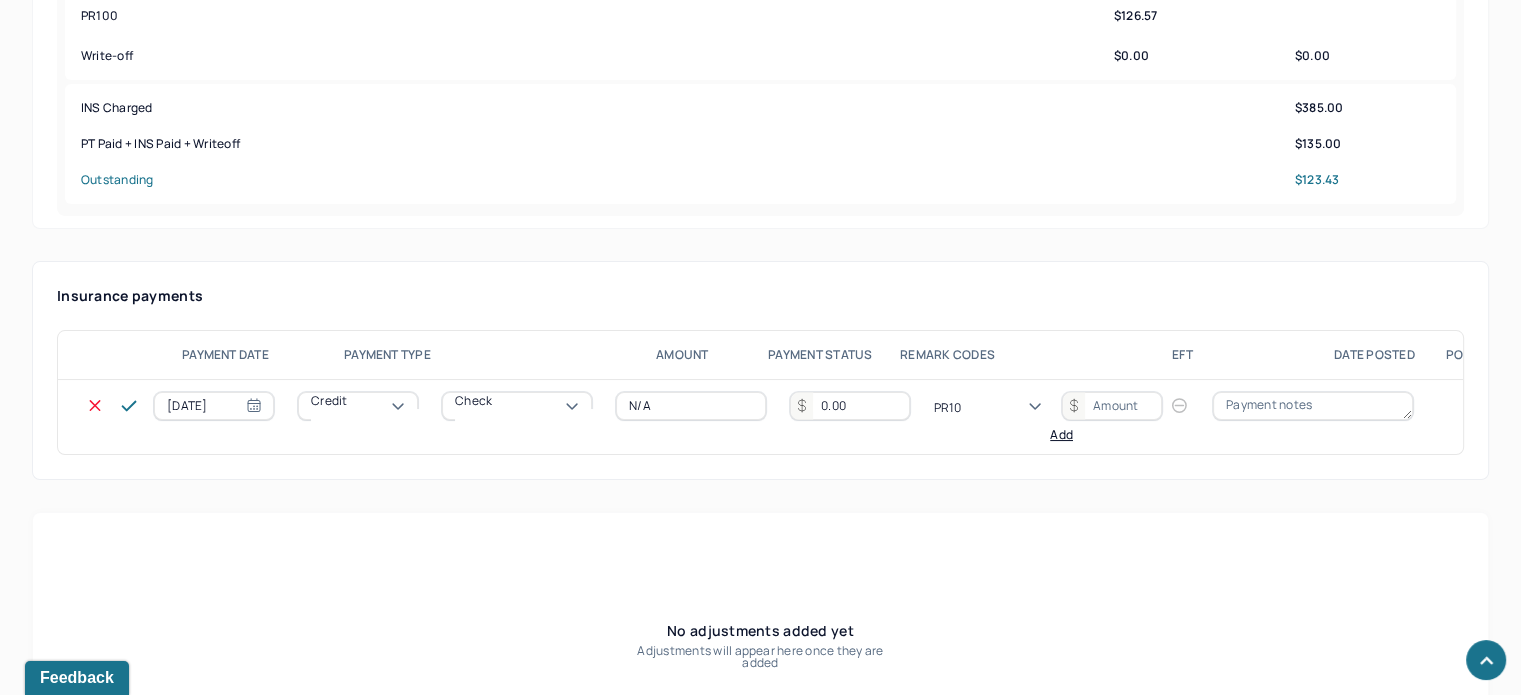 type on "PR100" 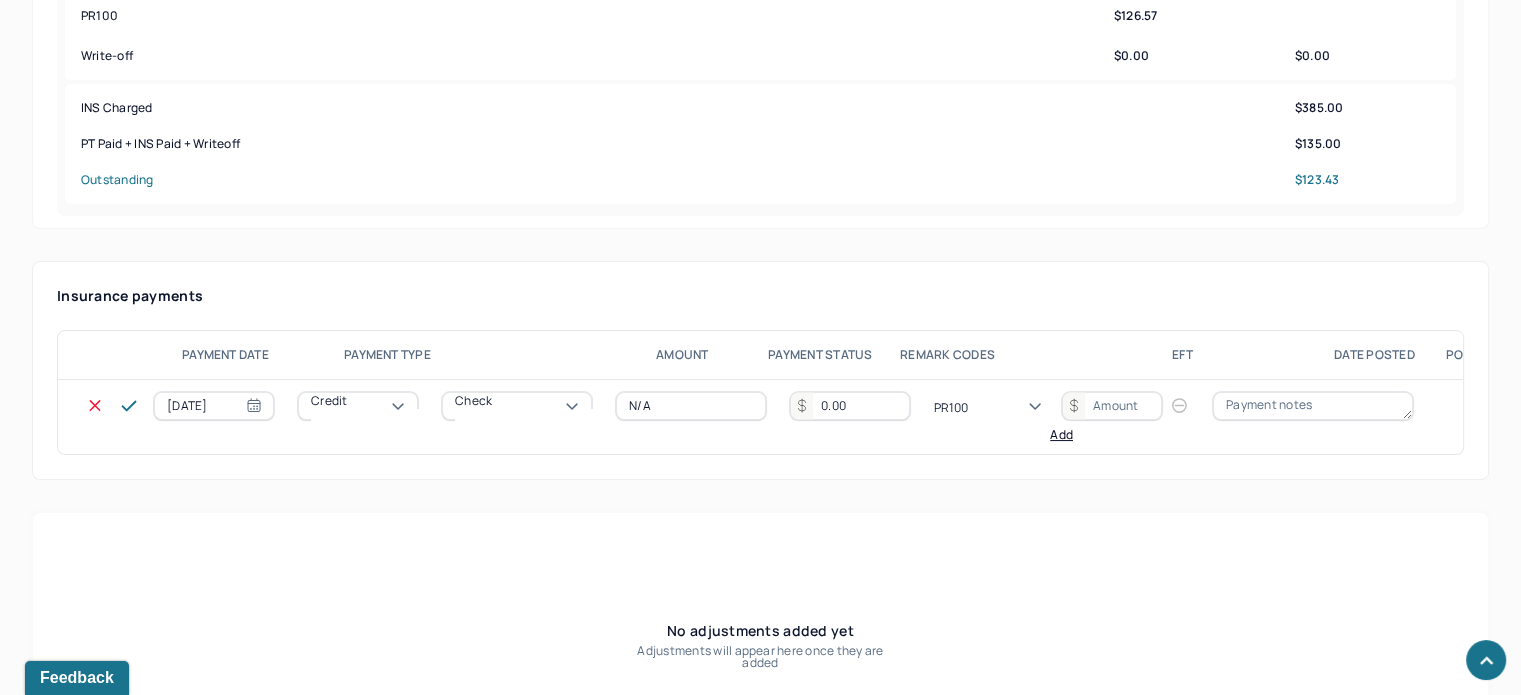 scroll, scrollTop: 0, scrollLeft: 0, axis: both 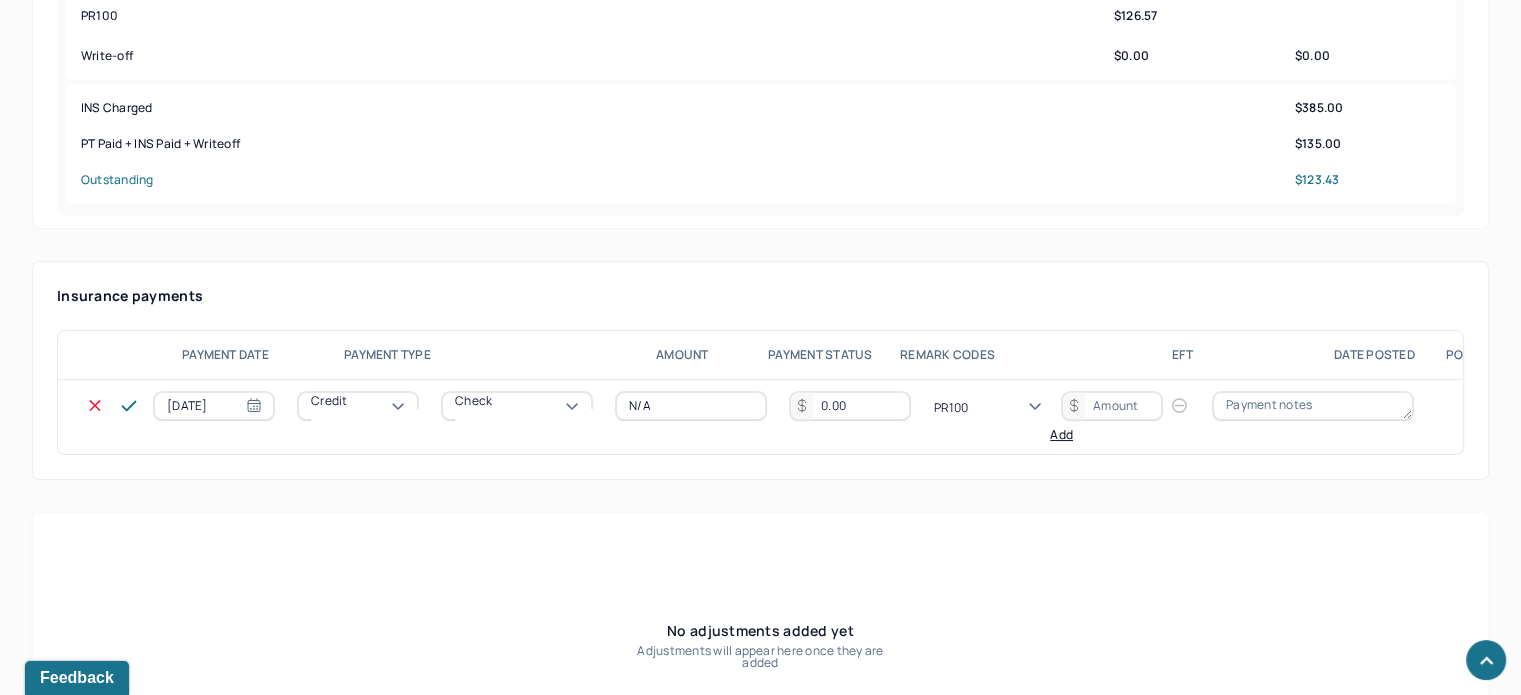 click on "pr100: PAYMENT SENT TO PATIENT" at bounding box center [100, 1109] 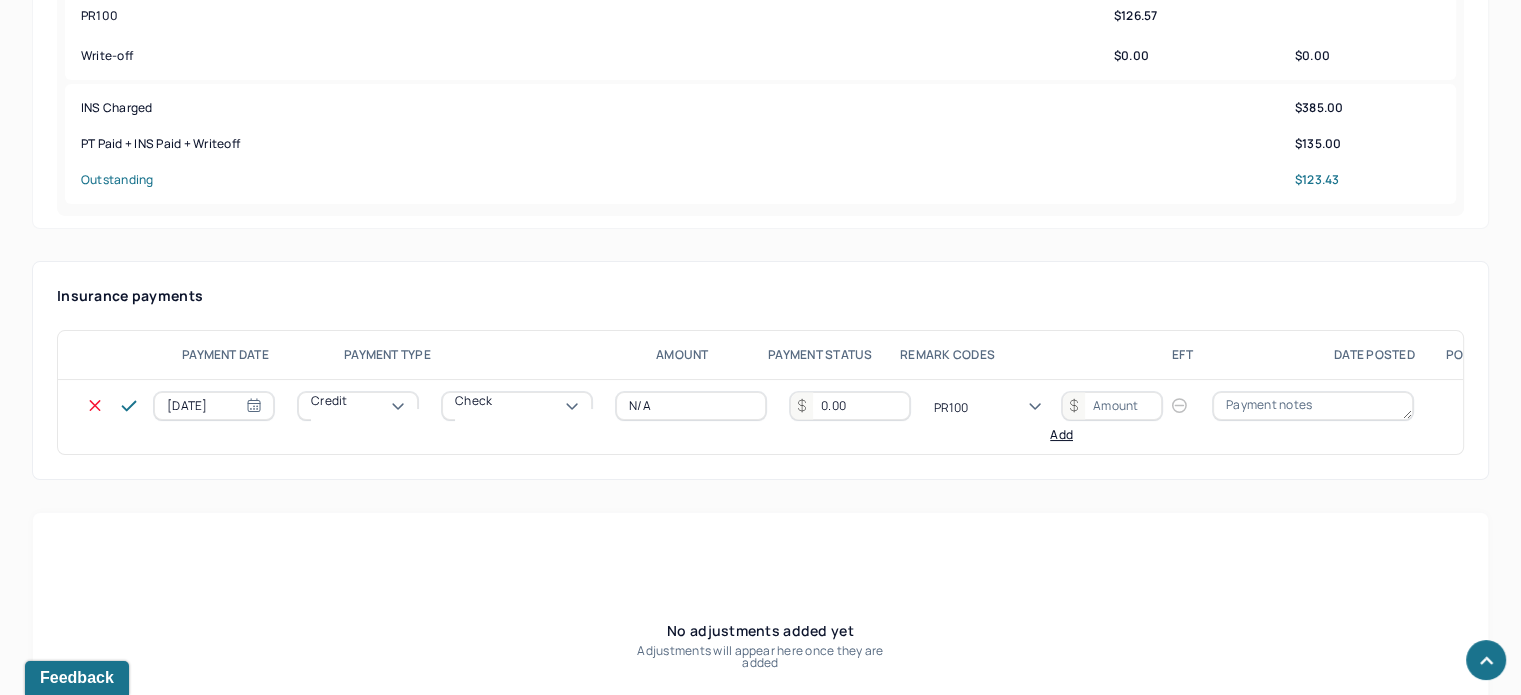type 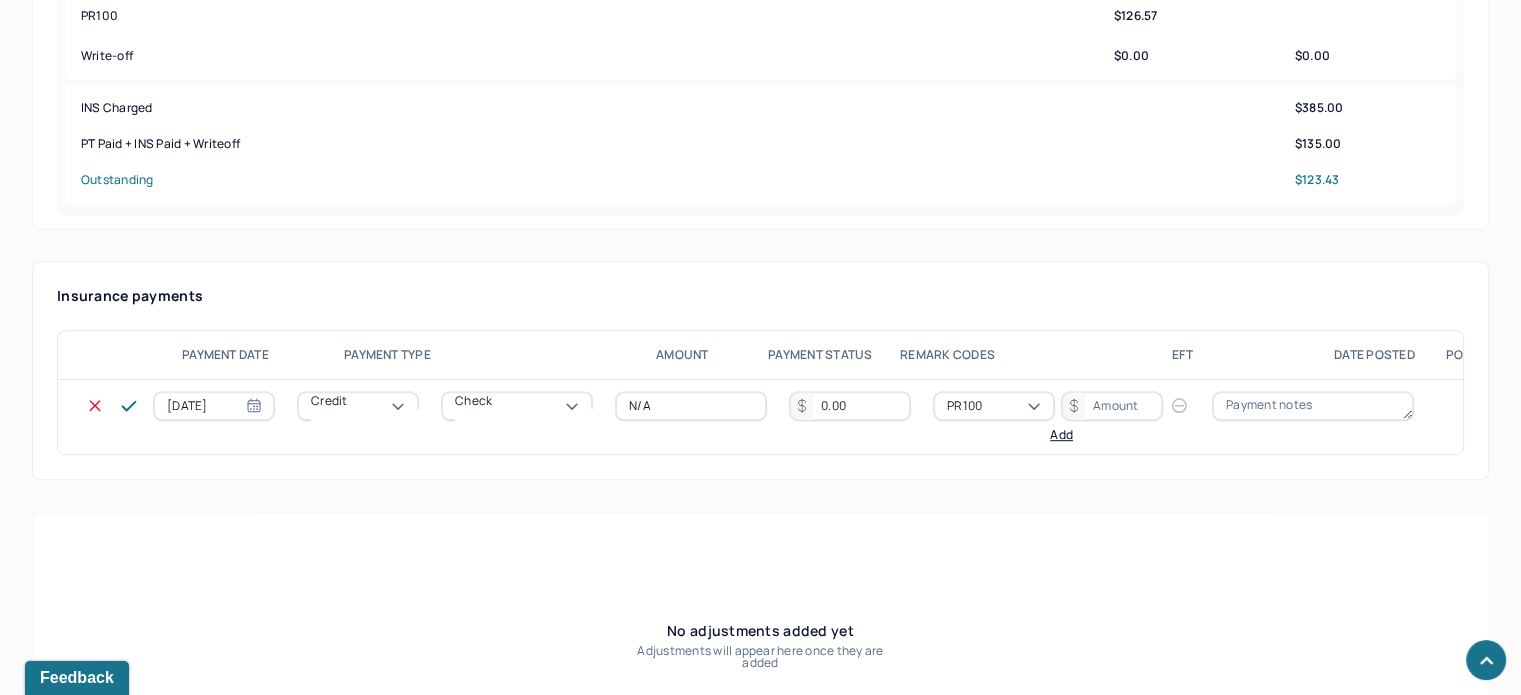 click at bounding box center [1112, 406] 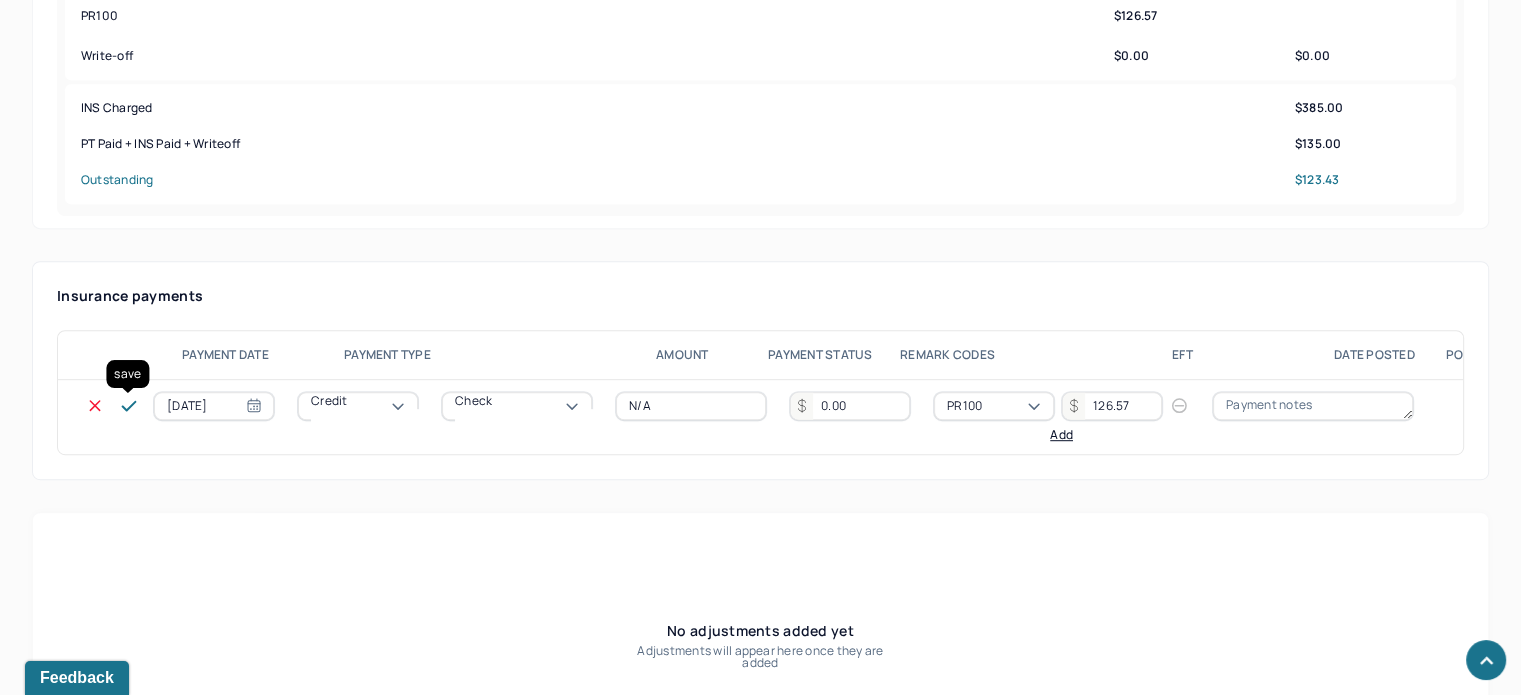 type on "126.57" 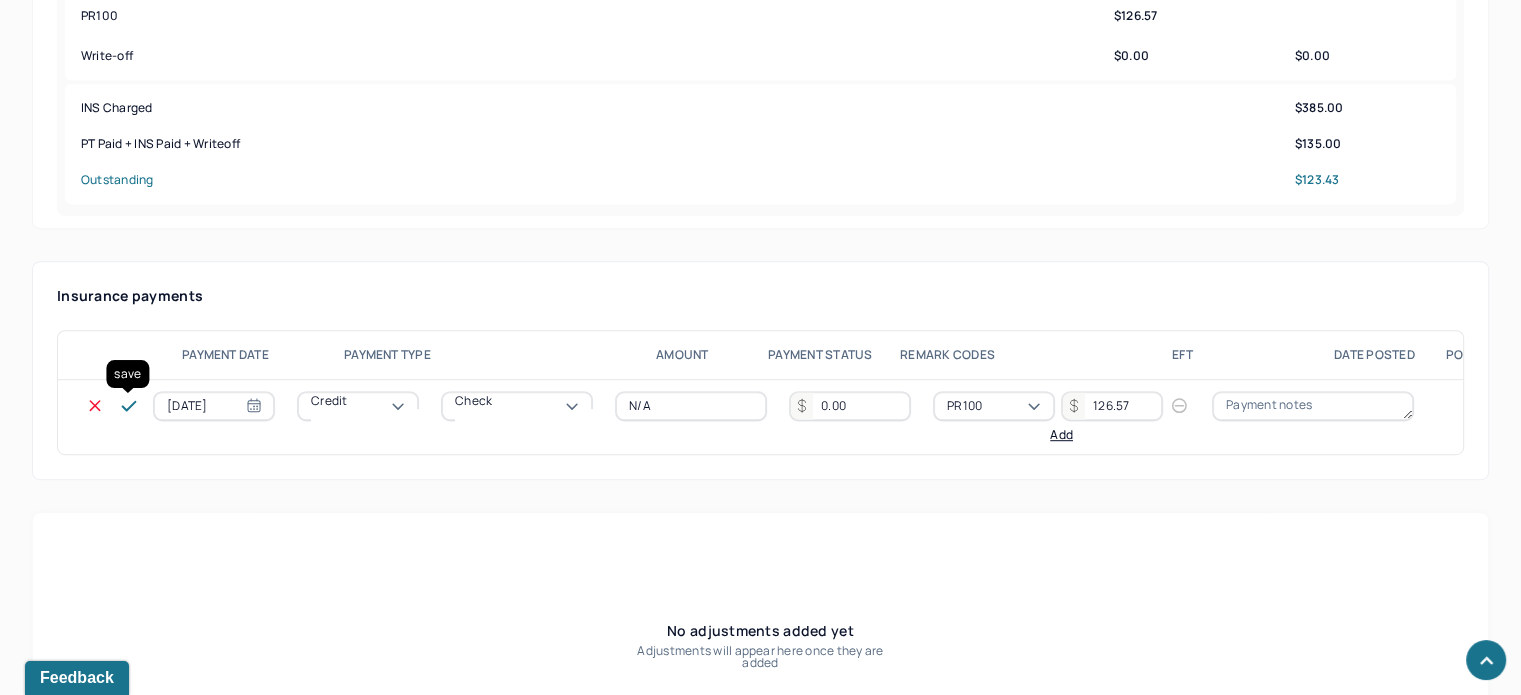 click 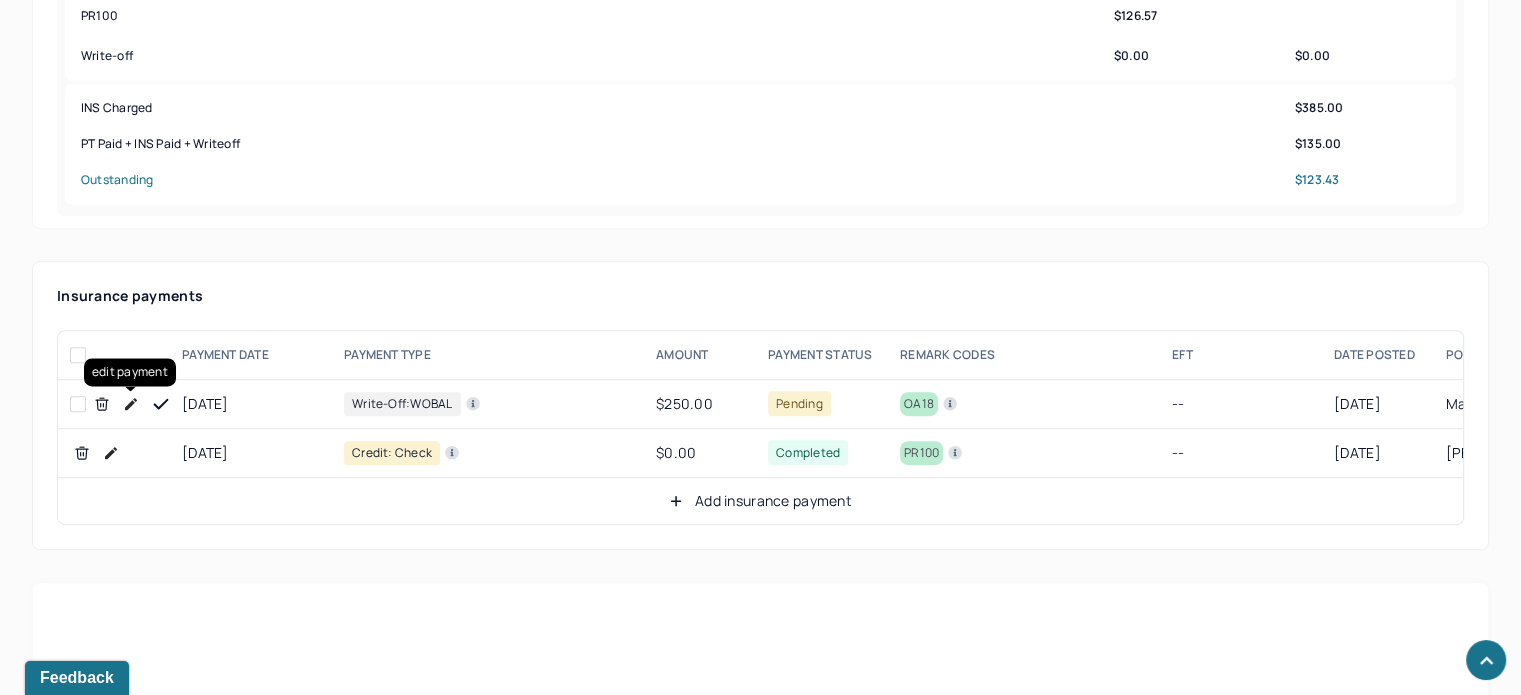 click 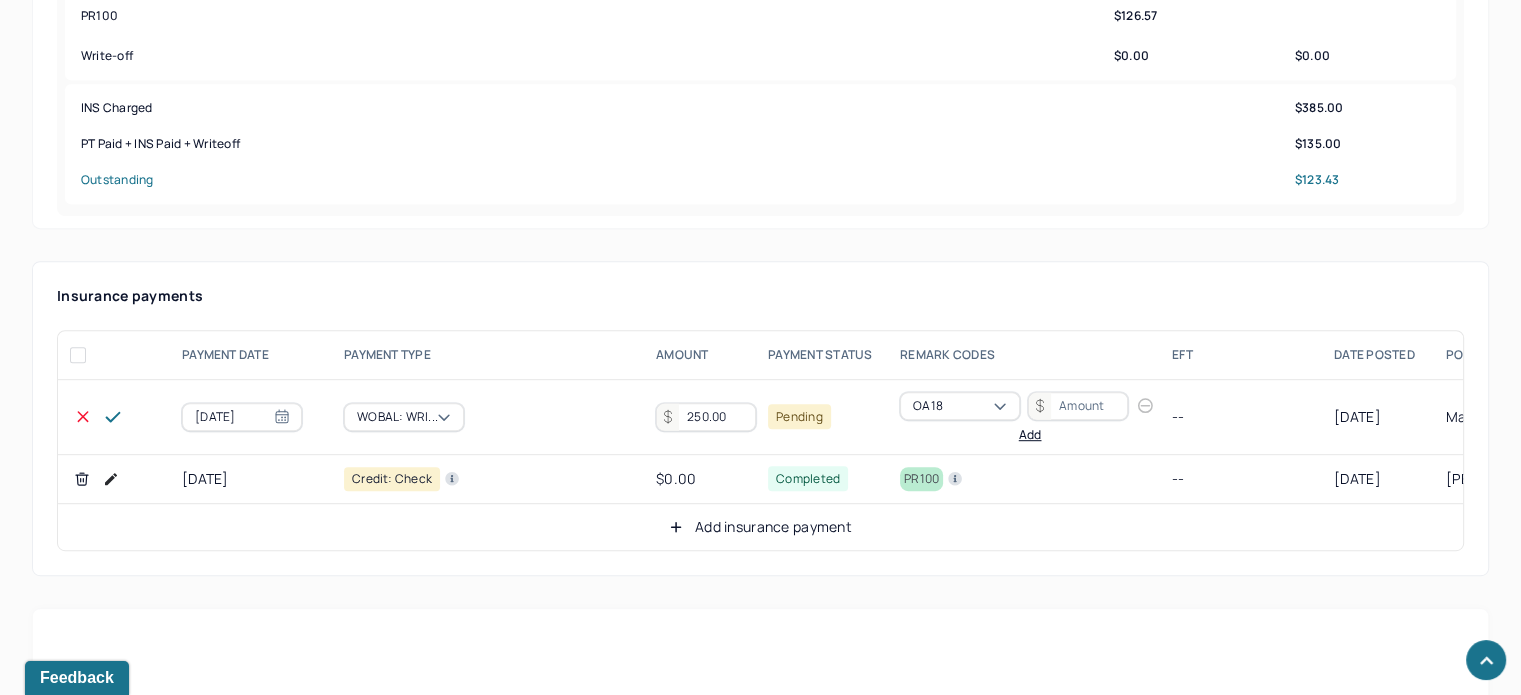 click on "250.00" at bounding box center [706, 417] 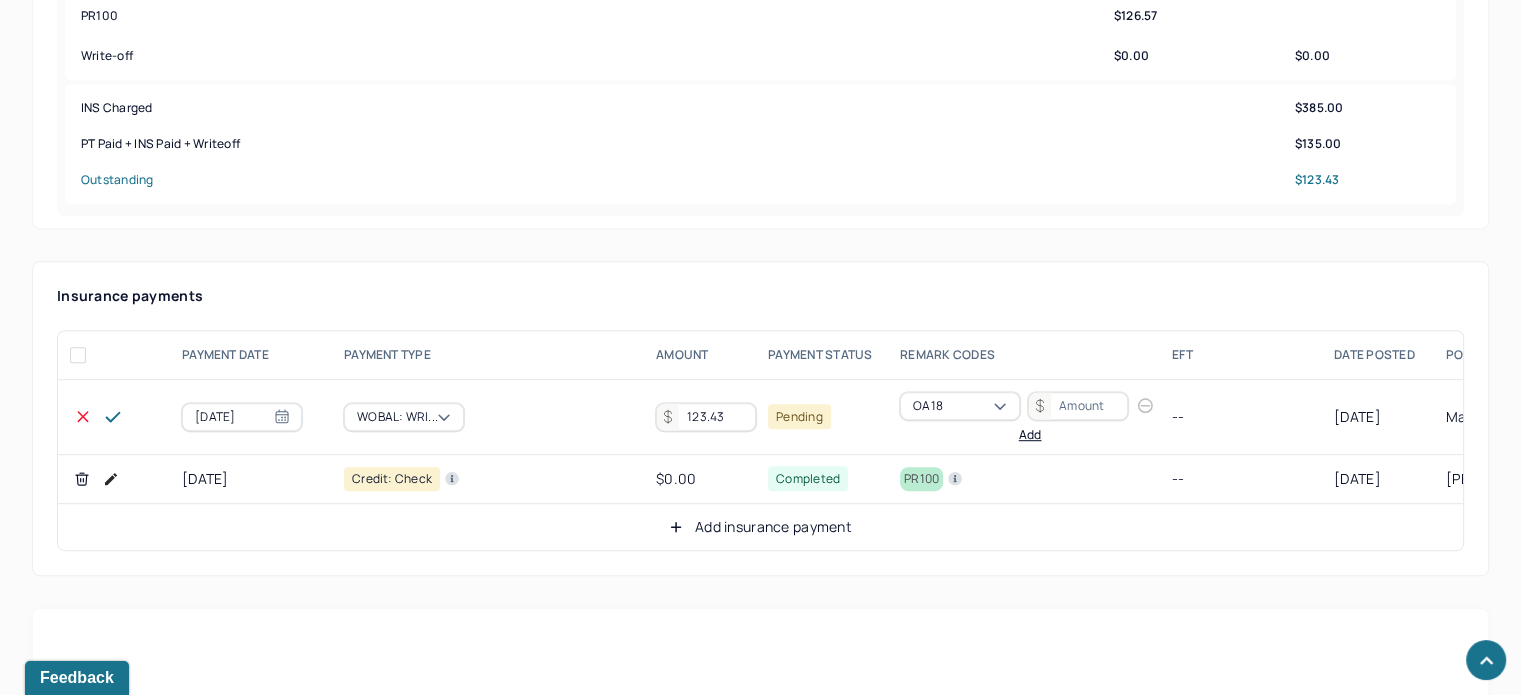 type on "123.43" 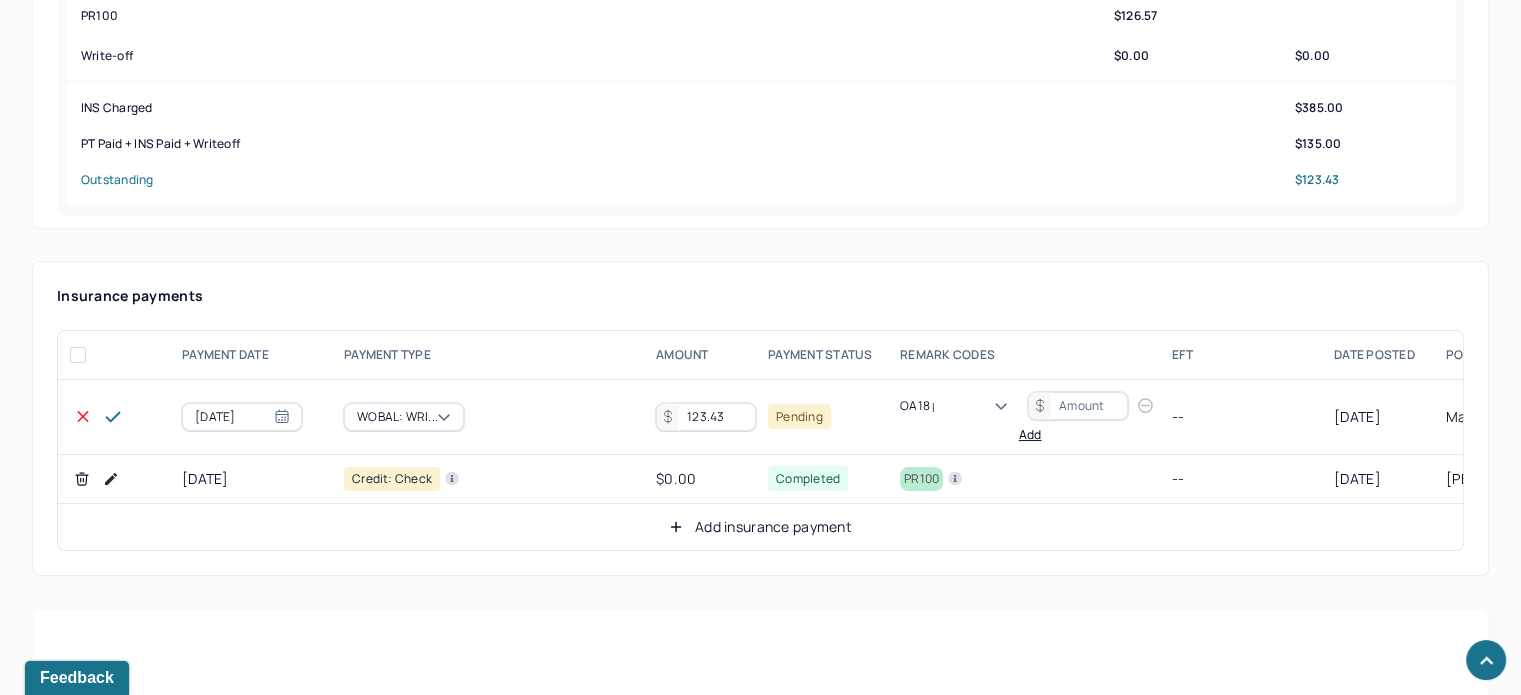 scroll, scrollTop: 124, scrollLeft: 0, axis: vertical 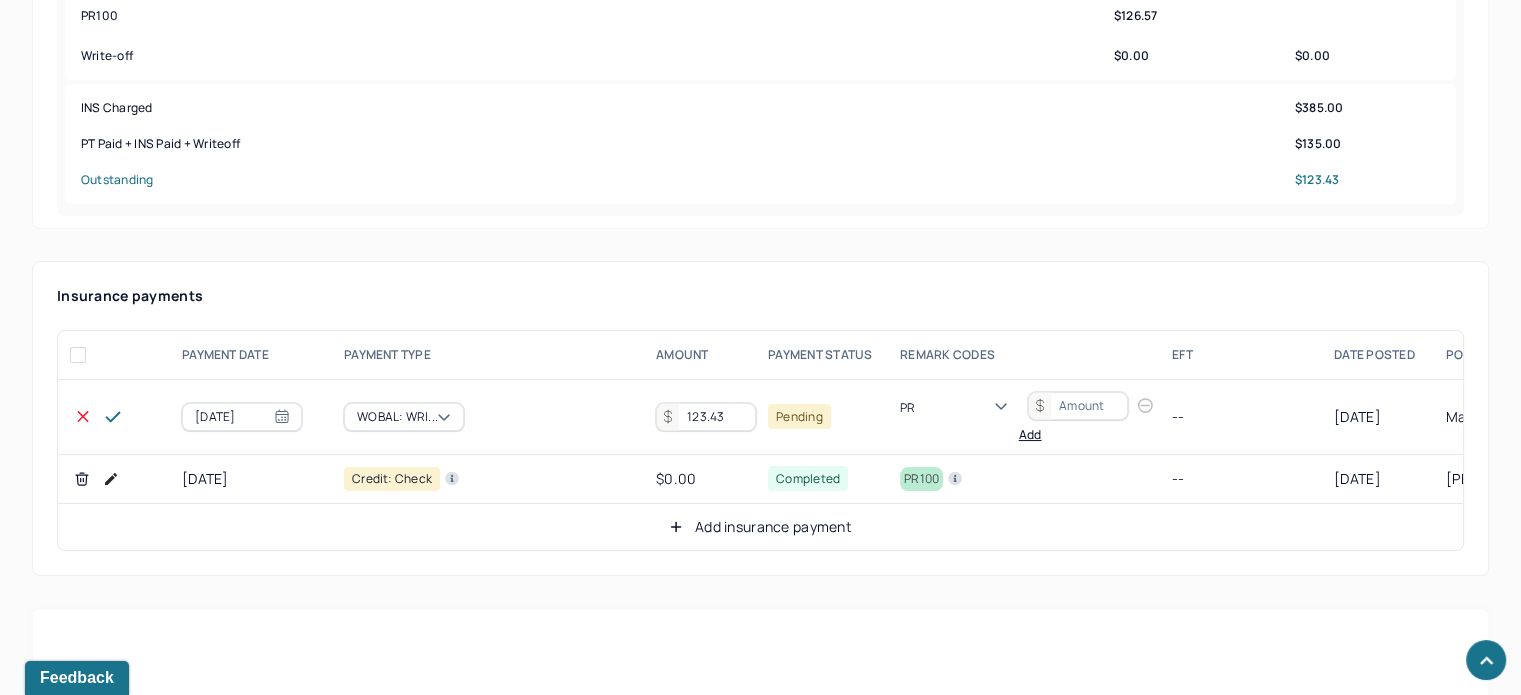 type on "PR2" 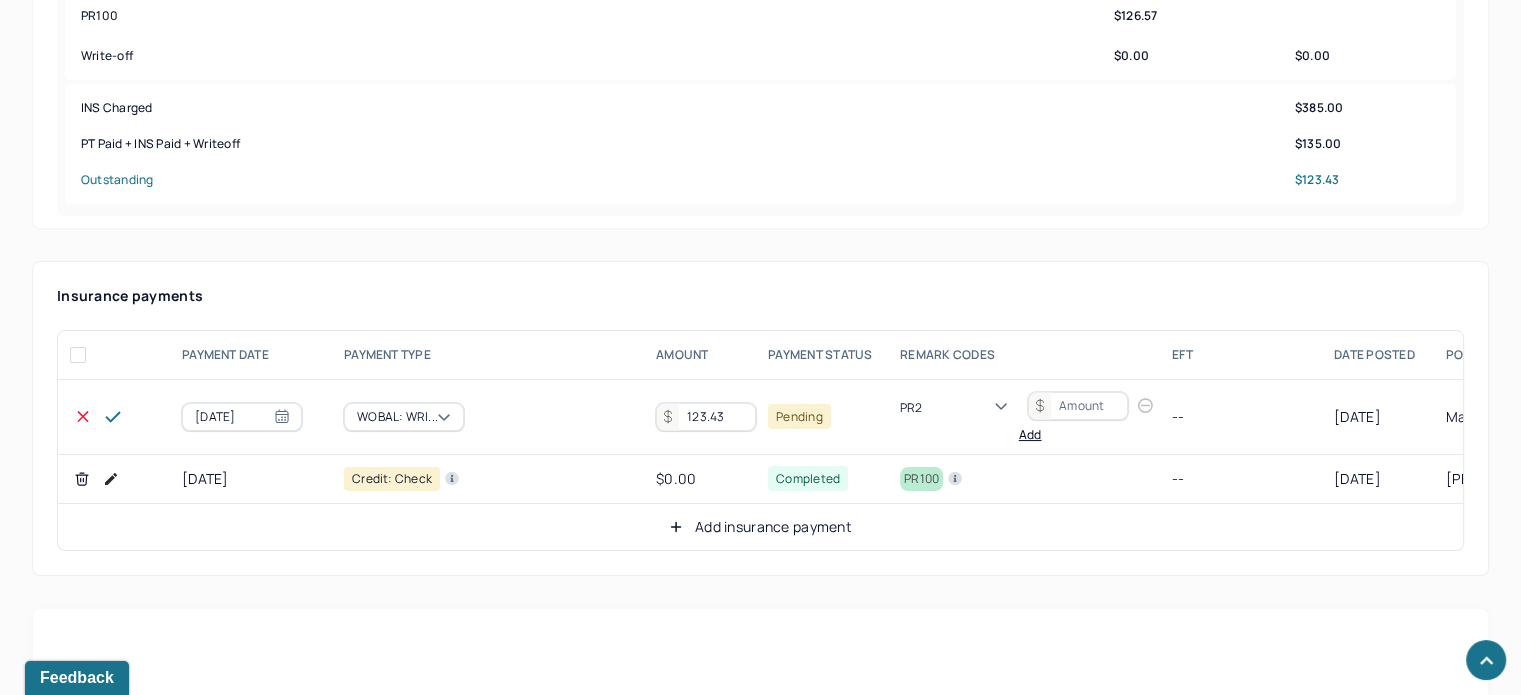 type 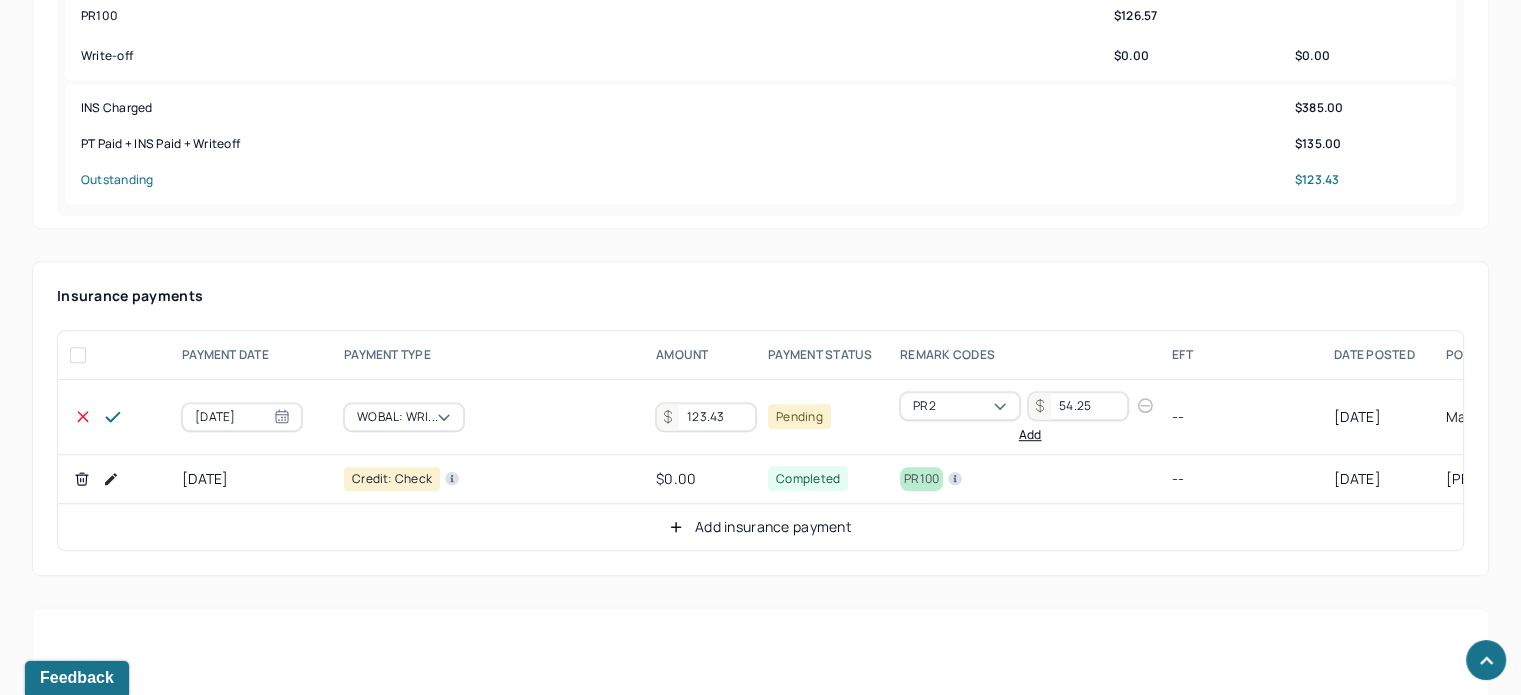 type on "54.25" 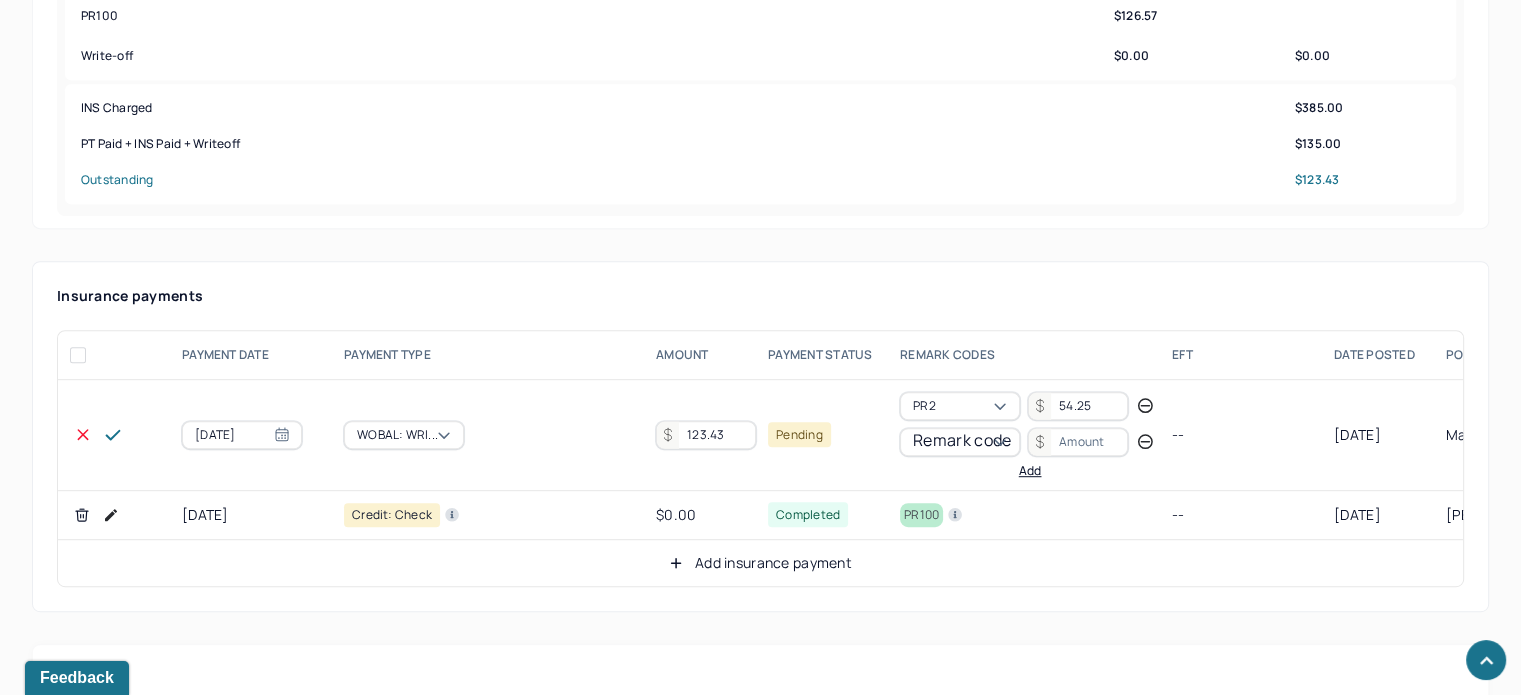 click on "Remark code" at bounding box center [962, 440] 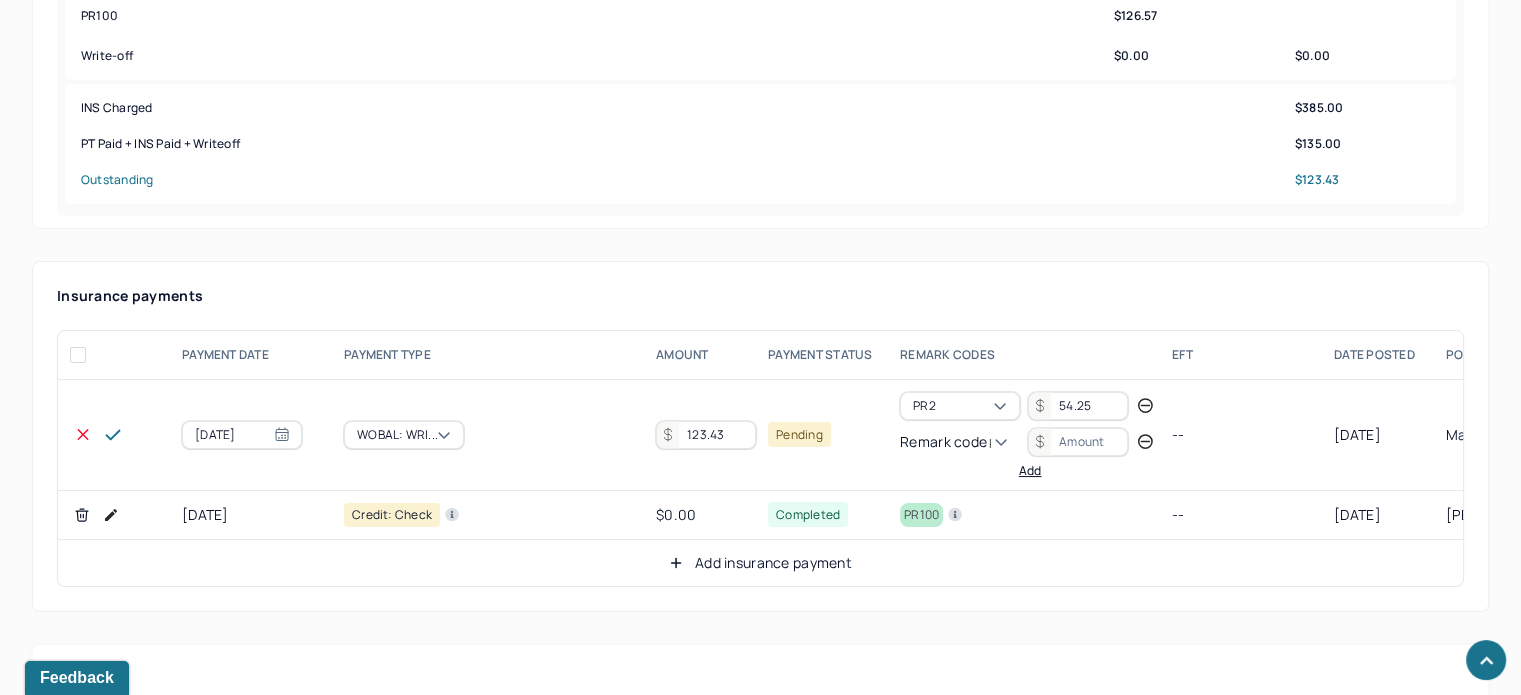 scroll, scrollTop: 124, scrollLeft: 0, axis: vertical 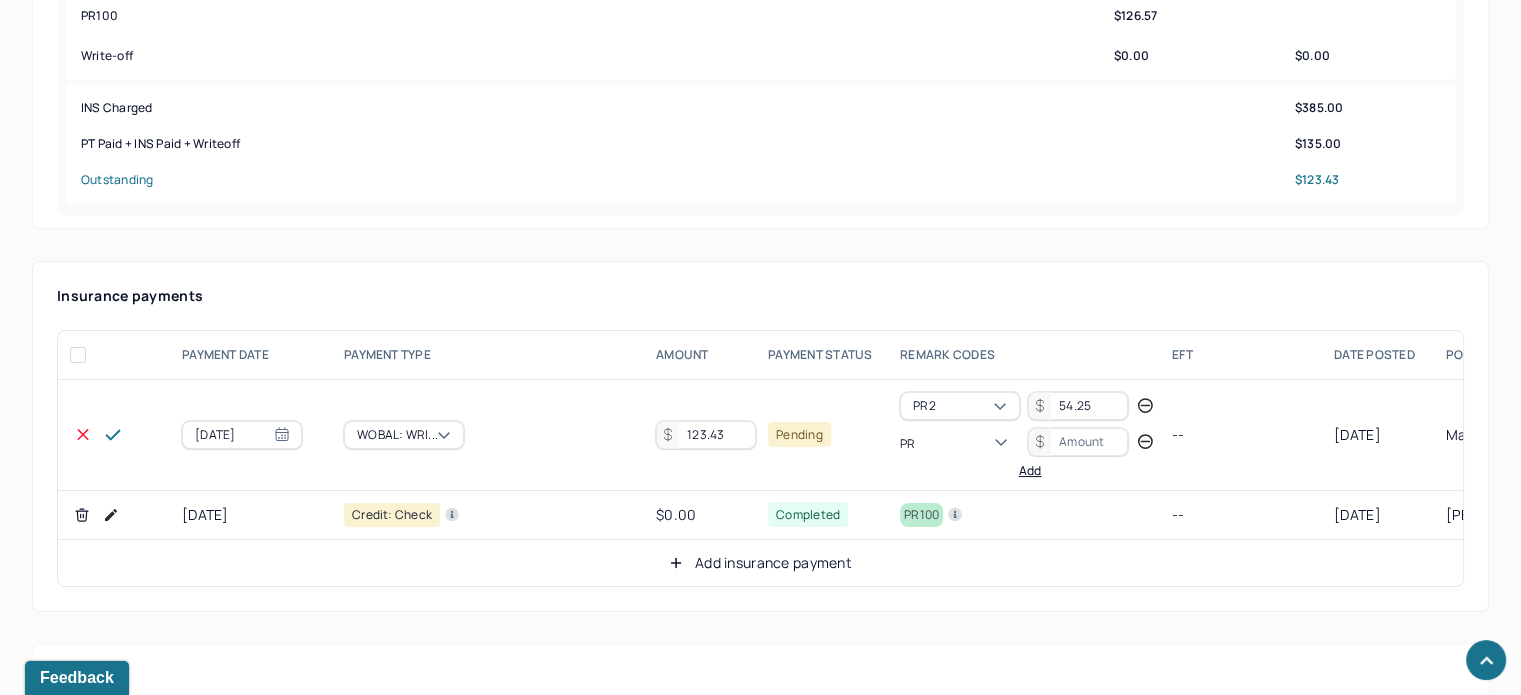 type on "PR1" 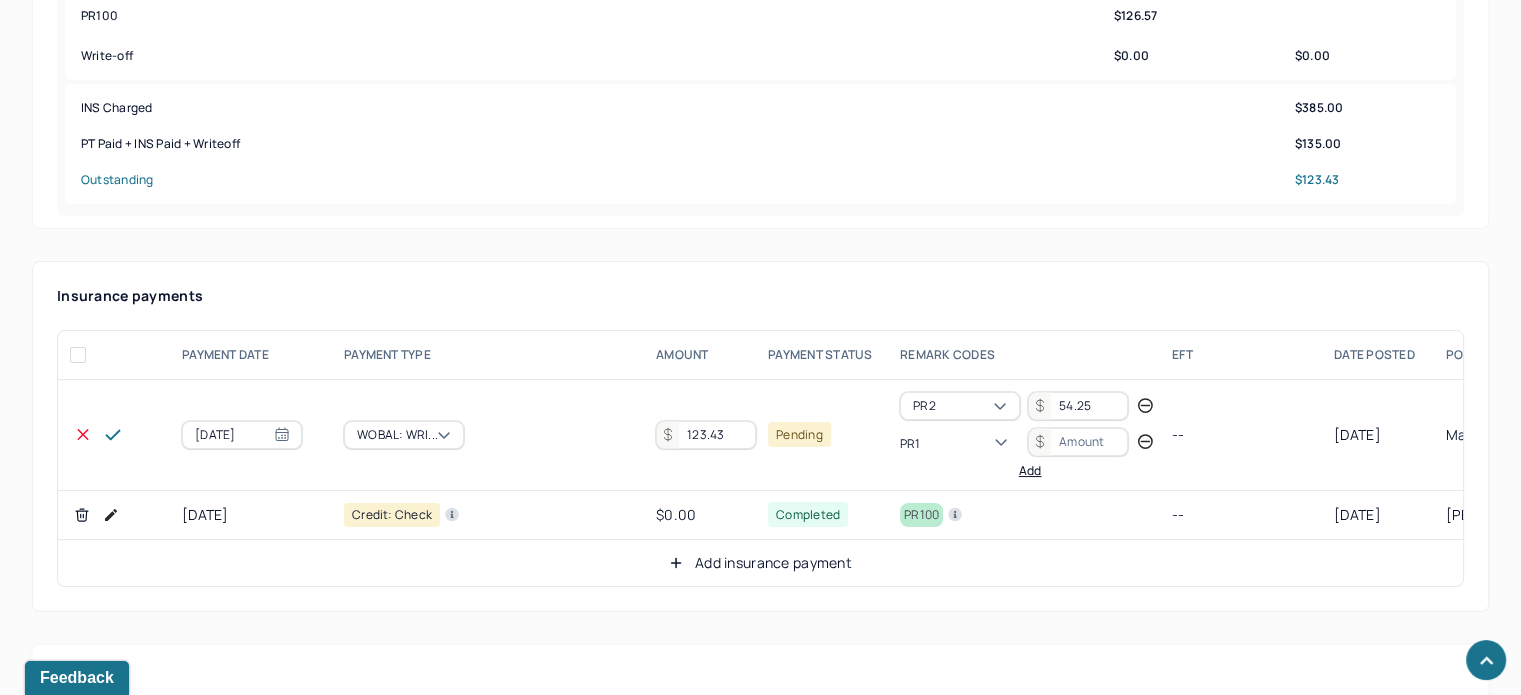 type 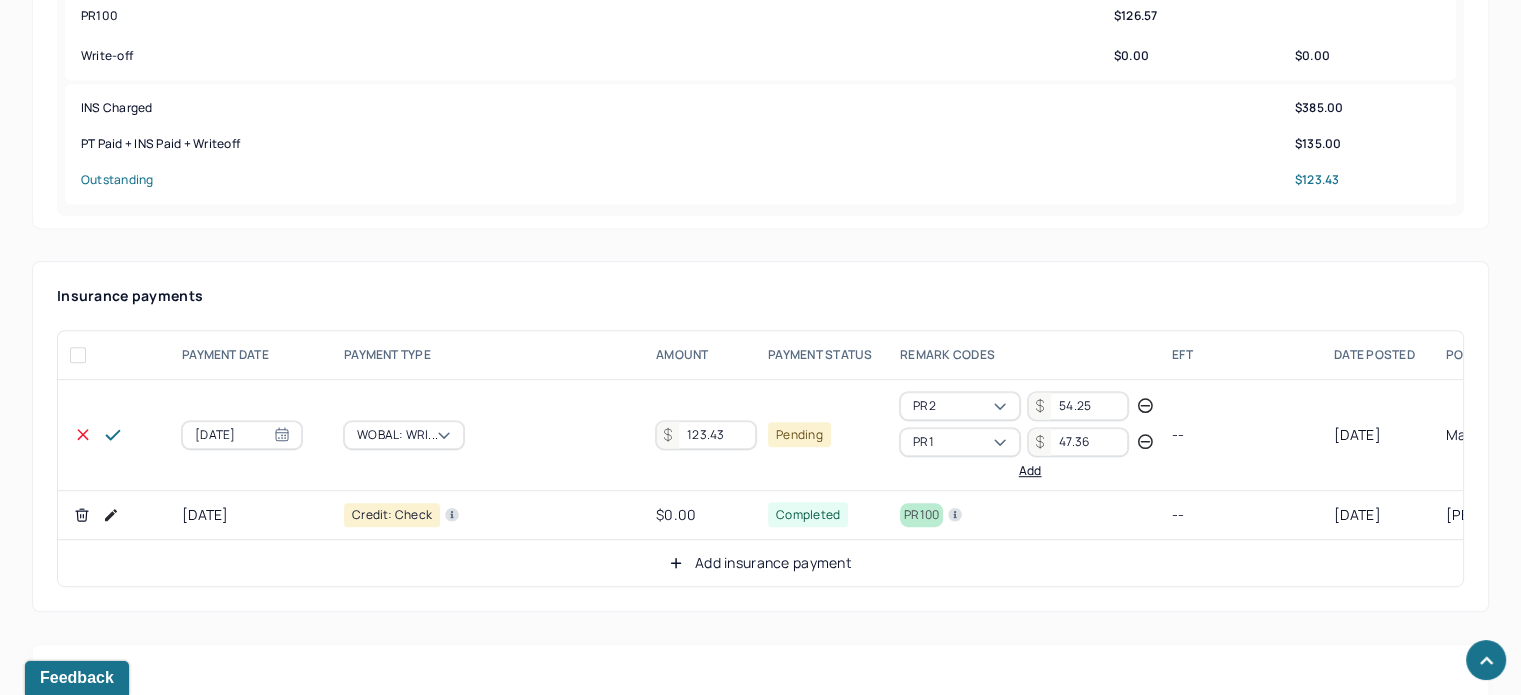 type on "47.36" 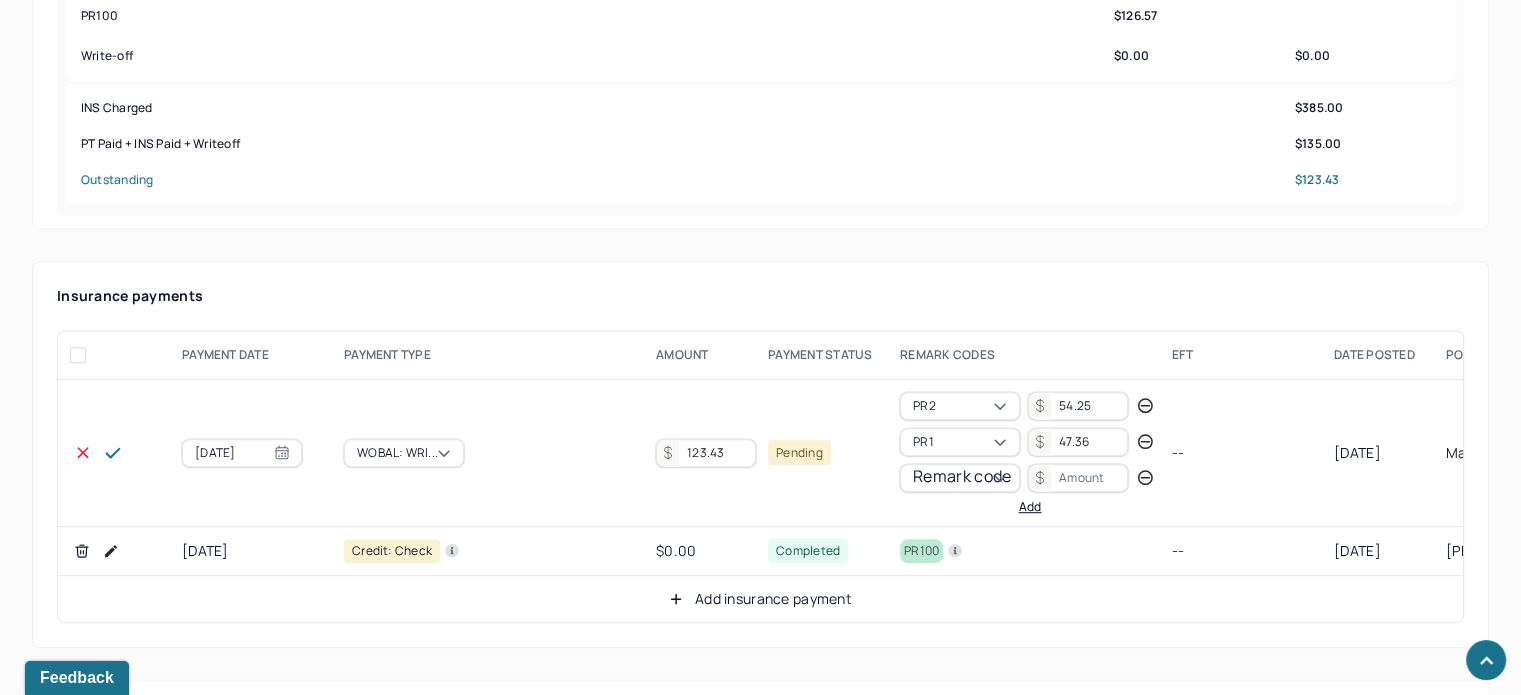 click on "Remark code" at bounding box center [962, 476] 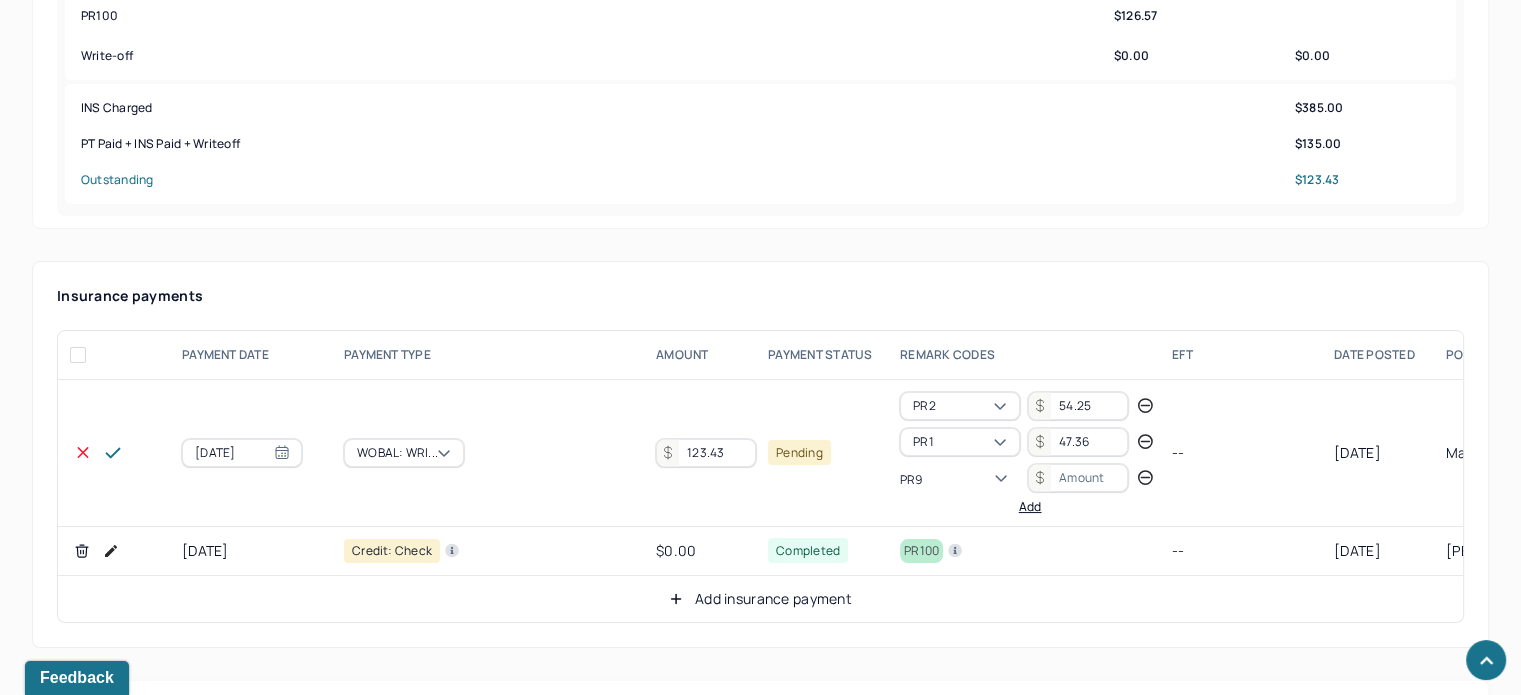 scroll, scrollTop: 84, scrollLeft: 0, axis: vertical 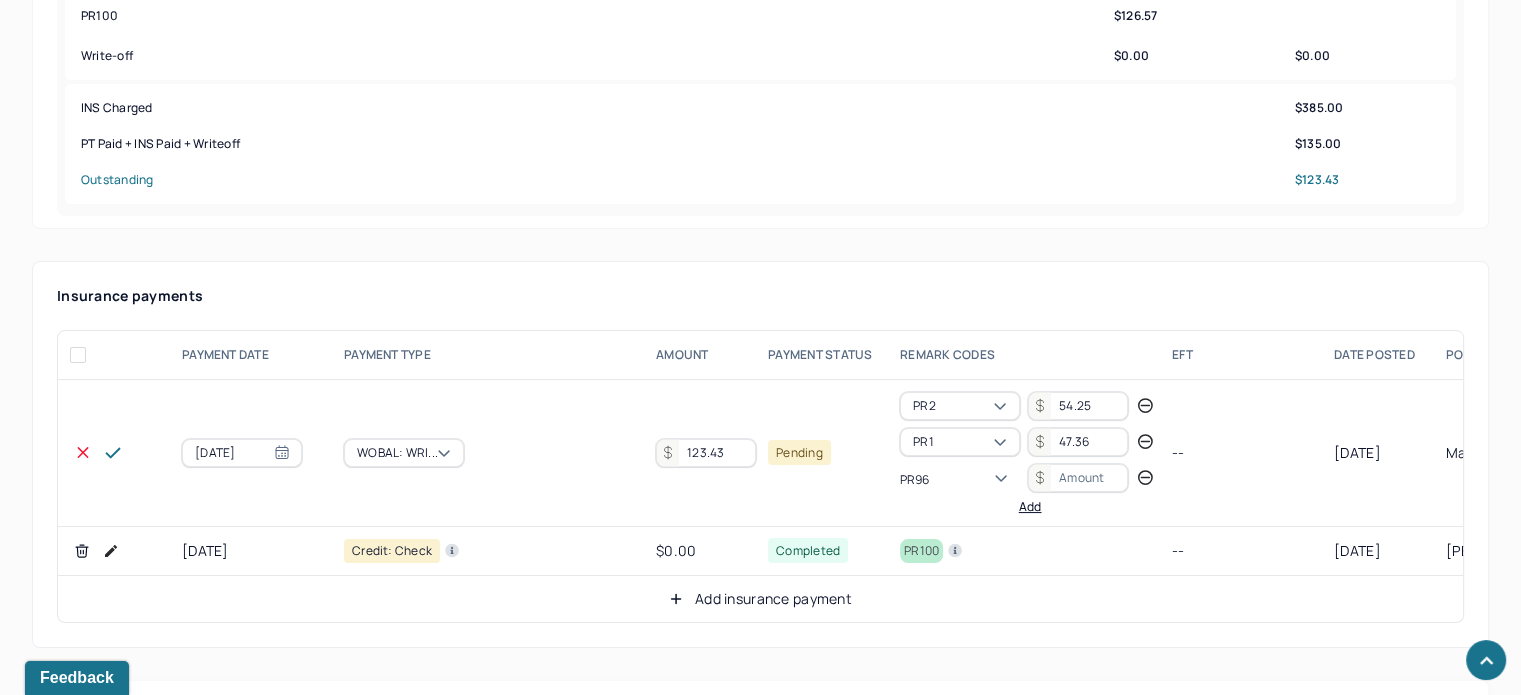 type 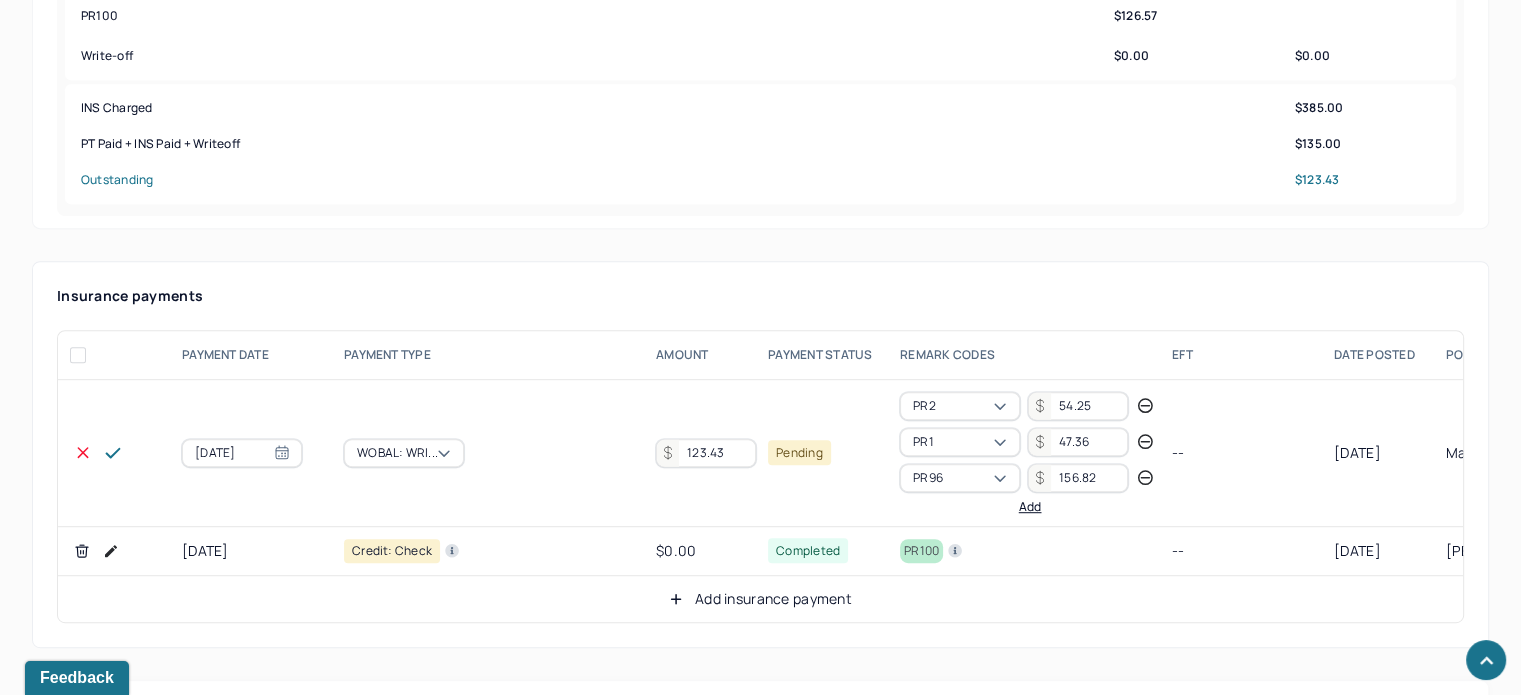 type on "156.82" 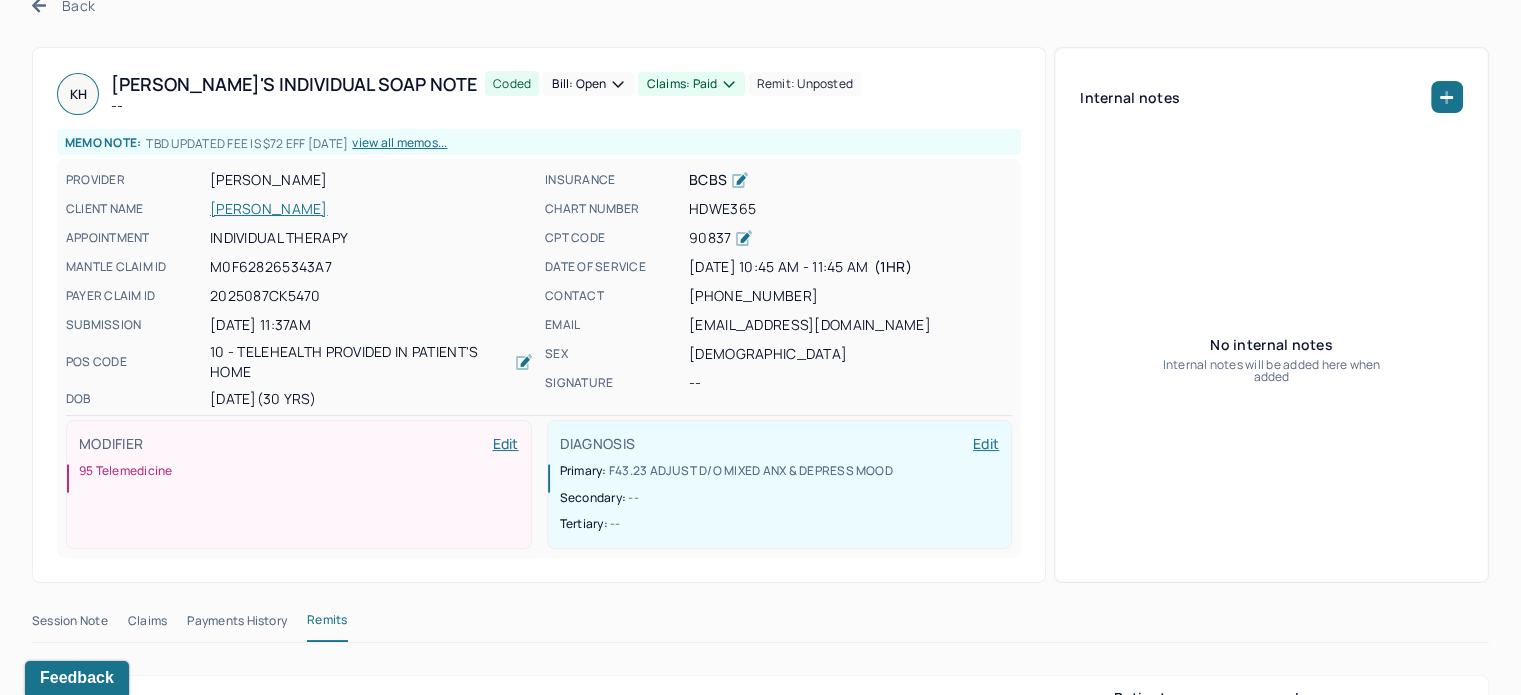scroll, scrollTop: 100, scrollLeft: 0, axis: vertical 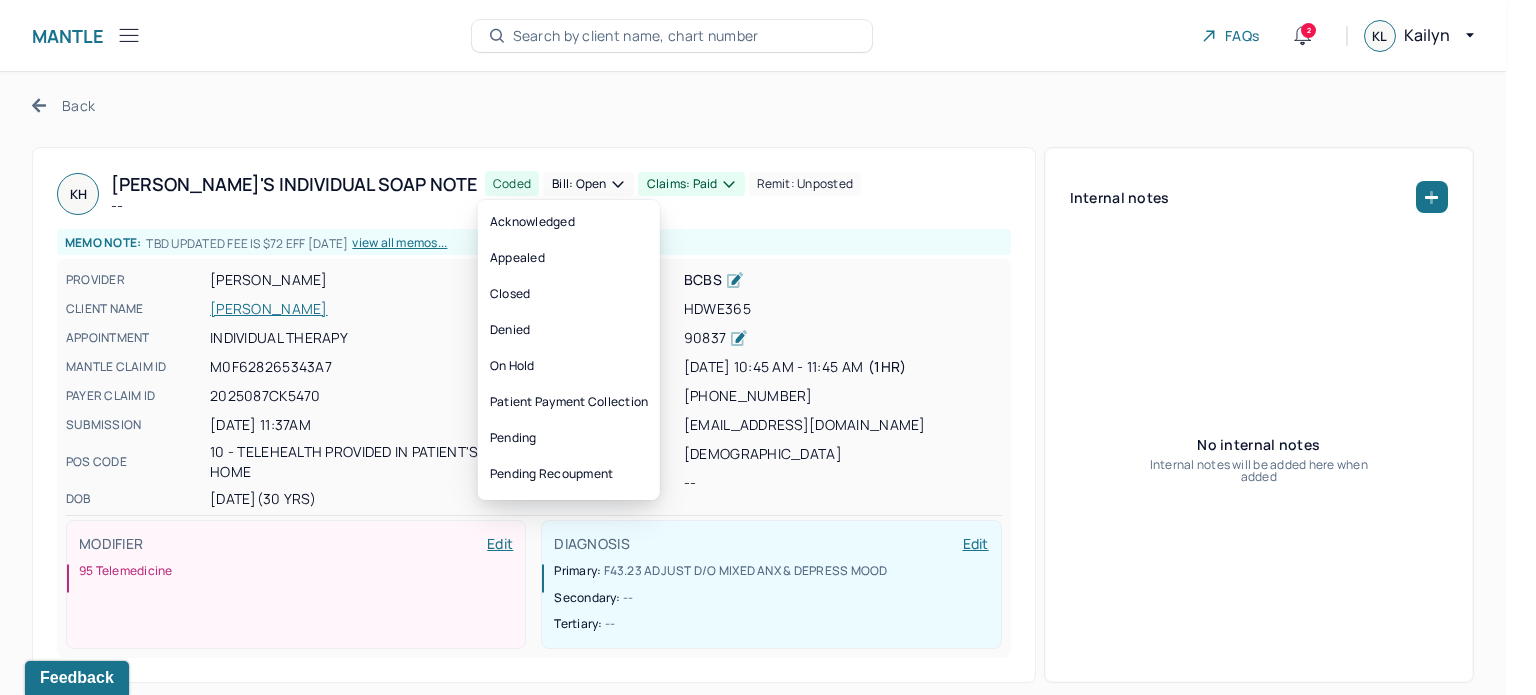 click on "Claims: paid" at bounding box center (691, 184) 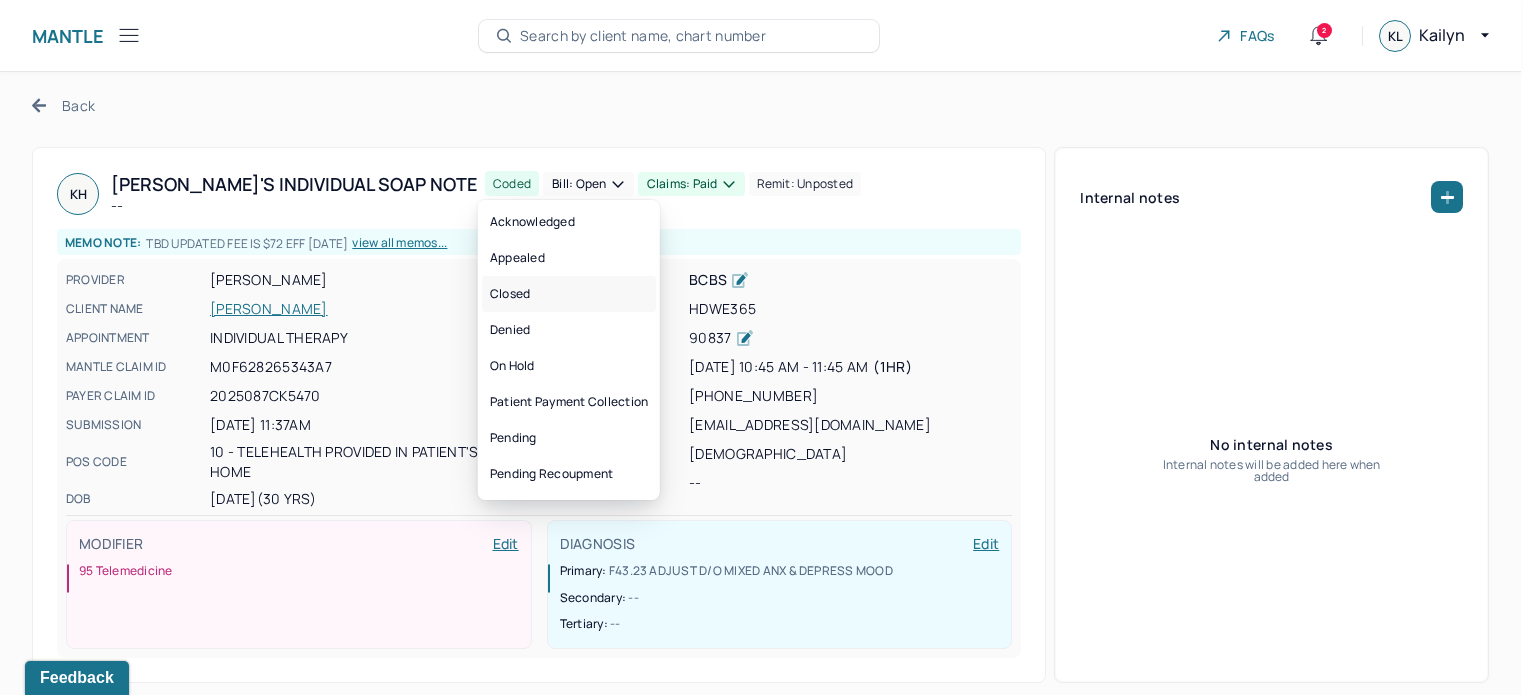 drag, startPoint x: 591, startPoint y: 297, endPoint x: 582, endPoint y: 262, distance: 36.138622 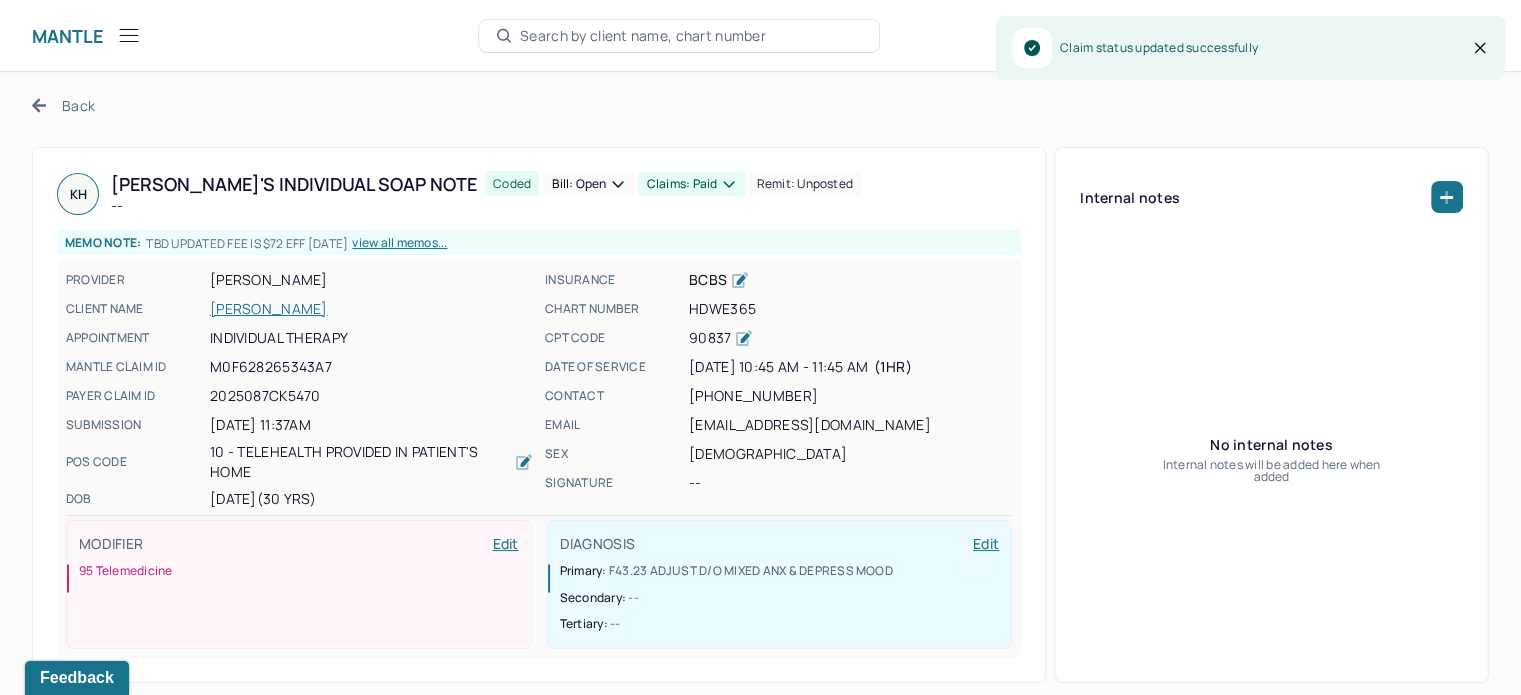 click on "Bill: Open" at bounding box center [588, 184] 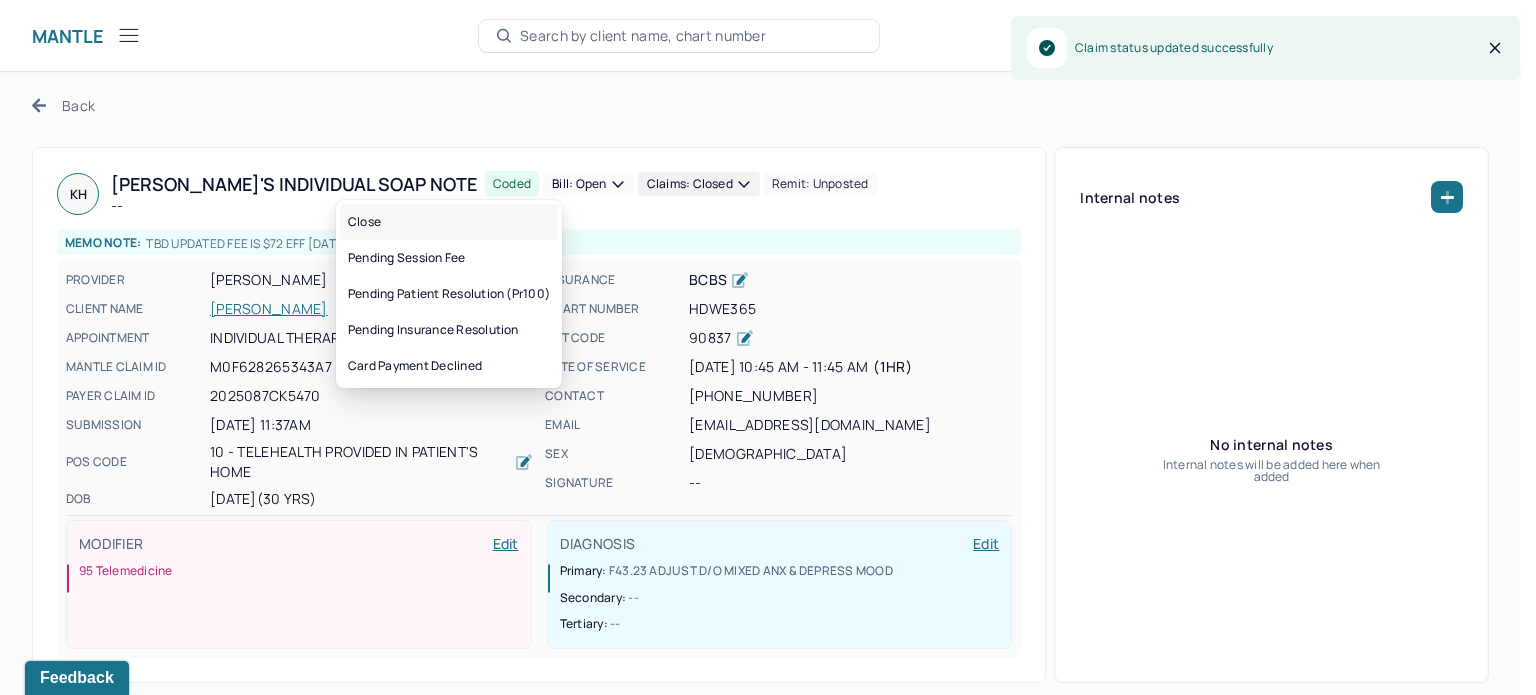 click on "Close" at bounding box center (449, 222) 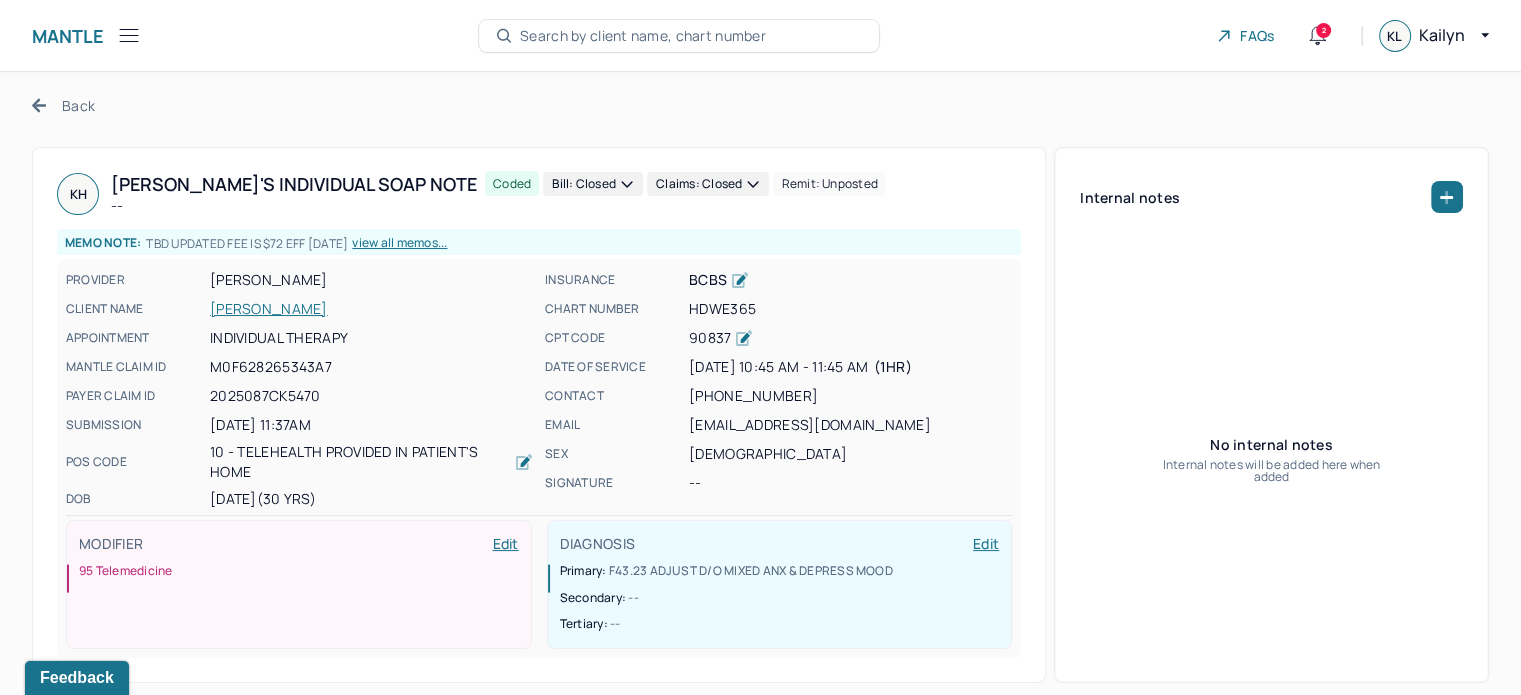 click on "Search by client name, chart number" at bounding box center [643, 36] 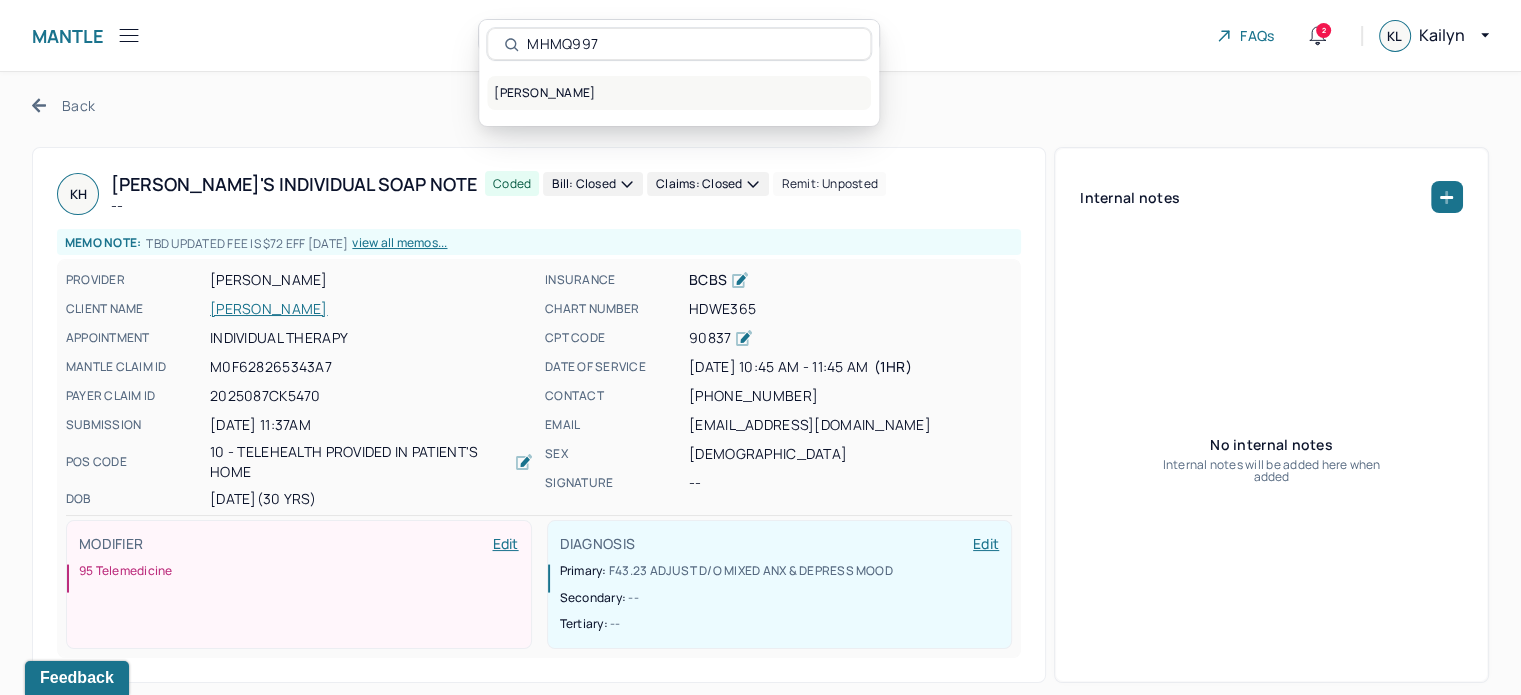 type on "MHMQ997" 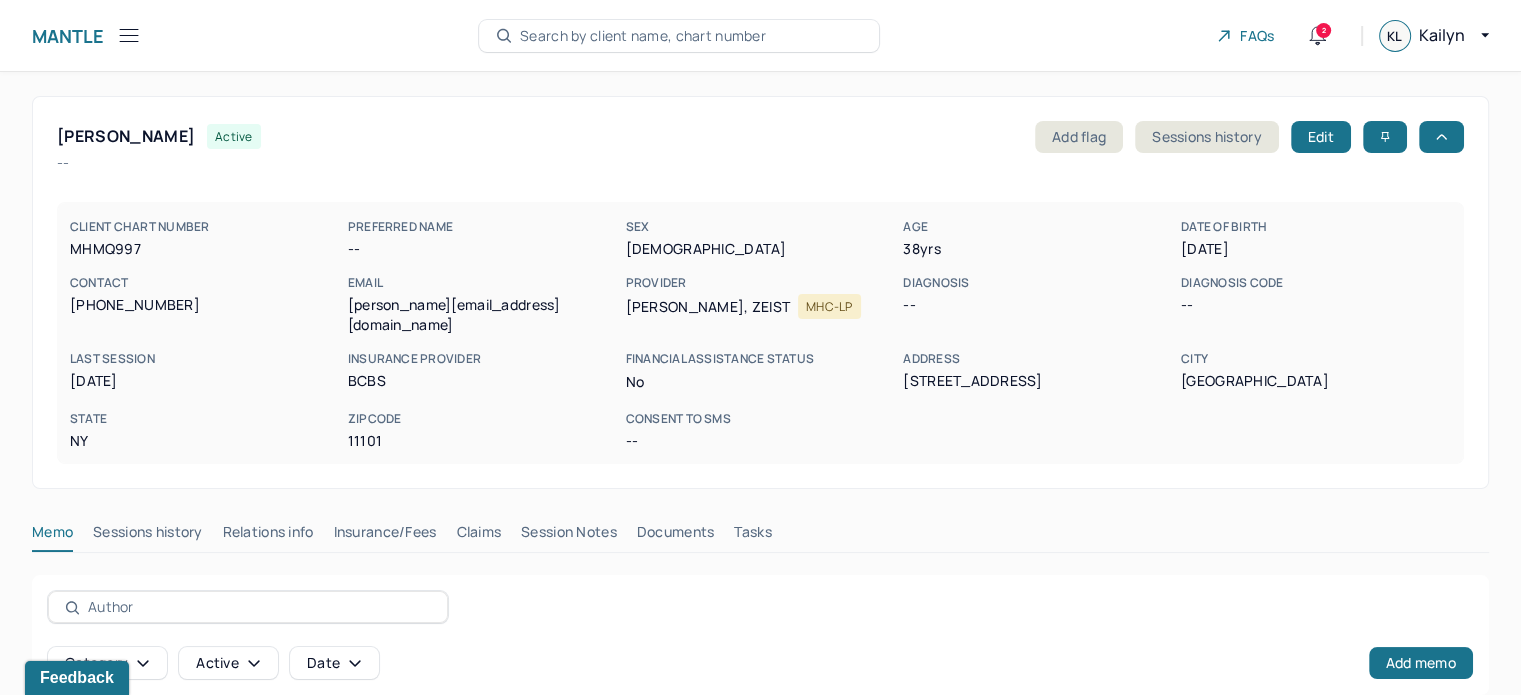 click on "Claims" at bounding box center (478, 536) 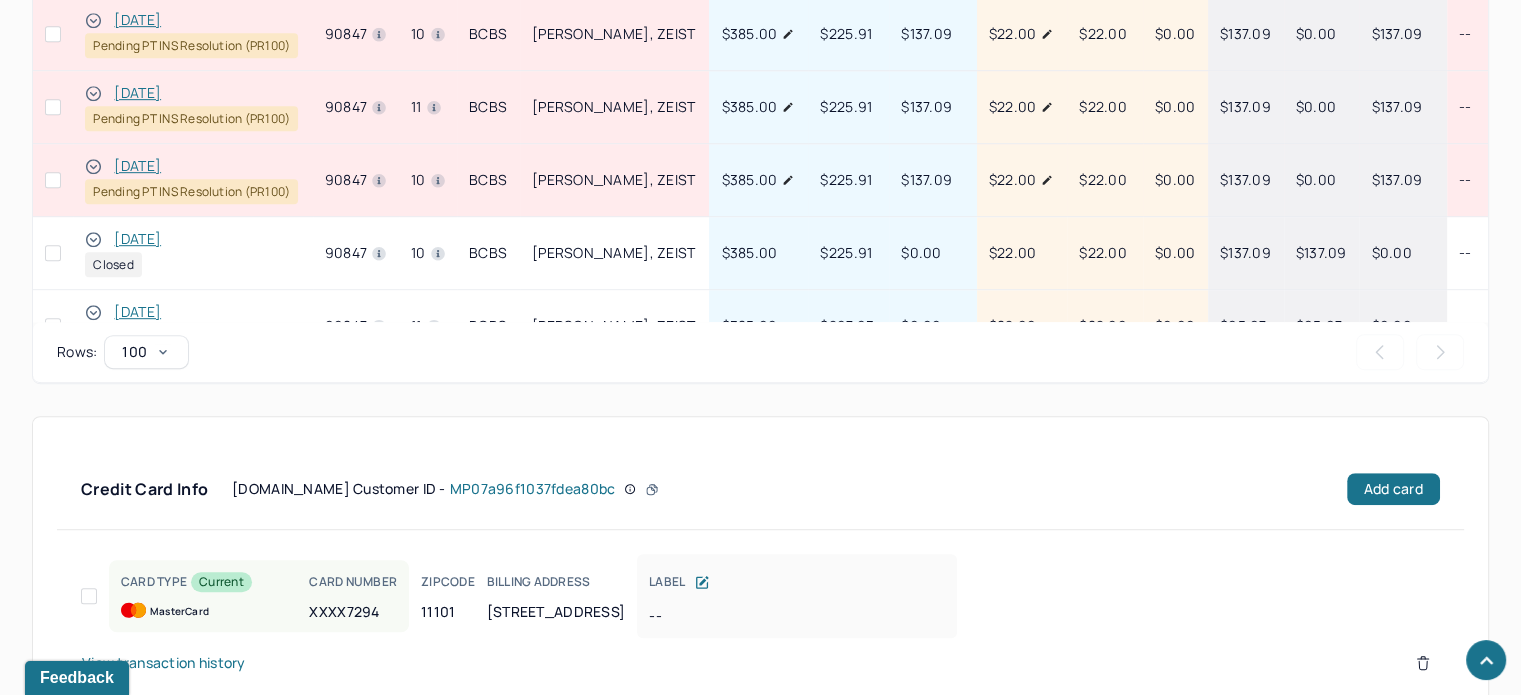 scroll, scrollTop: 1023, scrollLeft: 0, axis: vertical 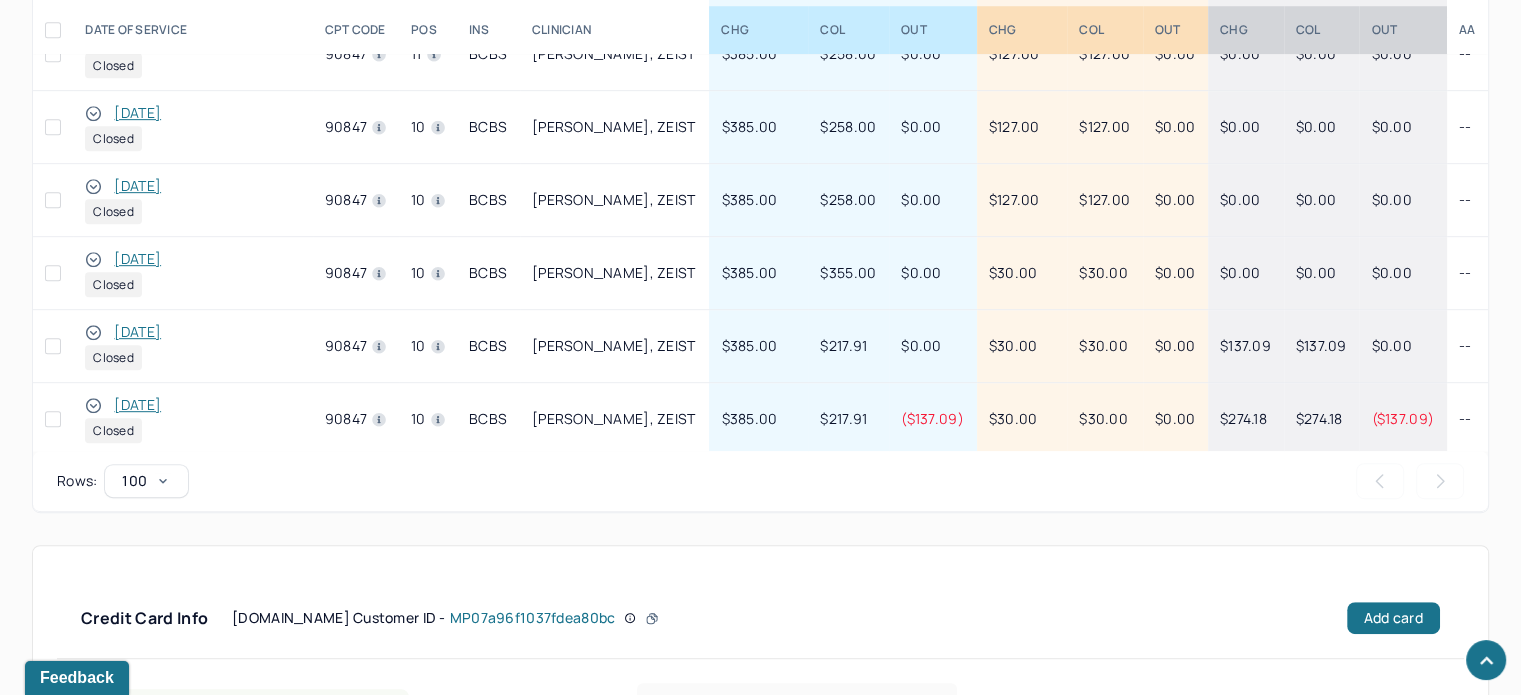 click on "[DATE]" at bounding box center (137, 405) 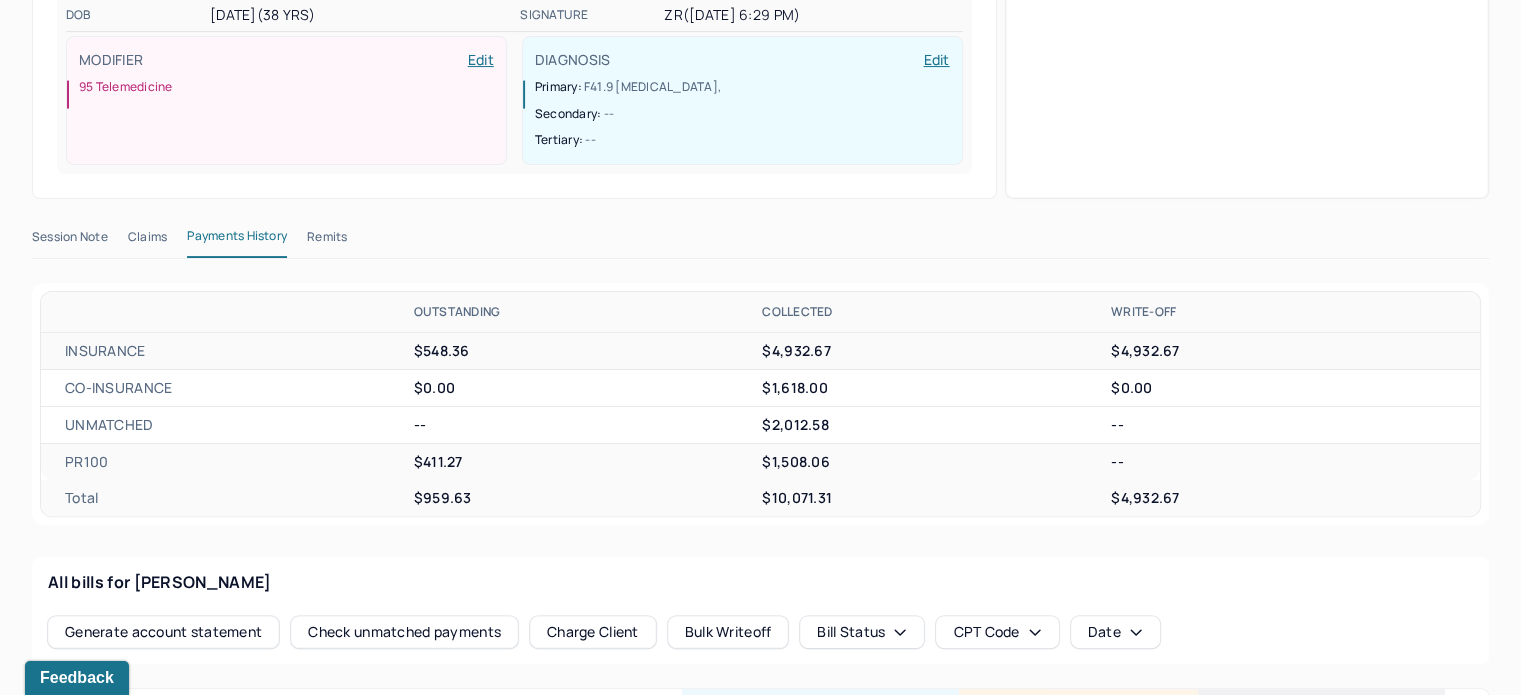 click on "Remits" at bounding box center [327, 241] 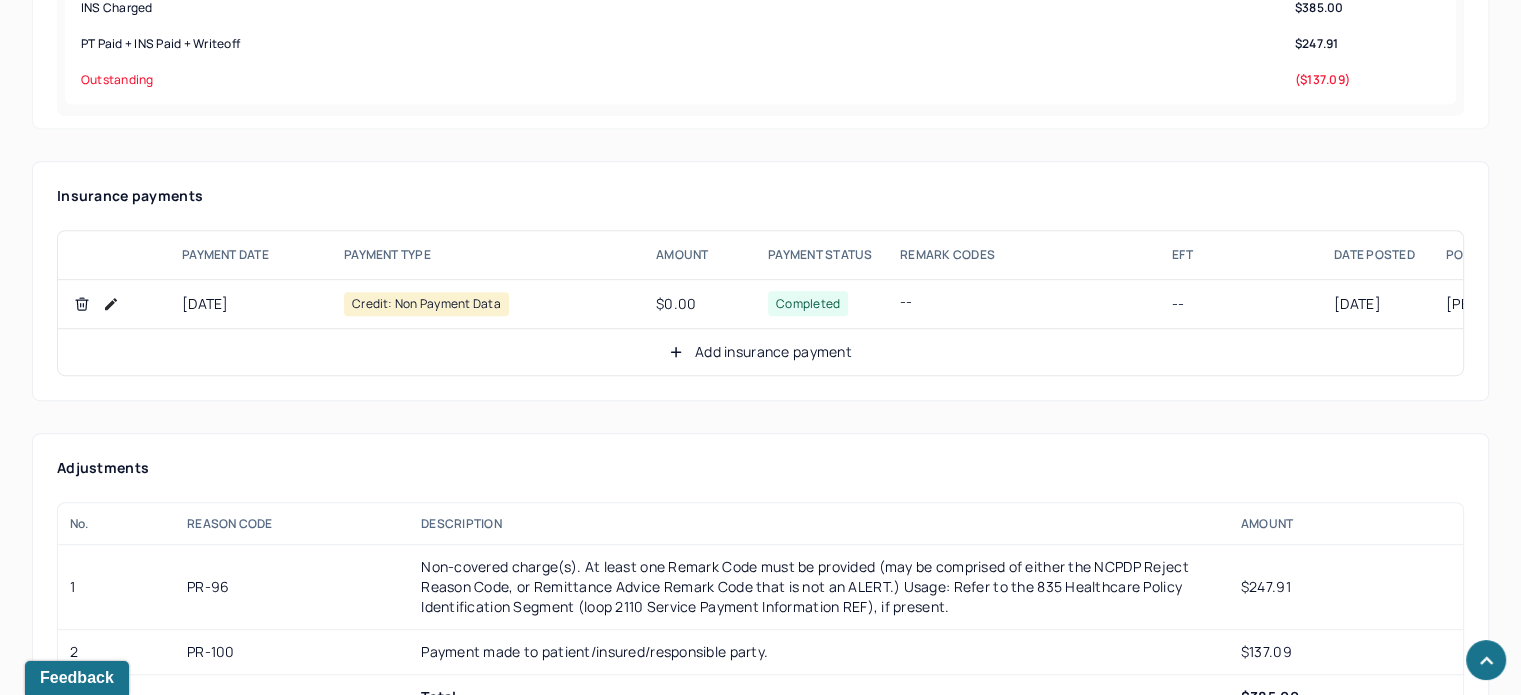 scroll, scrollTop: 1106, scrollLeft: 0, axis: vertical 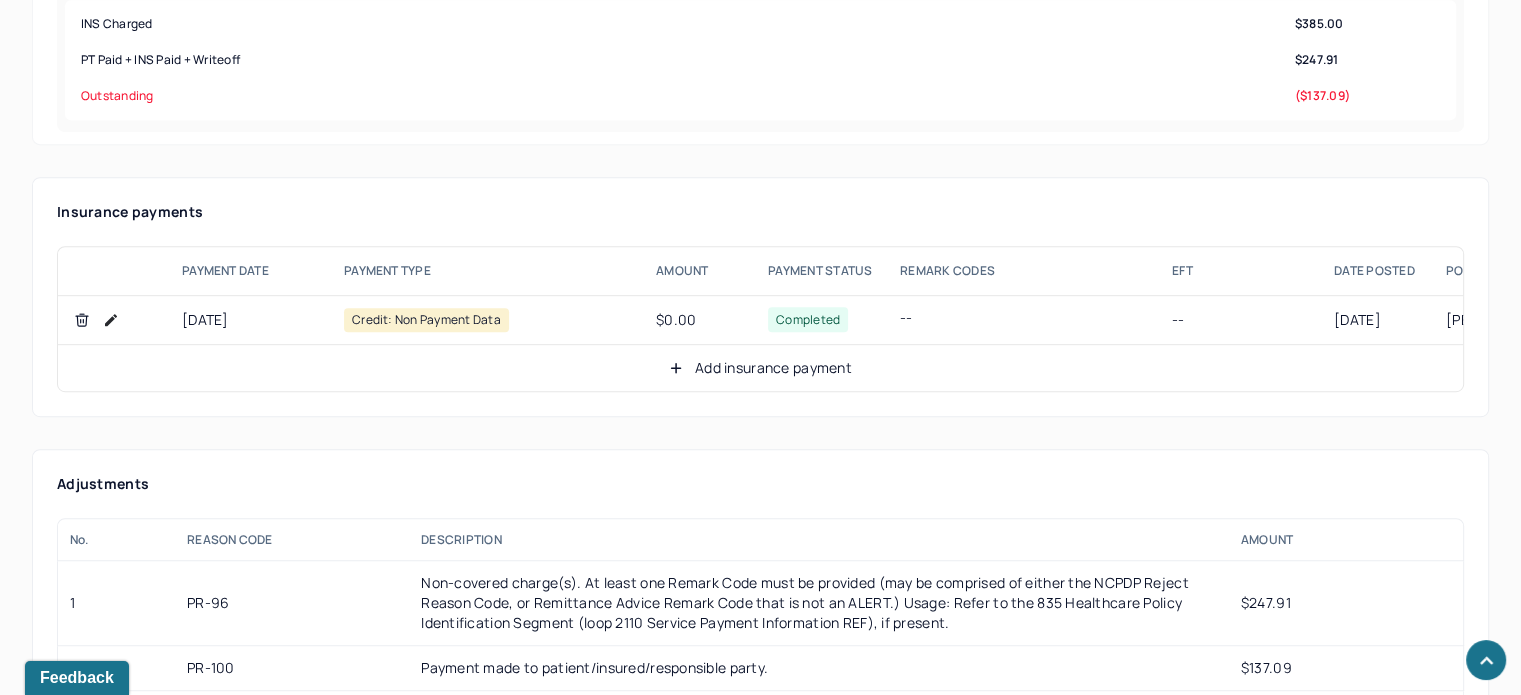click 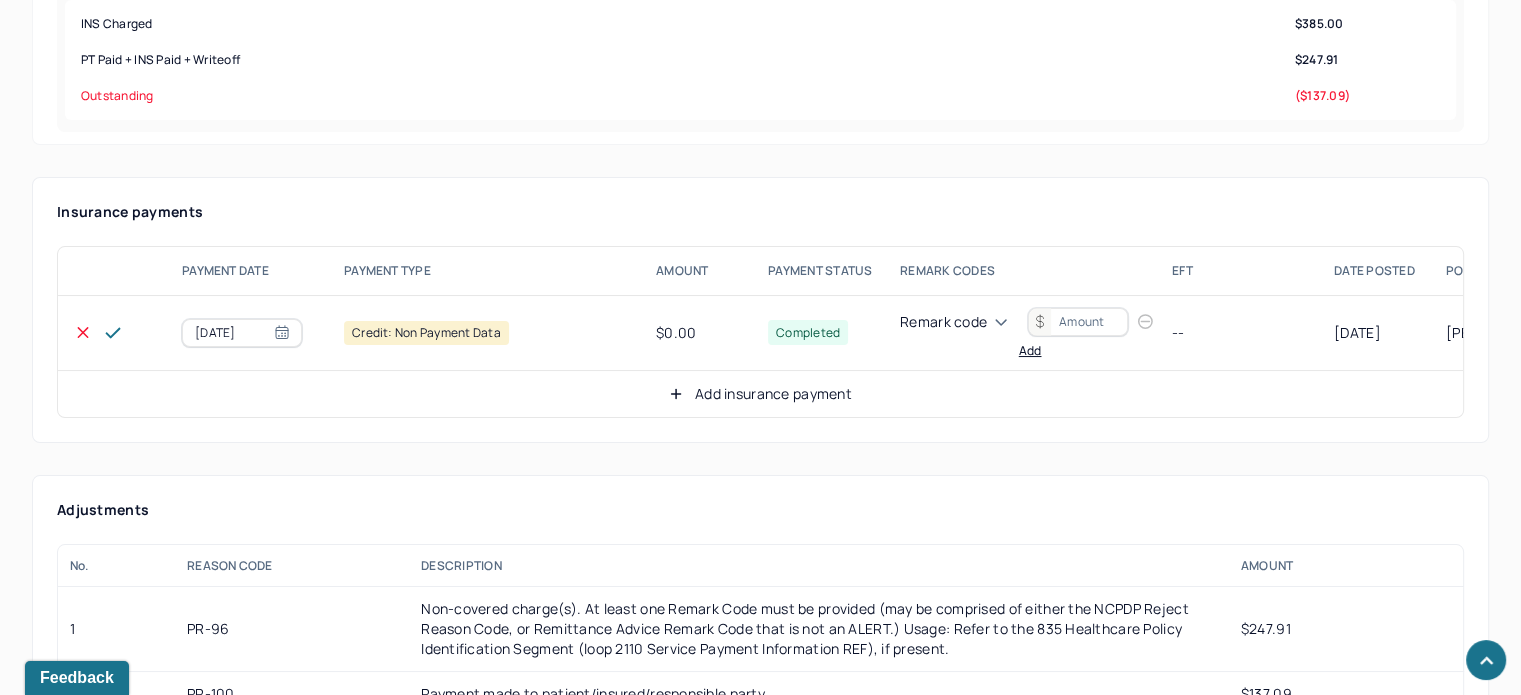 click on "Remark code" at bounding box center (943, 322) 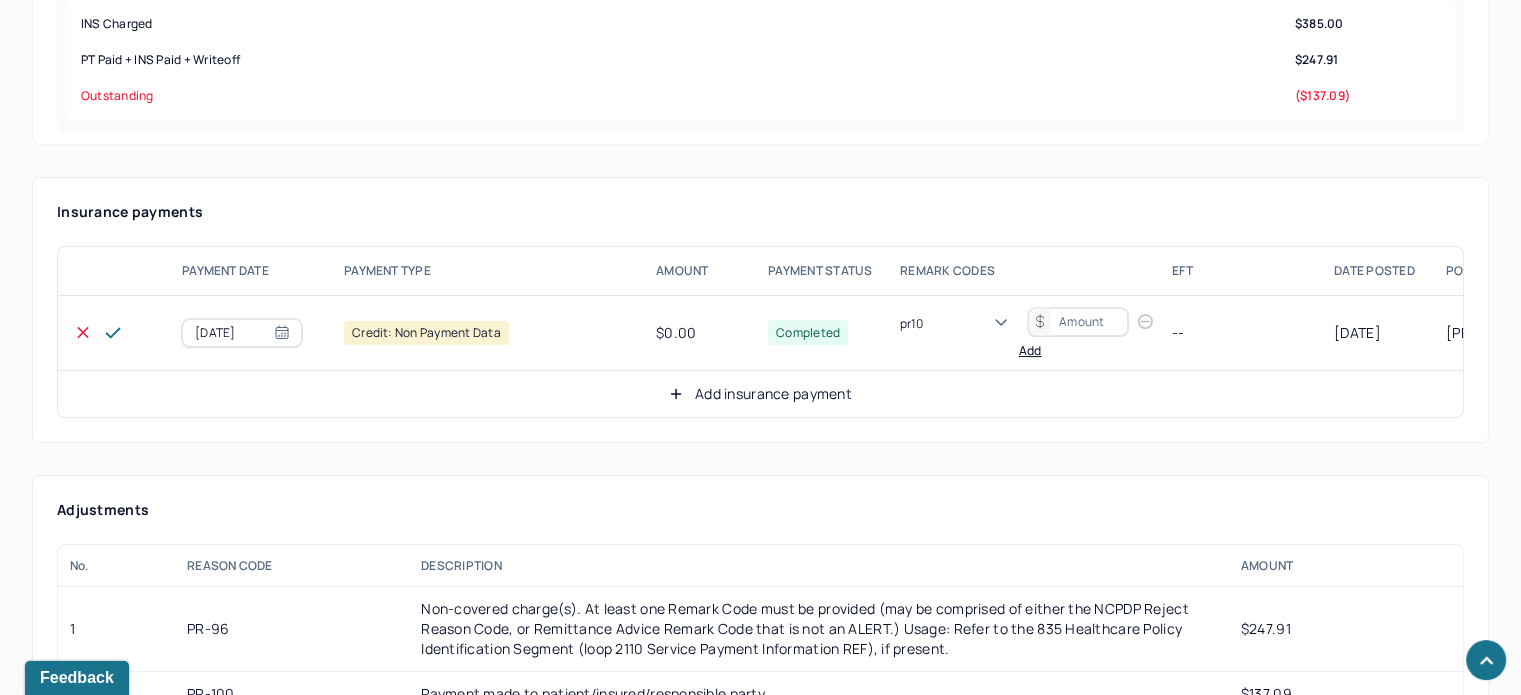 scroll, scrollTop: 0, scrollLeft: 0, axis: both 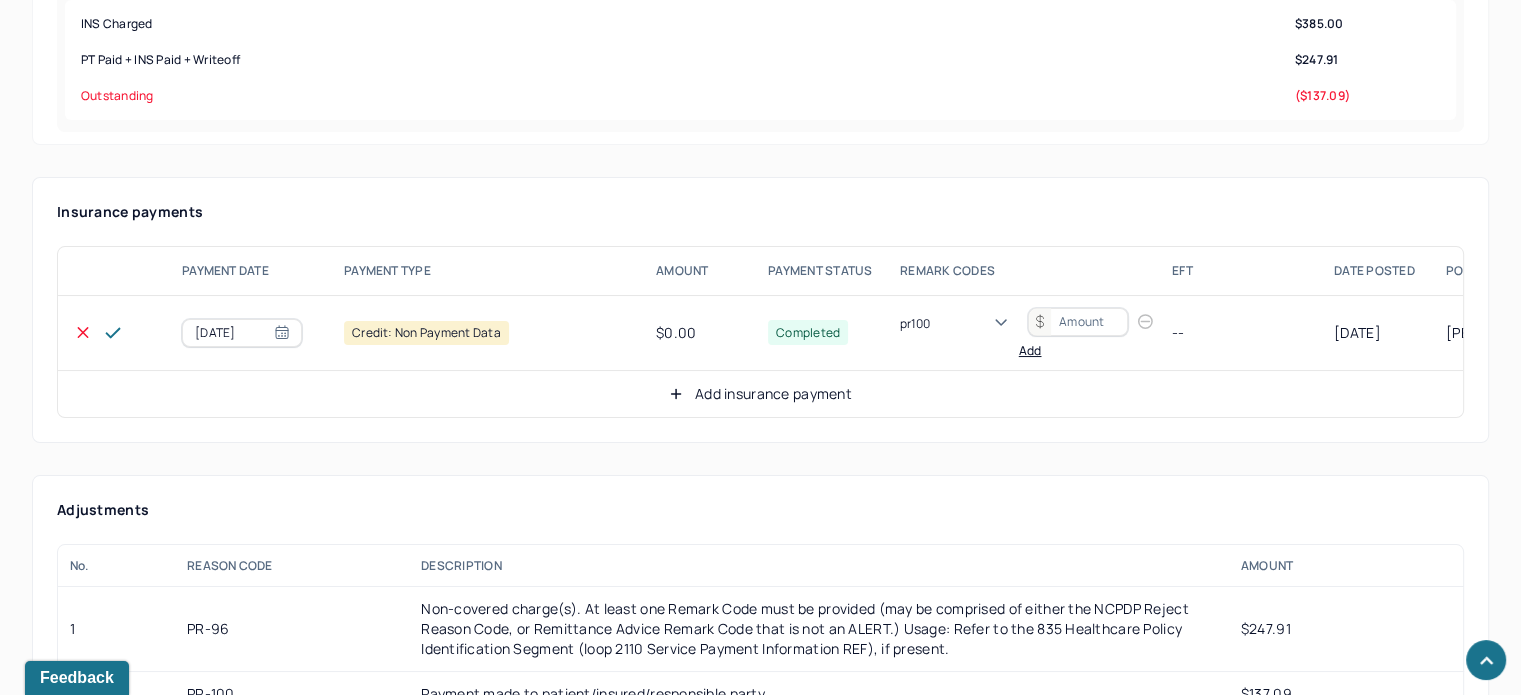 type 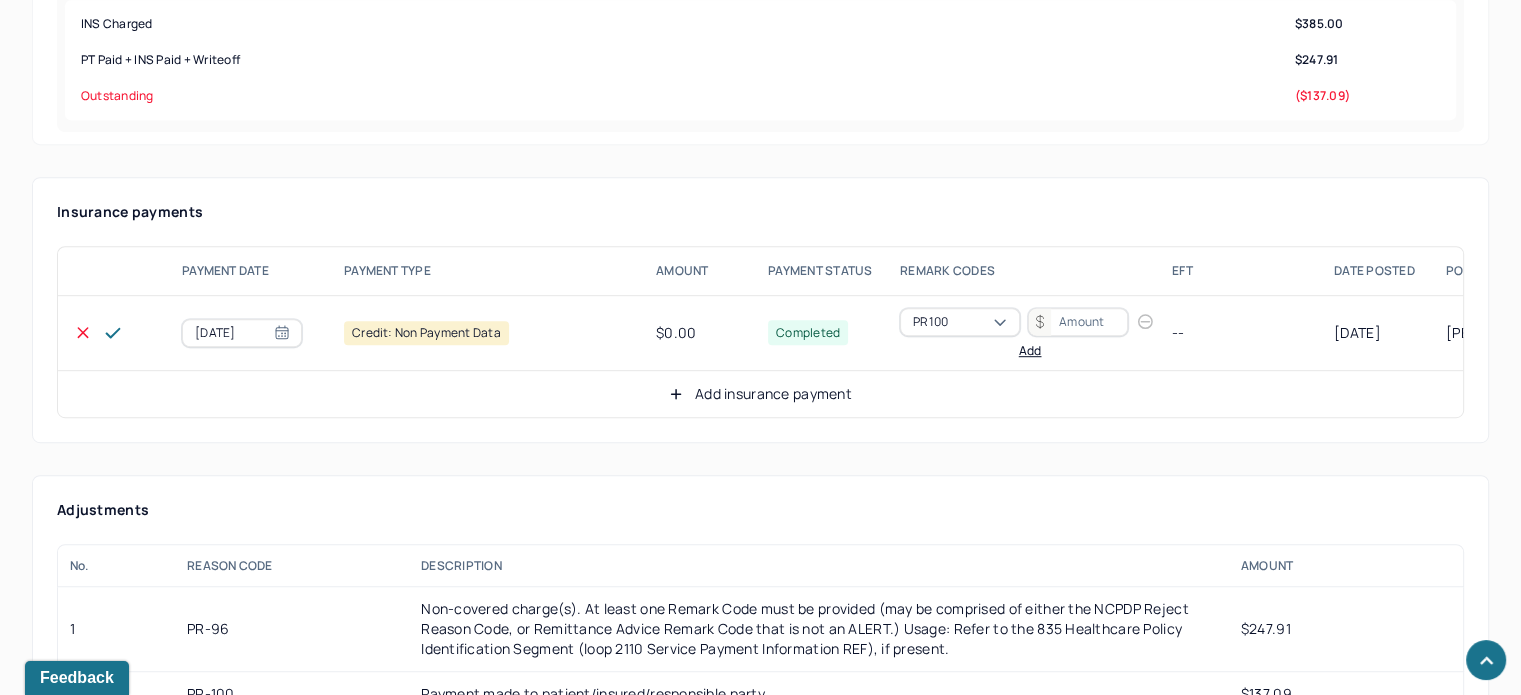 click at bounding box center [1078, 322] 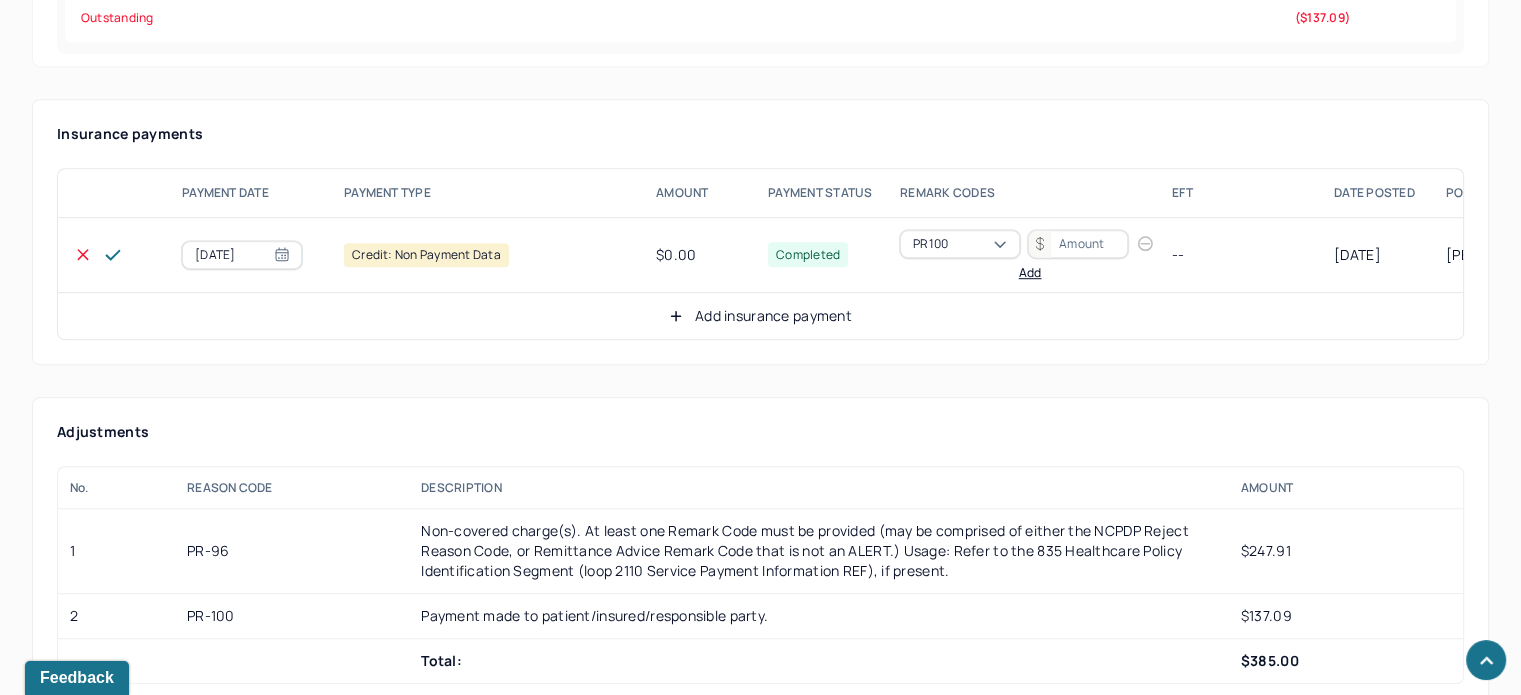 scroll, scrollTop: 1206, scrollLeft: 0, axis: vertical 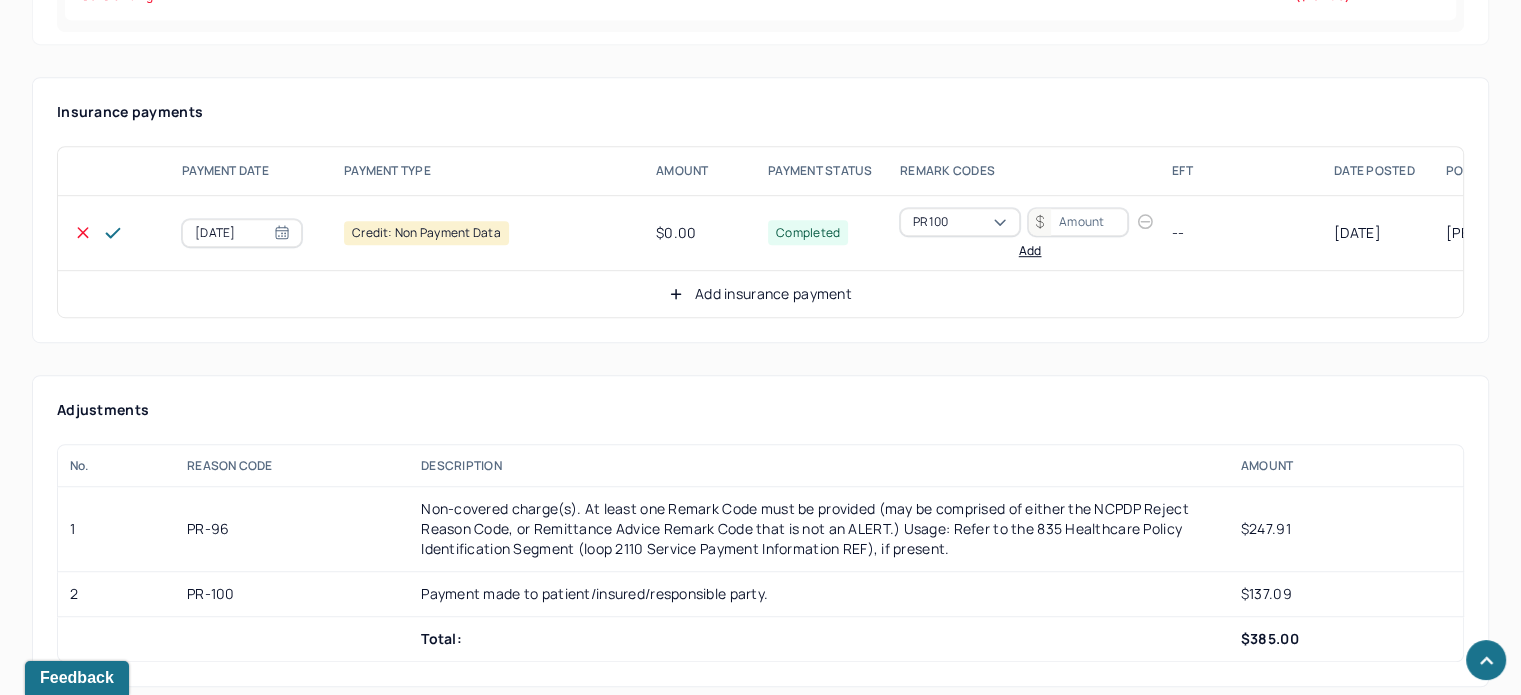 click at bounding box center (1078, 222) 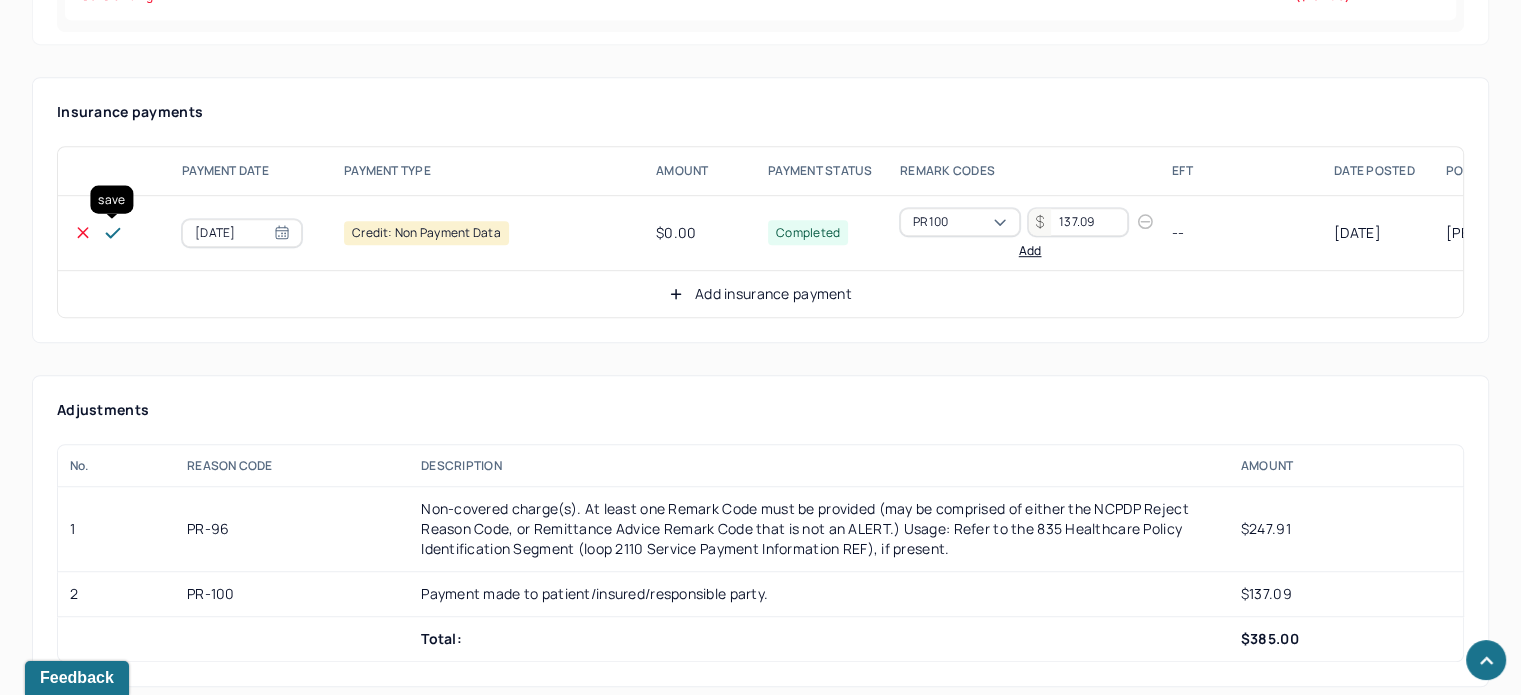 type on "137.09" 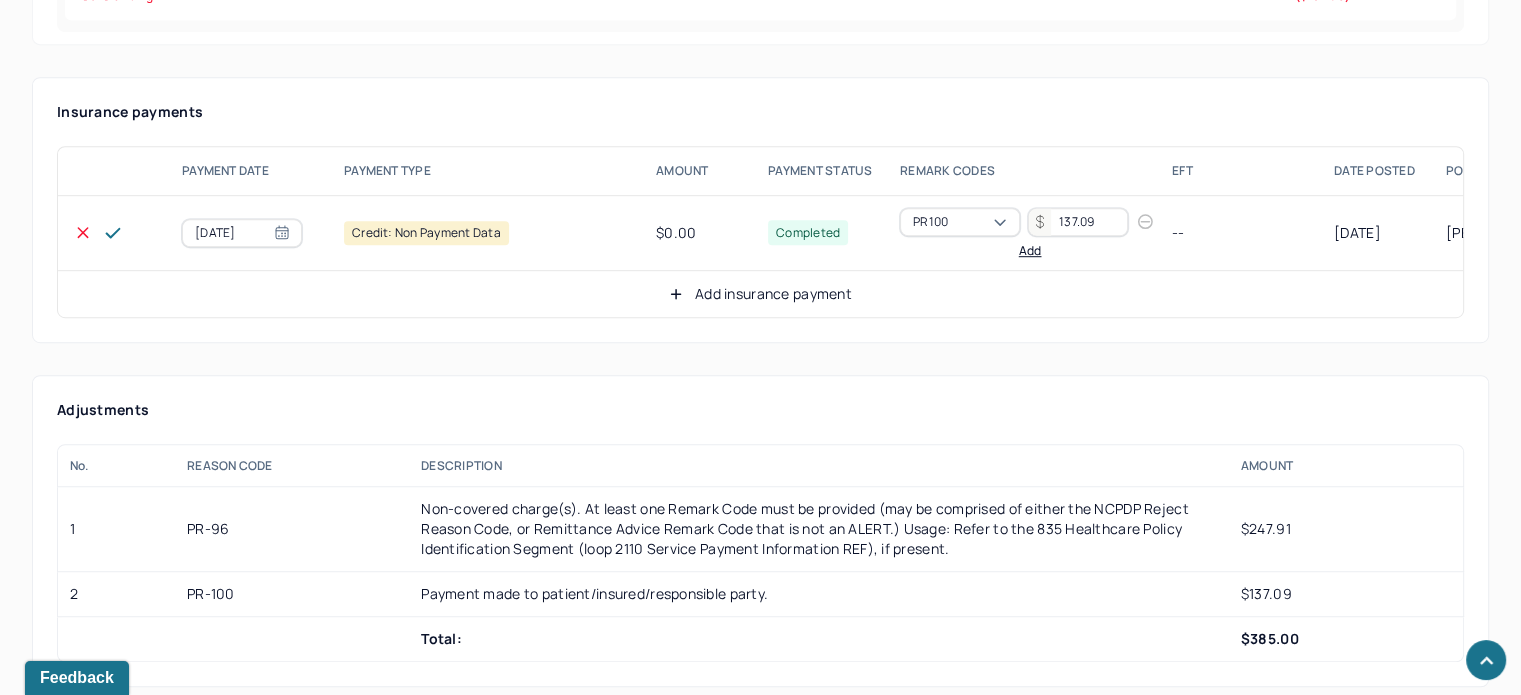 click at bounding box center (113, 233) 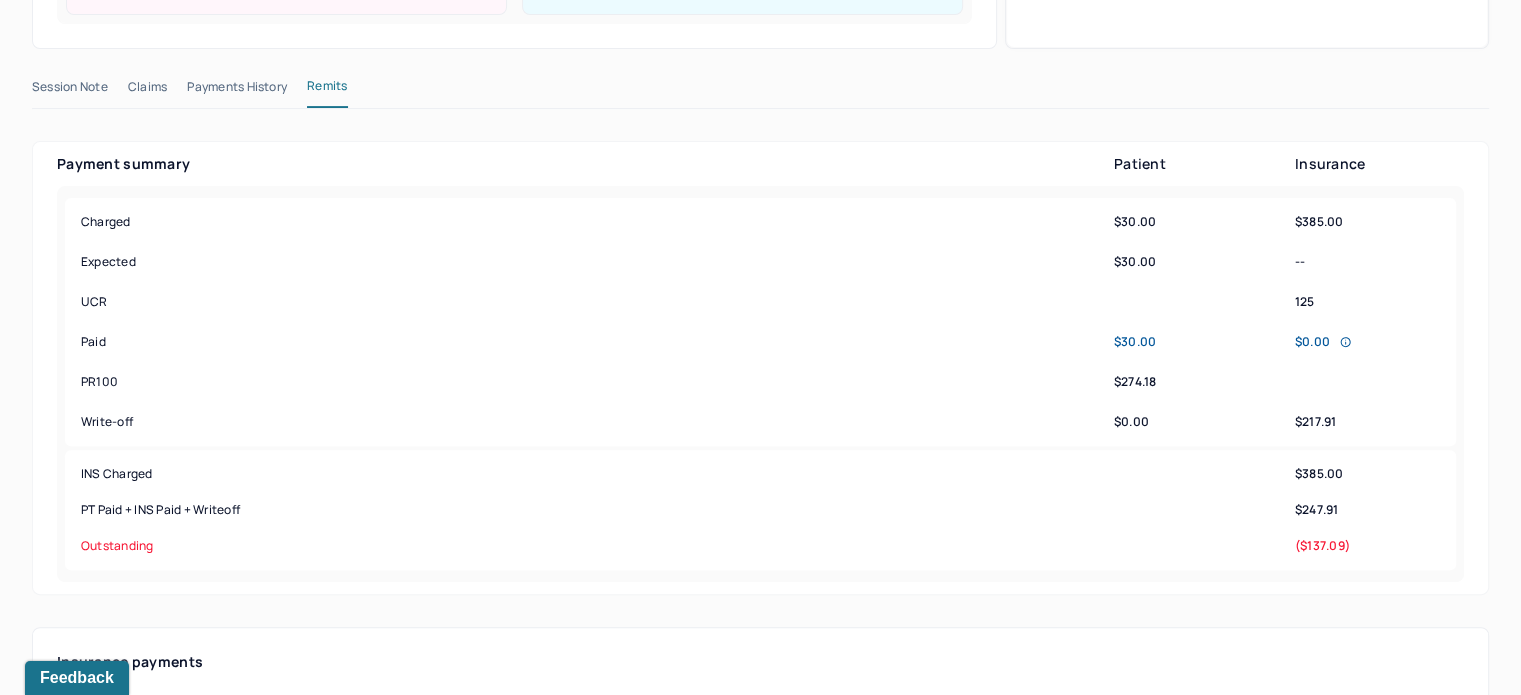 scroll, scrollTop: 506, scrollLeft: 0, axis: vertical 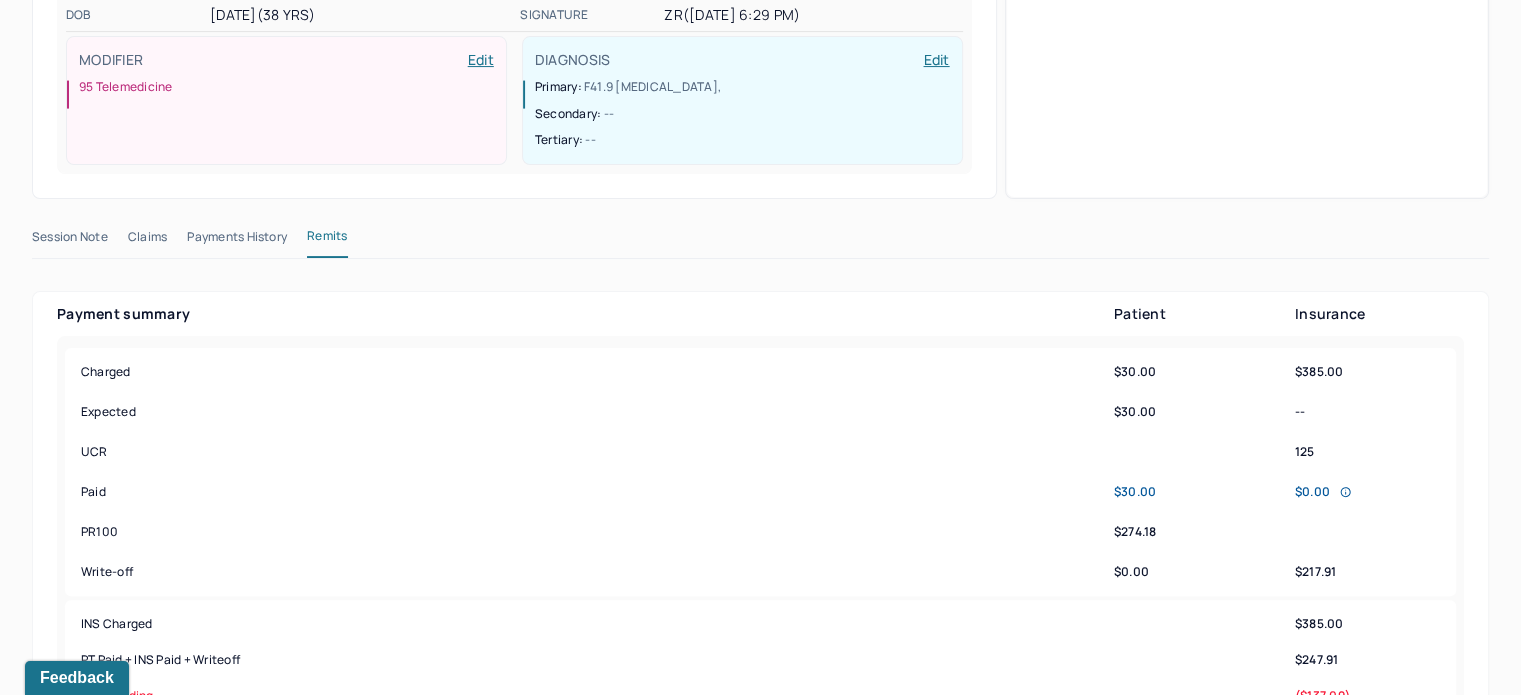 click on "Payments History" at bounding box center [237, 241] 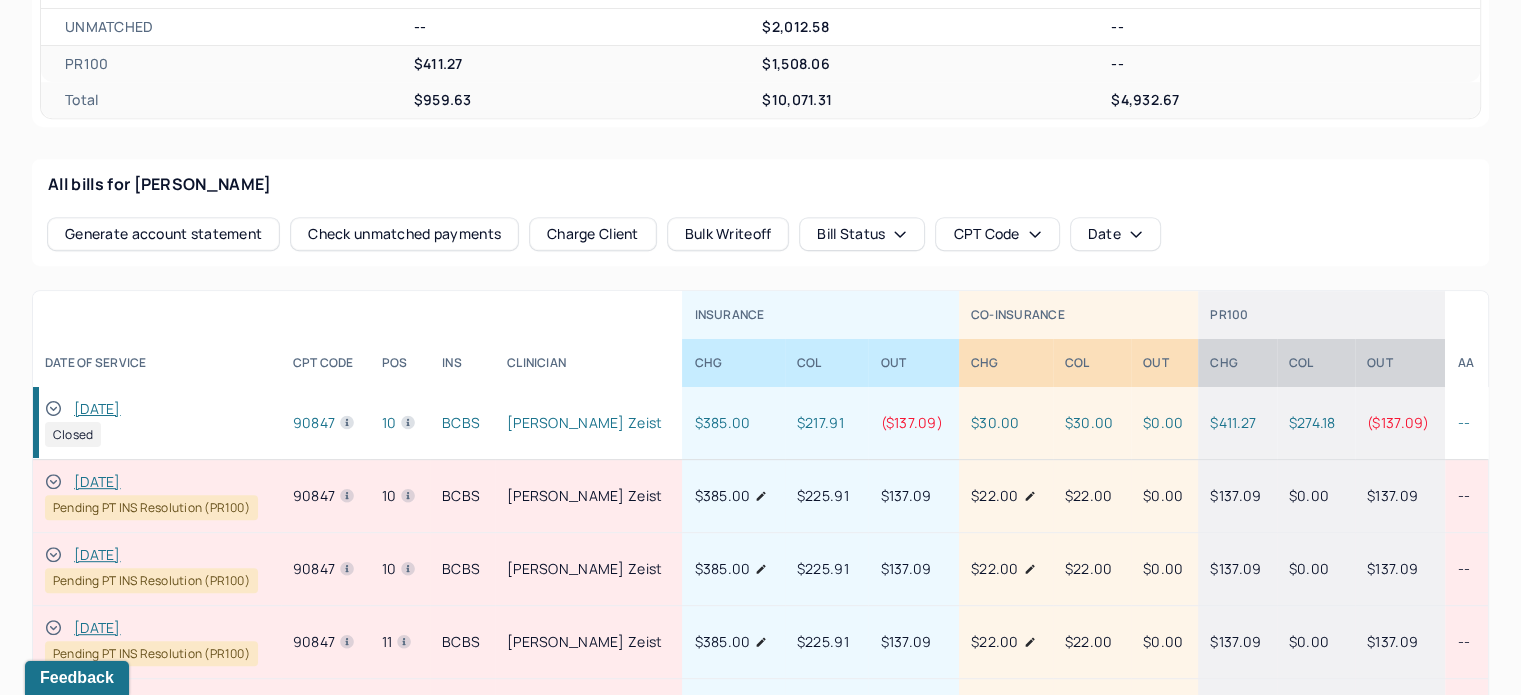 scroll, scrollTop: 906, scrollLeft: 0, axis: vertical 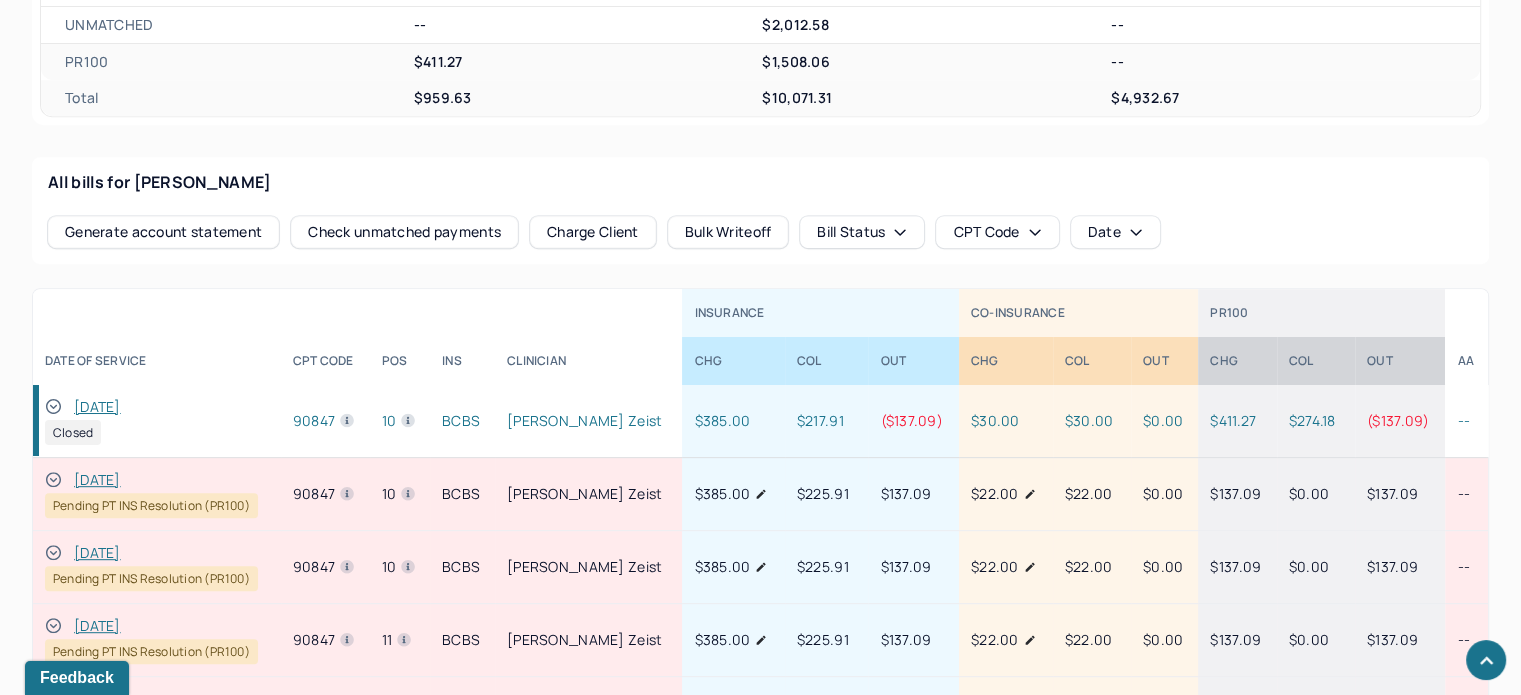 click on "[DATE]" at bounding box center (97, 407) 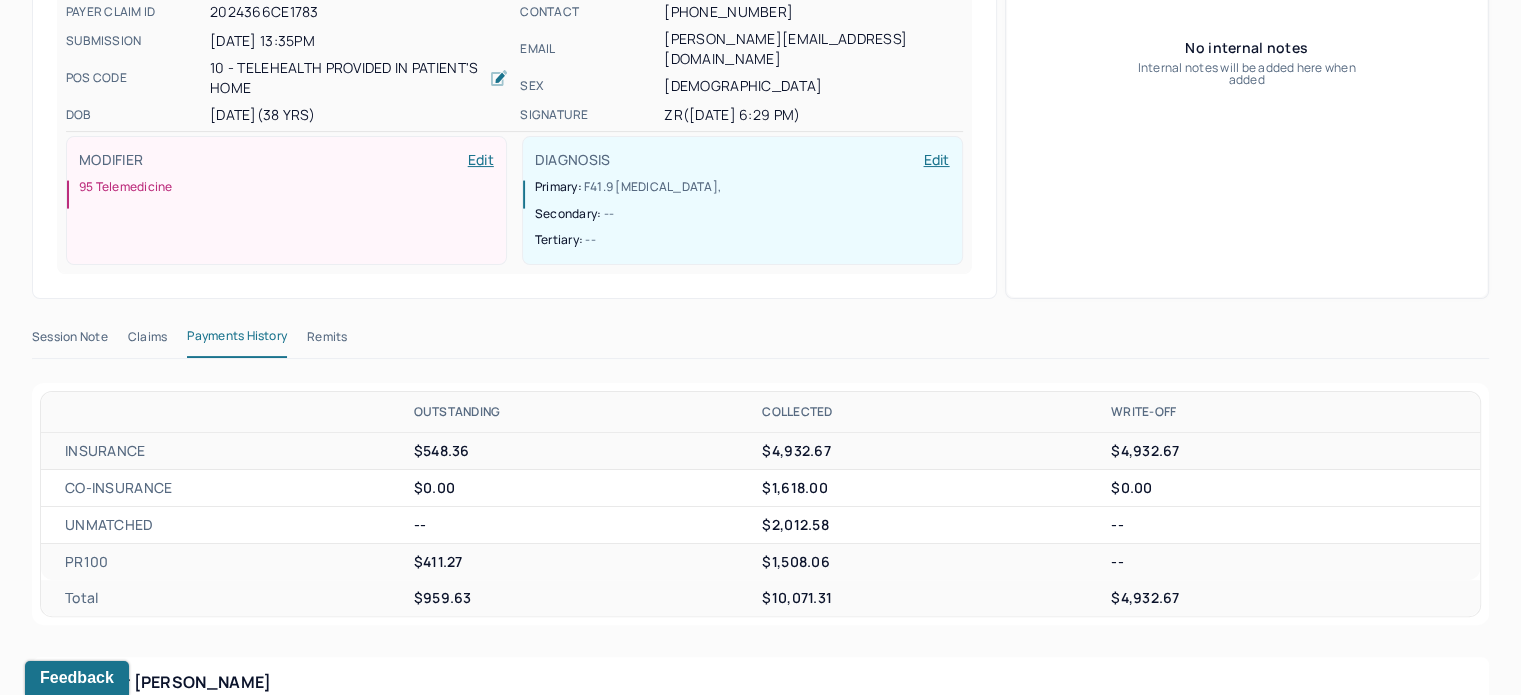 click on "Remits" at bounding box center (327, 341) 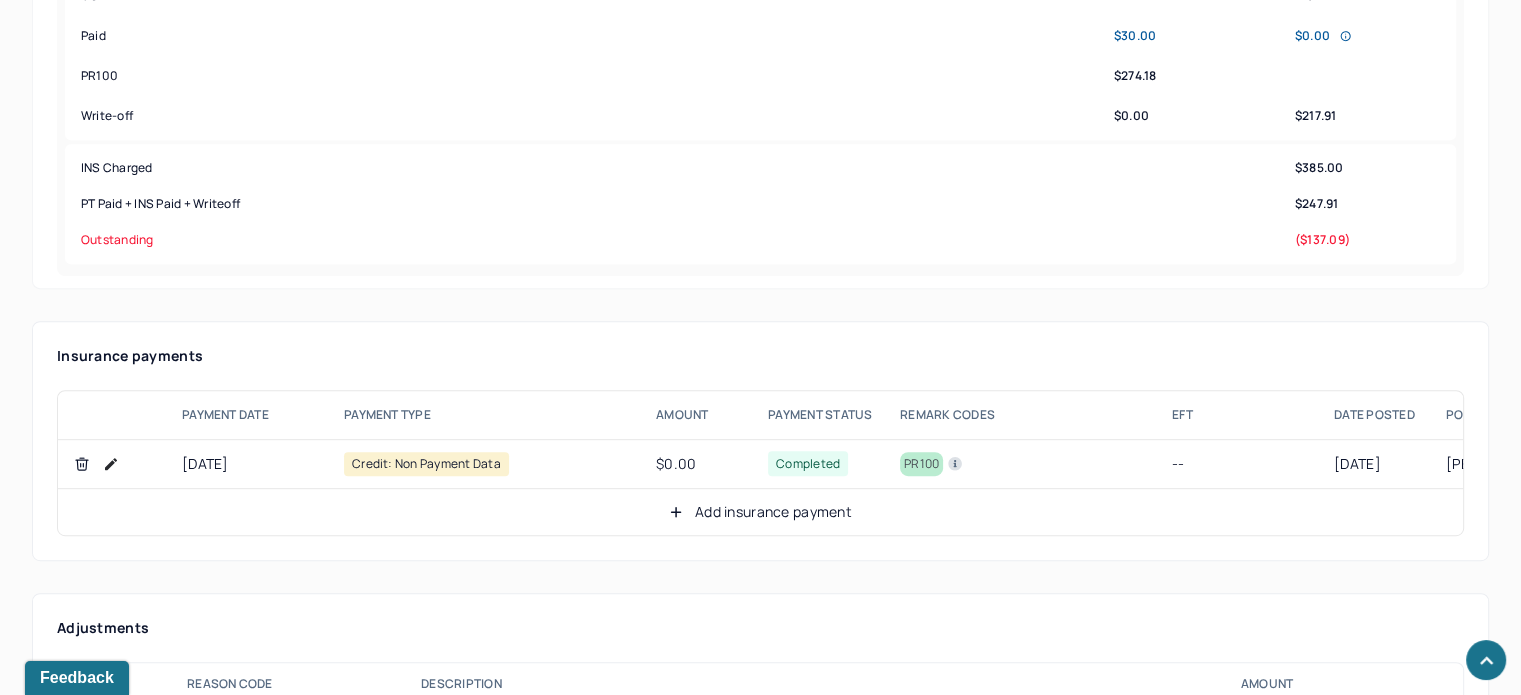 scroll, scrollTop: 1206, scrollLeft: 0, axis: vertical 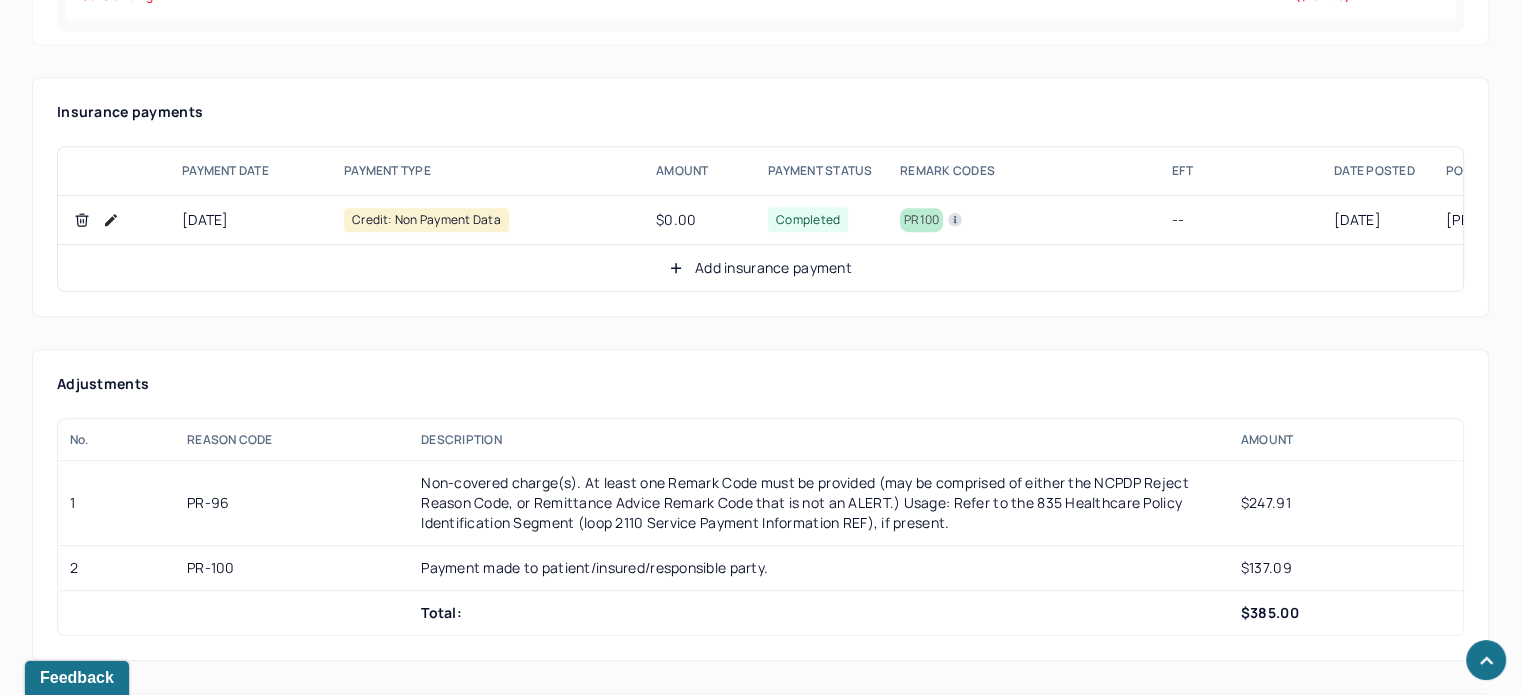 click 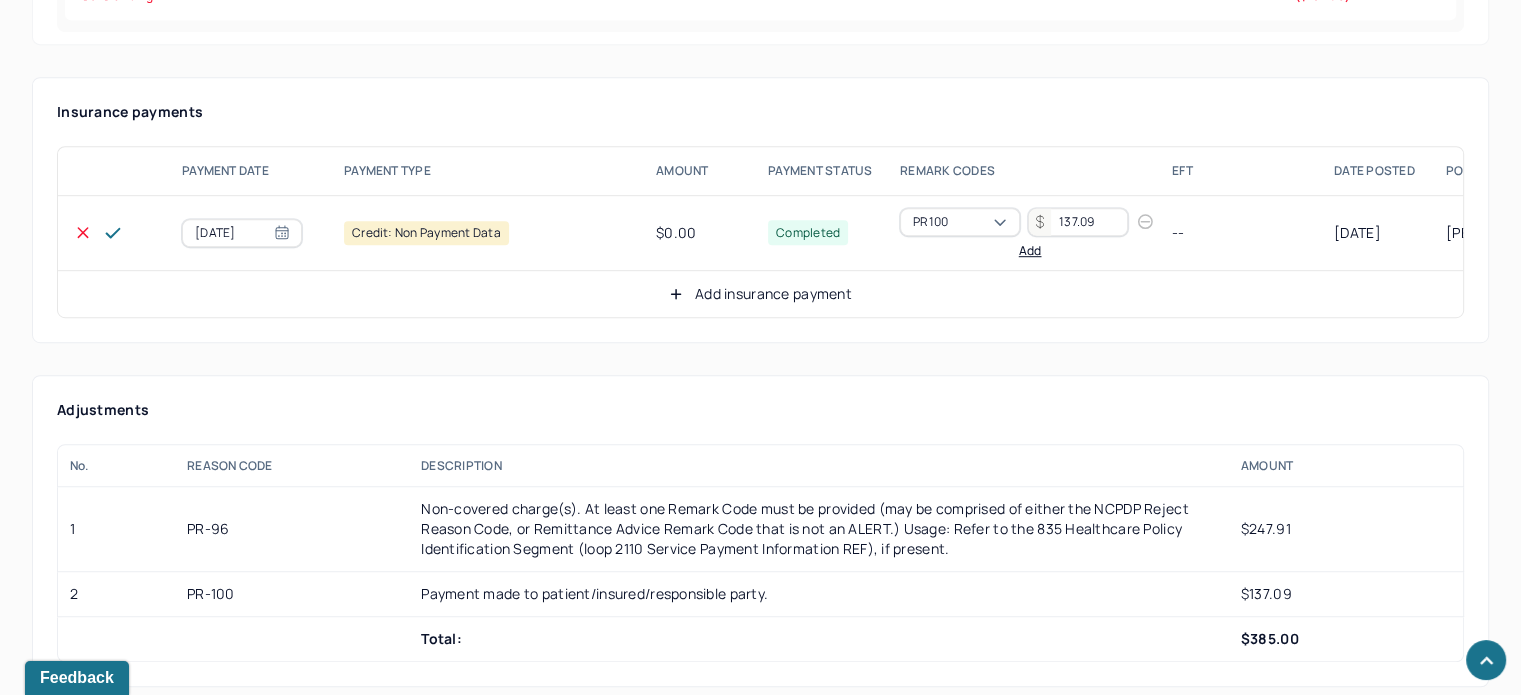 click on "137.09" at bounding box center [1078, 222] 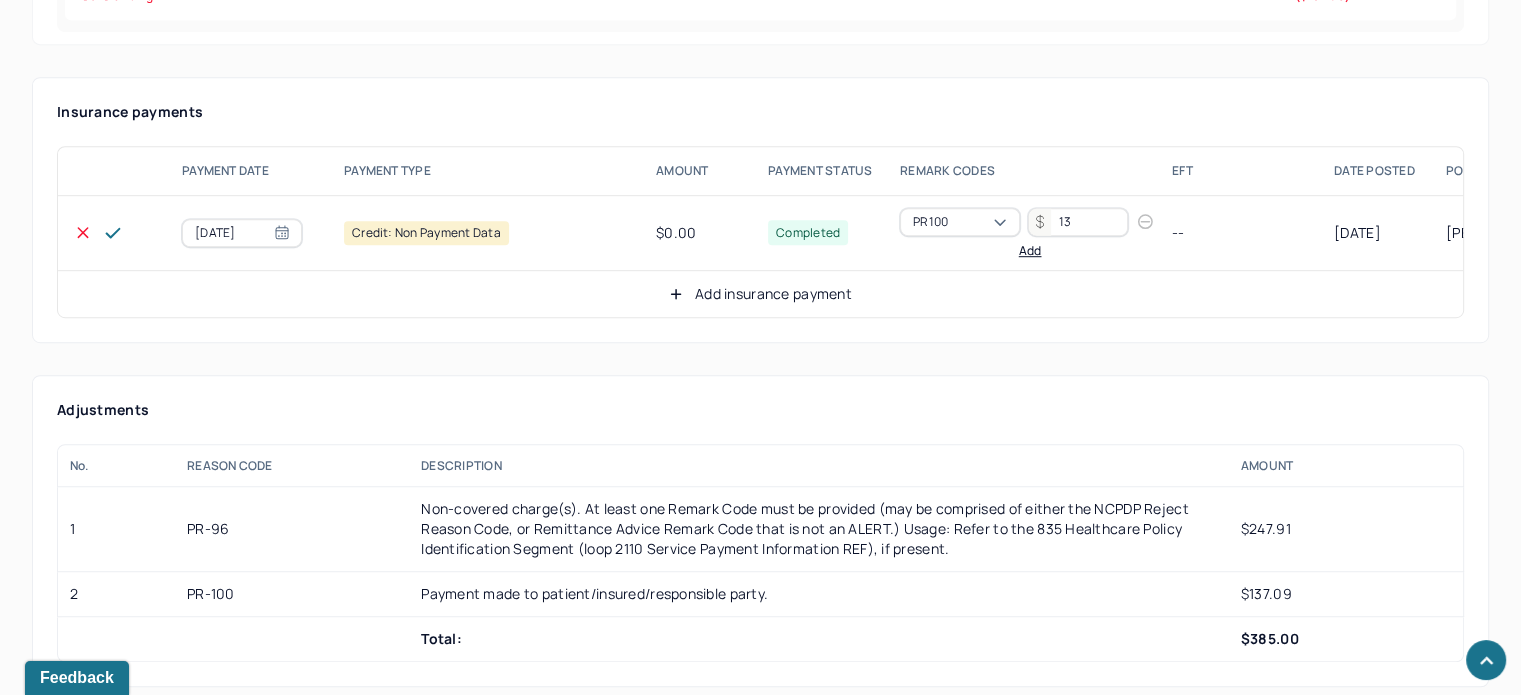 type on "1" 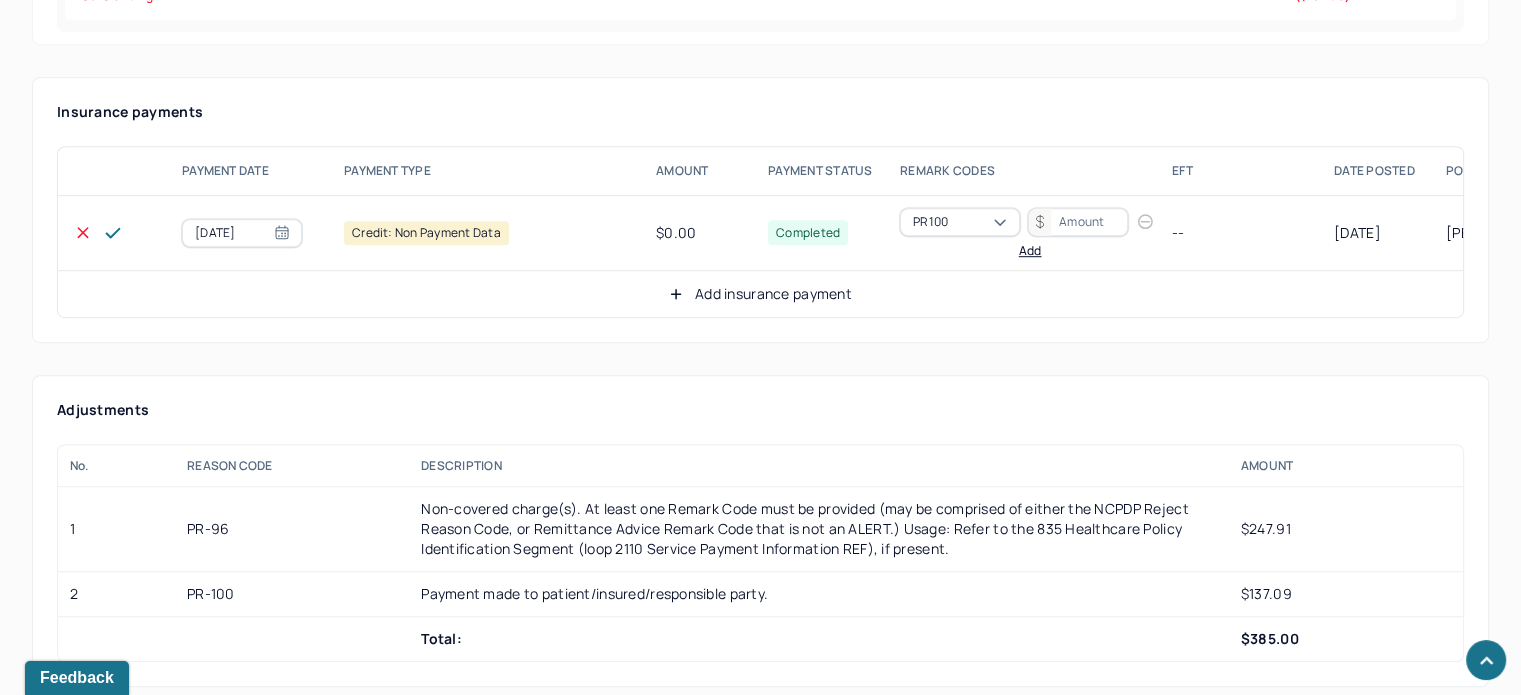 type 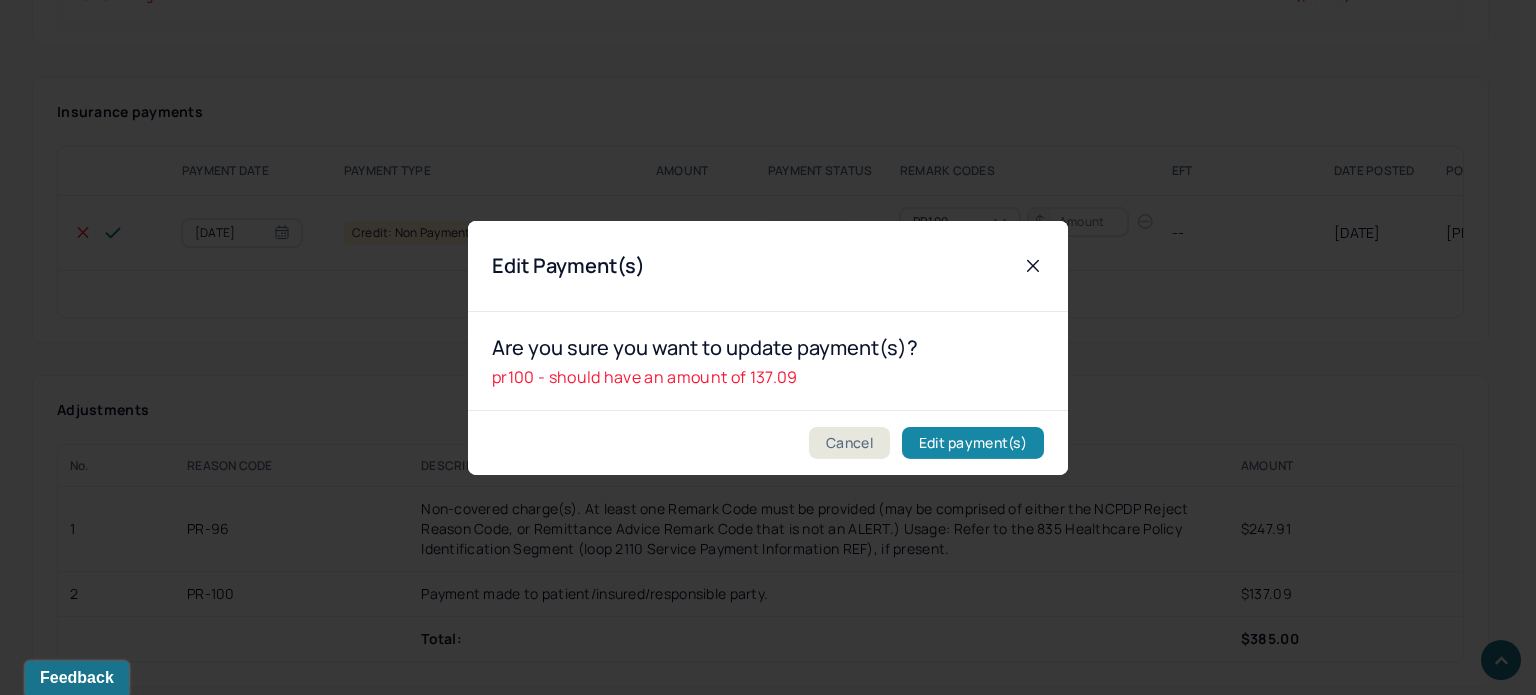 click on "Edit payment(s)" at bounding box center (973, 443) 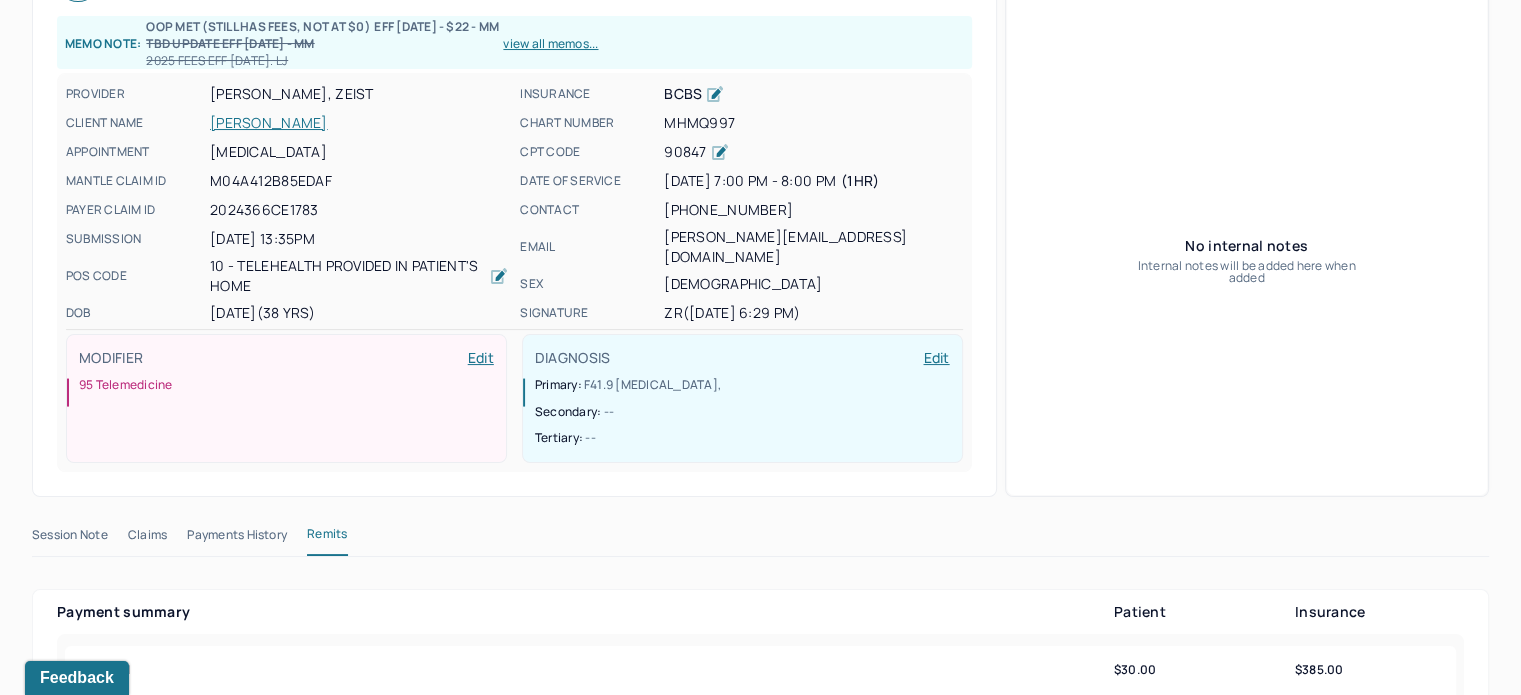 scroll, scrollTop: 206, scrollLeft: 0, axis: vertical 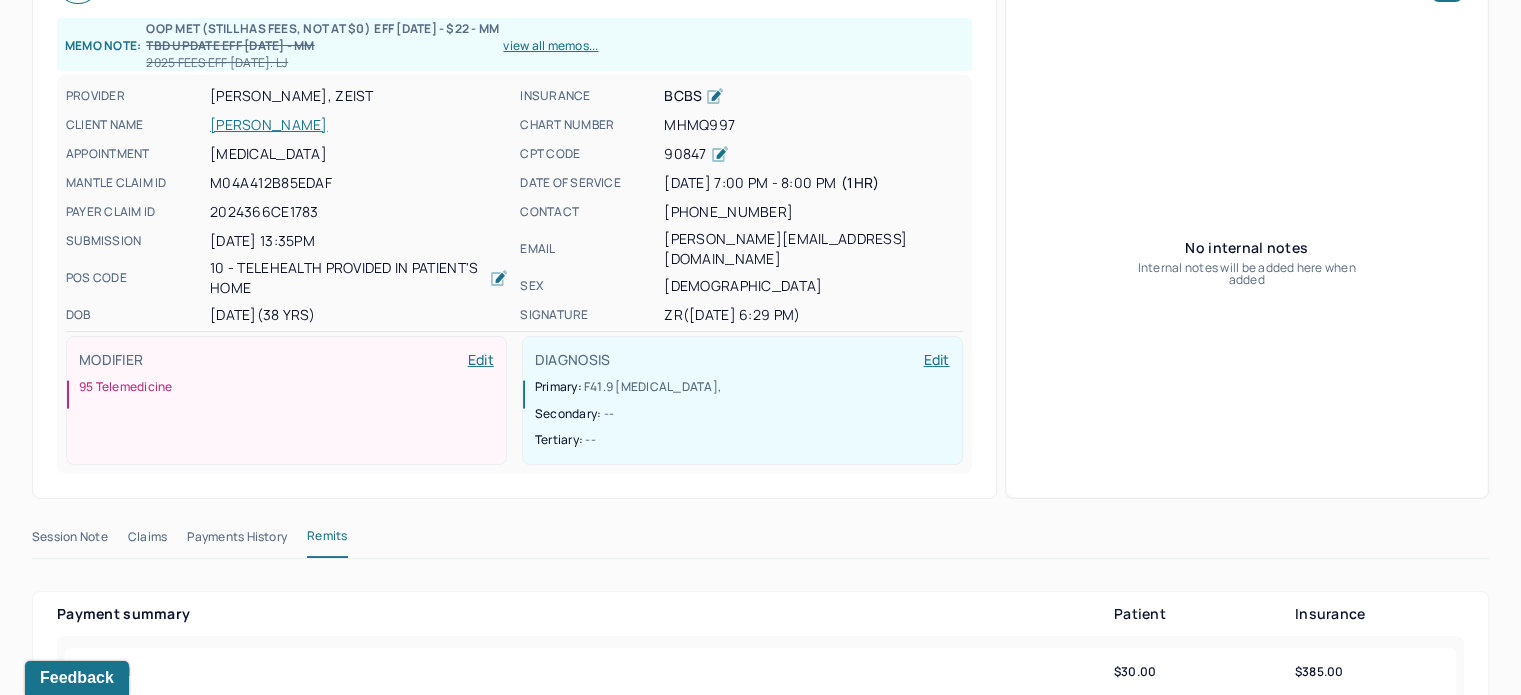 click on "Payments History" at bounding box center [237, 541] 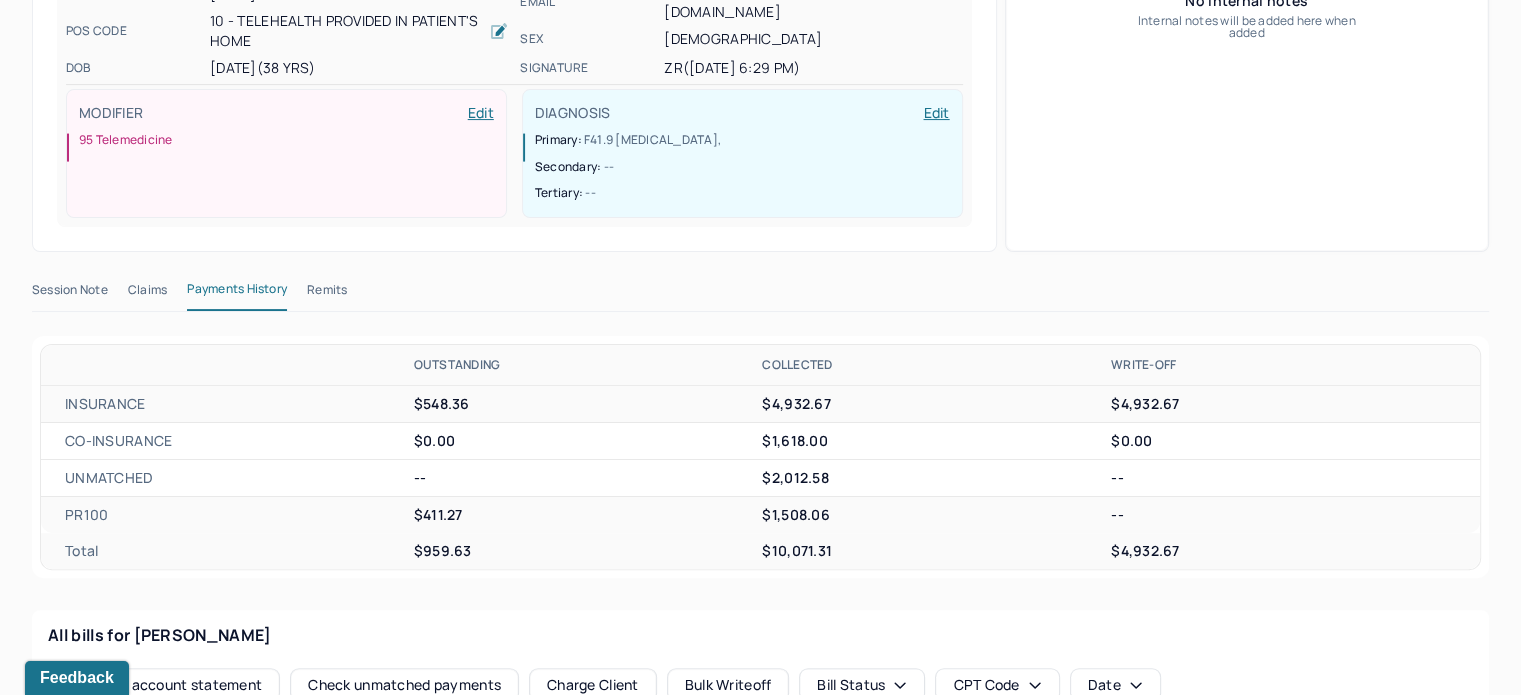 scroll, scrollTop: 306, scrollLeft: 0, axis: vertical 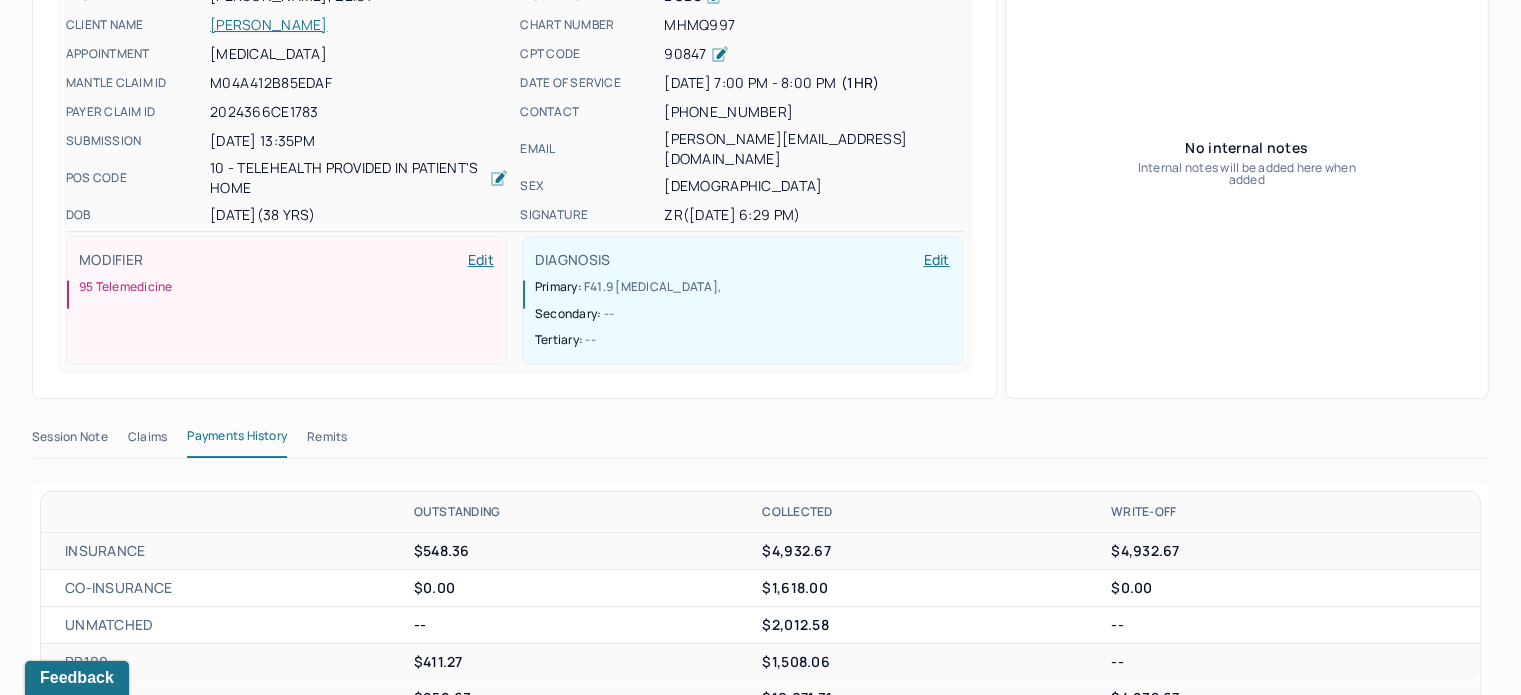 click on "Remits" at bounding box center [327, 441] 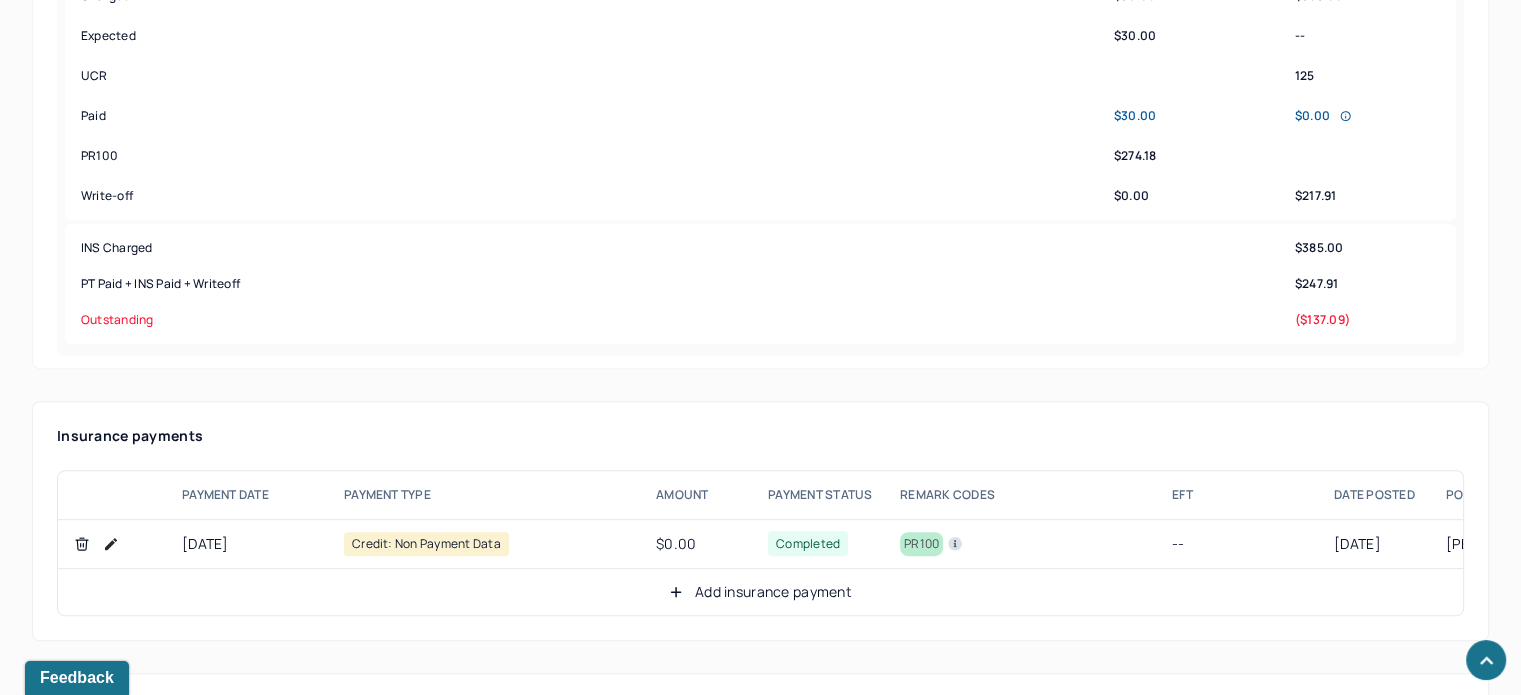 scroll, scrollTop: 1106, scrollLeft: 0, axis: vertical 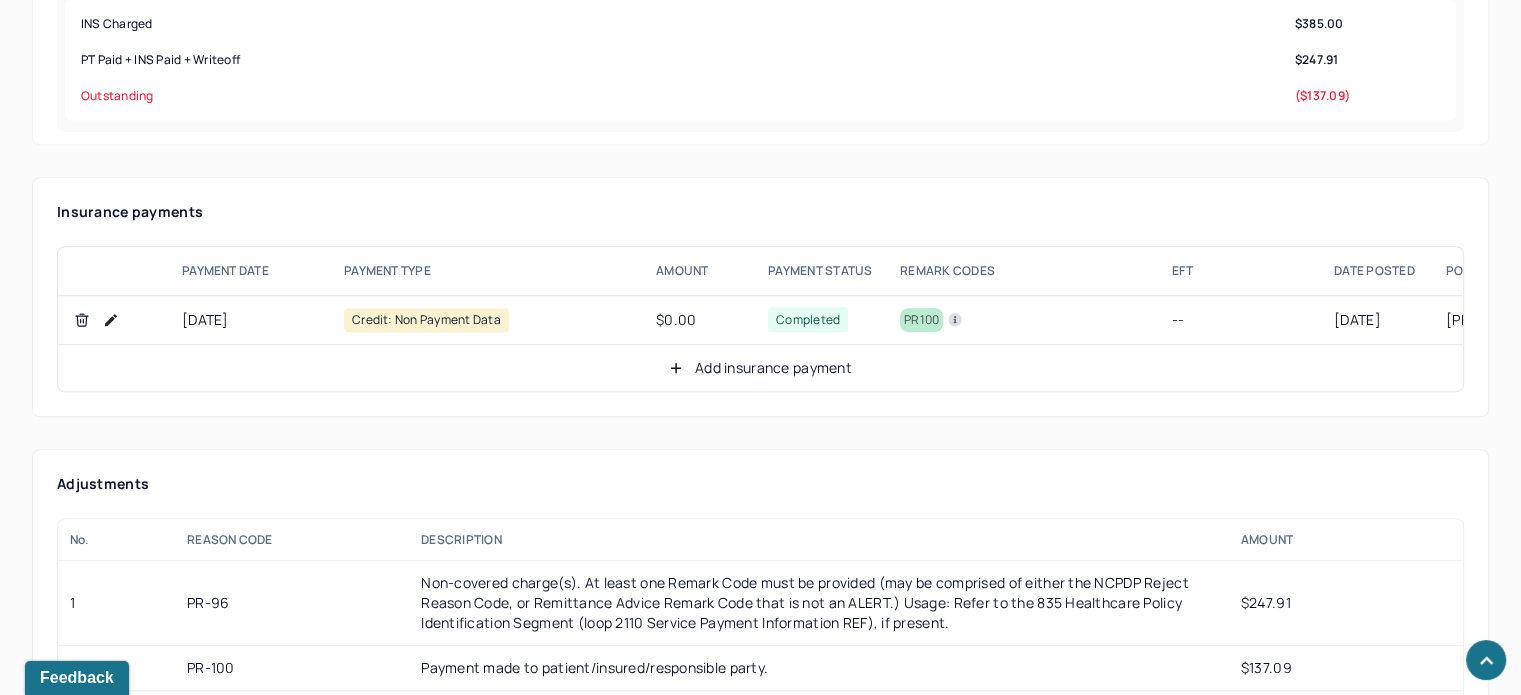 click on "Add insurance payment" at bounding box center (760, 368) 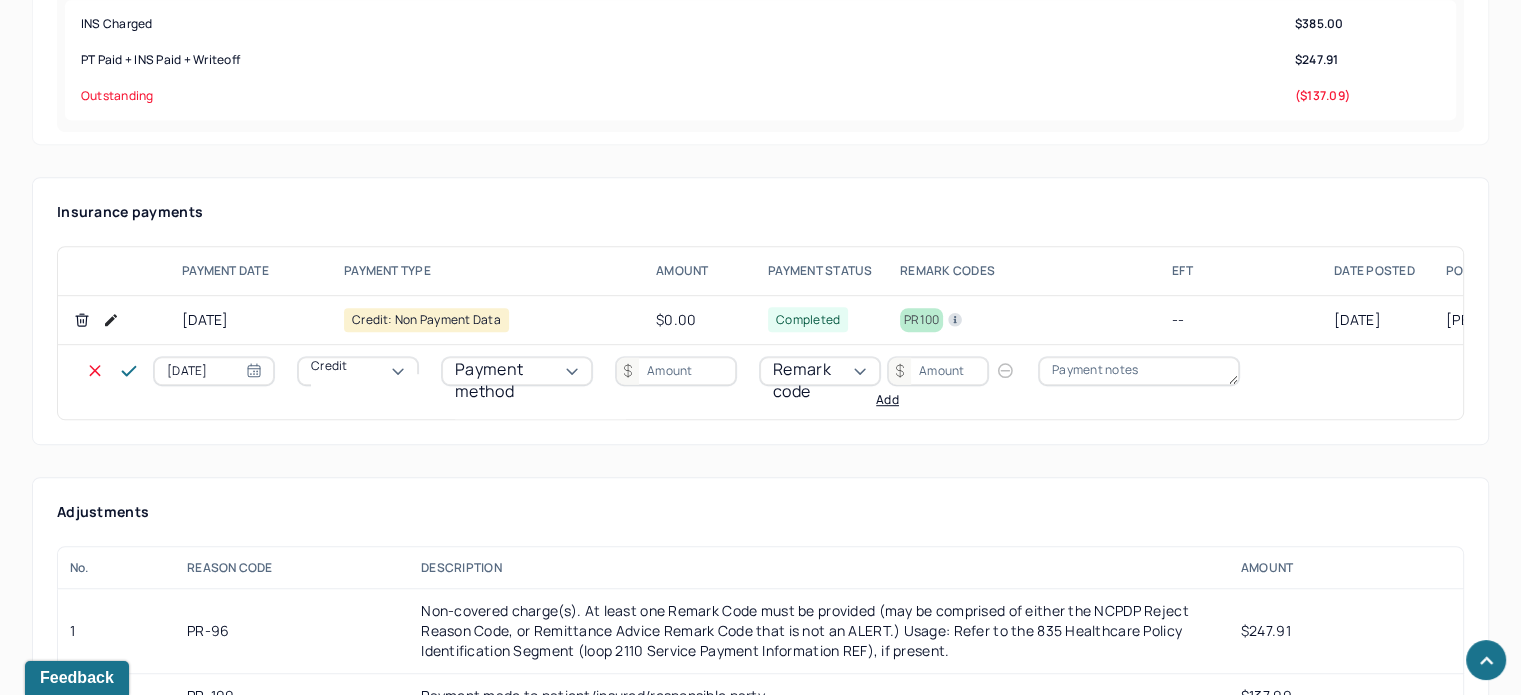 click on "Credit" at bounding box center [358, 371] 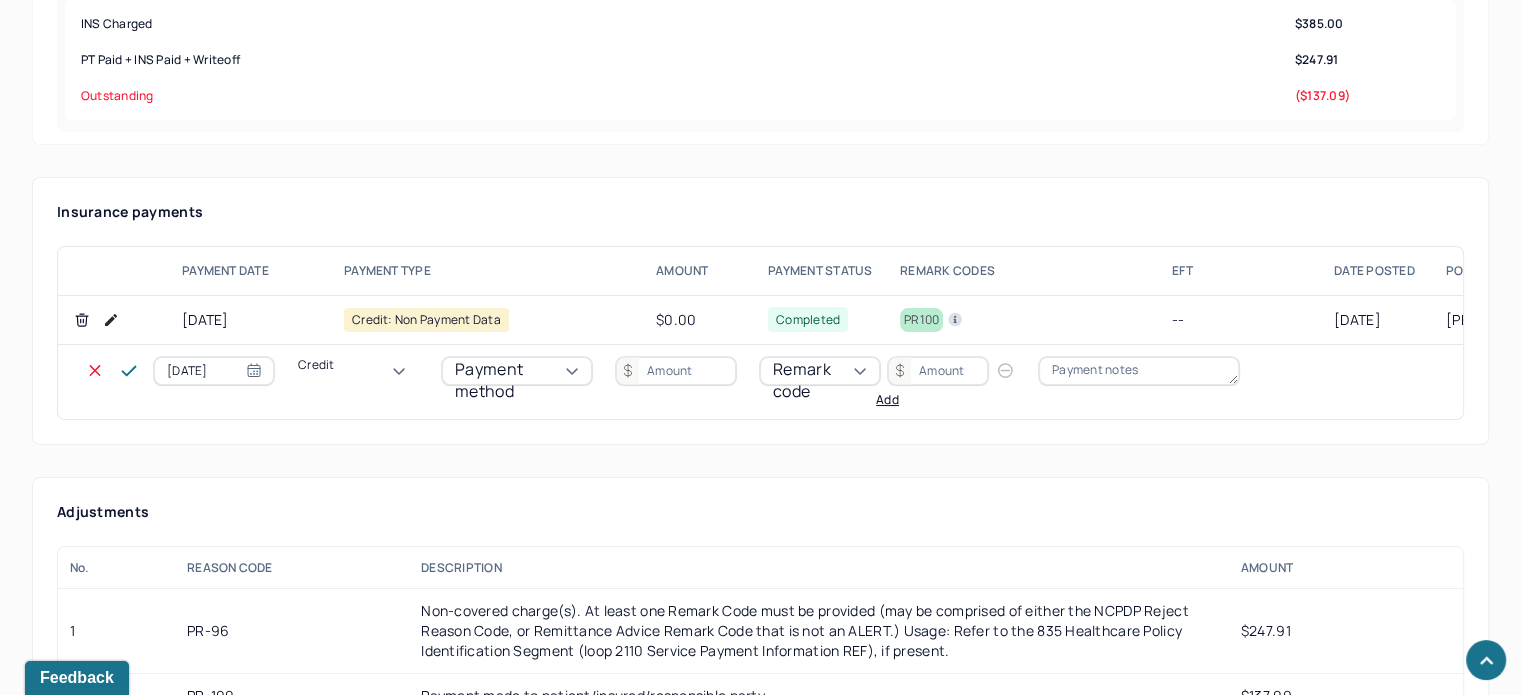 drag, startPoint x: 369, startPoint y: 439, endPoint x: 530, endPoint y: 391, distance: 168.00298 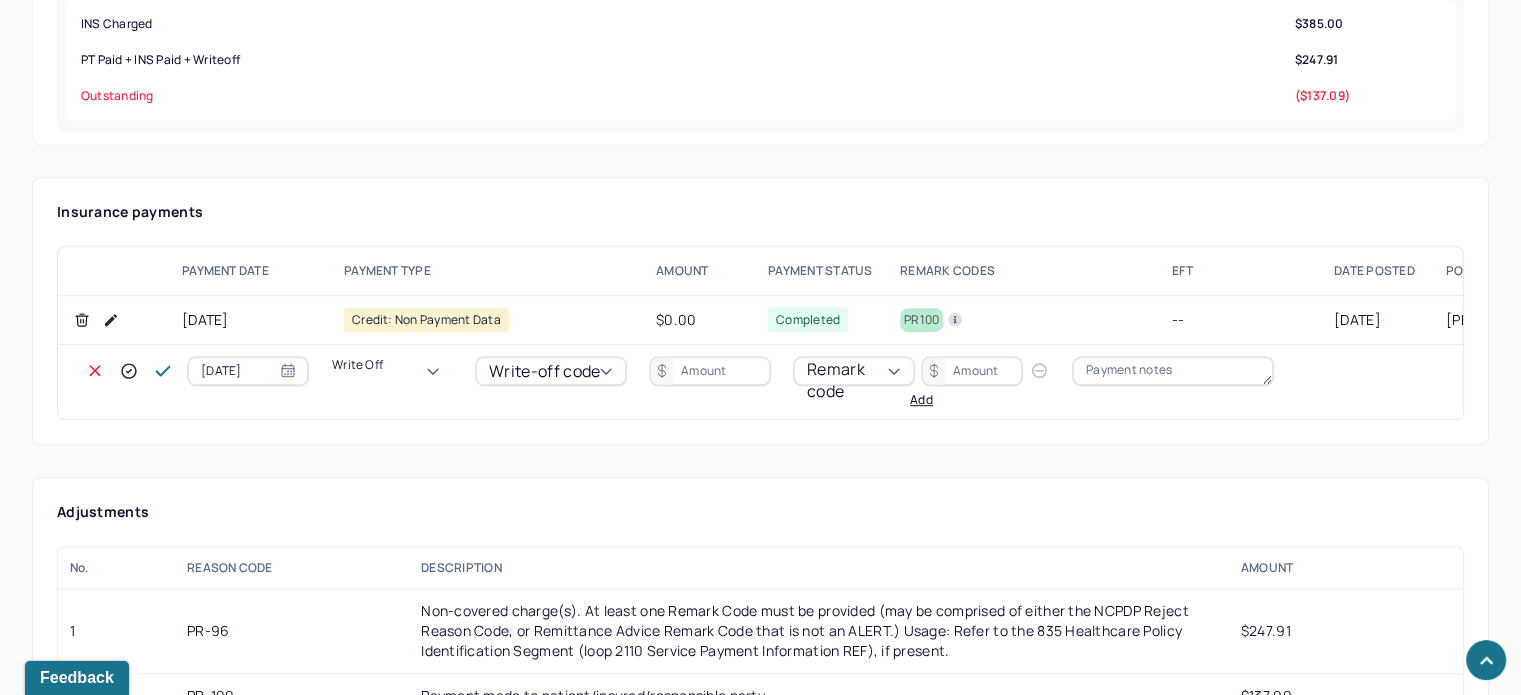 click on "Write-off code" at bounding box center [544, 371] 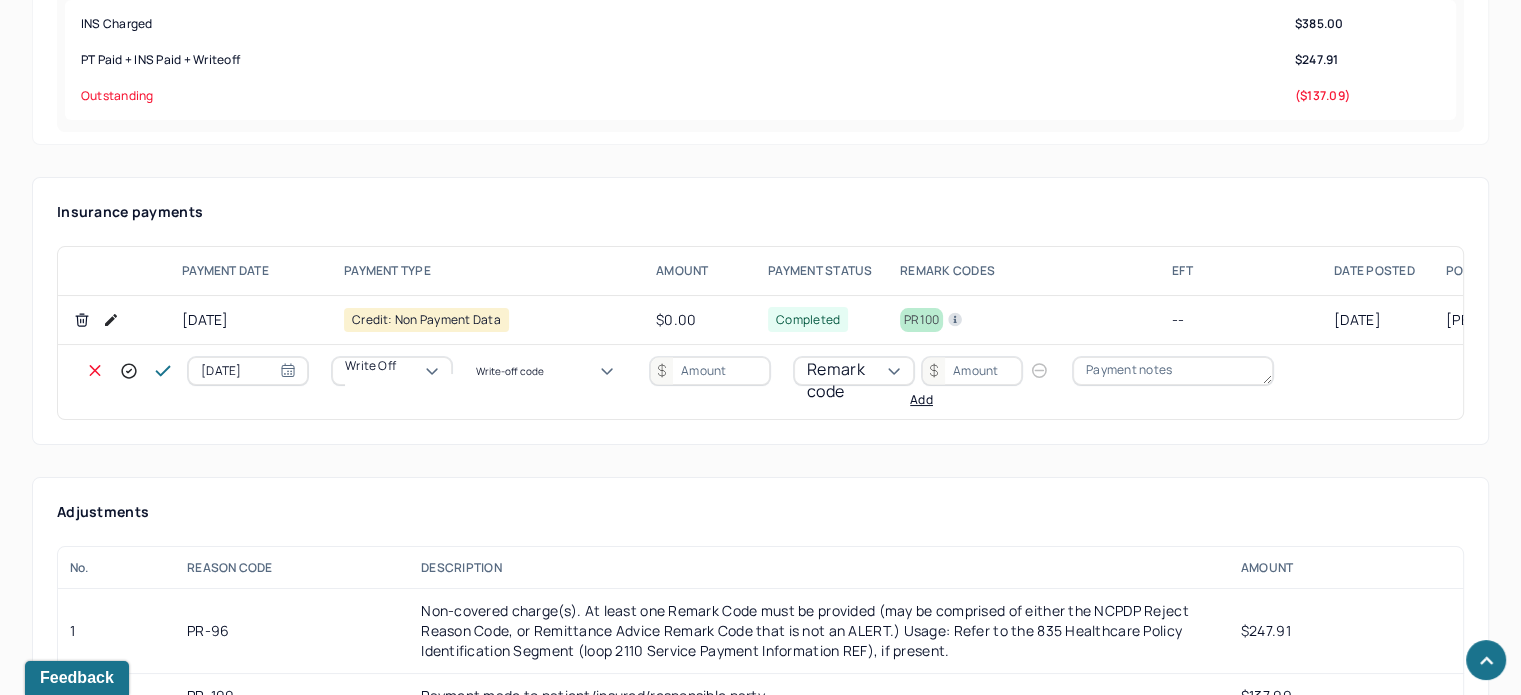 click on "WOBAL: WRITE OFF - BALANCE (INSADJ)" at bounding box center [100, 3376] 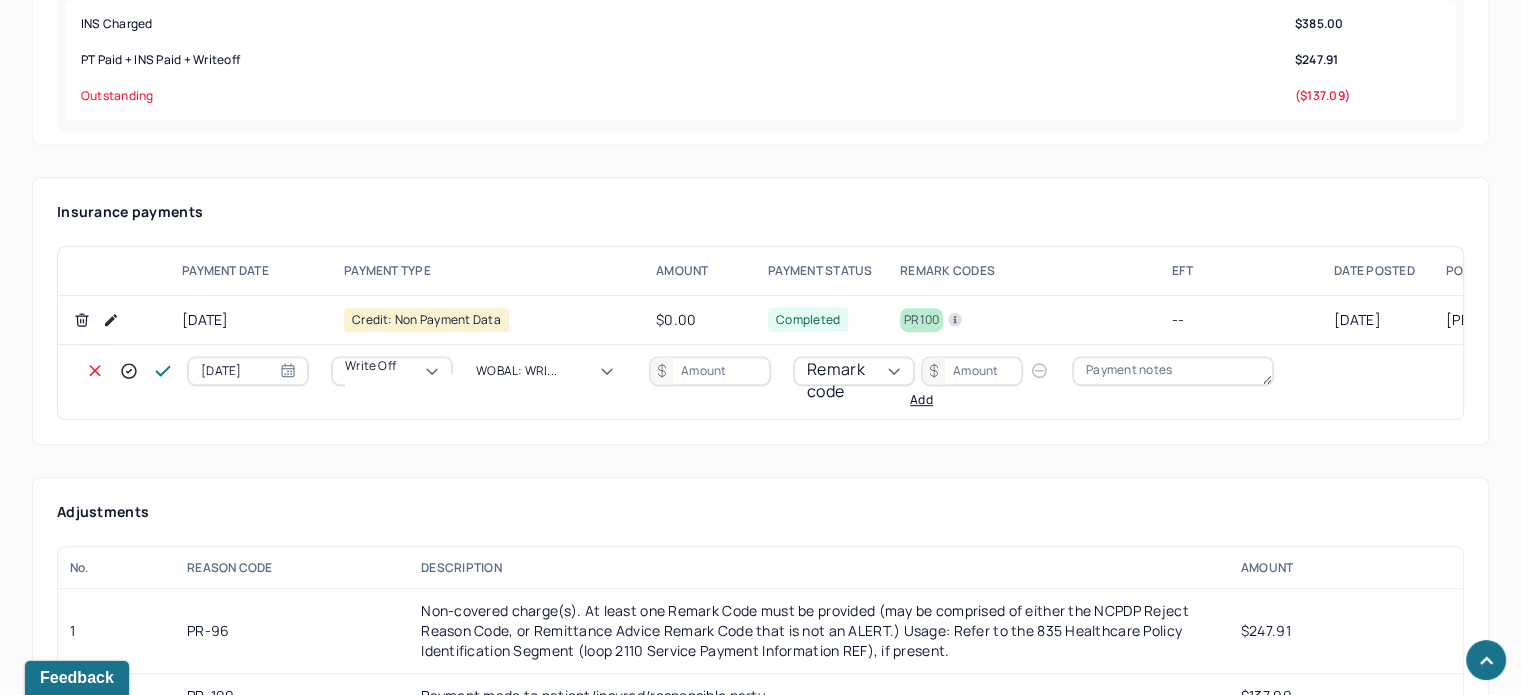 click at bounding box center (710, 371) 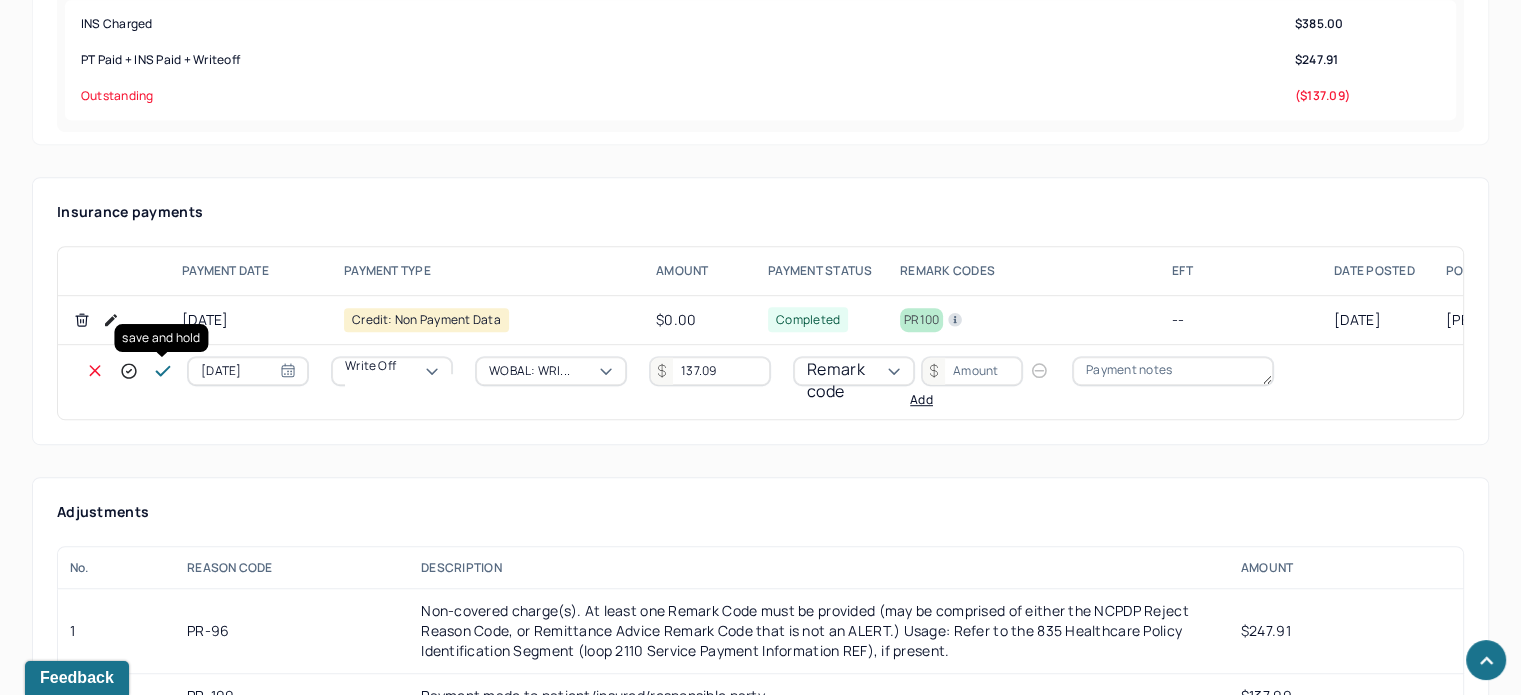 type on "137.09" 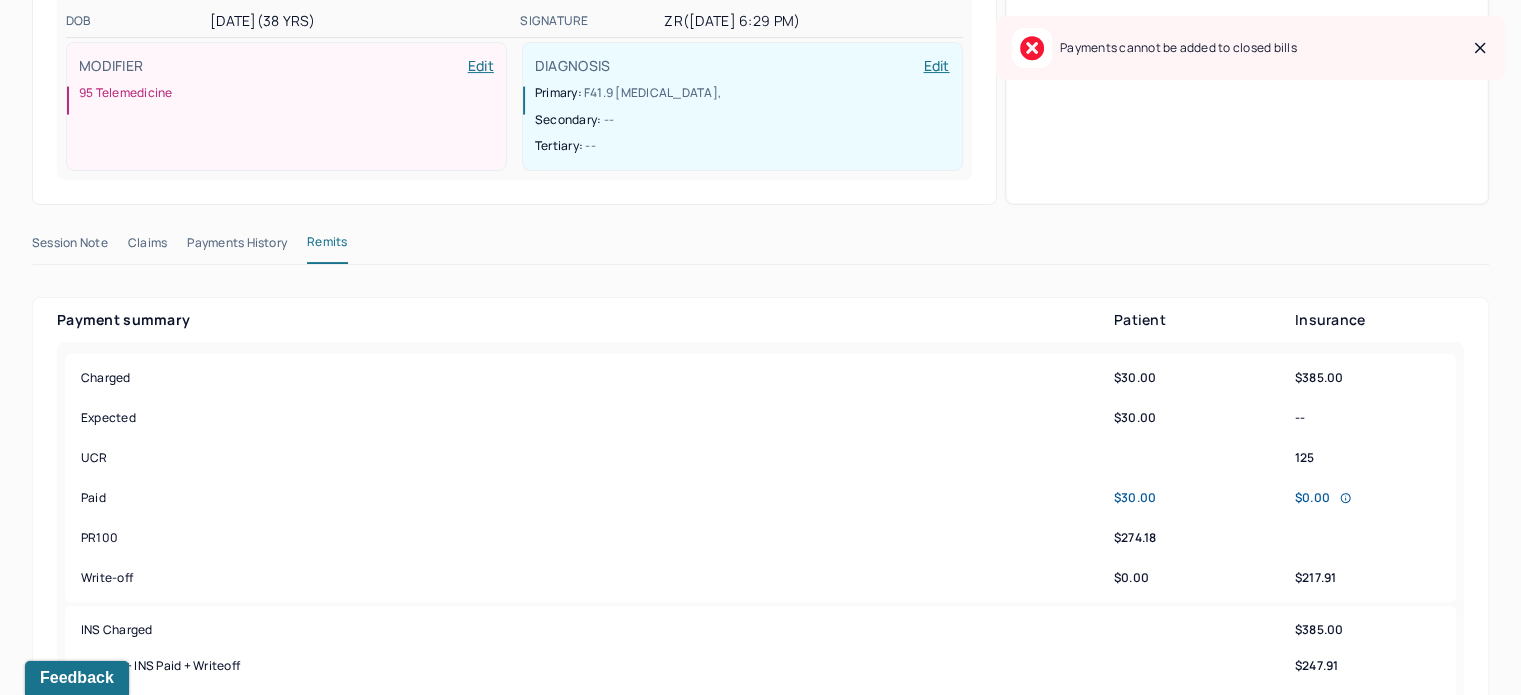 scroll, scrollTop: 6, scrollLeft: 0, axis: vertical 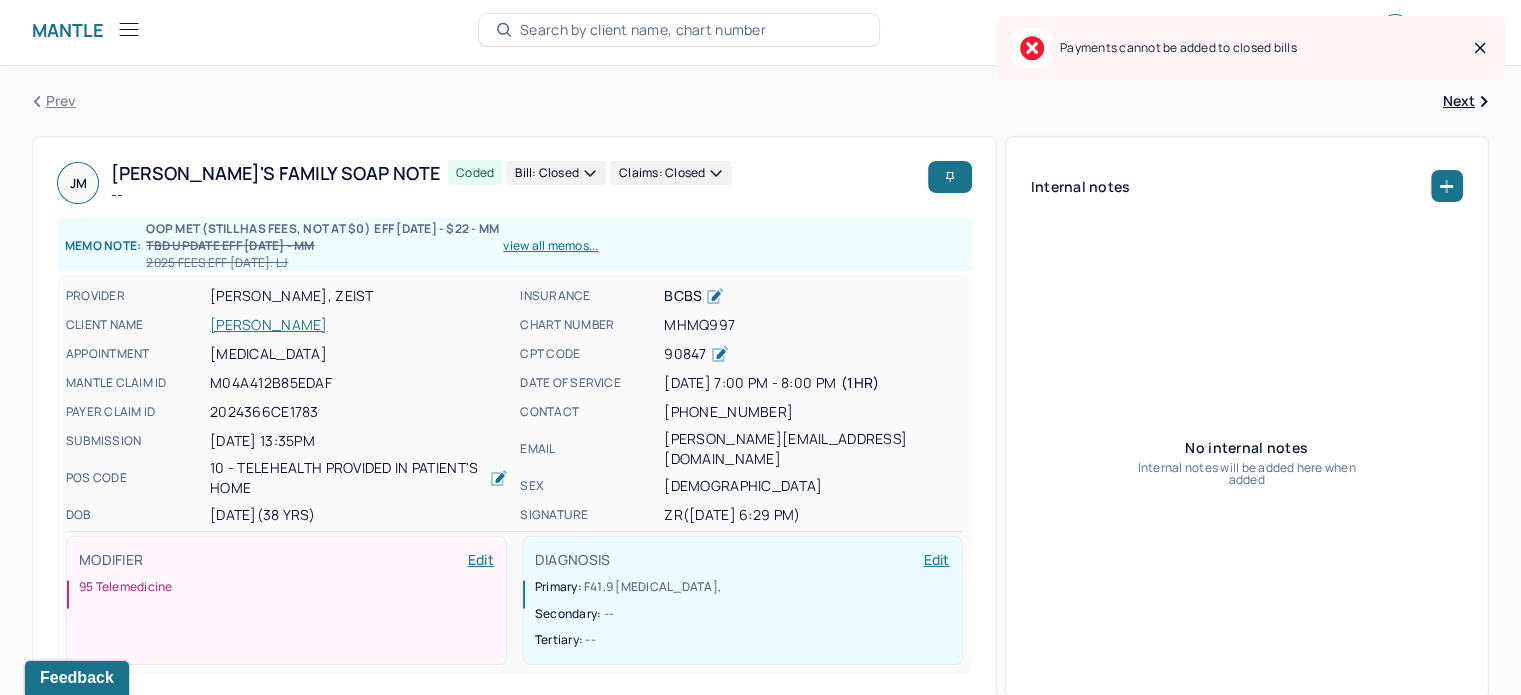 click on "Bill: Closed" at bounding box center [556, 173] 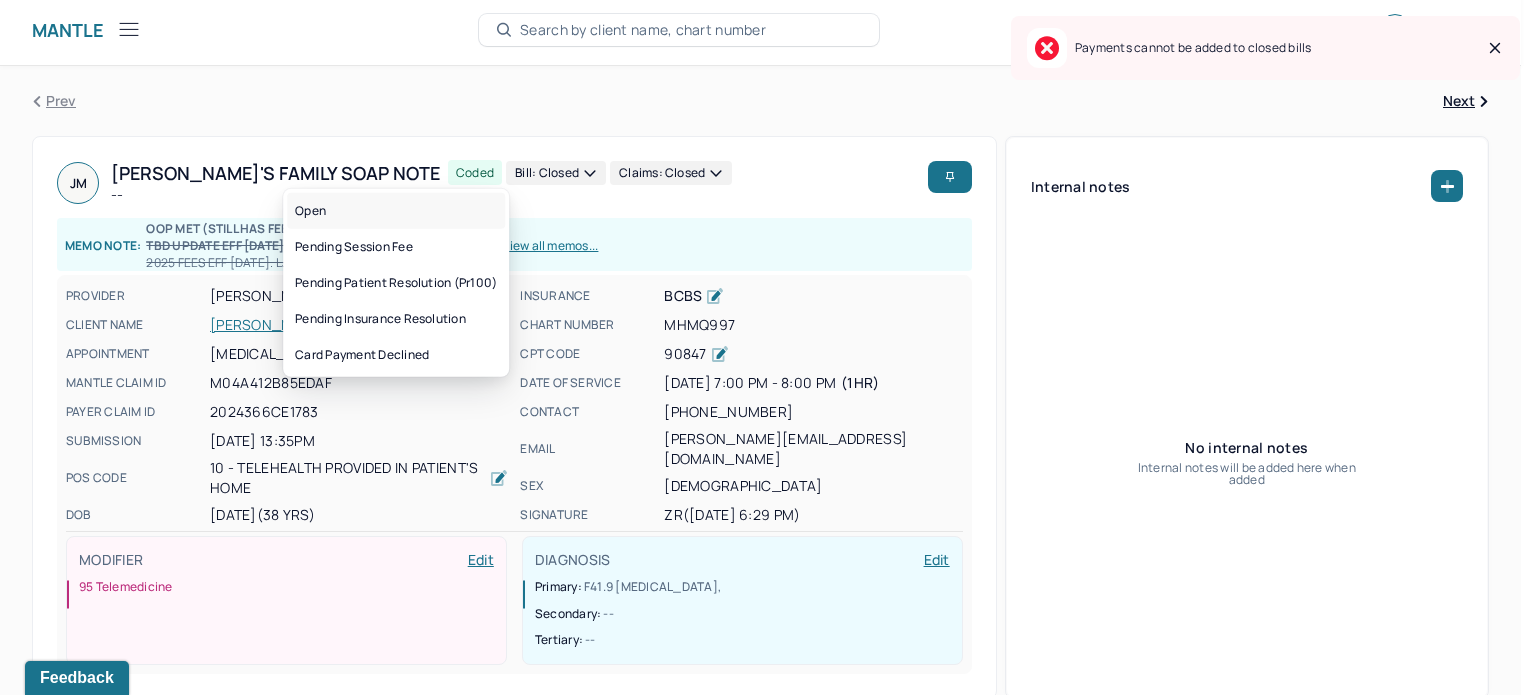 click on "Open" at bounding box center [396, 211] 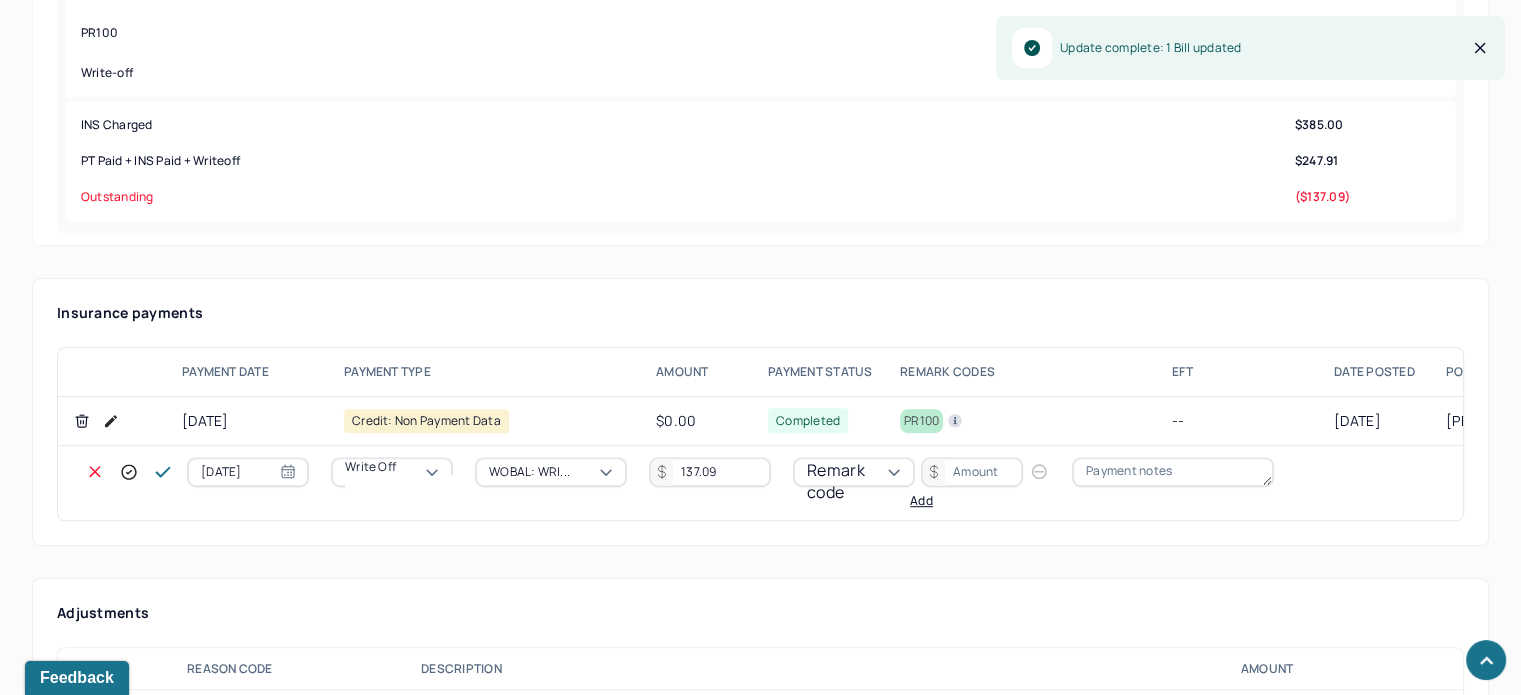 scroll, scrollTop: 1006, scrollLeft: 0, axis: vertical 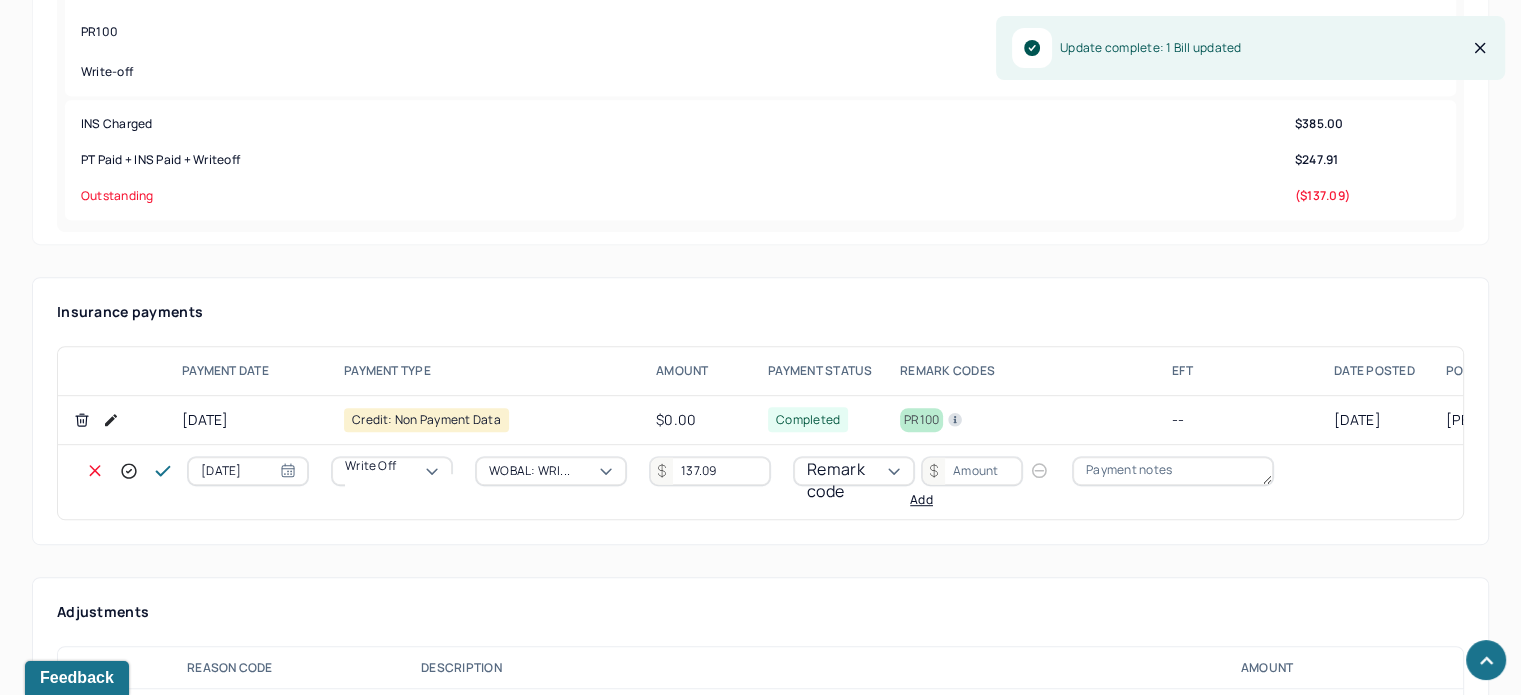 click 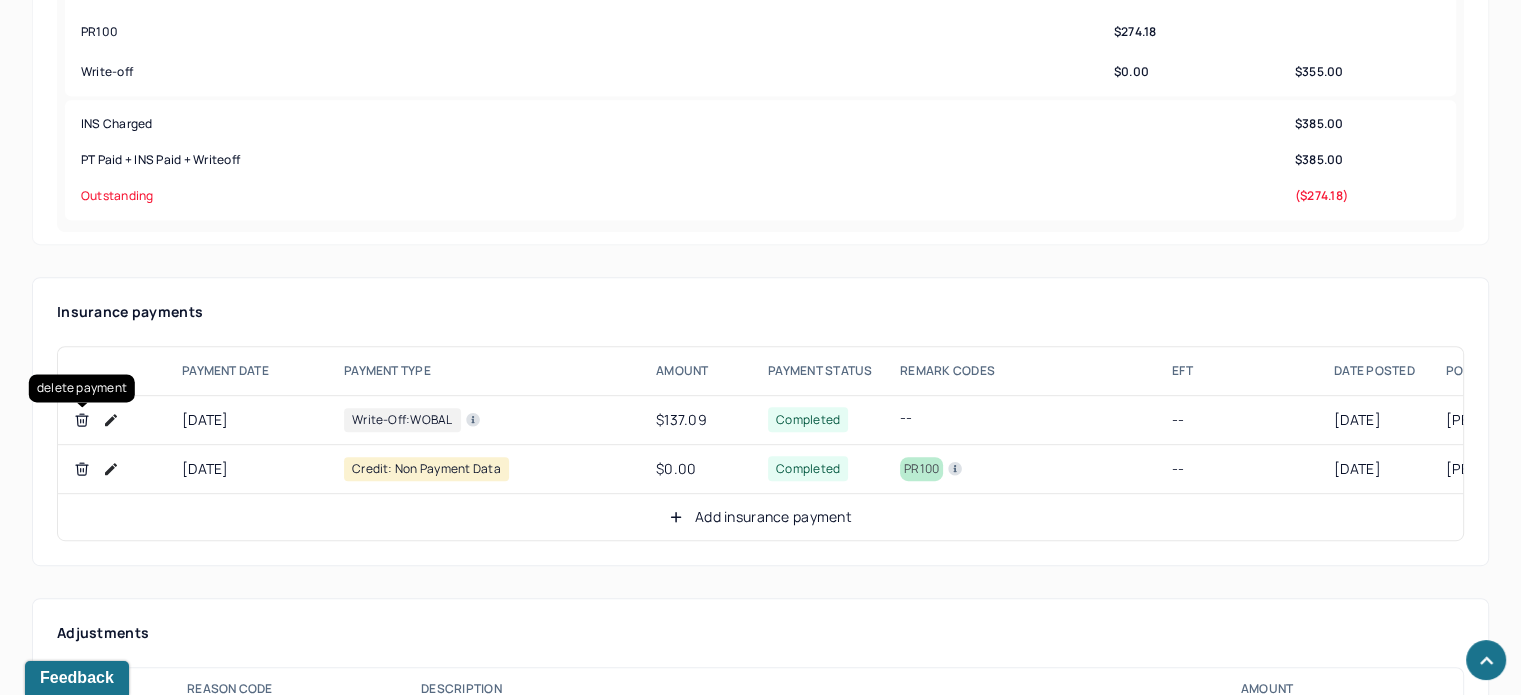 click 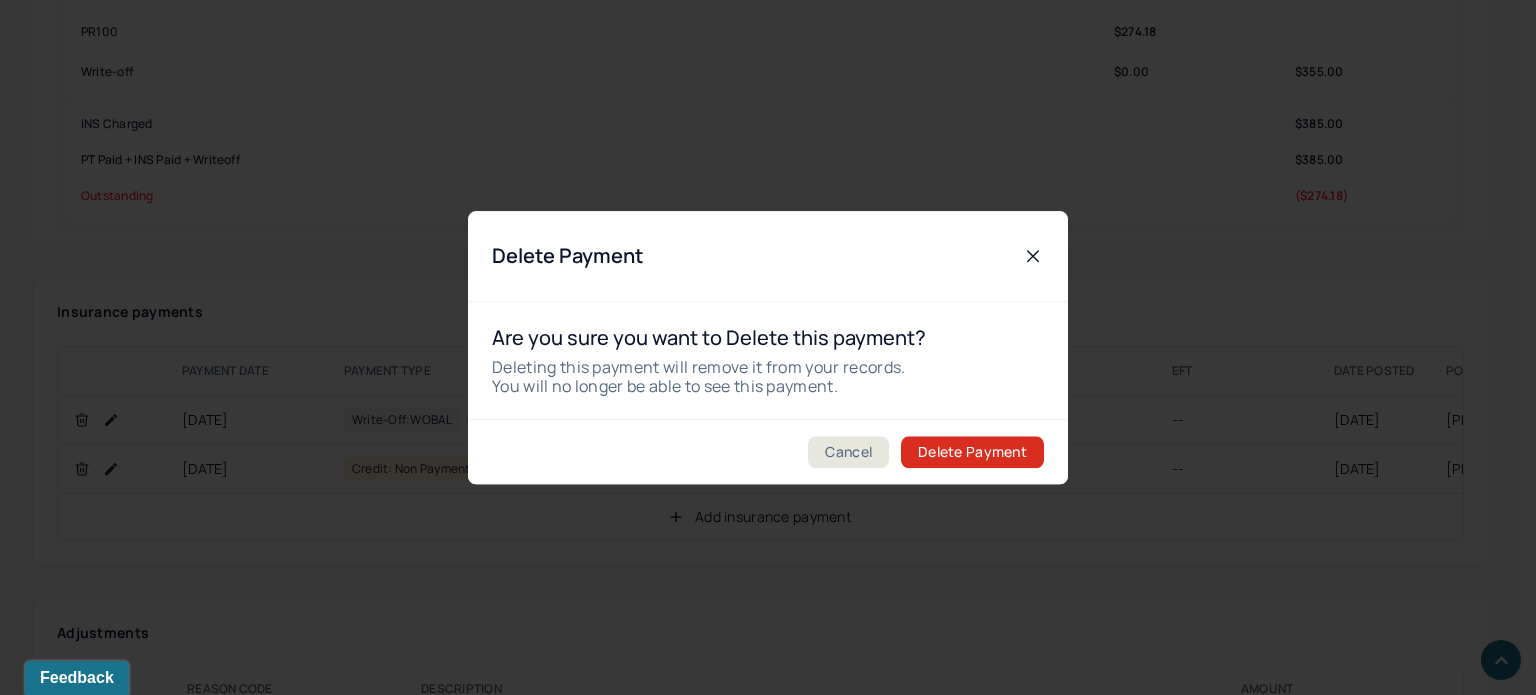 click on "Delete Payment" at bounding box center (972, 452) 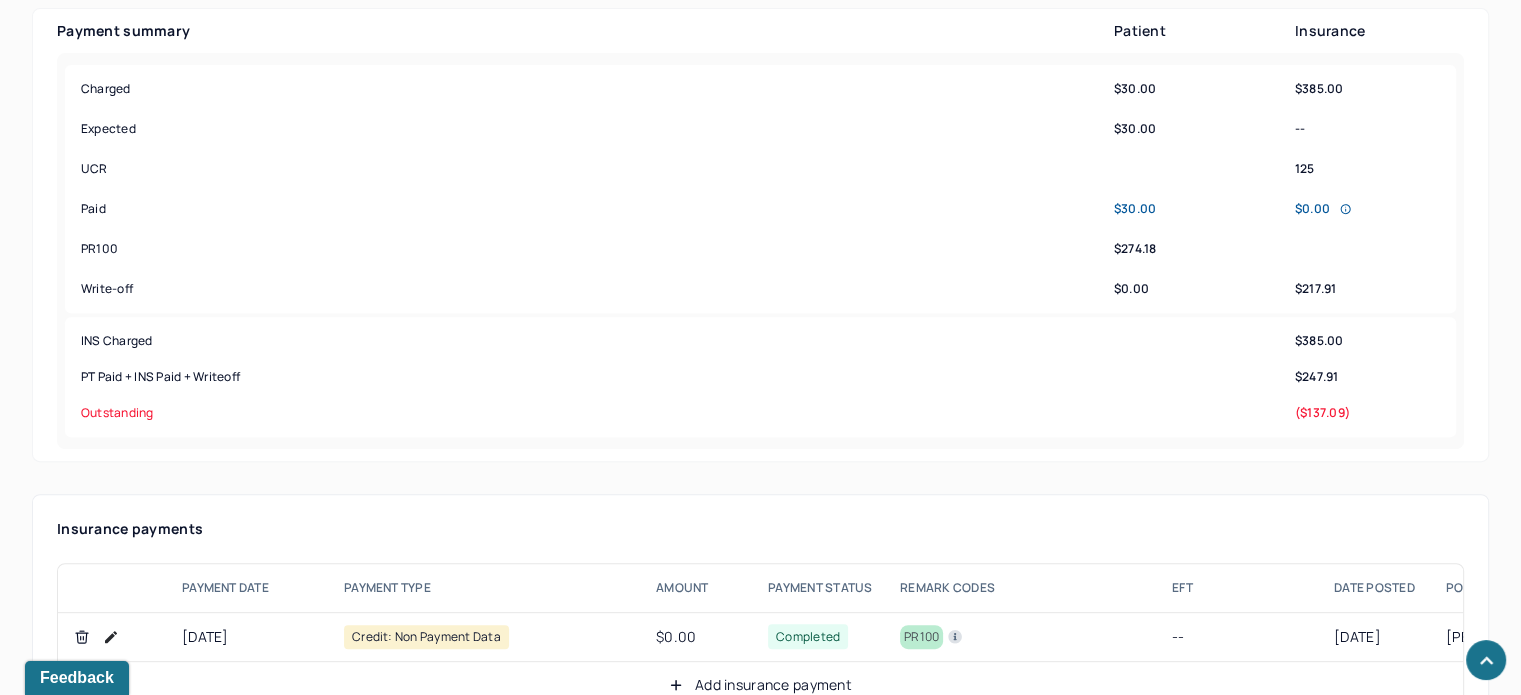 scroll, scrollTop: 606, scrollLeft: 0, axis: vertical 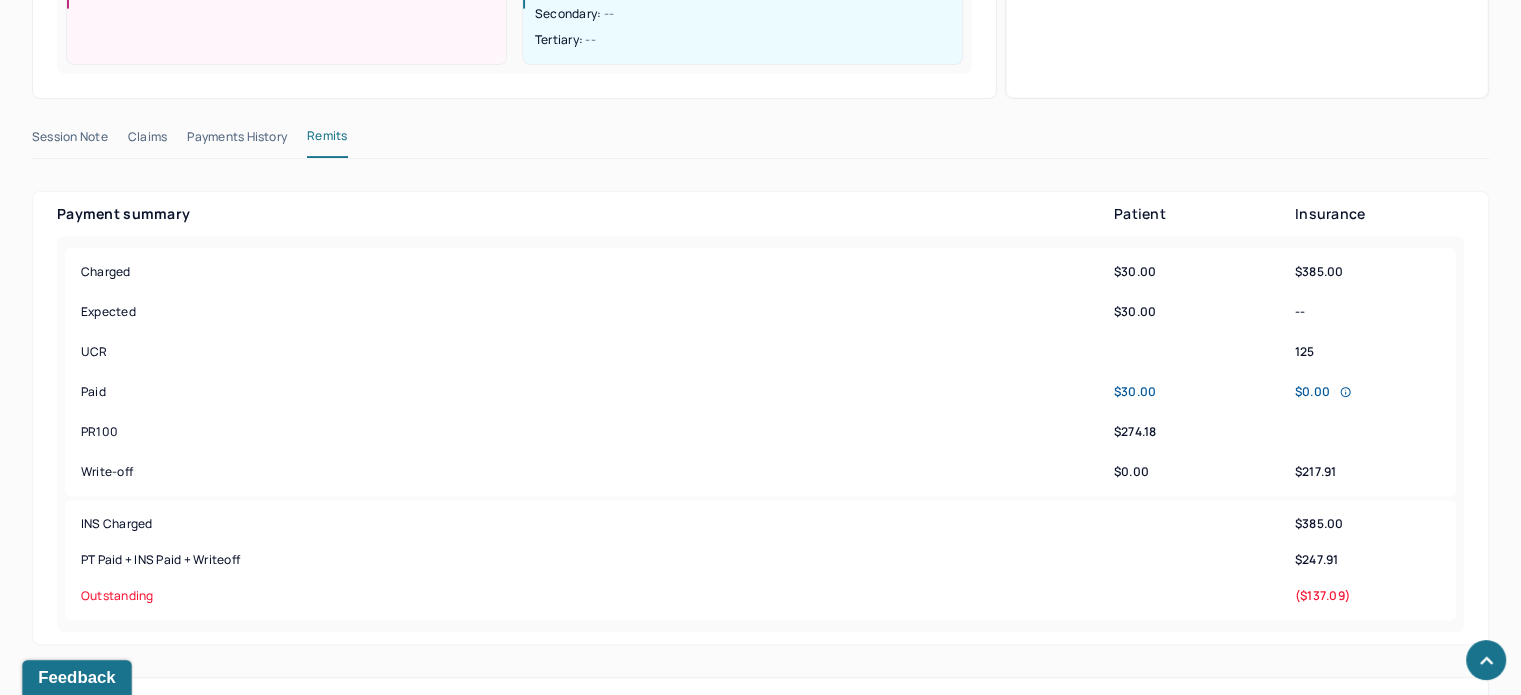 click on "Feedback" at bounding box center (76, 678) 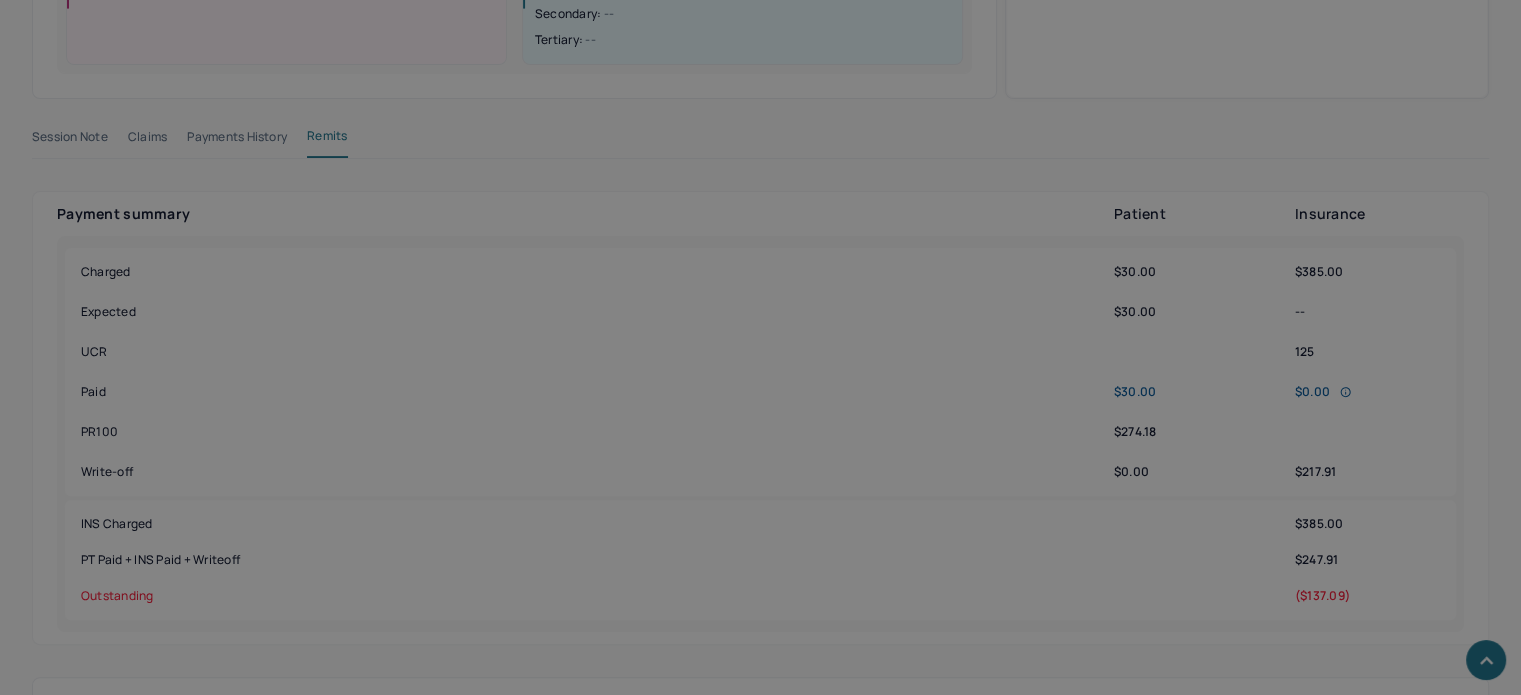 scroll, scrollTop: 0, scrollLeft: 0, axis: both 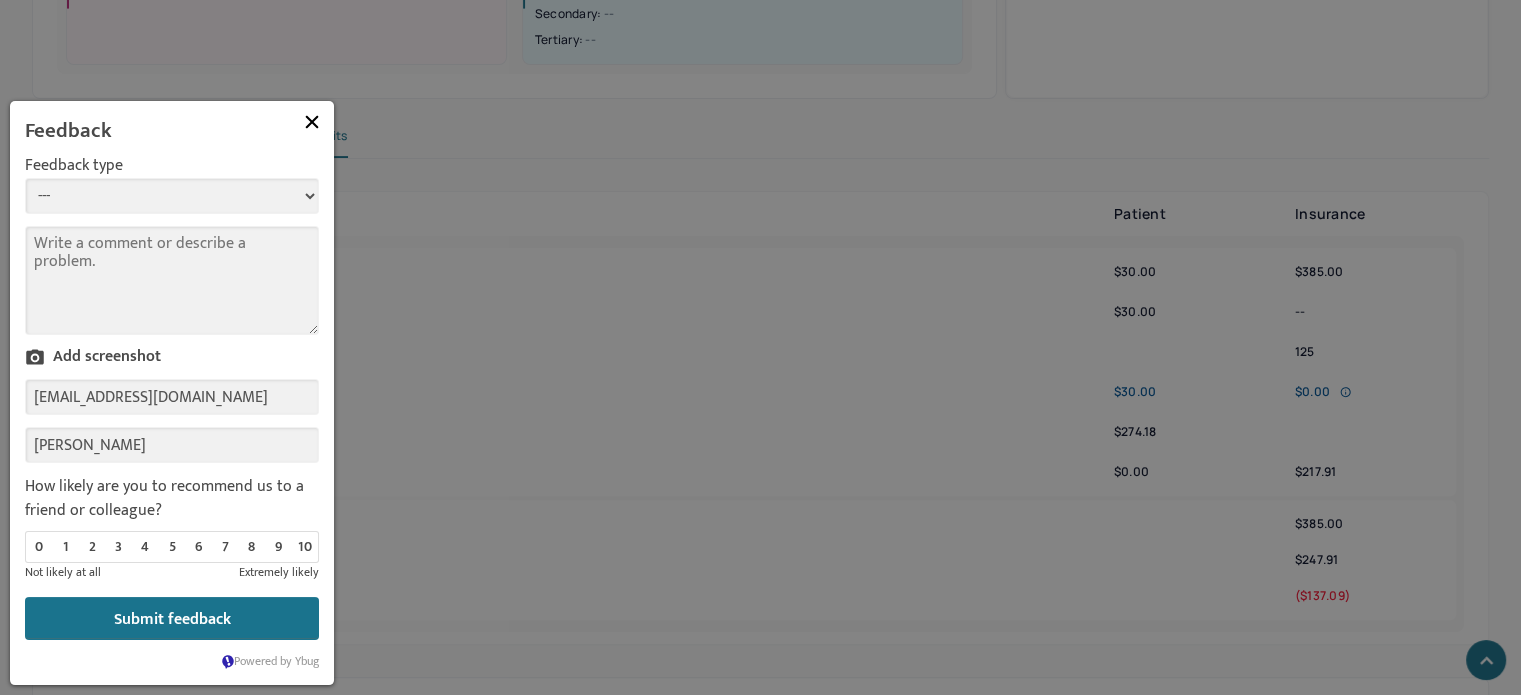click on "--- Bug Improvement Question Feedback" at bounding box center [172, 196] 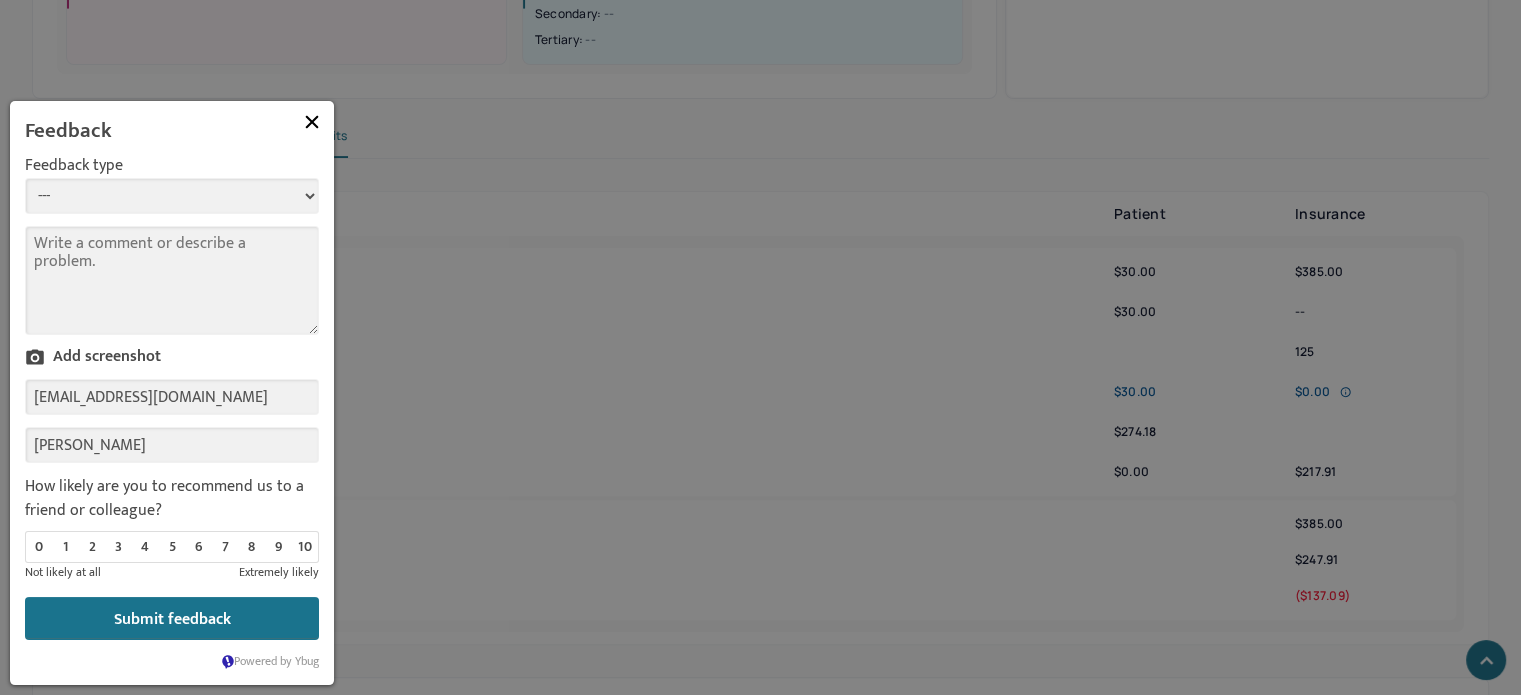 select on "1" 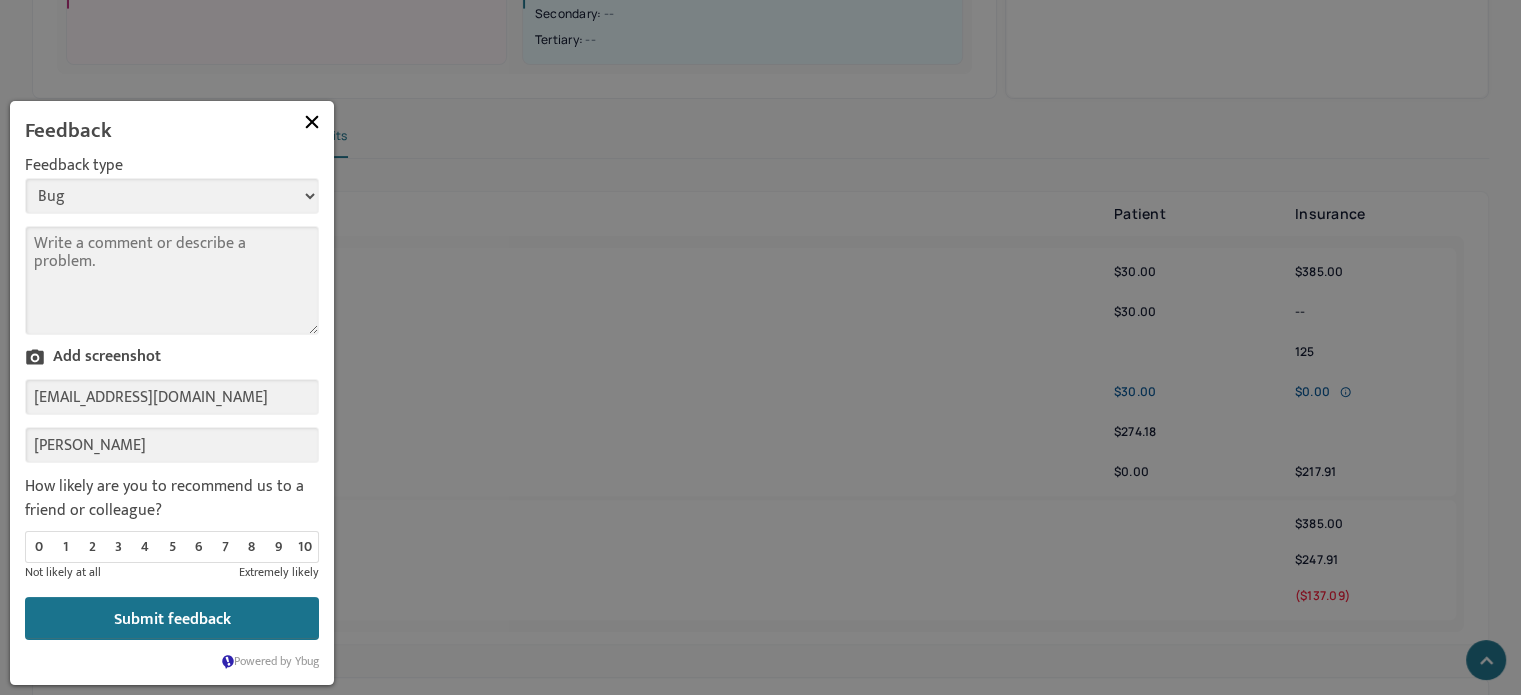 click on "--- Bug Improvement Question Feedback" at bounding box center [172, 196] 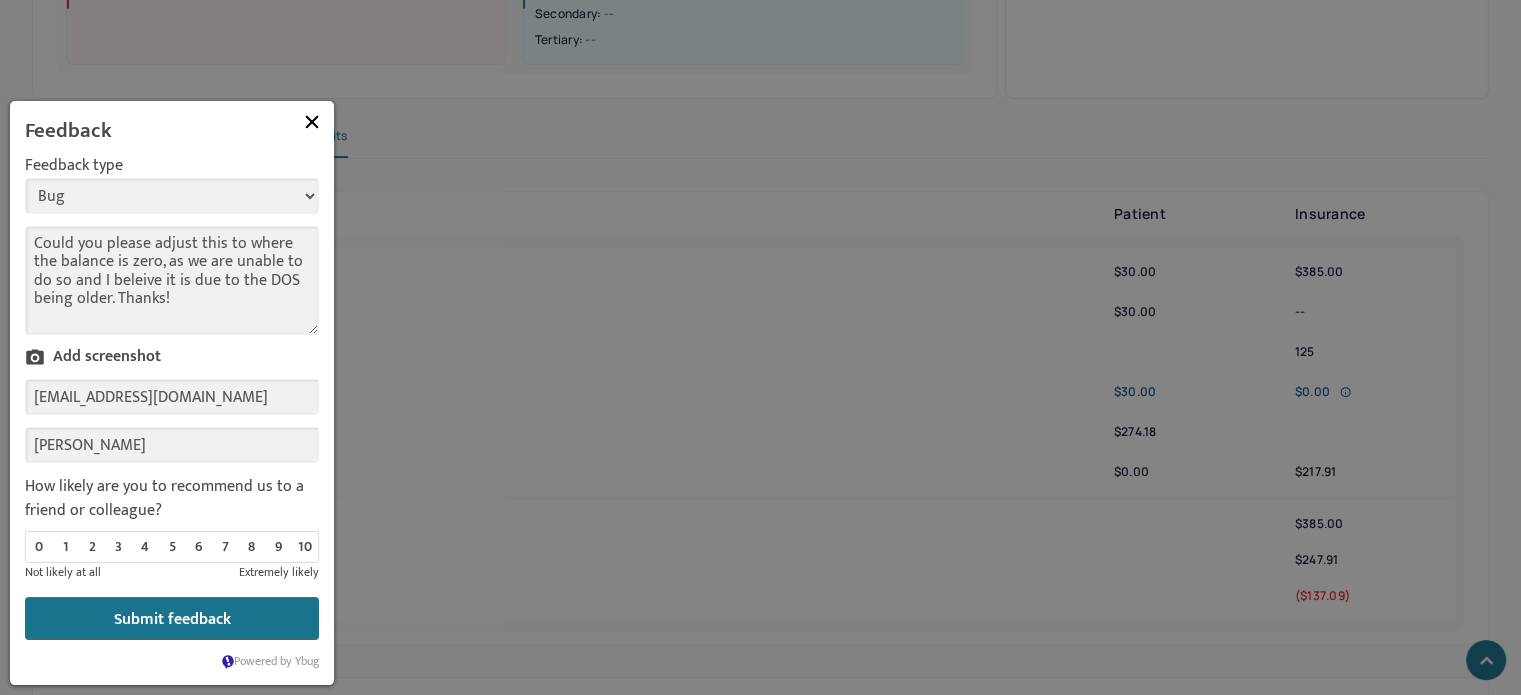 click on "Could you please adjust this to where the balance is zero, as we are unable to do so and I beleive it is due to the DOS being older. Thanks!" at bounding box center (172, 280) 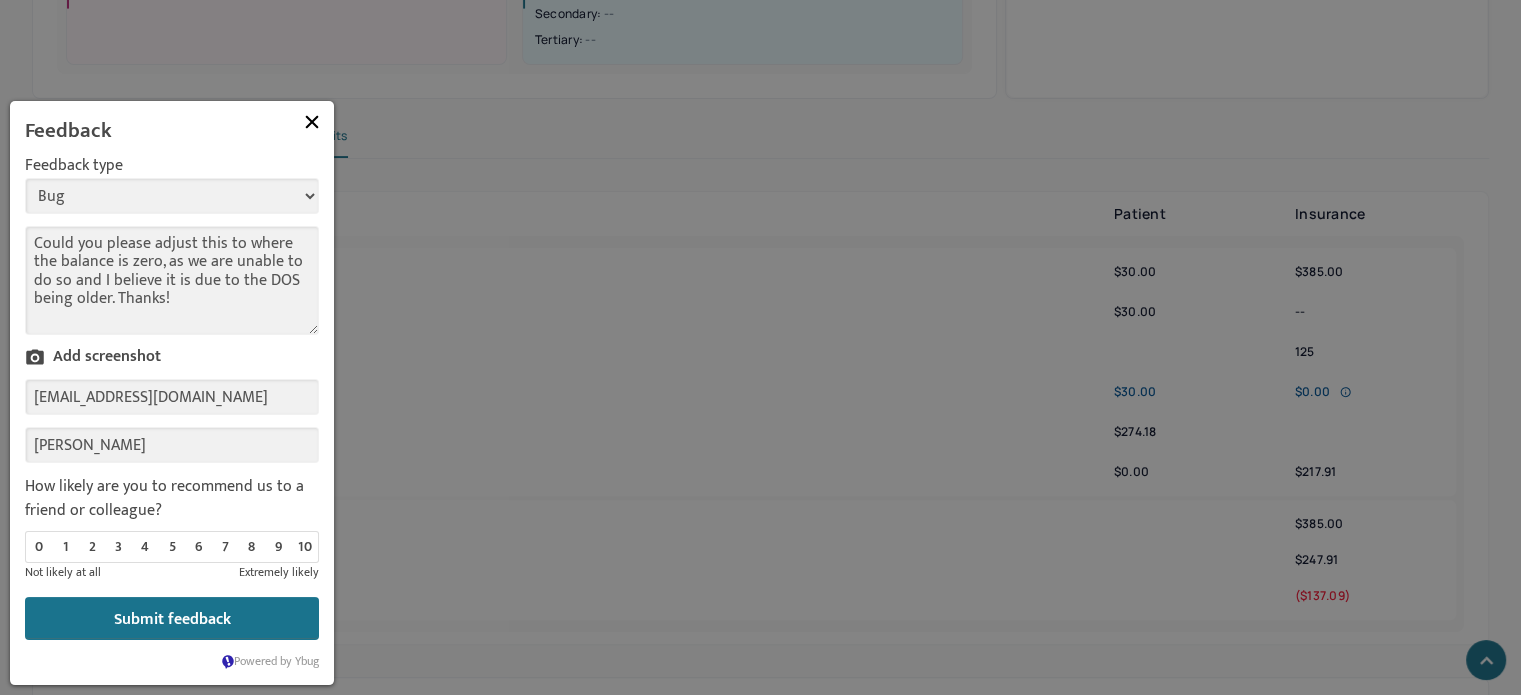 click on "Could you please adjust this to where the balance is zero, as we are unable to do so and I believe it is due to the DOS being older. Thanks!" at bounding box center (172, 280) 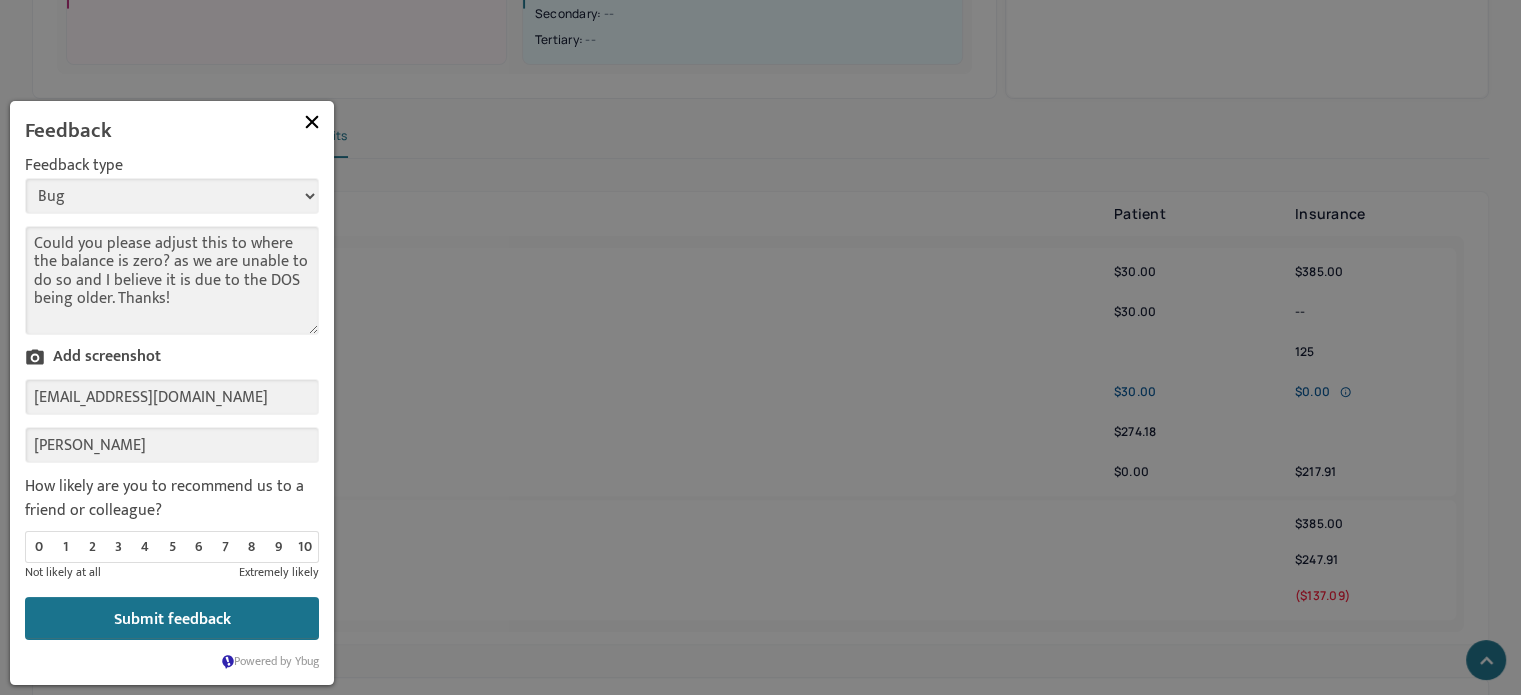 click on "Could you please adjust this to where the balance is zero? as we are unable to do so and I believe it is due to the DOS being older. Thanks!" at bounding box center [172, 280] 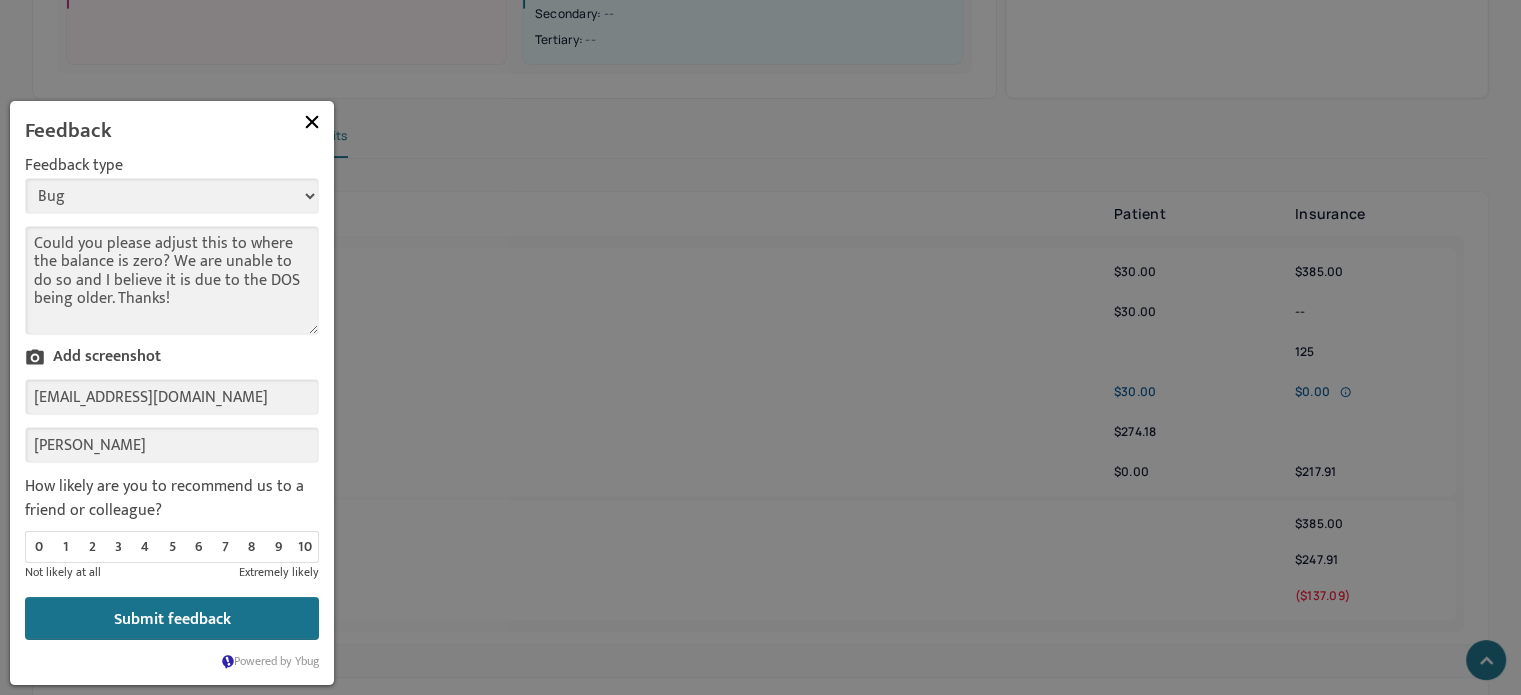 click on "Could you please adjust this to where the balance is zero? We are unable to do so and I believe it is due to the DOS being older. Thanks!" at bounding box center (172, 280) 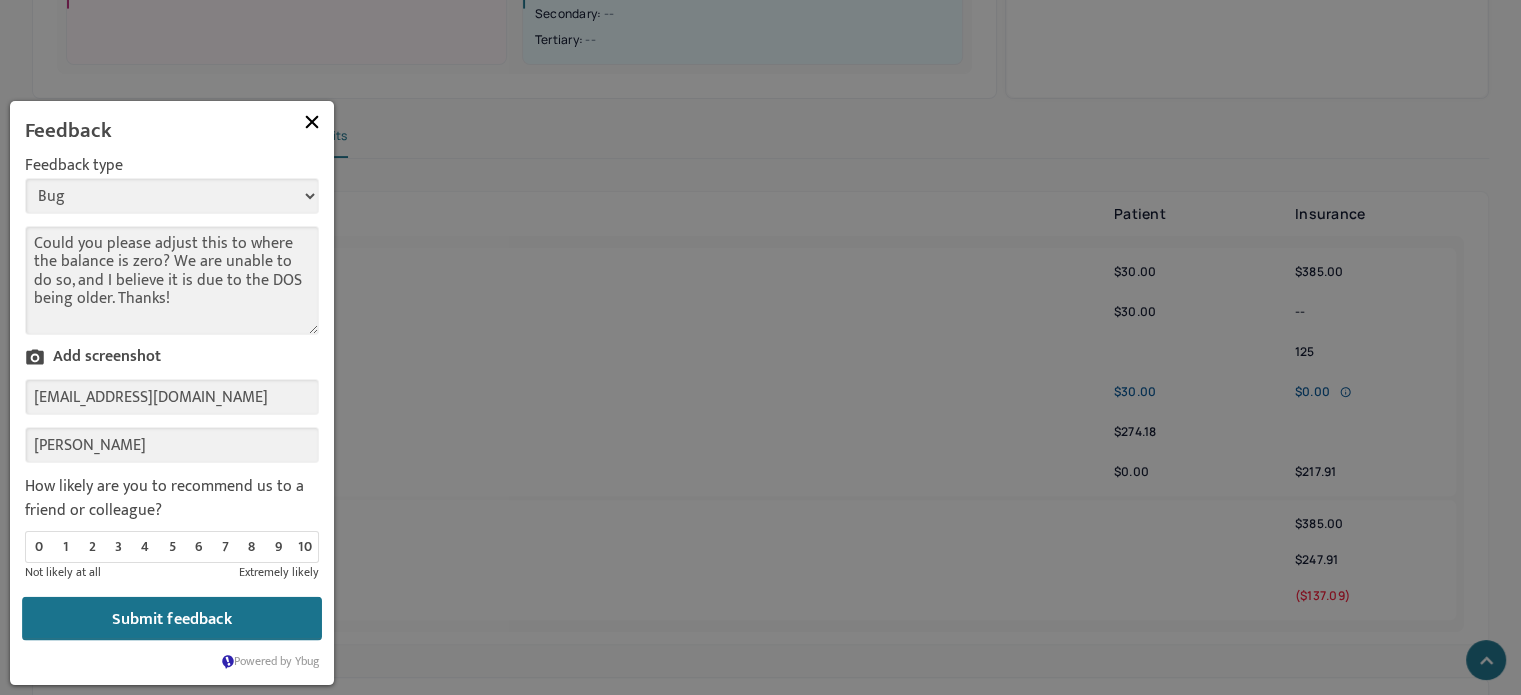 type on "Could you please adjust this to where the balance is zero? We are unable to do so, and I believe it is due to the DOS being older. Thanks!" 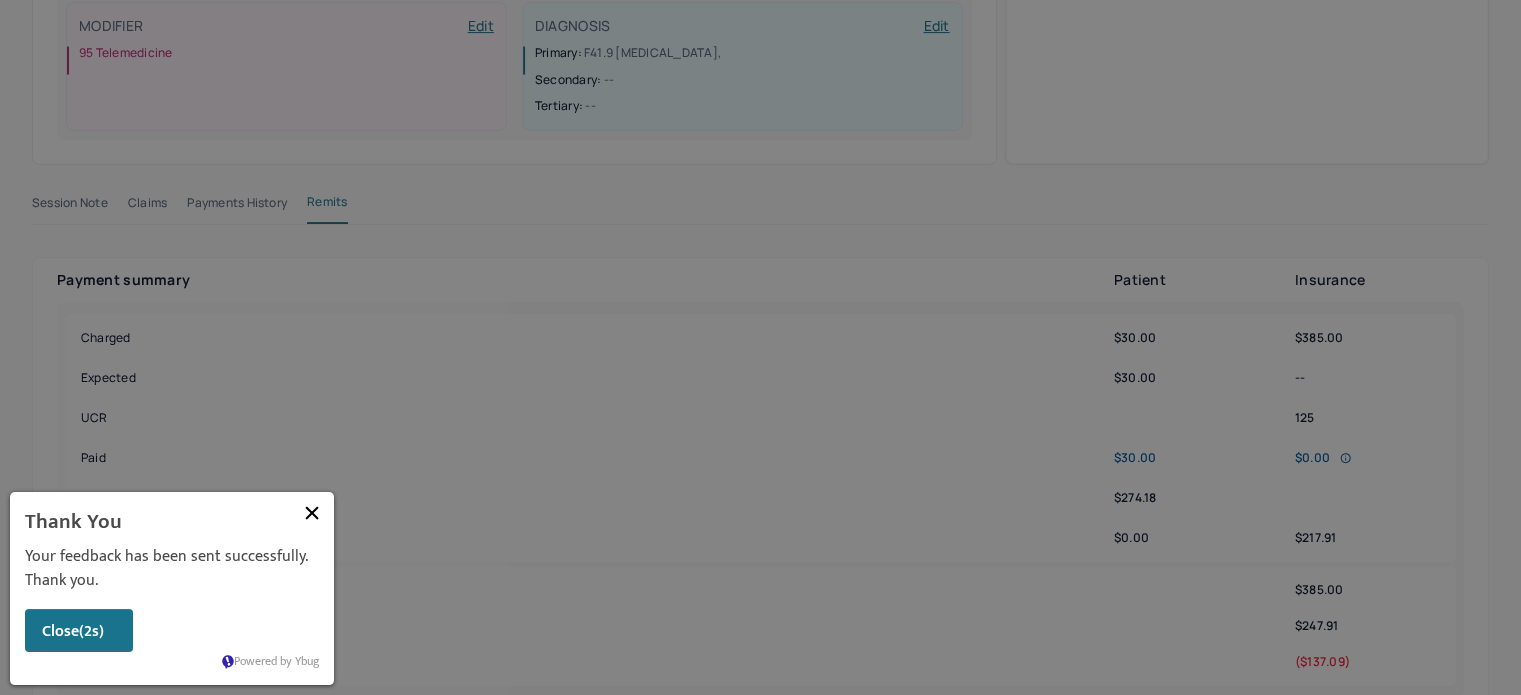 scroll, scrollTop: 506, scrollLeft: 0, axis: vertical 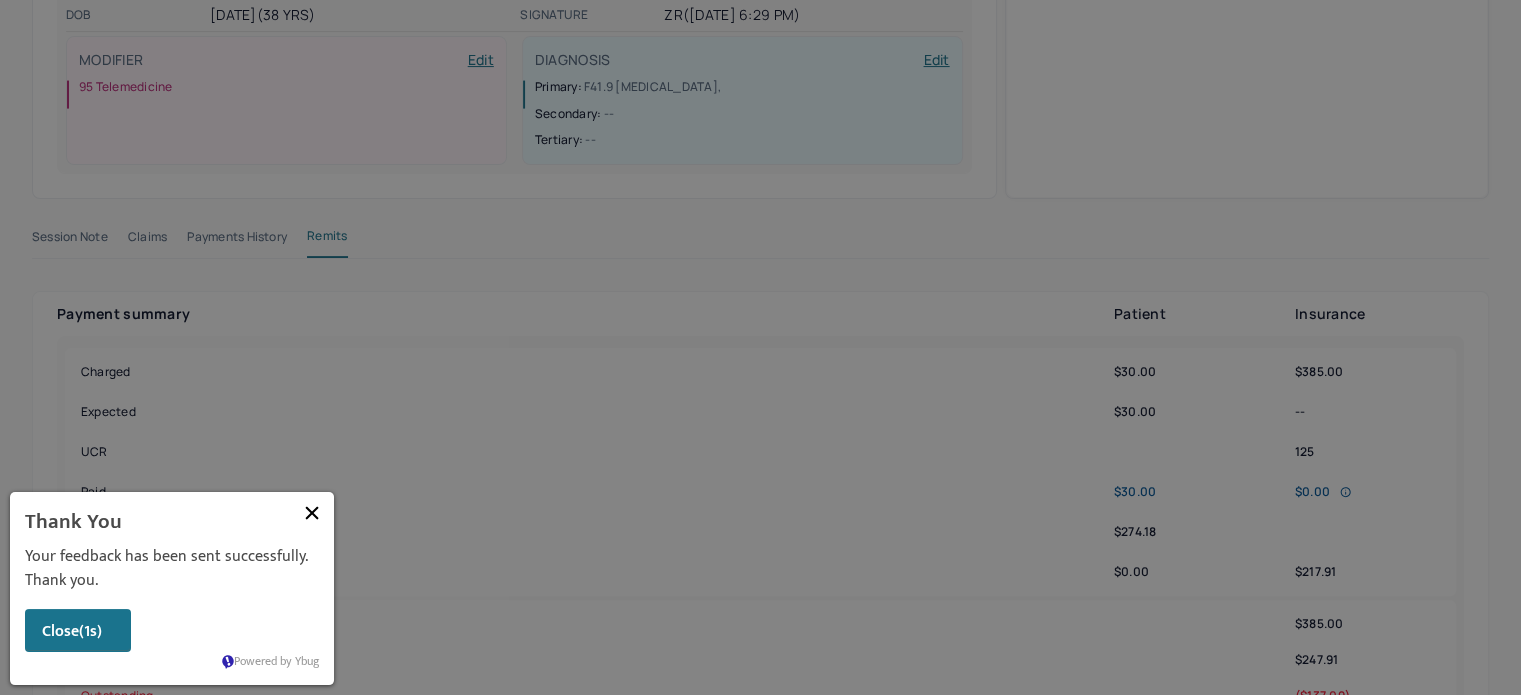click at bounding box center [312, 513] 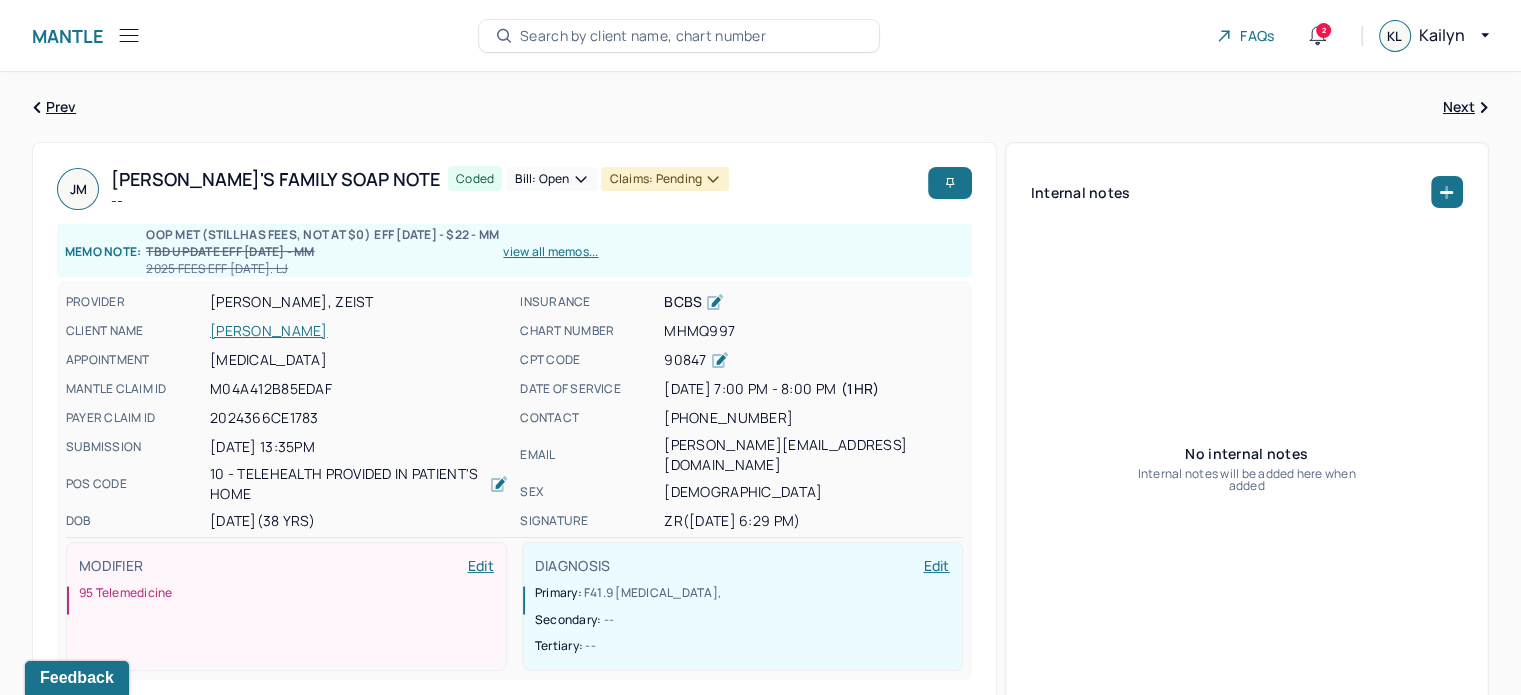 scroll, scrollTop: 0, scrollLeft: 0, axis: both 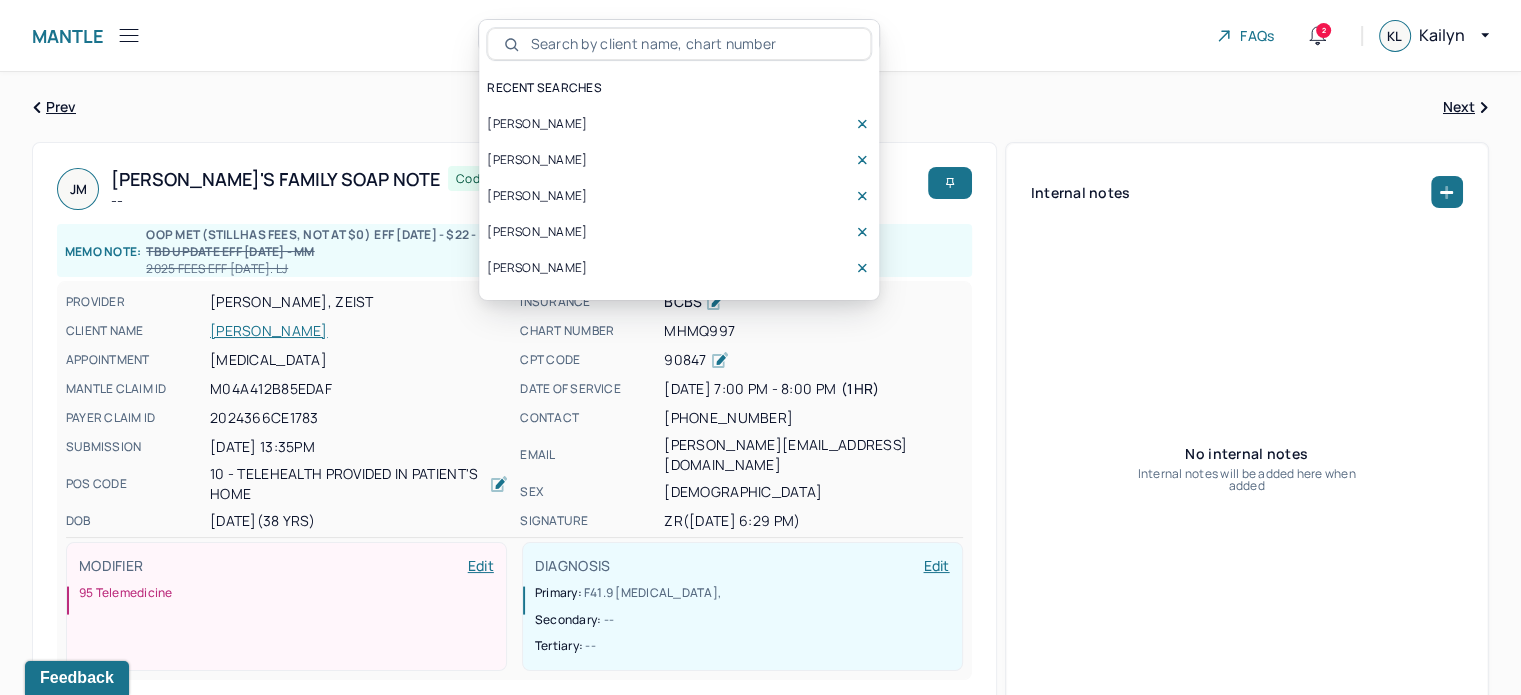 drag, startPoint x: 618, startPoint y: 30, endPoint x: 572, endPoint y: 51, distance: 50.566788 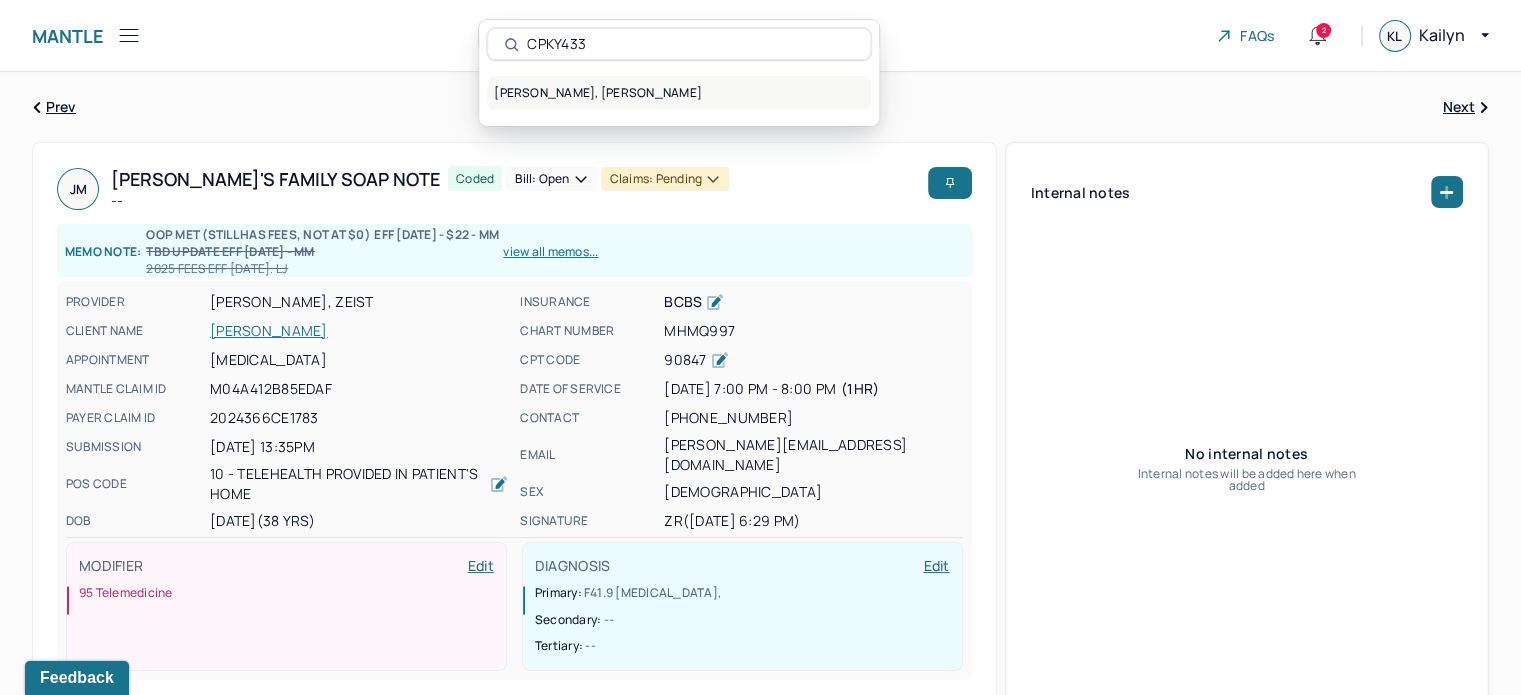 type on "CPKY433" 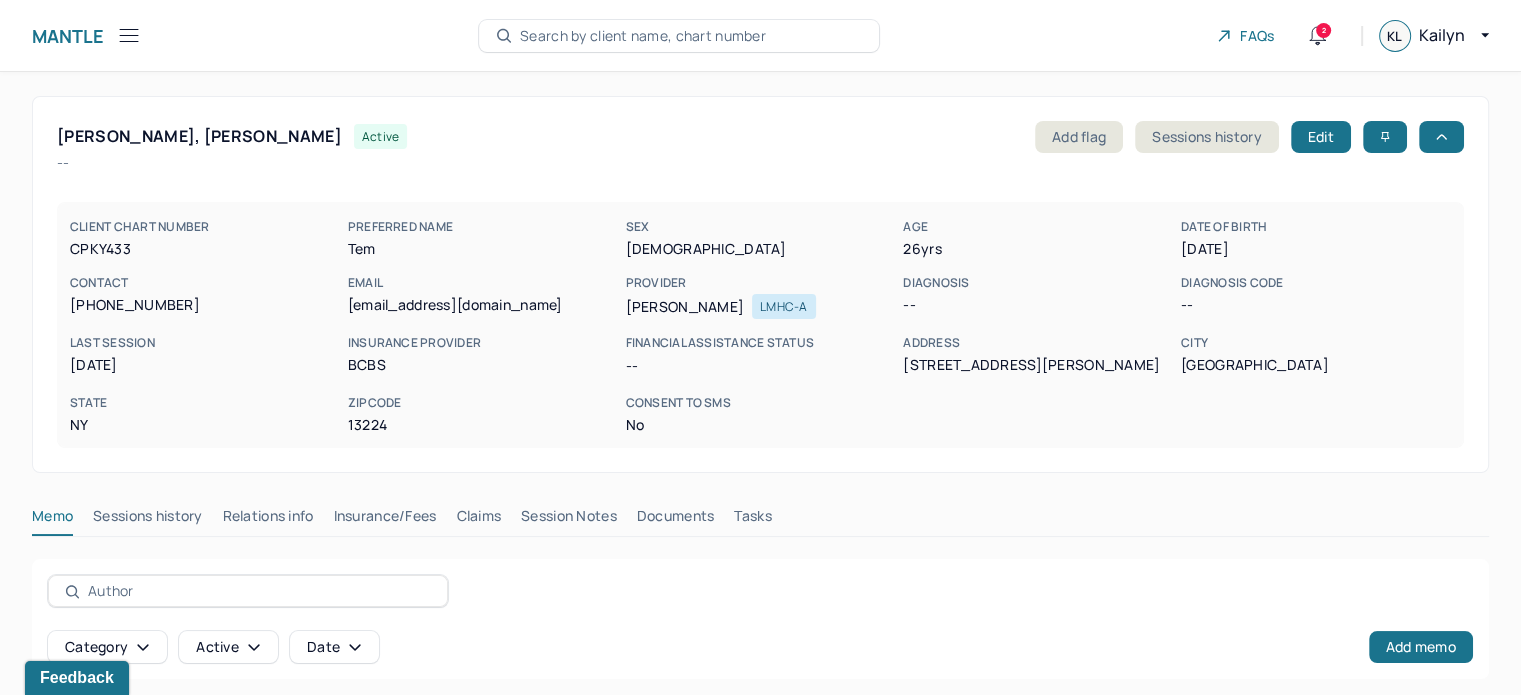 click on "Claims" at bounding box center [478, 520] 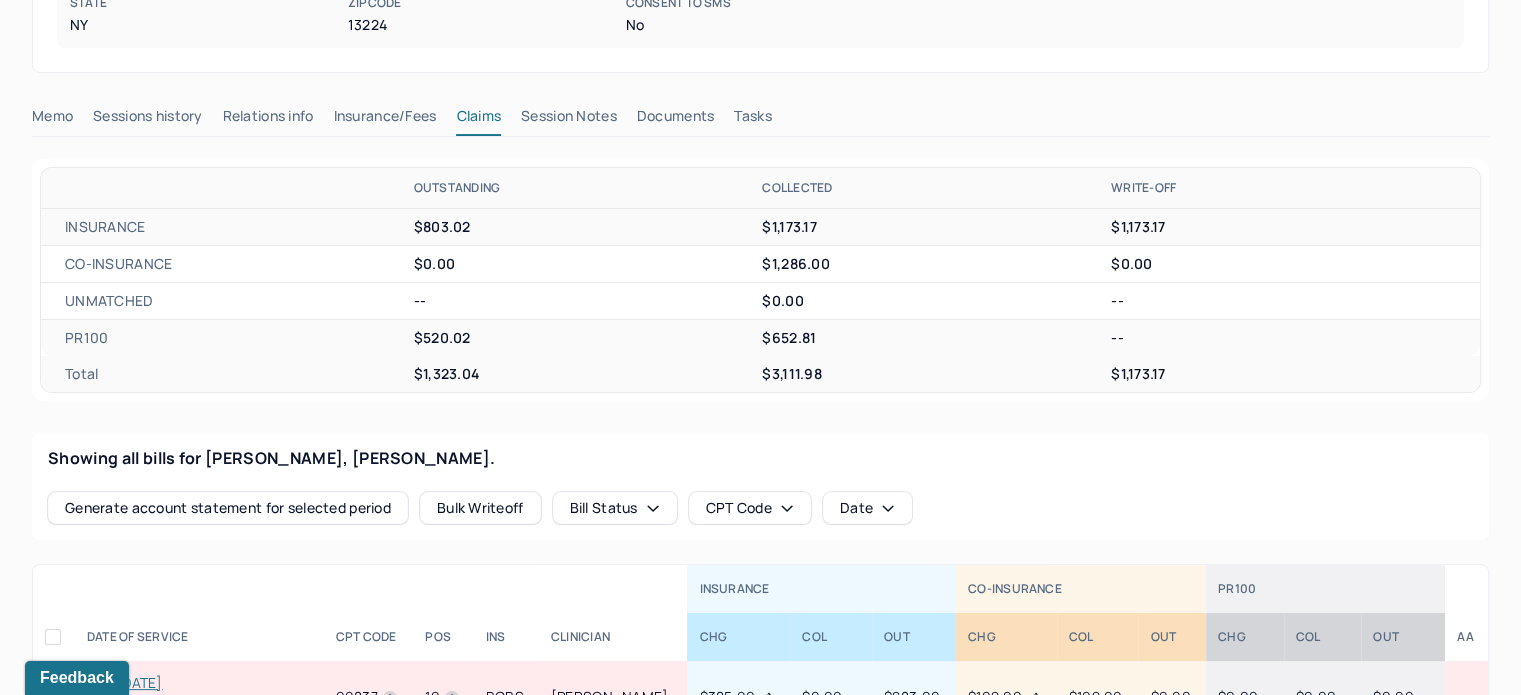 scroll, scrollTop: 900, scrollLeft: 0, axis: vertical 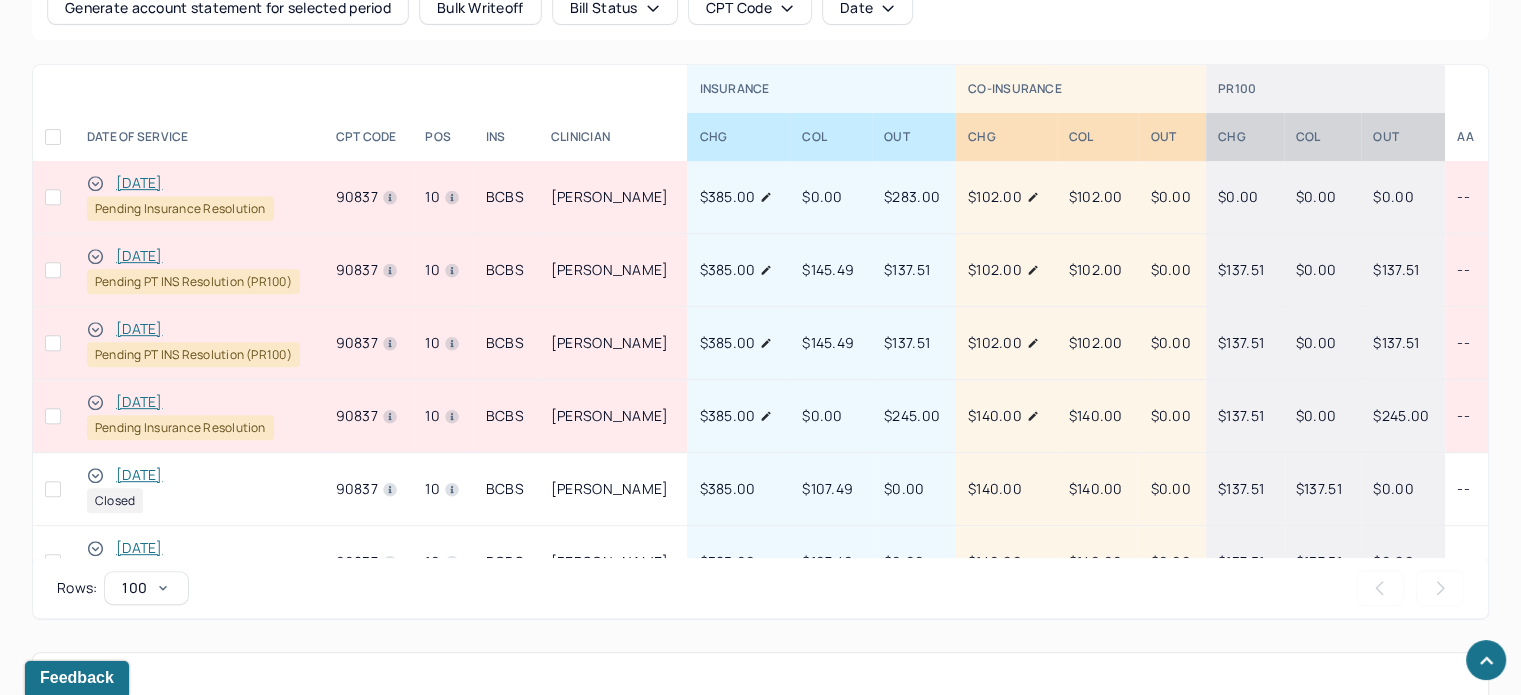 click on "[DATE]" at bounding box center [139, 402] 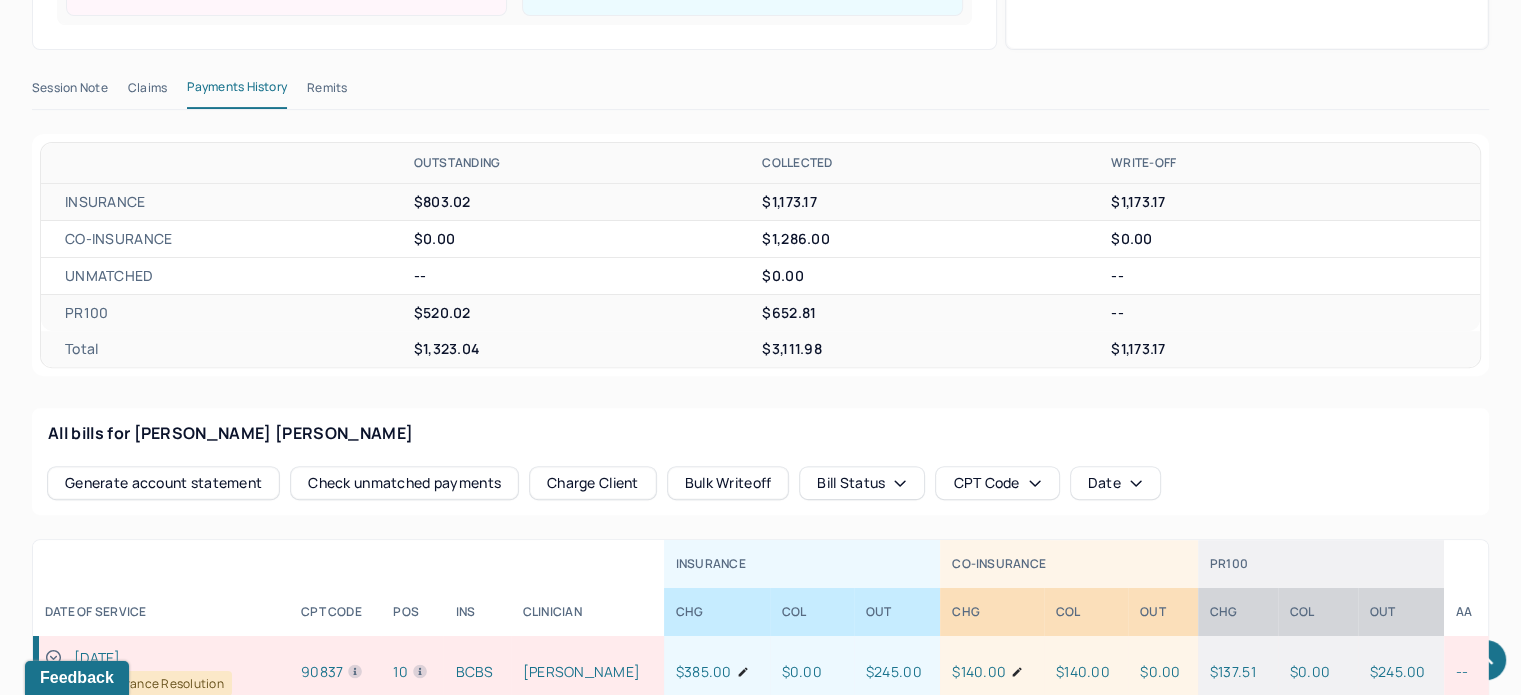 scroll, scrollTop: 628, scrollLeft: 0, axis: vertical 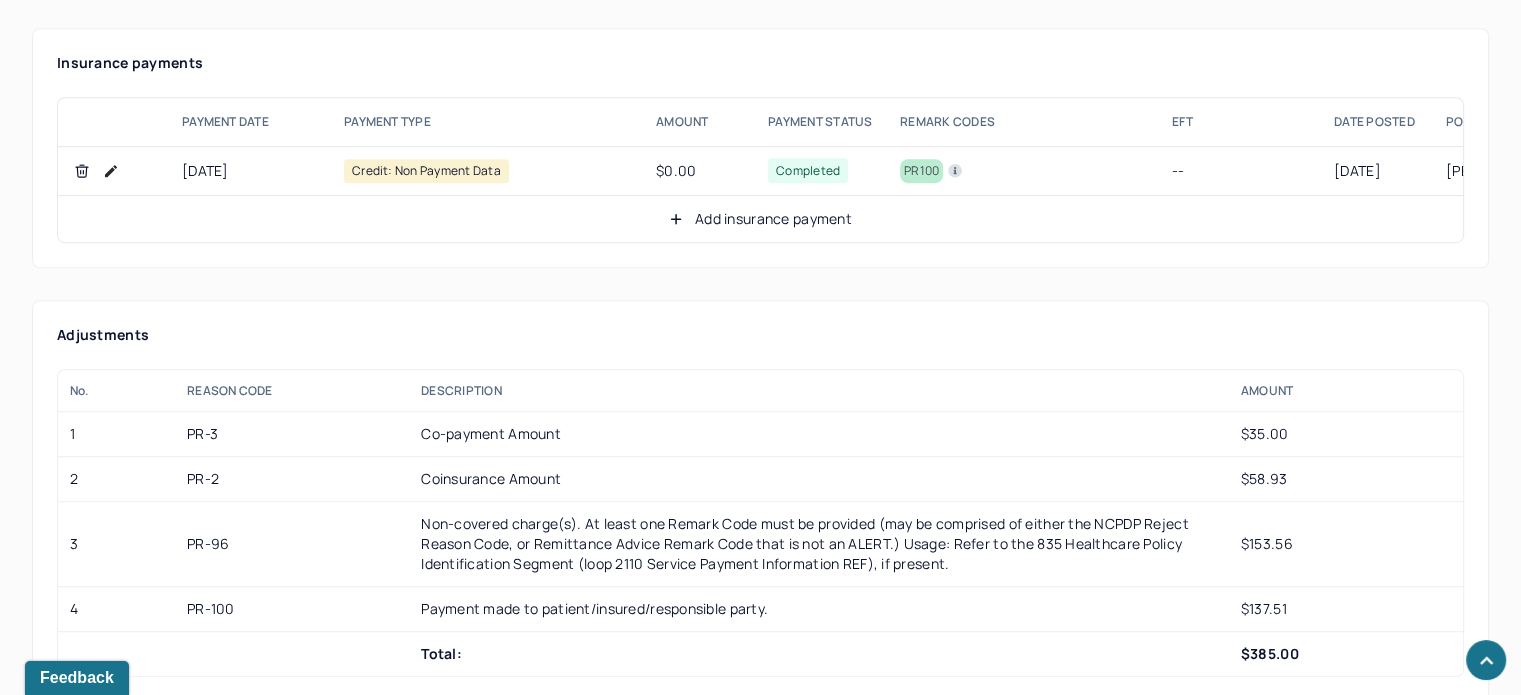 click on "Add insurance payment" at bounding box center [760, 219] 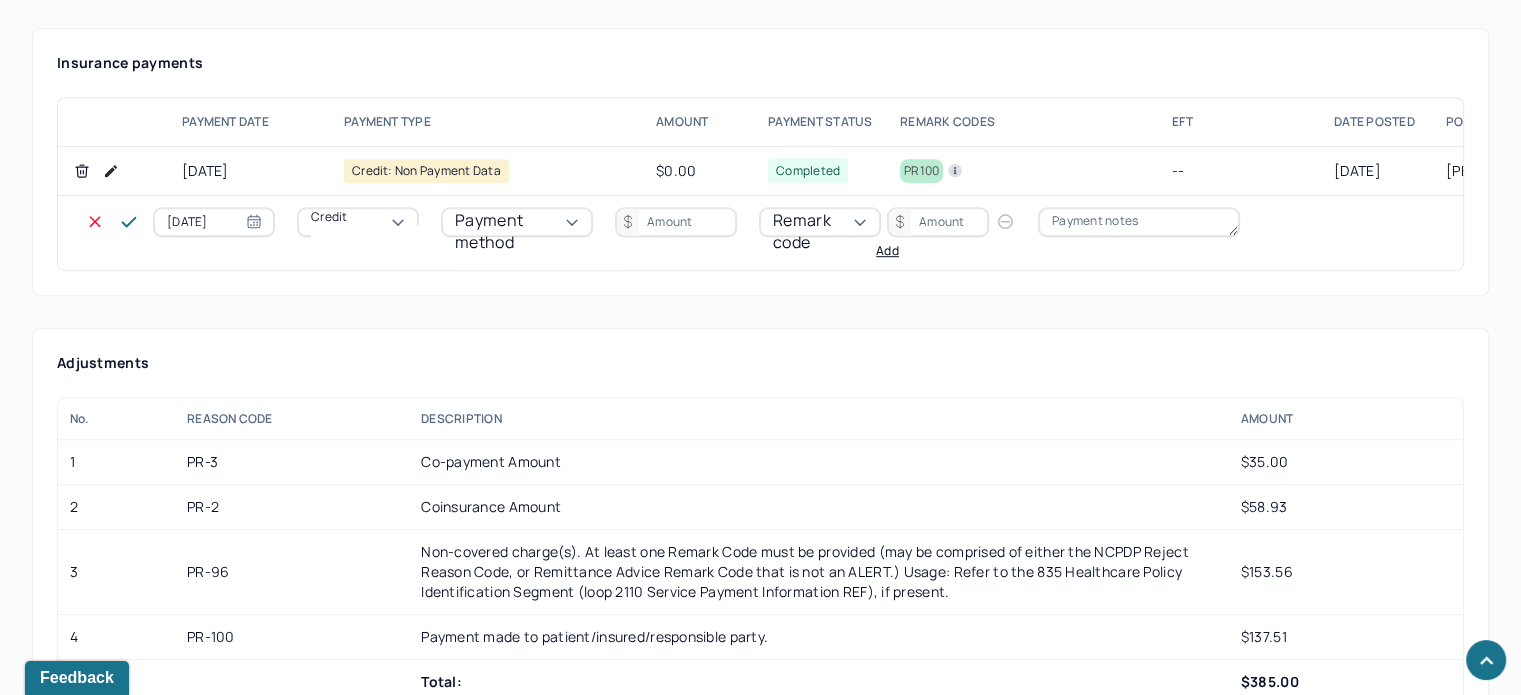 click on "Credit" at bounding box center (329, 217) 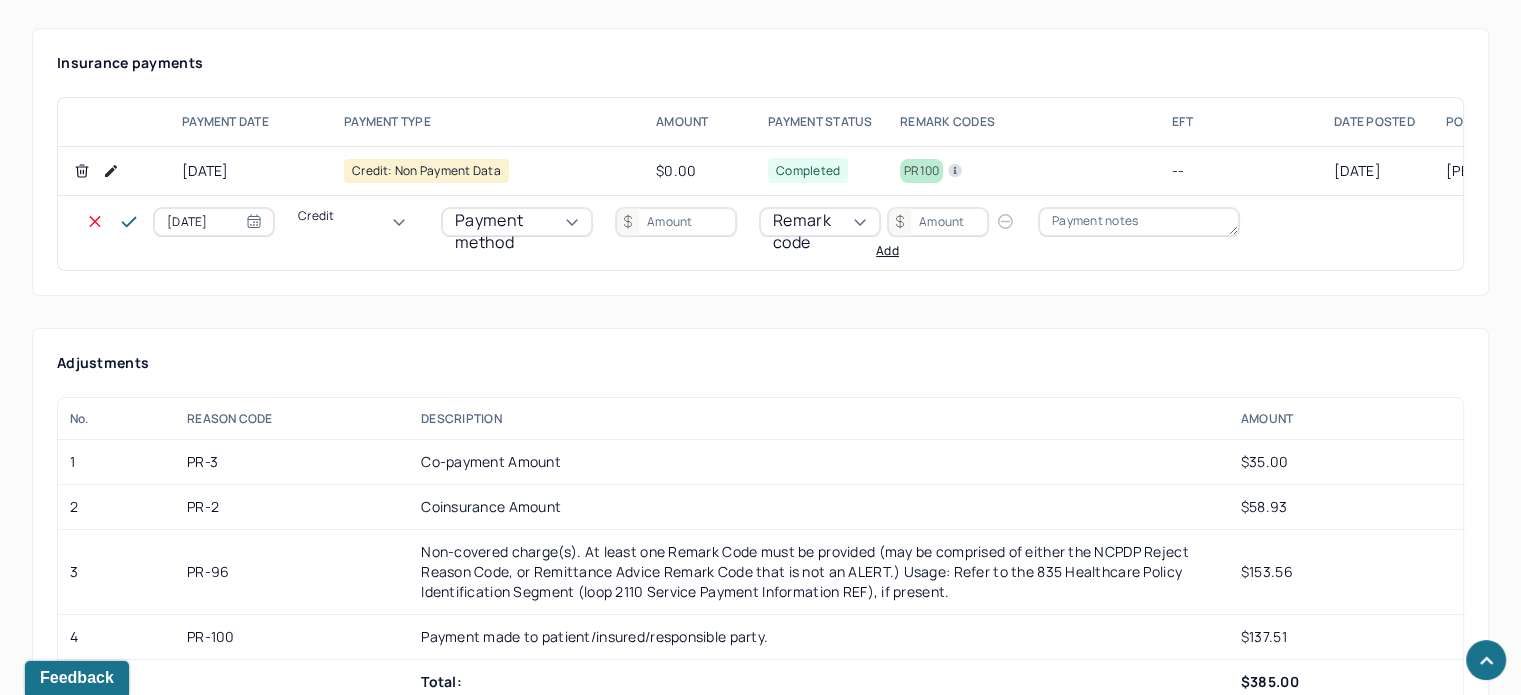 click on "Write off" at bounding box center [60, 3296] 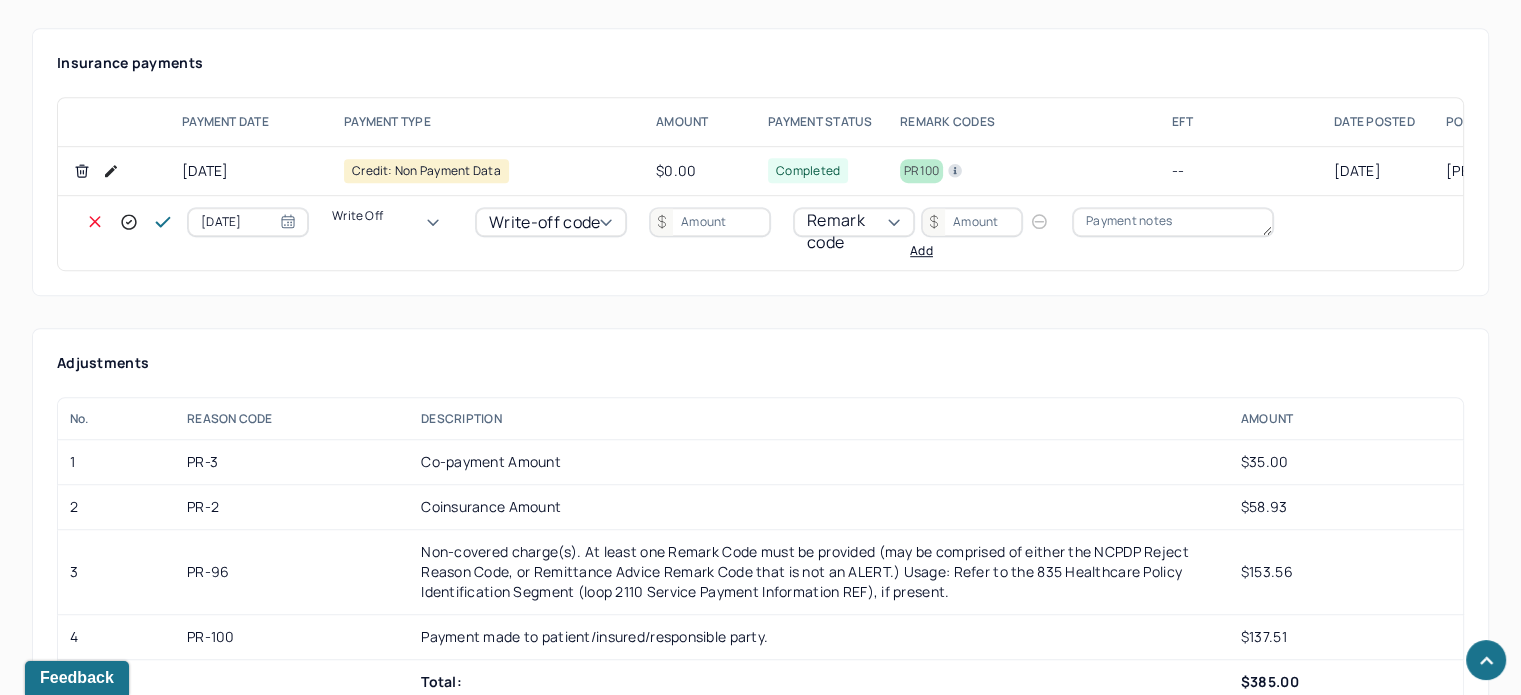 click on "Write-off code" at bounding box center [544, 222] 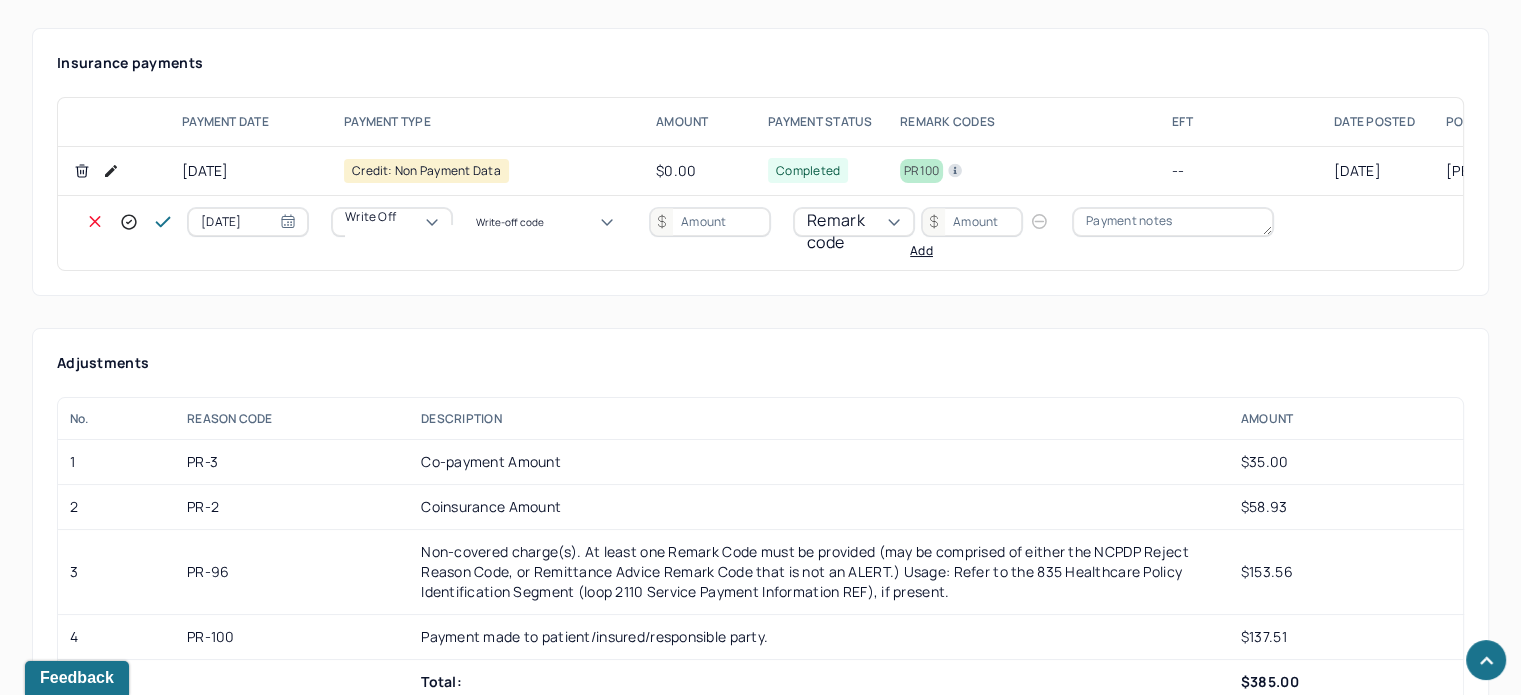 drag, startPoint x: 531, startPoint y: 363, endPoint x: 554, endPoint y: 346, distance: 28.600698 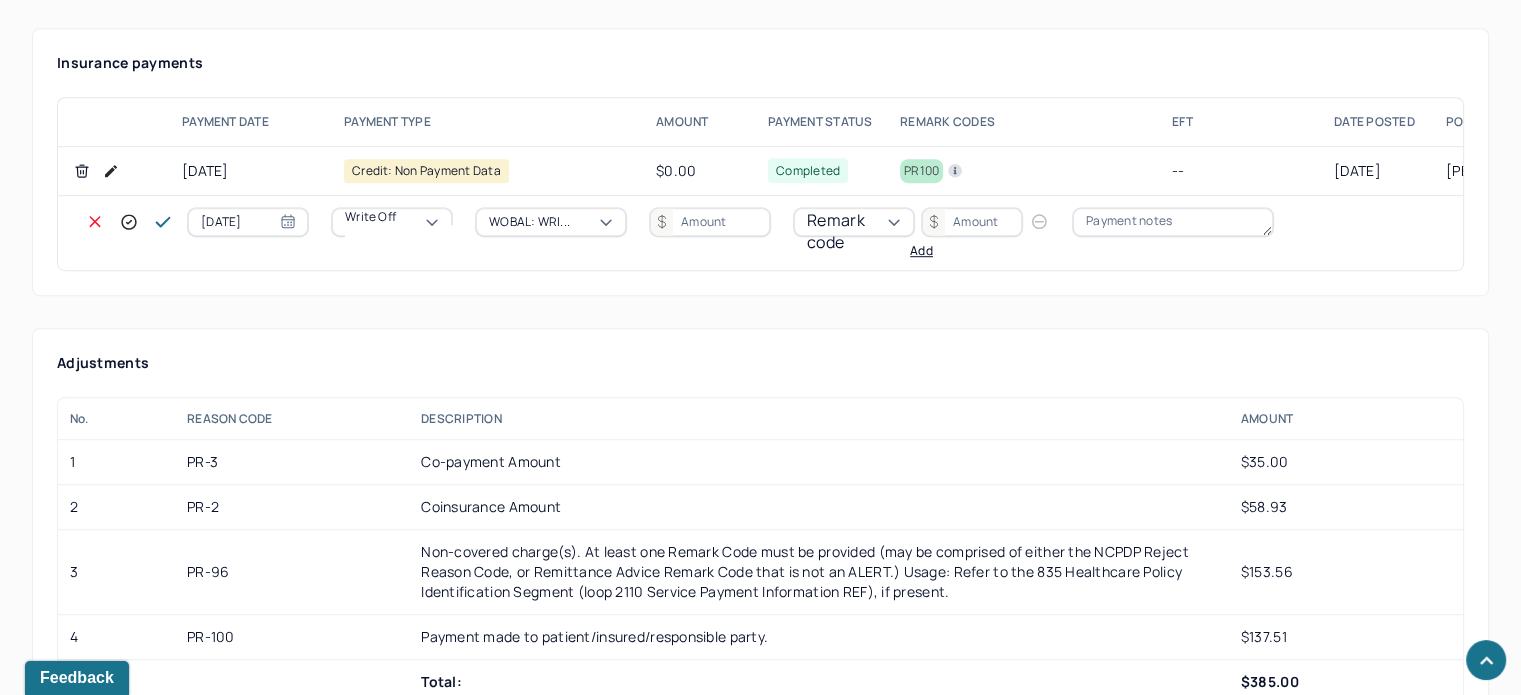 click at bounding box center [710, 222] 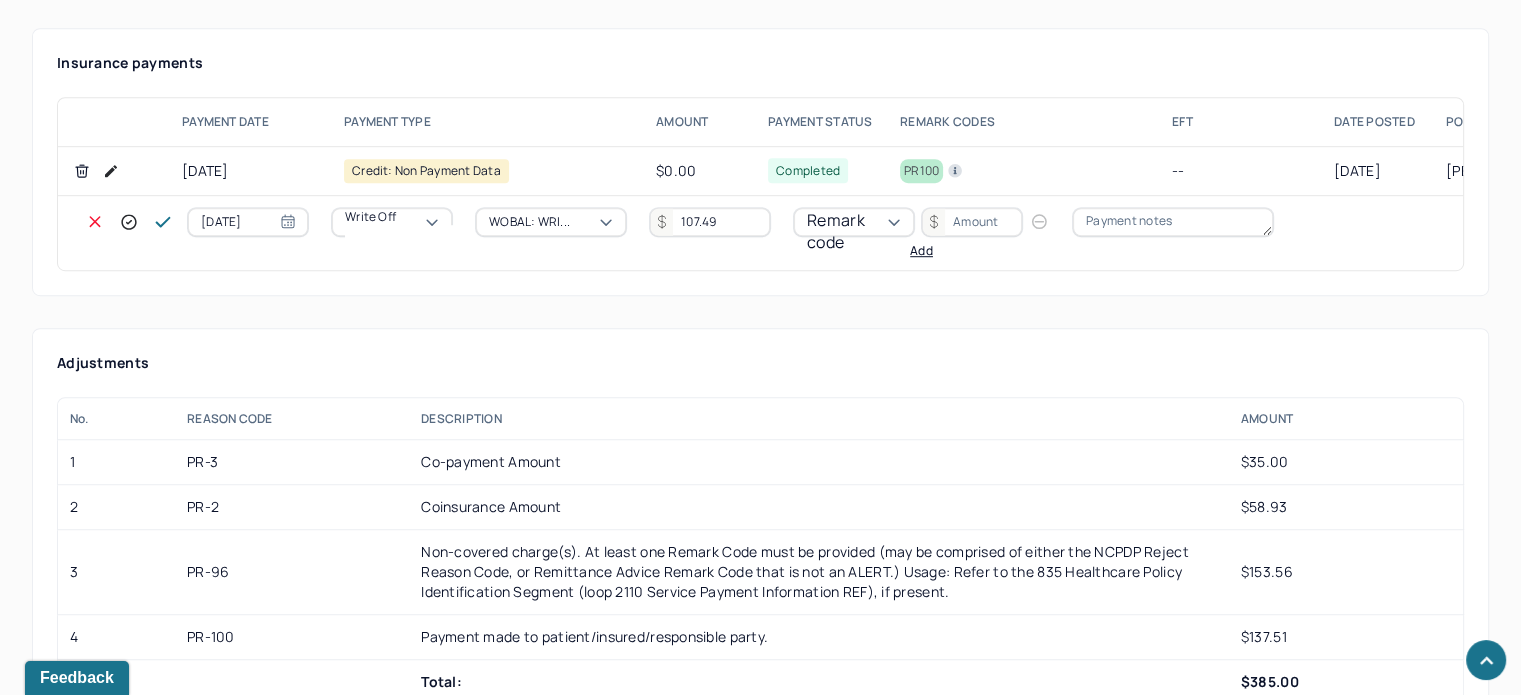 type on "107.49" 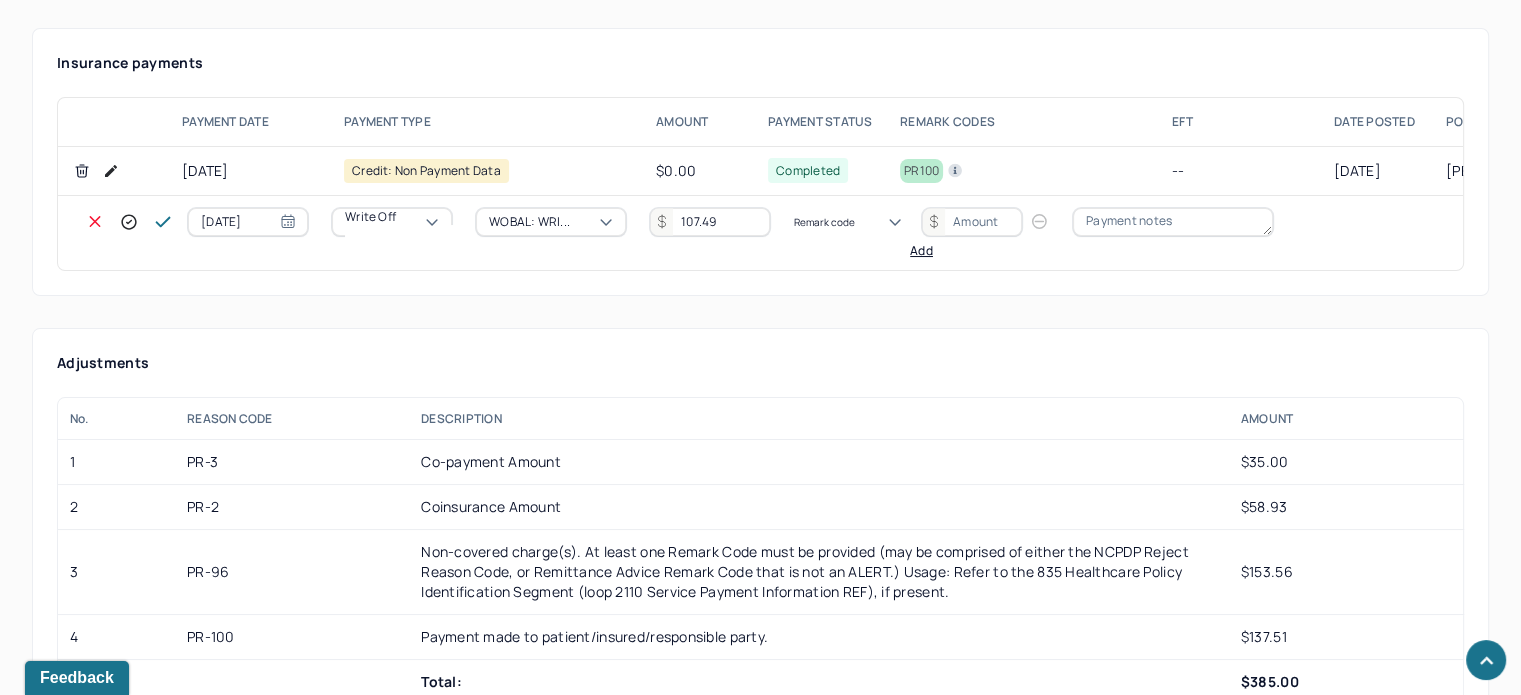 click on "Remark code" at bounding box center (824, 222) 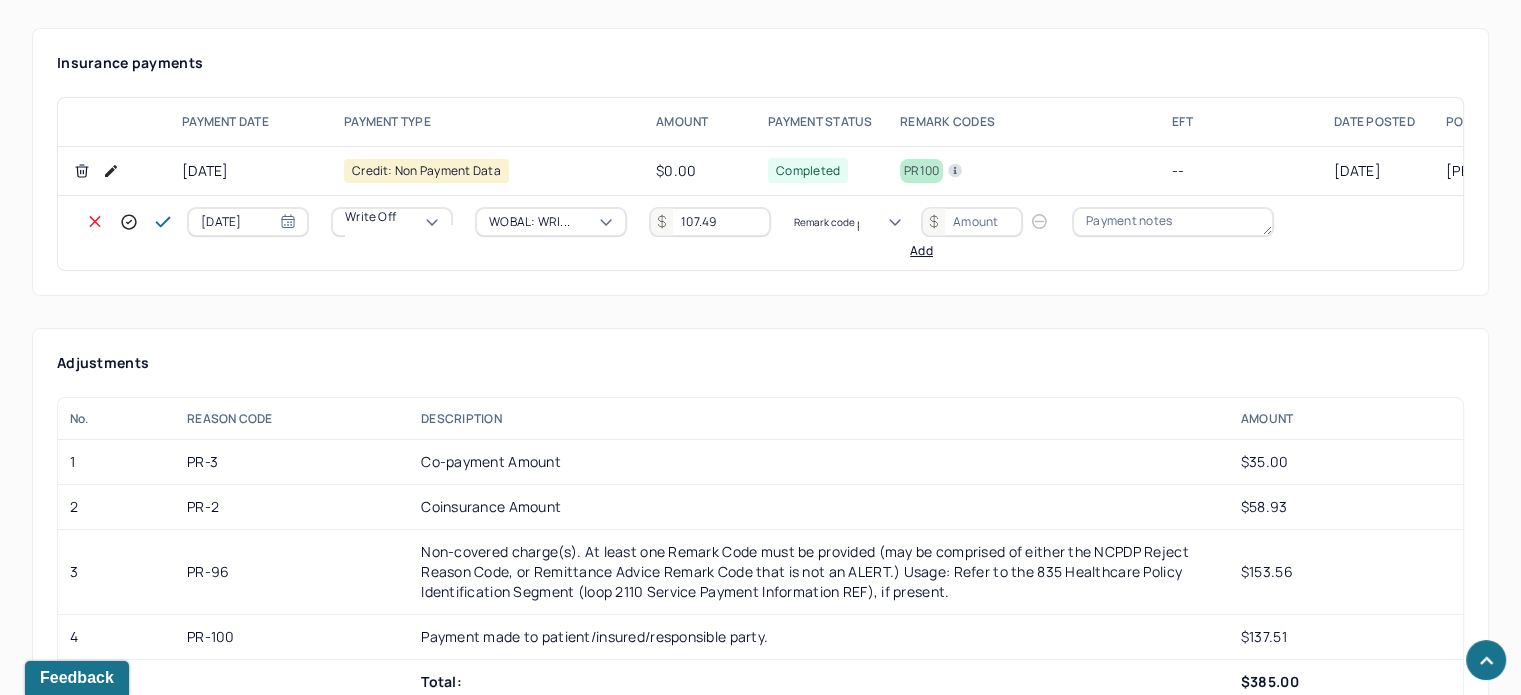 scroll, scrollTop: 124, scrollLeft: 0, axis: vertical 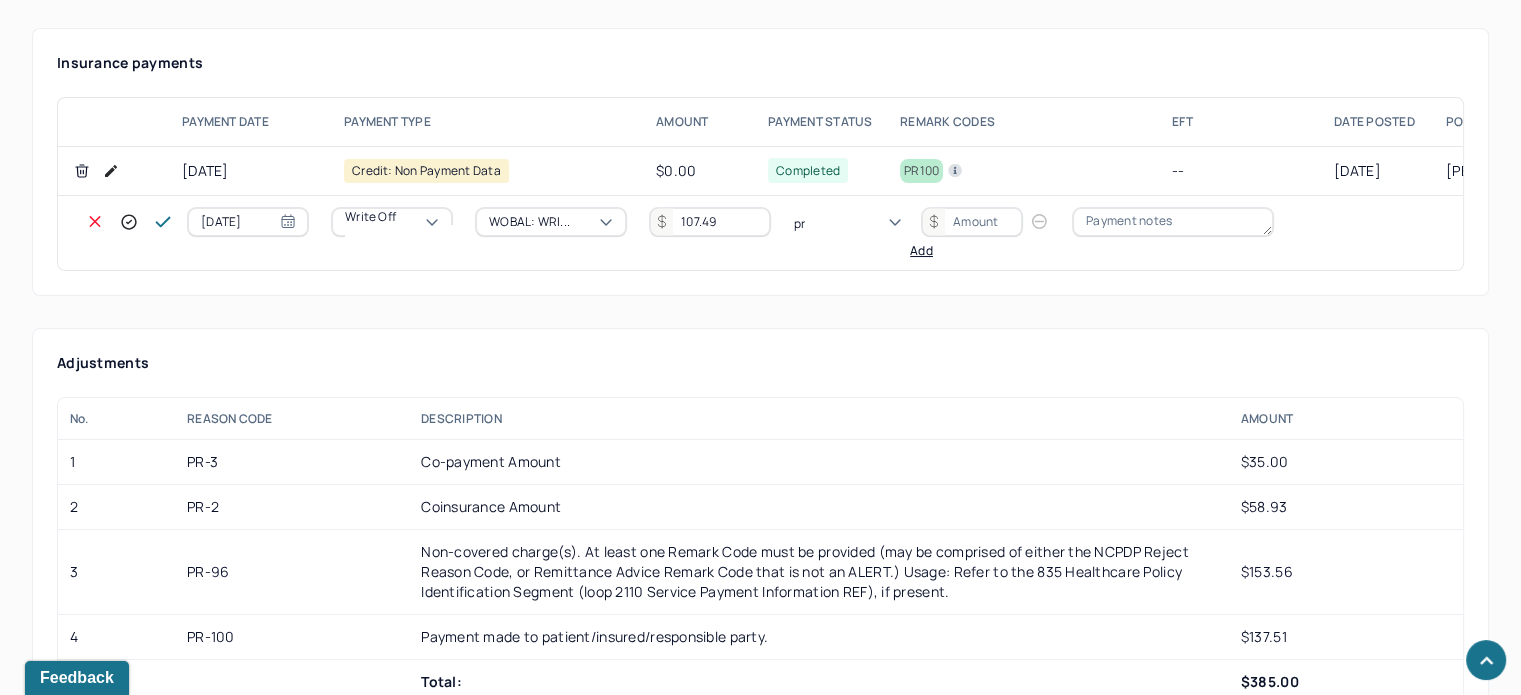 type on "pr3" 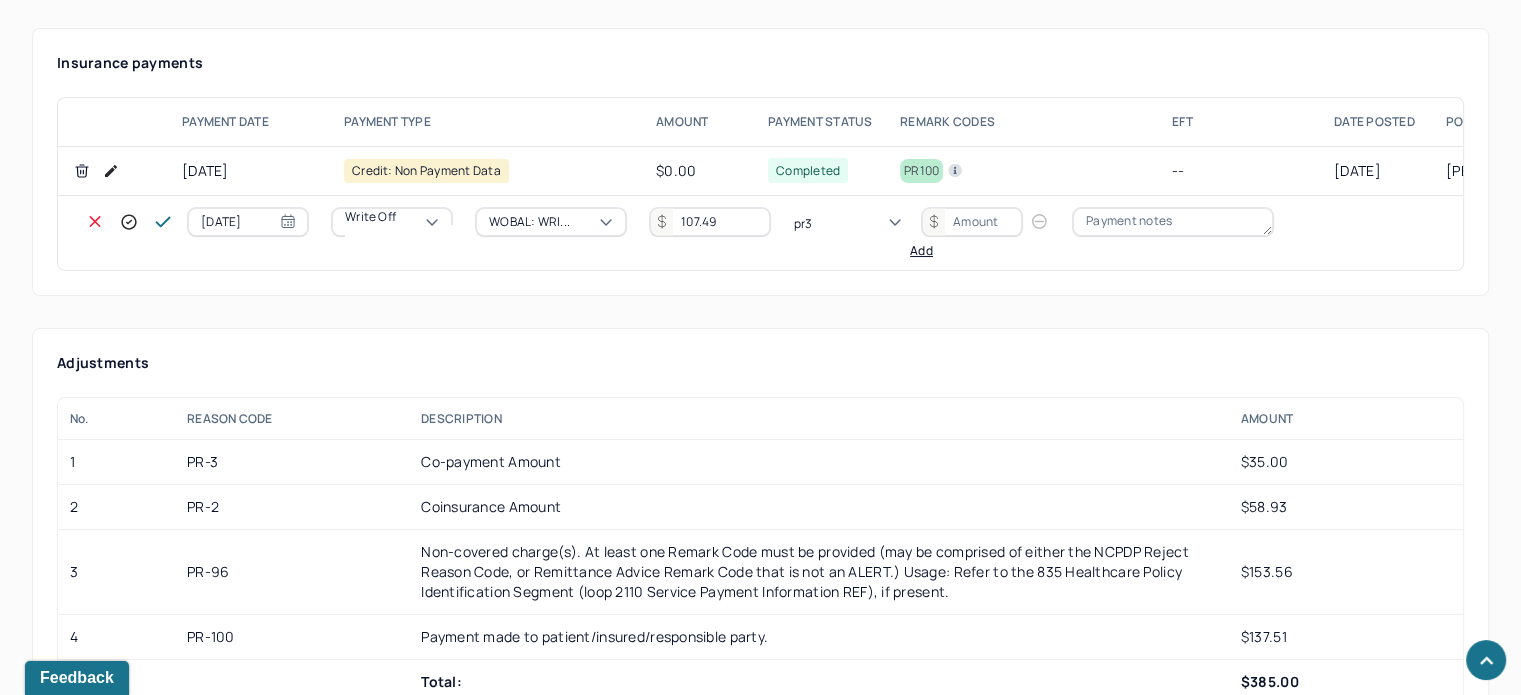 scroll, scrollTop: 0, scrollLeft: 0, axis: both 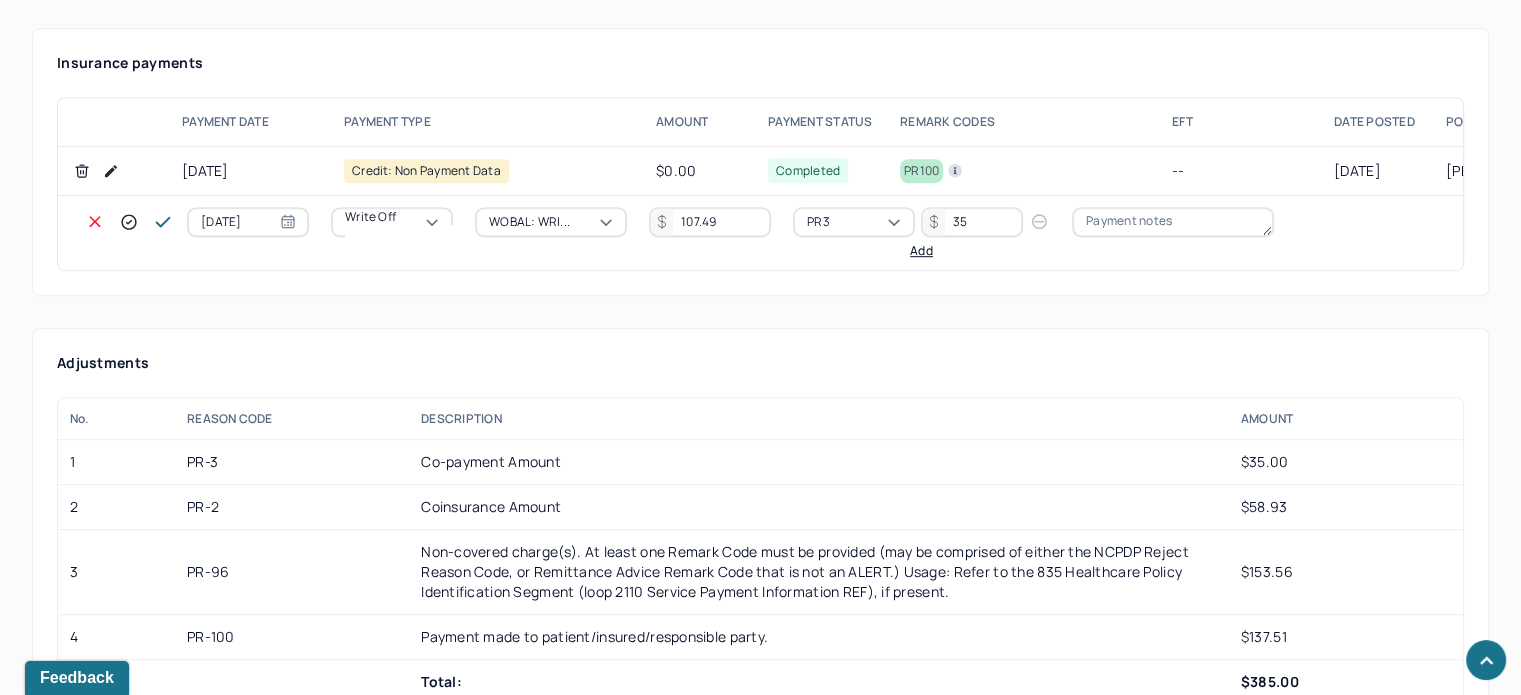 type on "35" 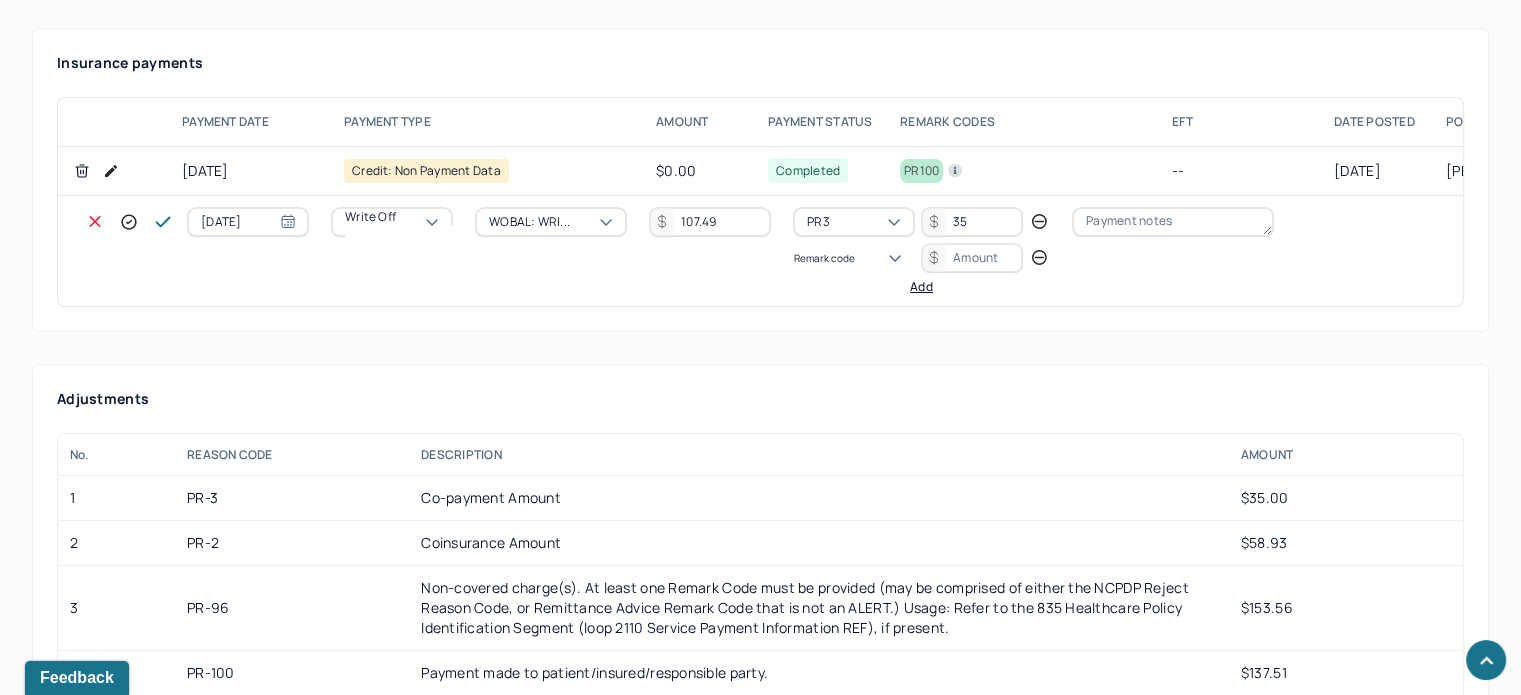 click on "Remark code" at bounding box center (824, 258) 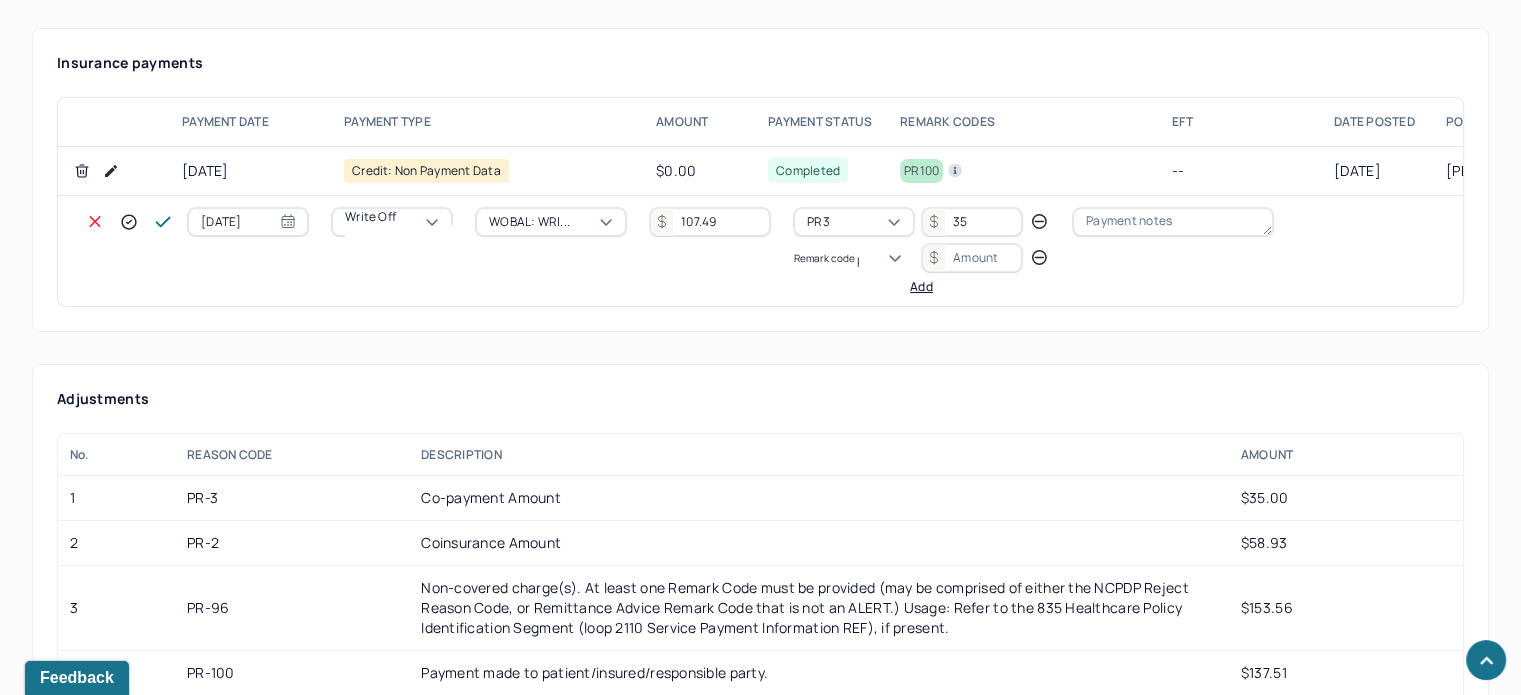scroll, scrollTop: 124, scrollLeft: 0, axis: vertical 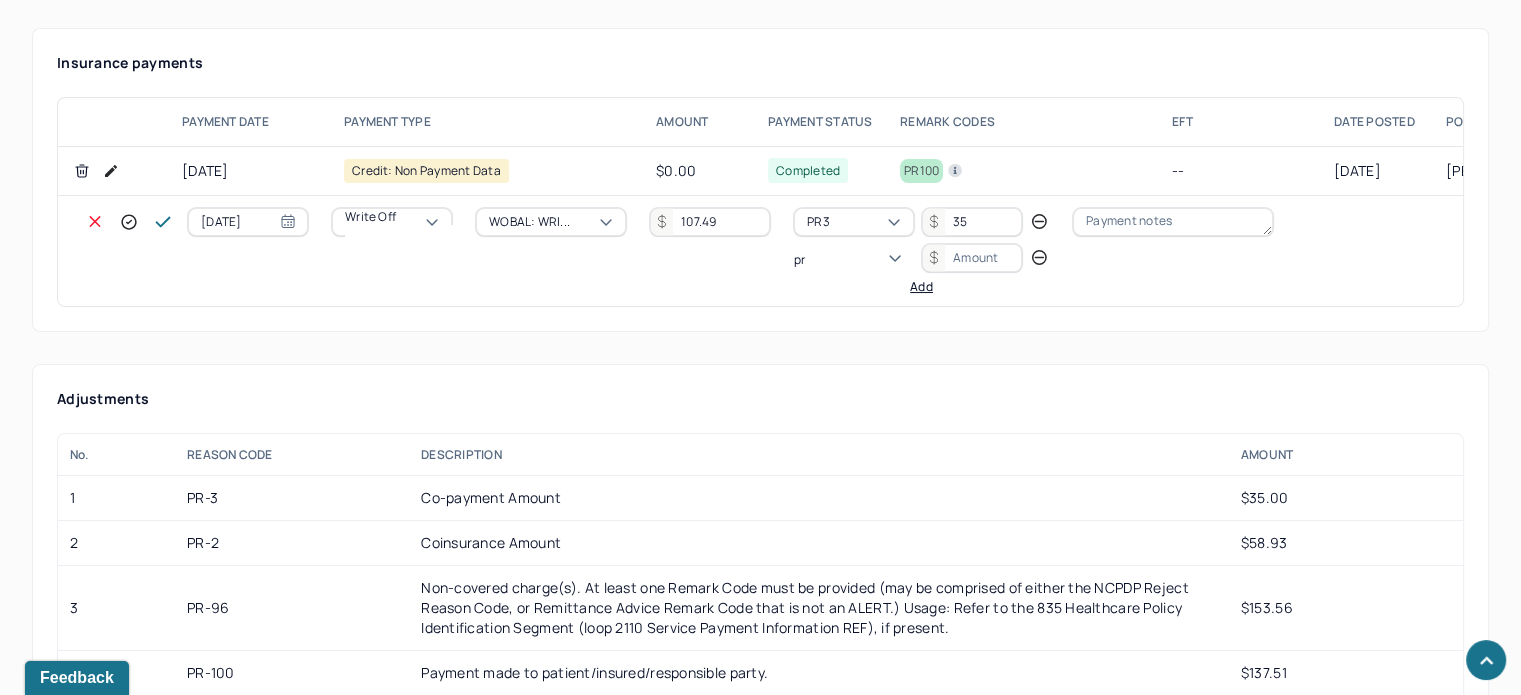 type on "pr2" 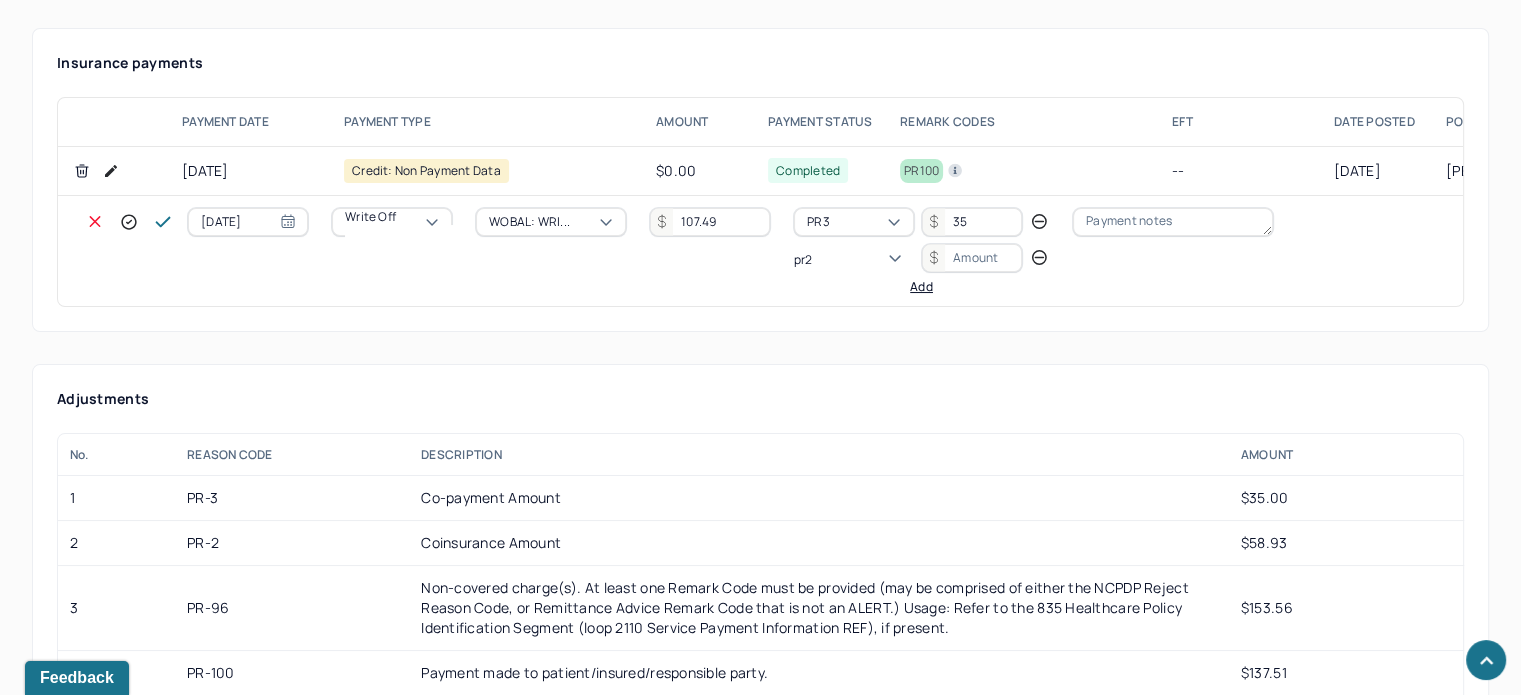 type 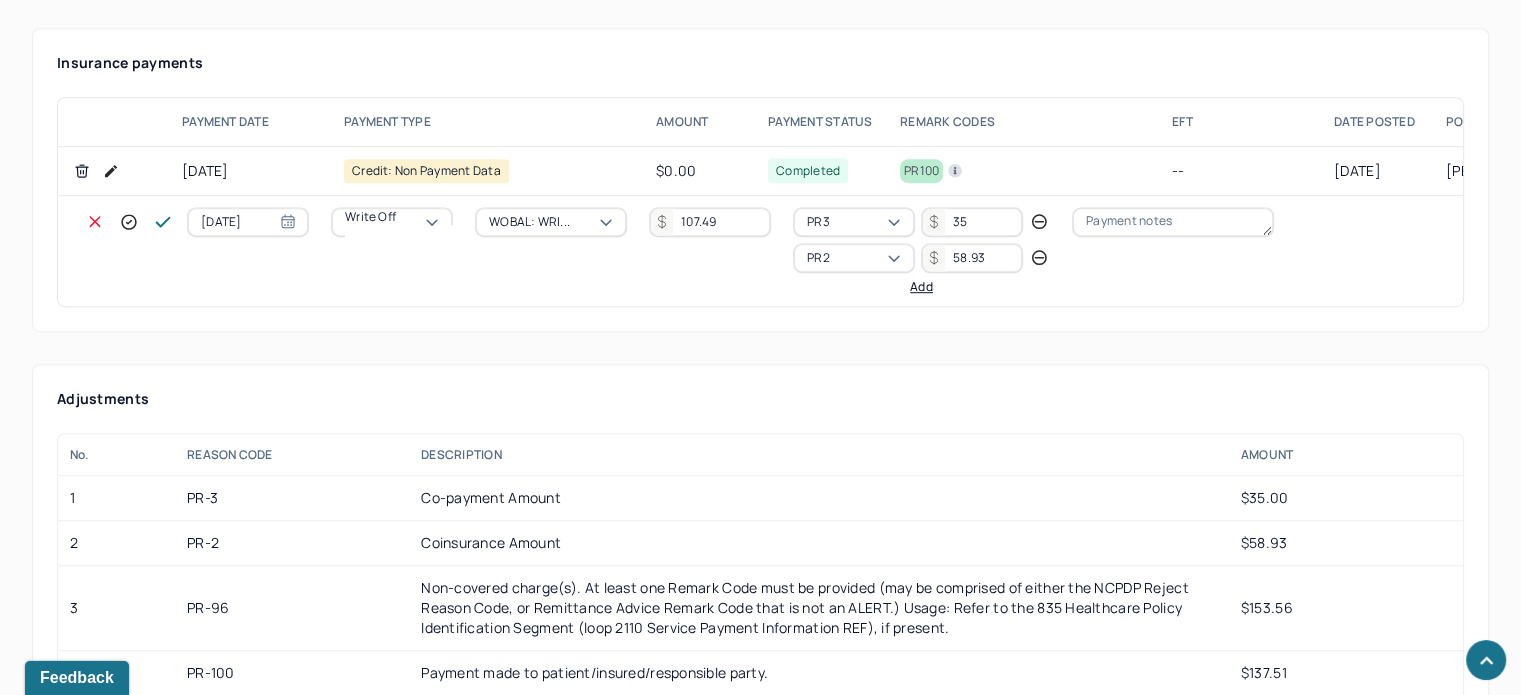 type on "58.93" 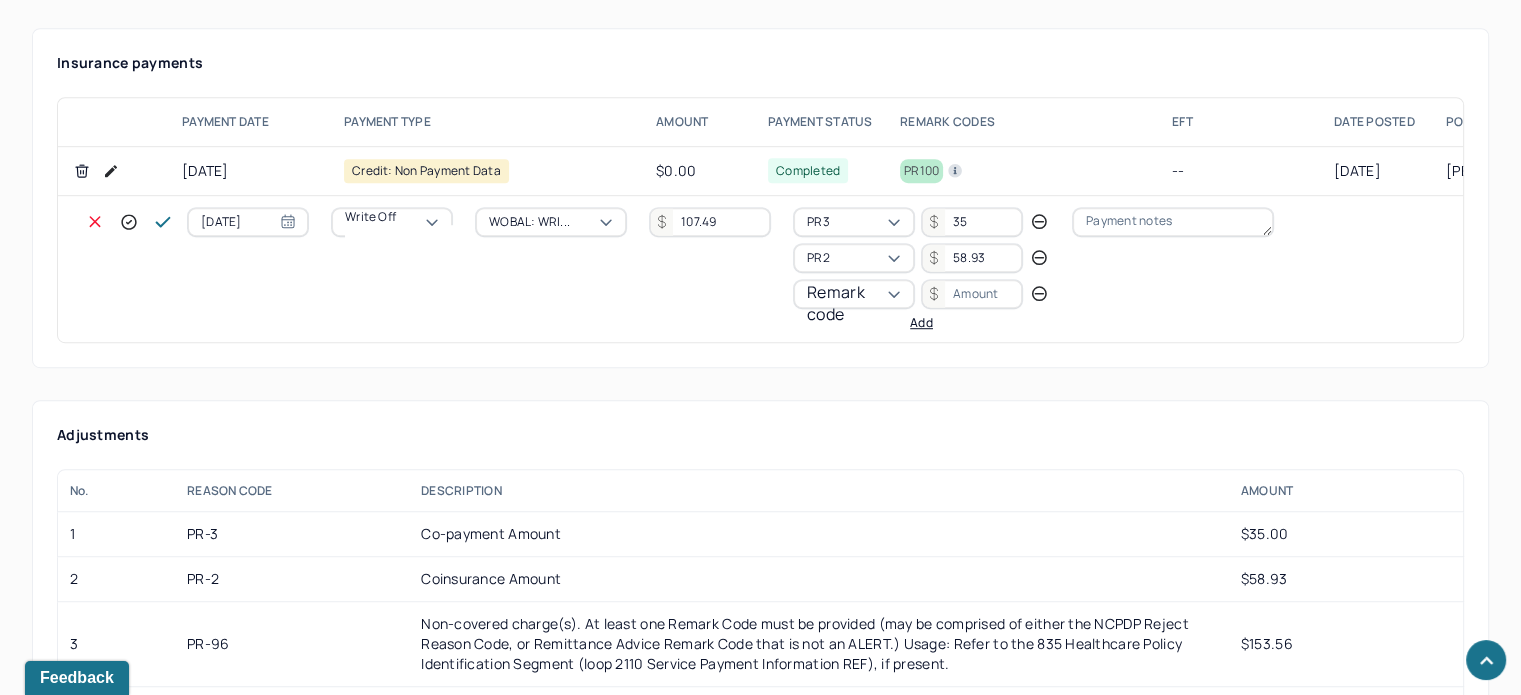click on "Remark code" at bounding box center [854, 303] 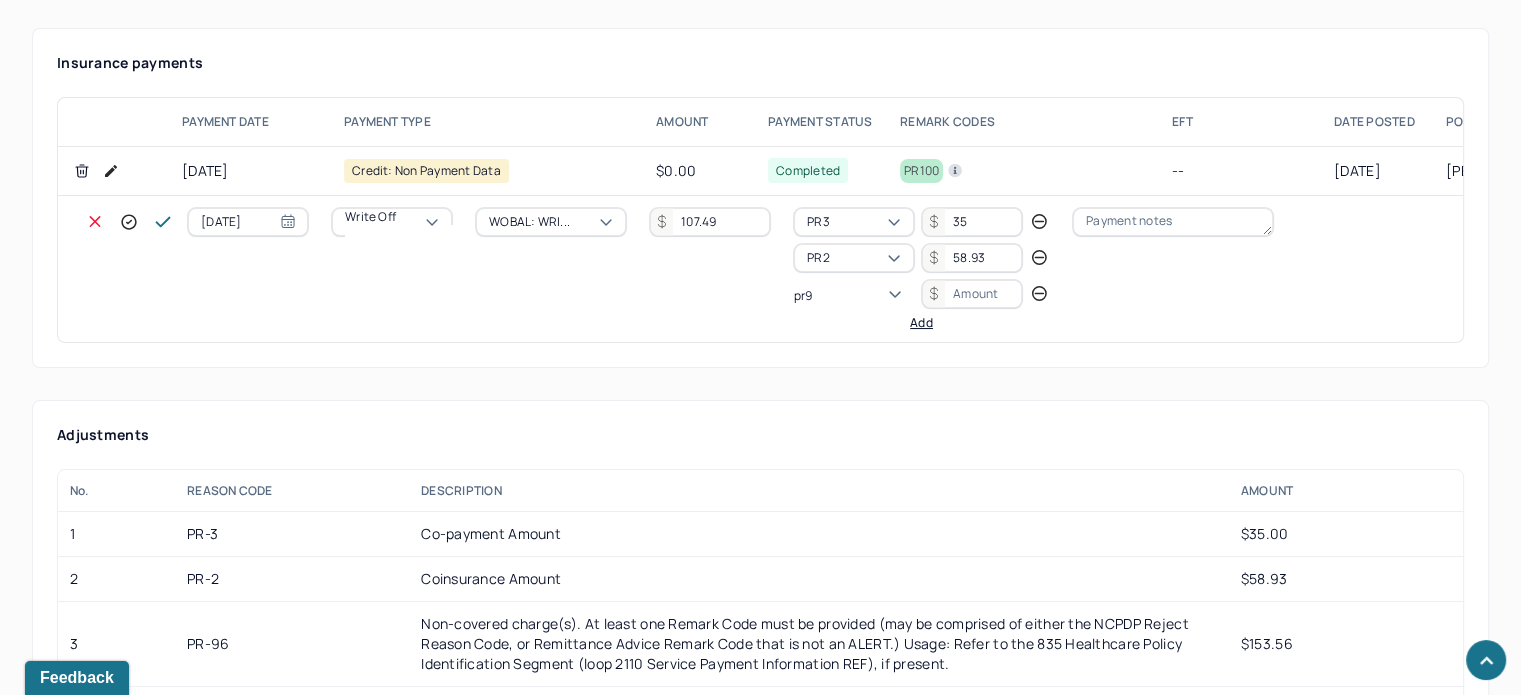 scroll, scrollTop: 84, scrollLeft: 0, axis: vertical 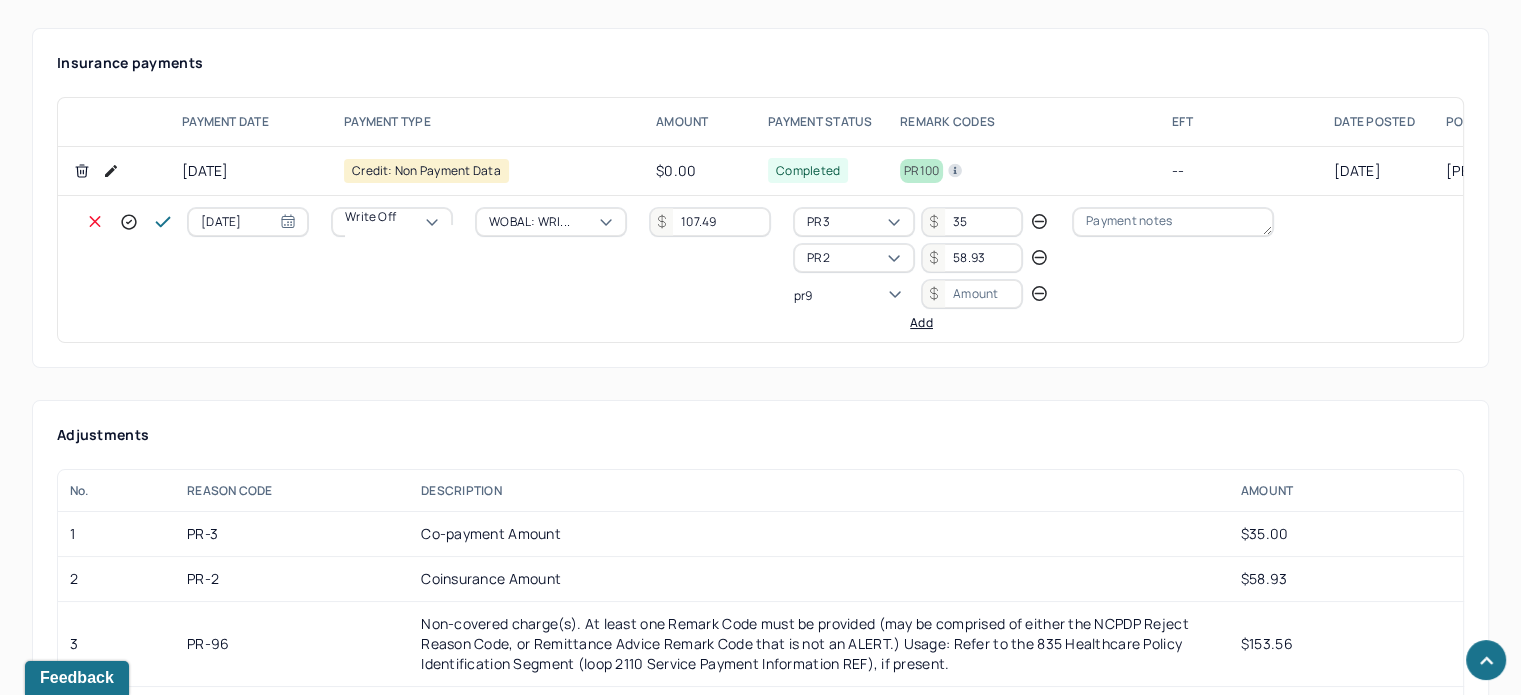 type on "pr96" 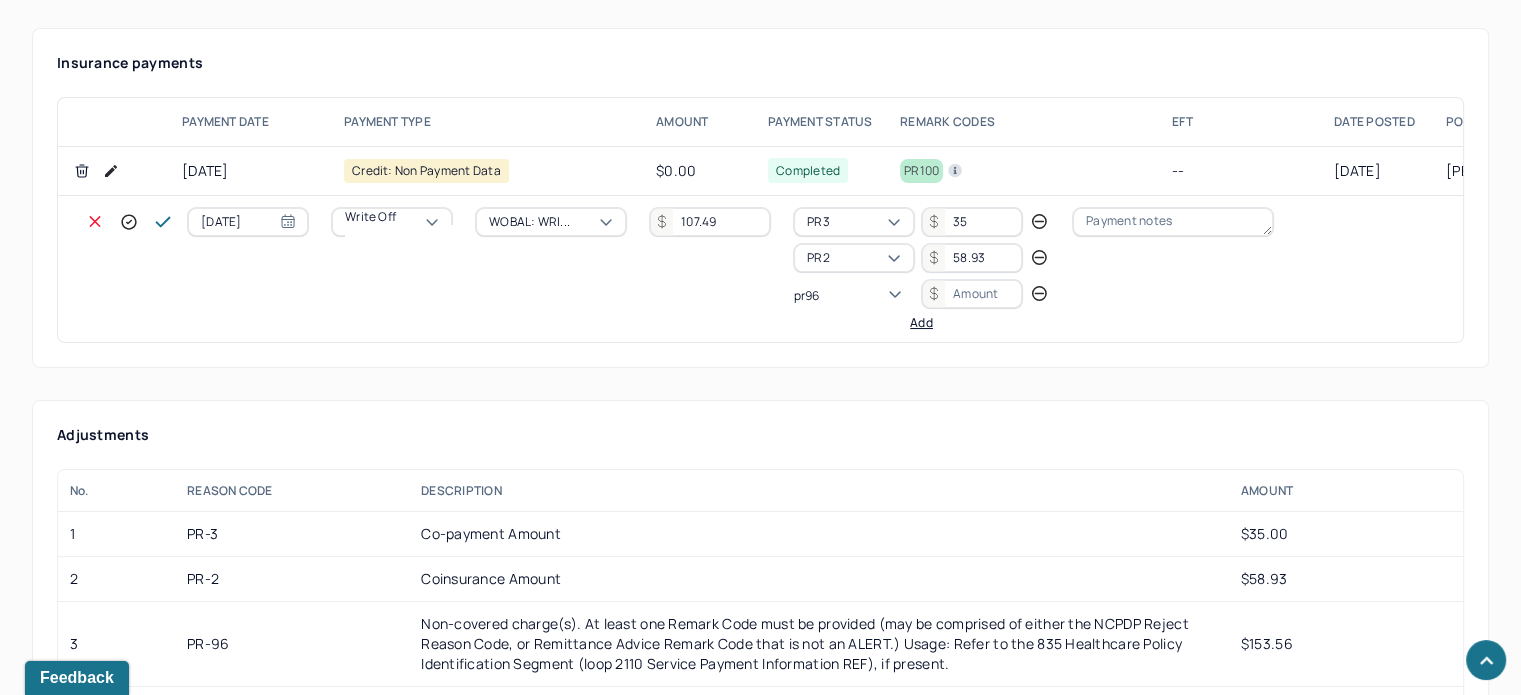 scroll, scrollTop: 0, scrollLeft: 0, axis: both 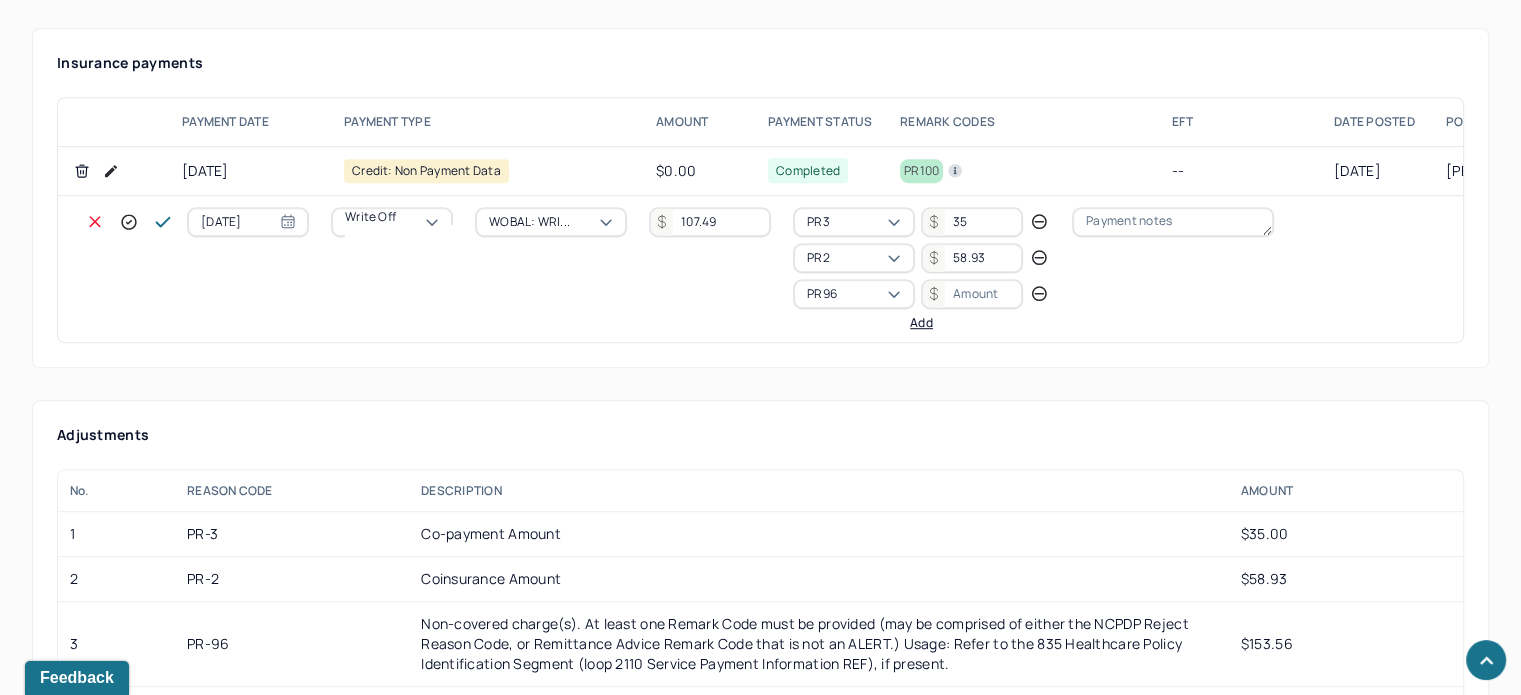 type on "2" 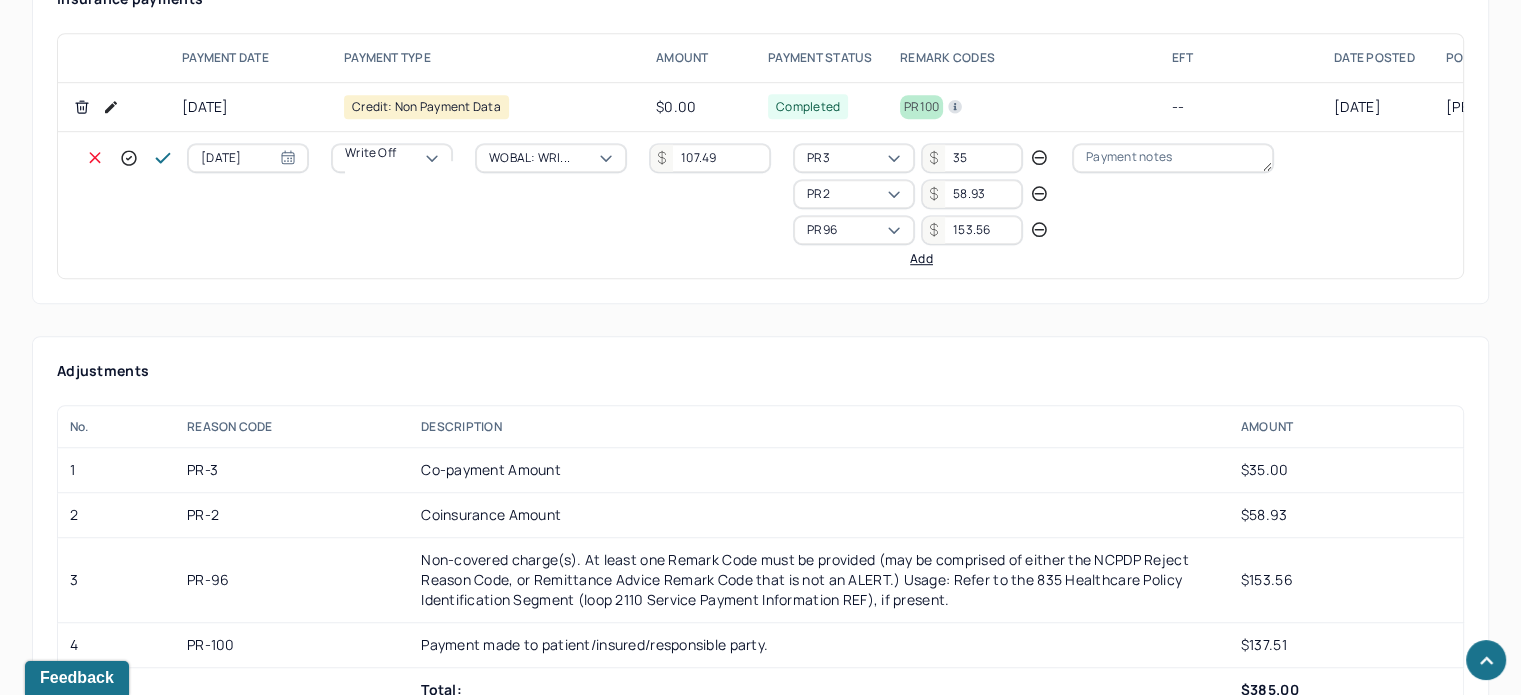 scroll, scrollTop: 1328, scrollLeft: 0, axis: vertical 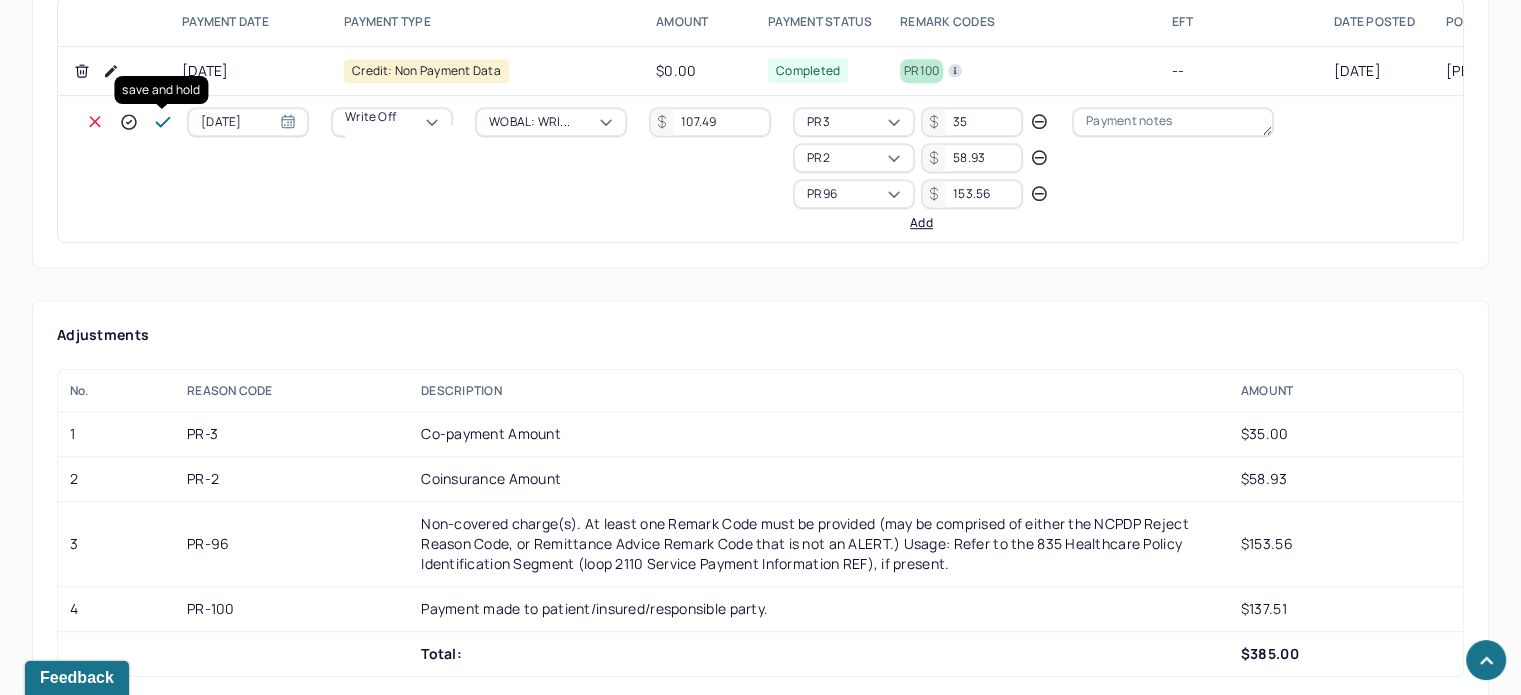 type on "153.56" 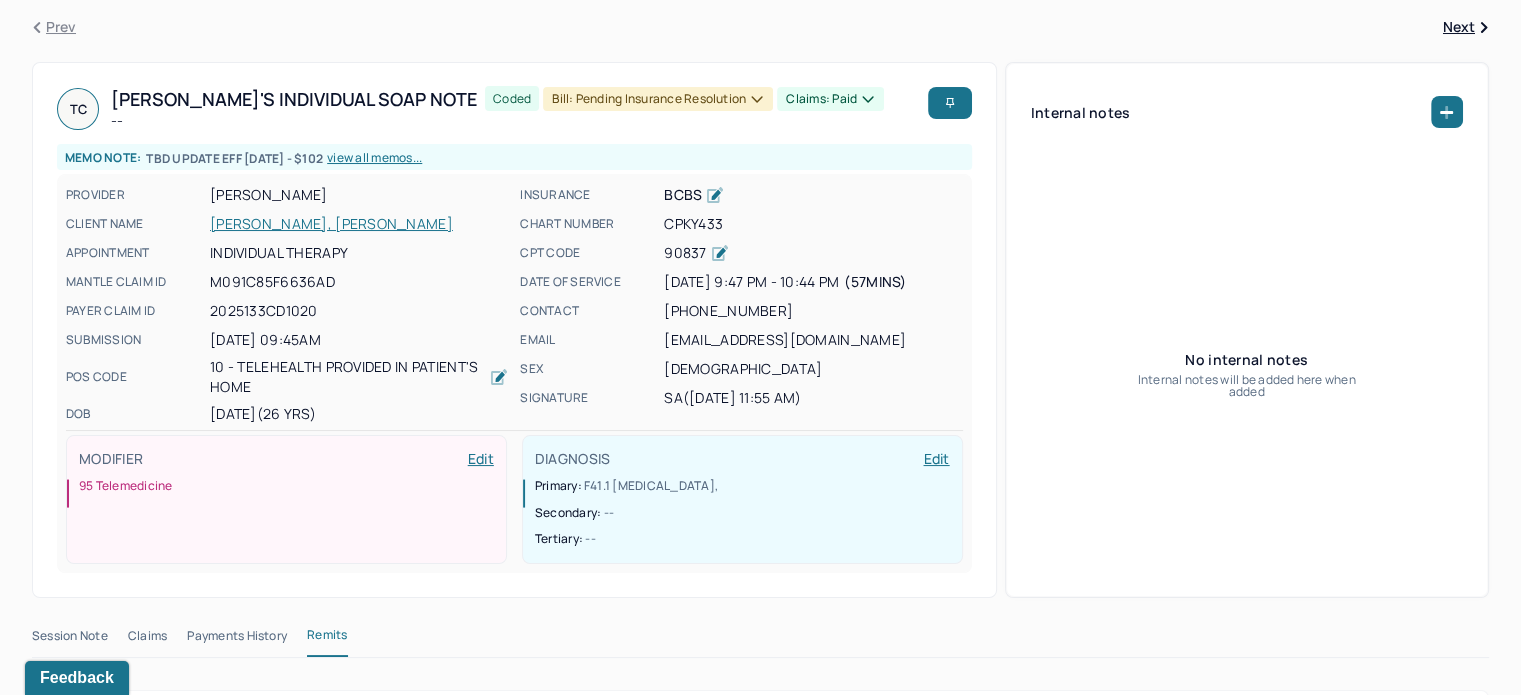 scroll, scrollTop: 0, scrollLeft: 0, axis: both 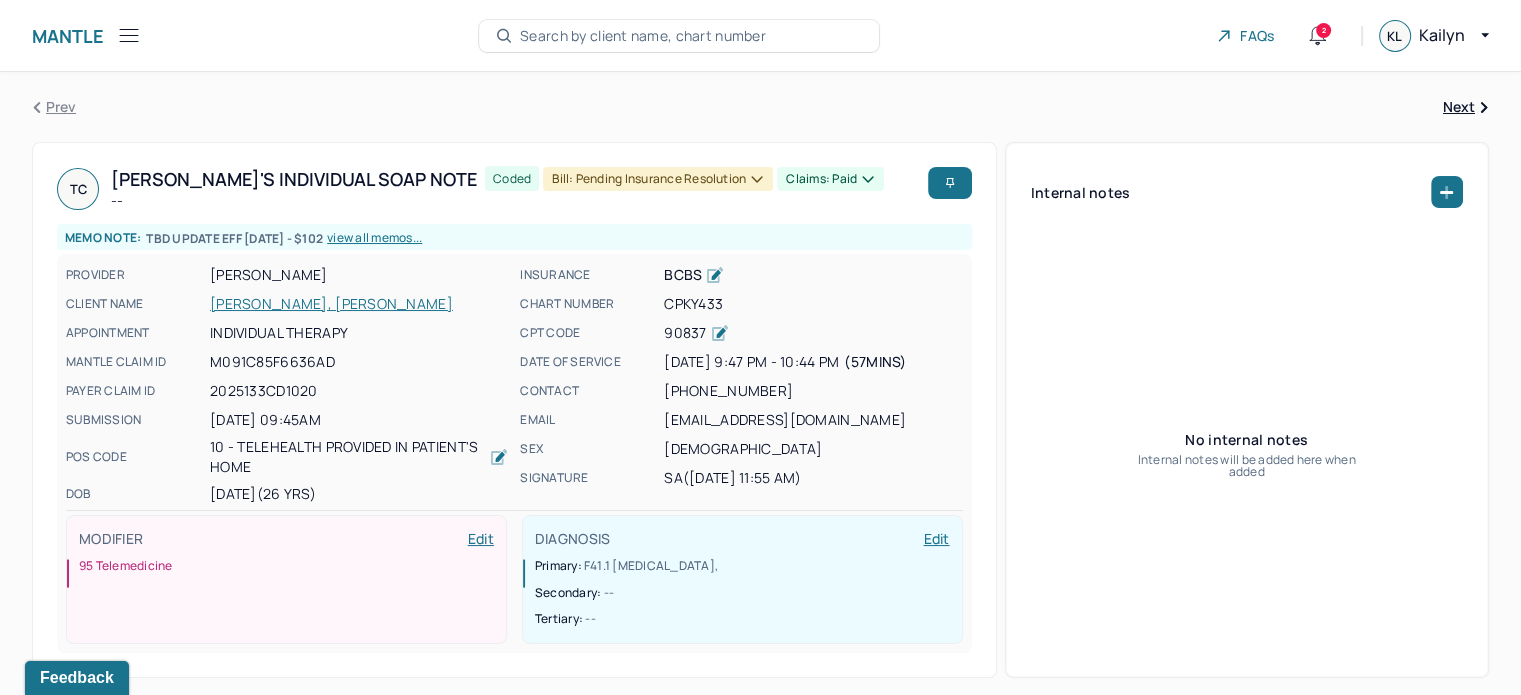click on "Bill: Pending Insurance Resolution" at bounding box center (658, 179) 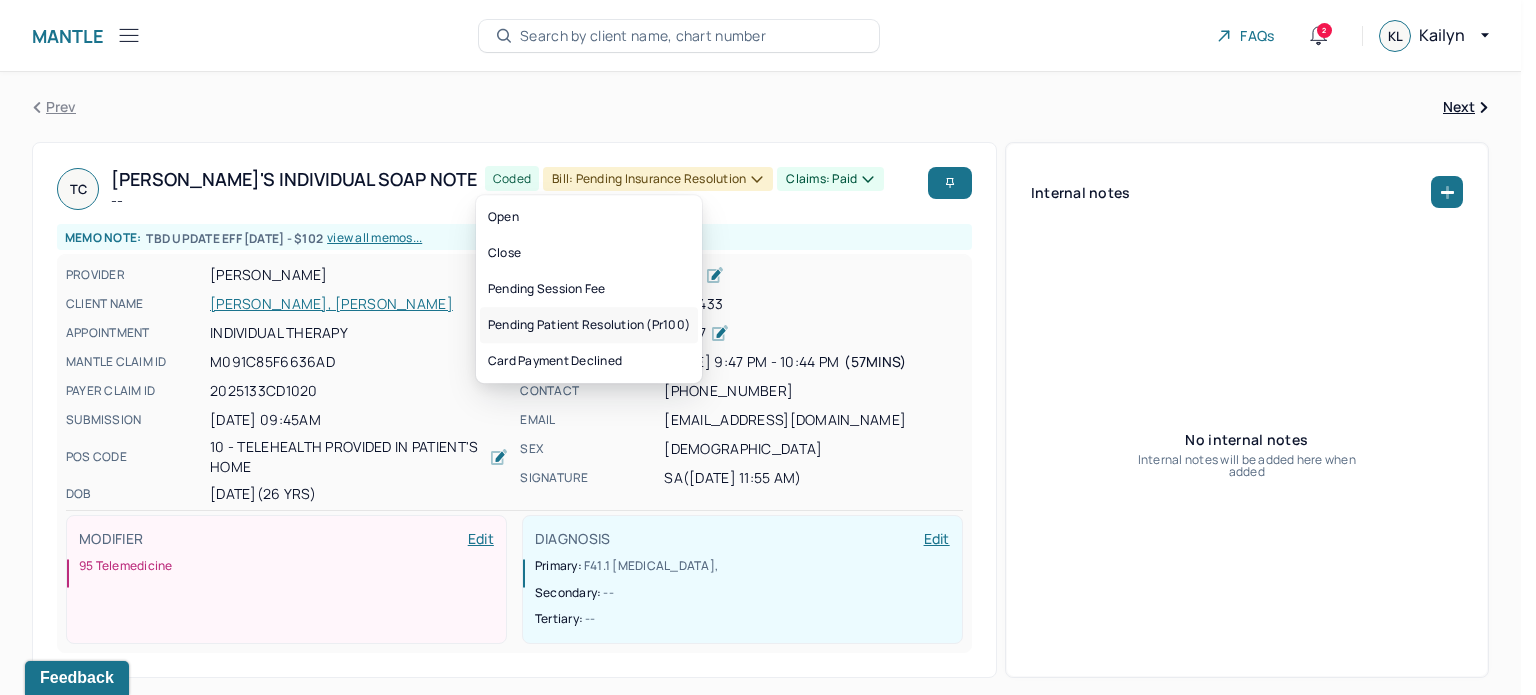 click on "Pending patient resolution (pr100)" at bounding box center [589, 325] 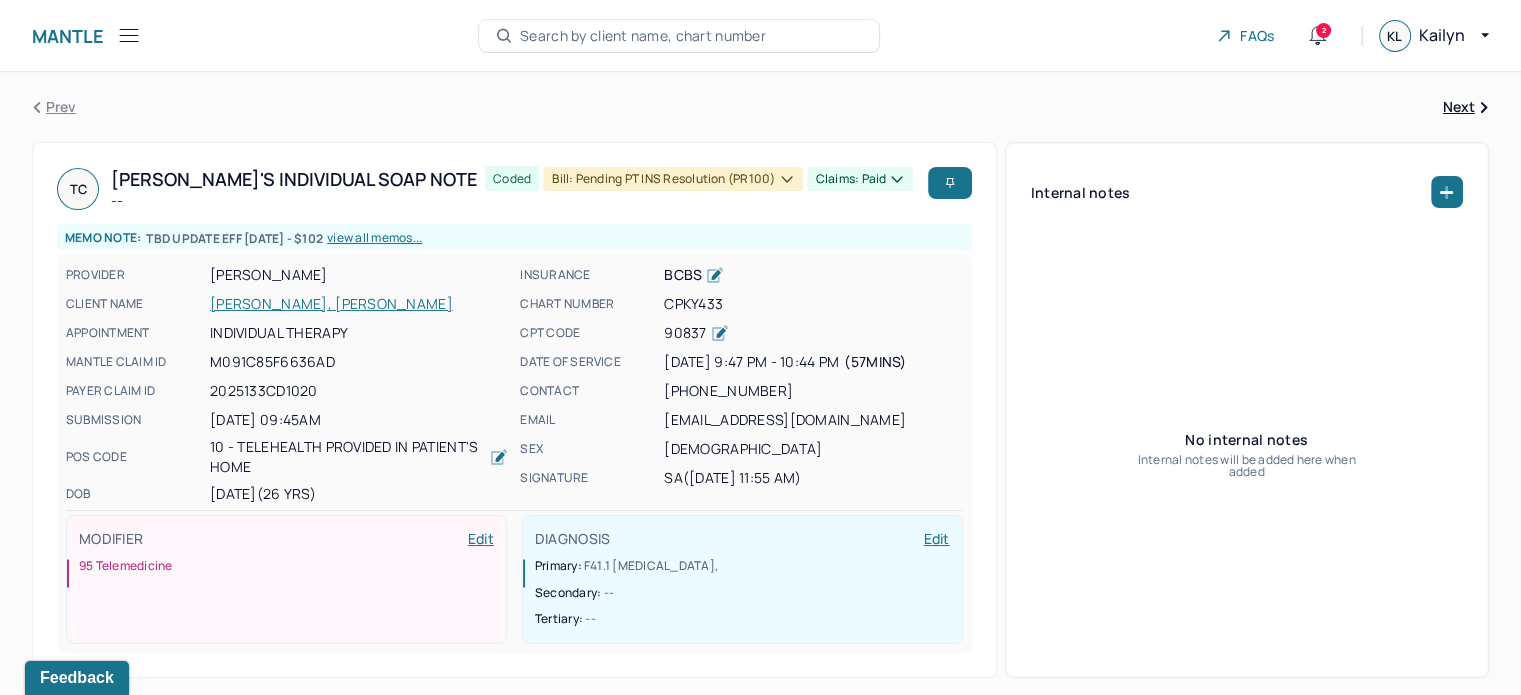 click on "Search by client name, chart number" at bounding box center (643, 36) 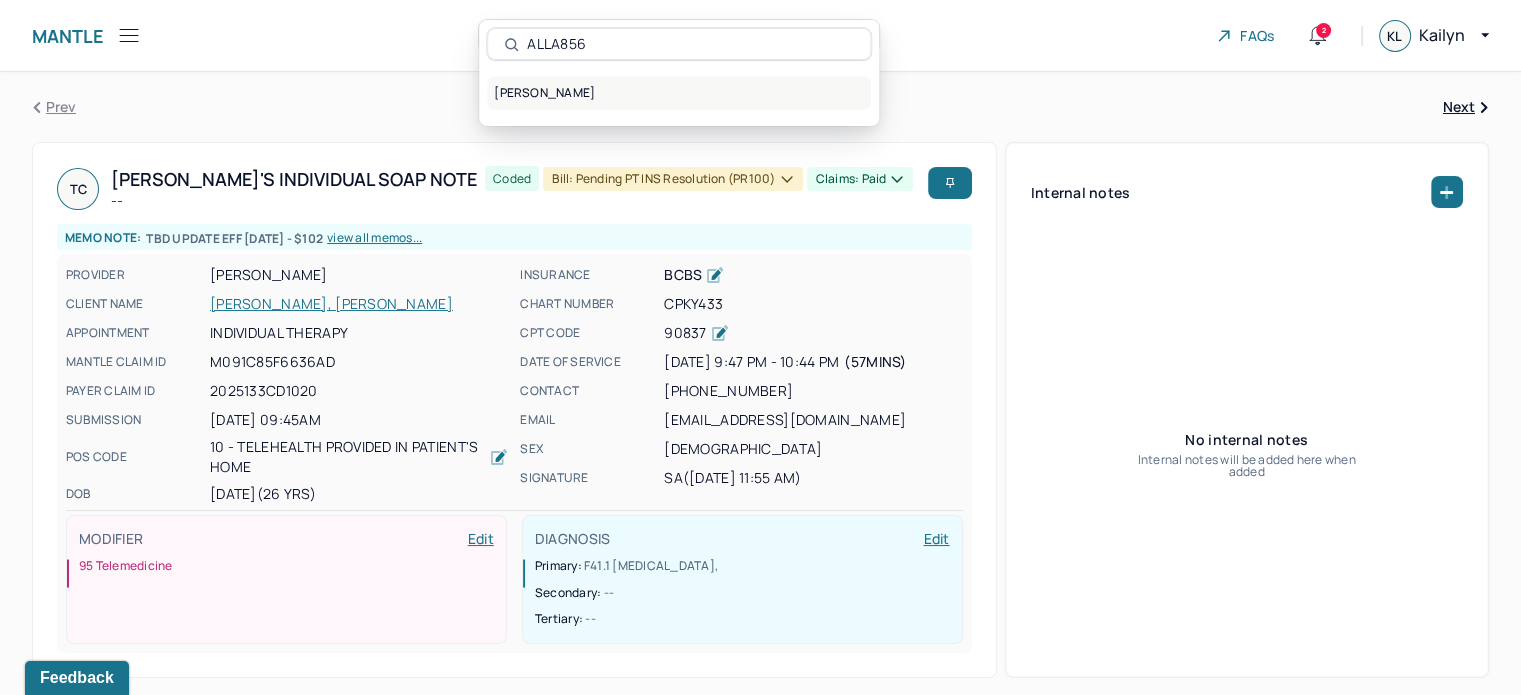 type on "ALLA856" 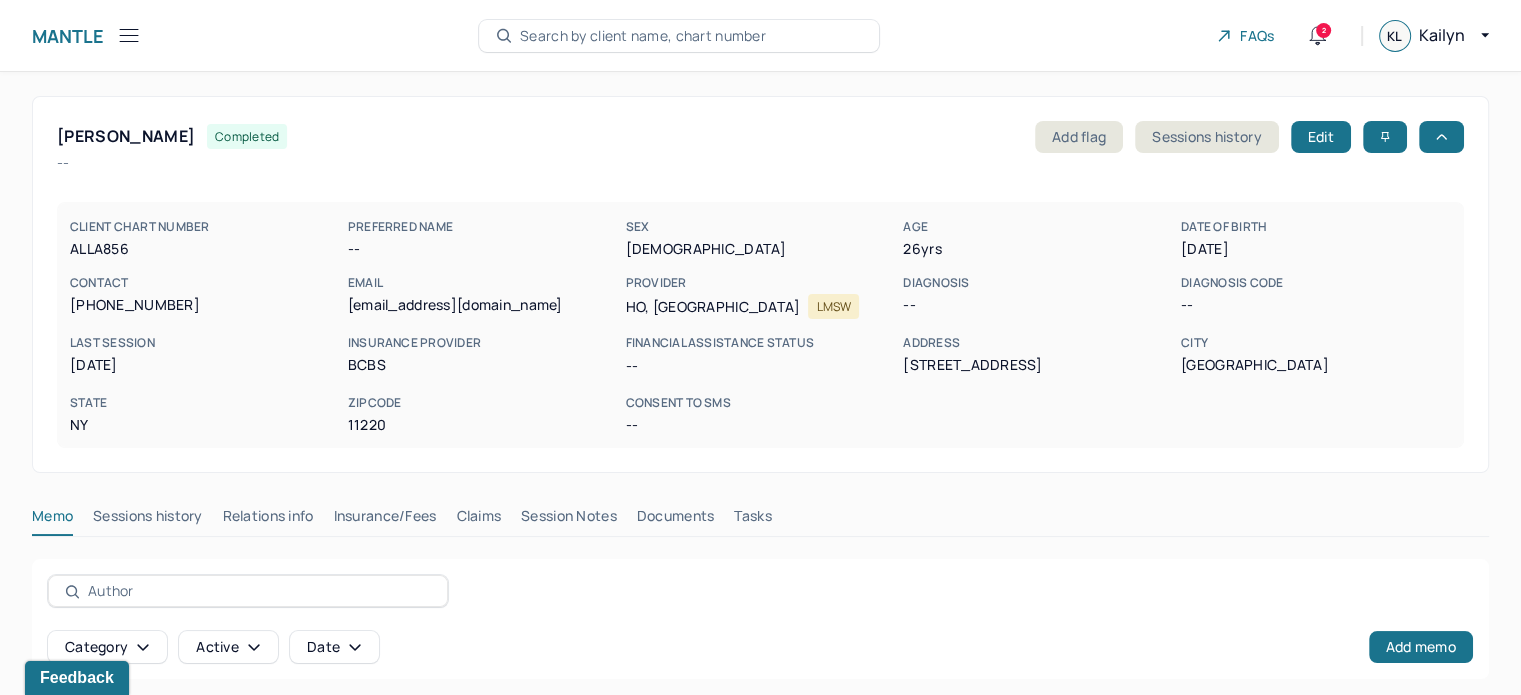 click on "Claims" at bounding box center [478, 520] 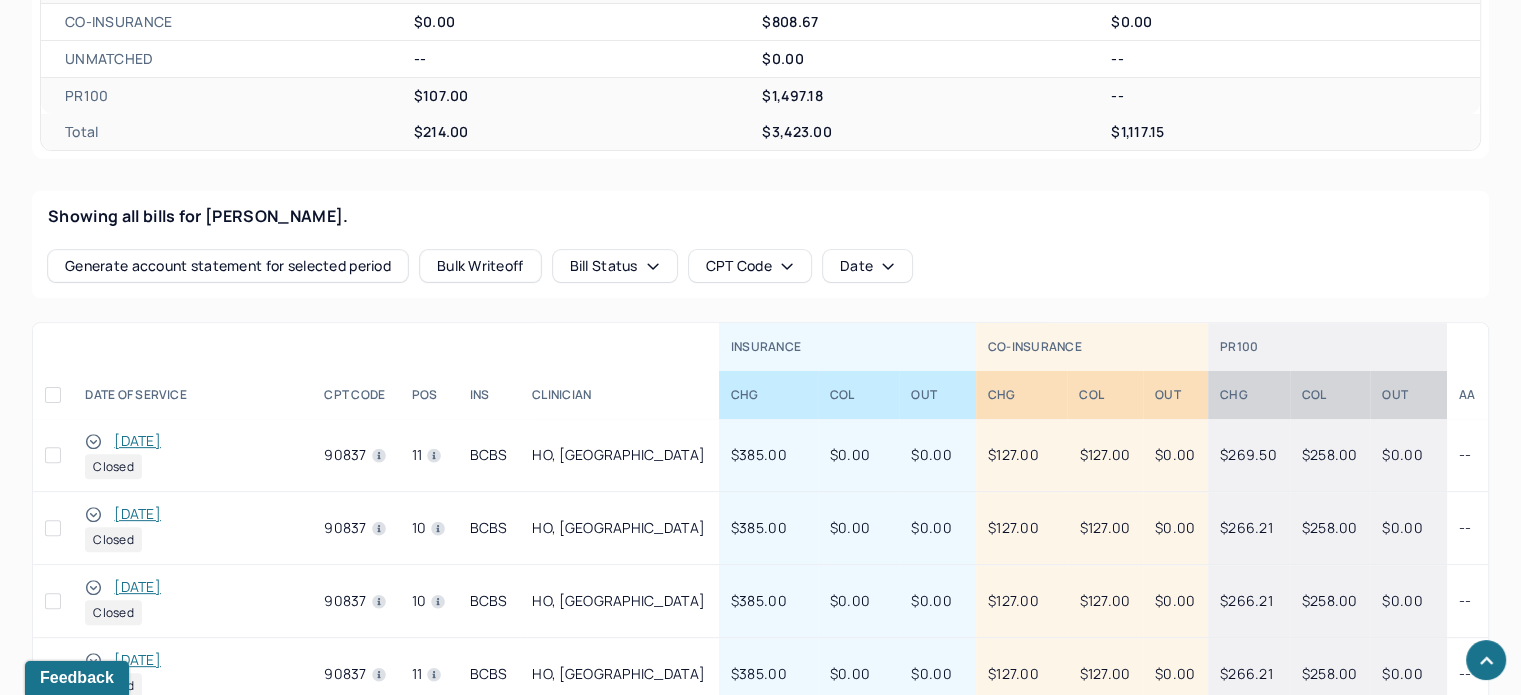 scroll, scrollTop: 700, scrollLeft: 0, axis: vertical 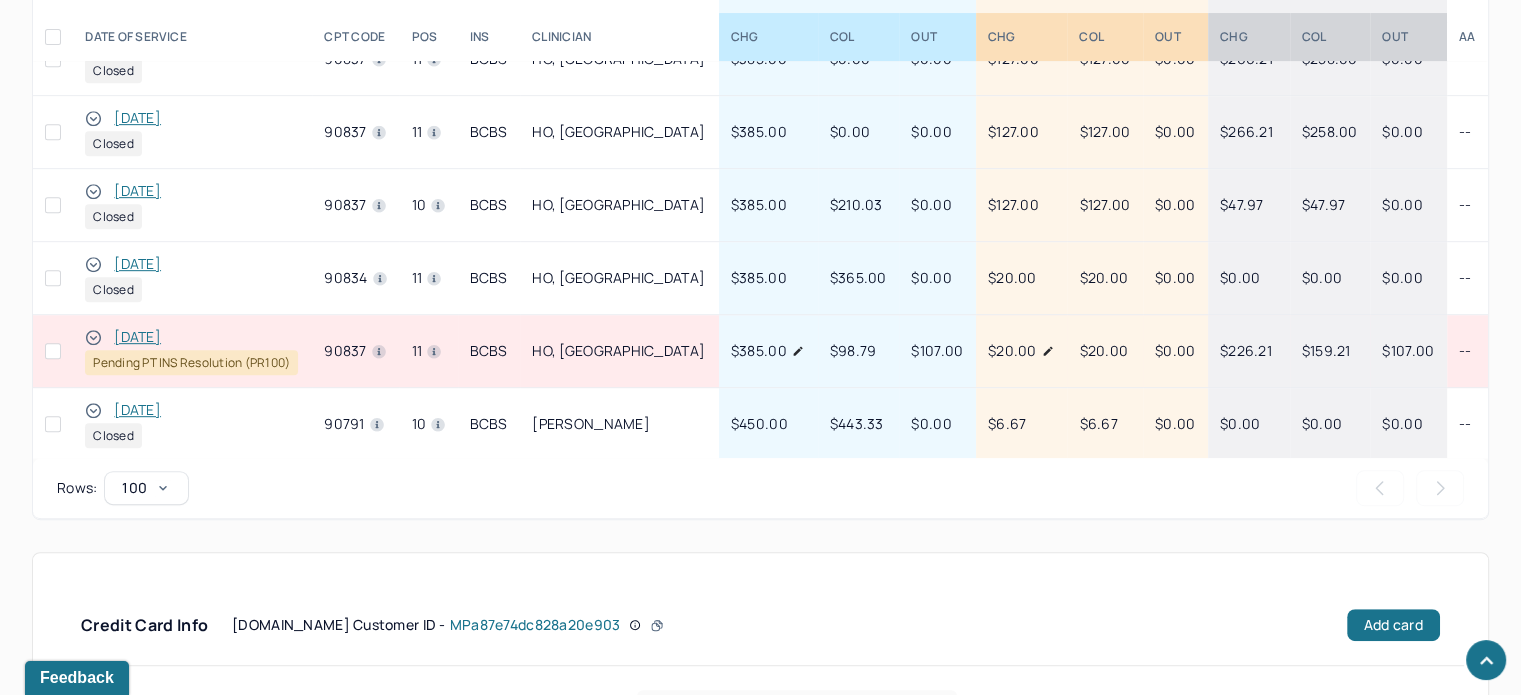 click on "[DATE]" at bounding box center [137, 337] 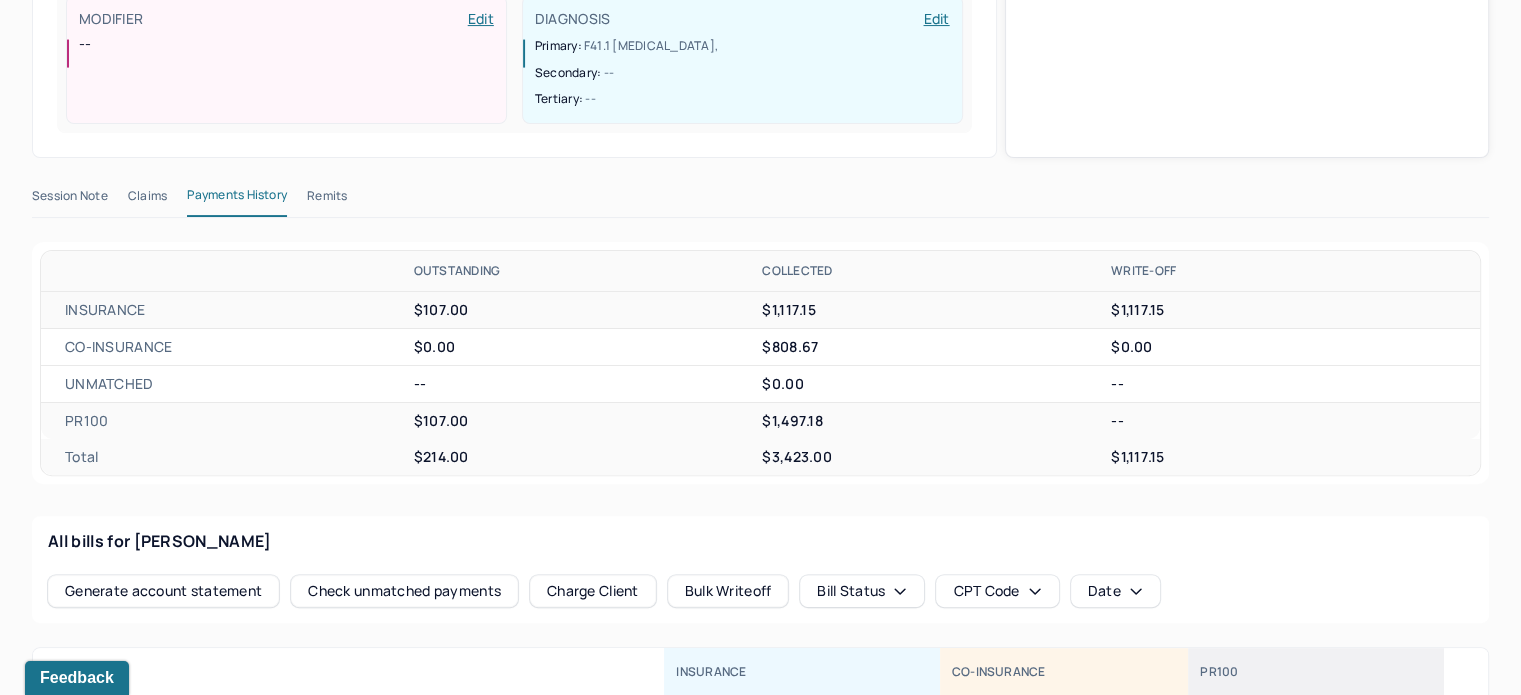 scroll, scrollTop: 464, scrollLeft: 0, axis: vertical 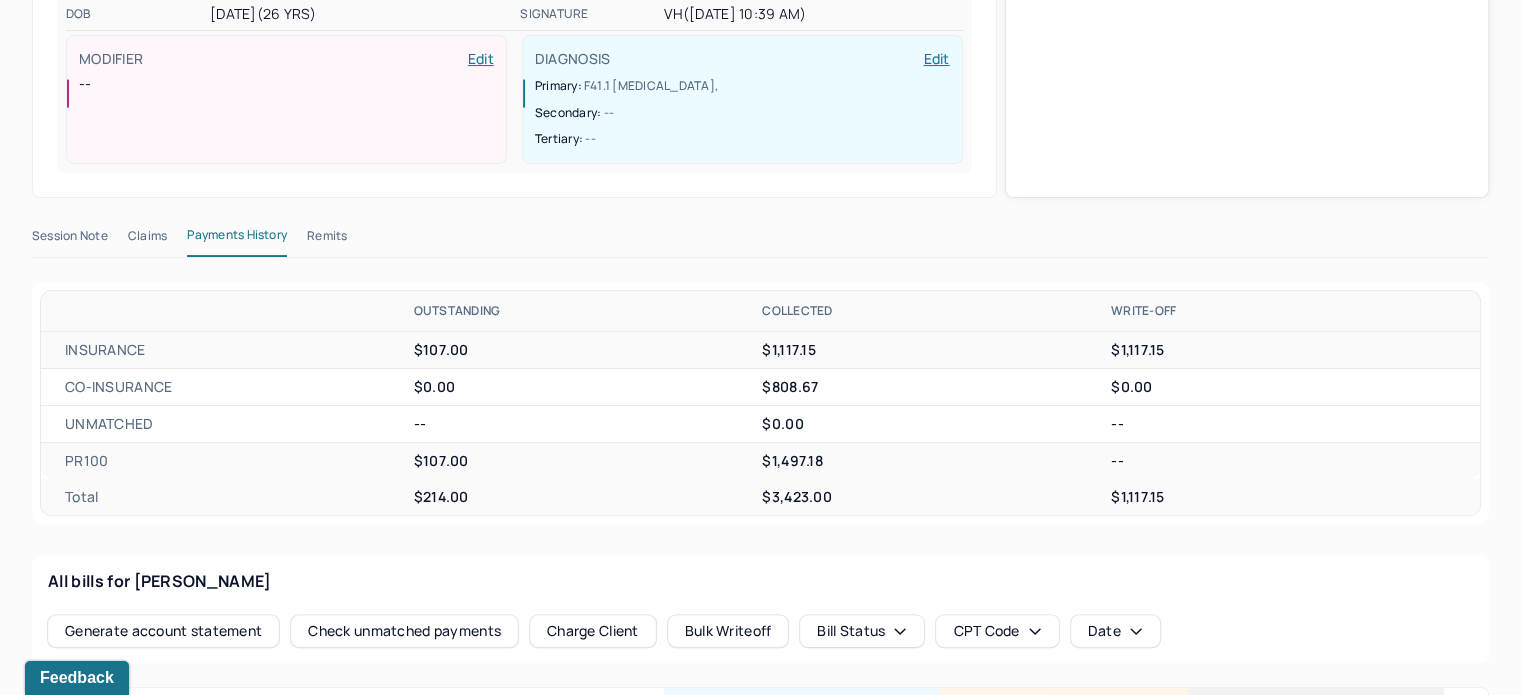 click on "Remits" at bounding box center (327, 240) 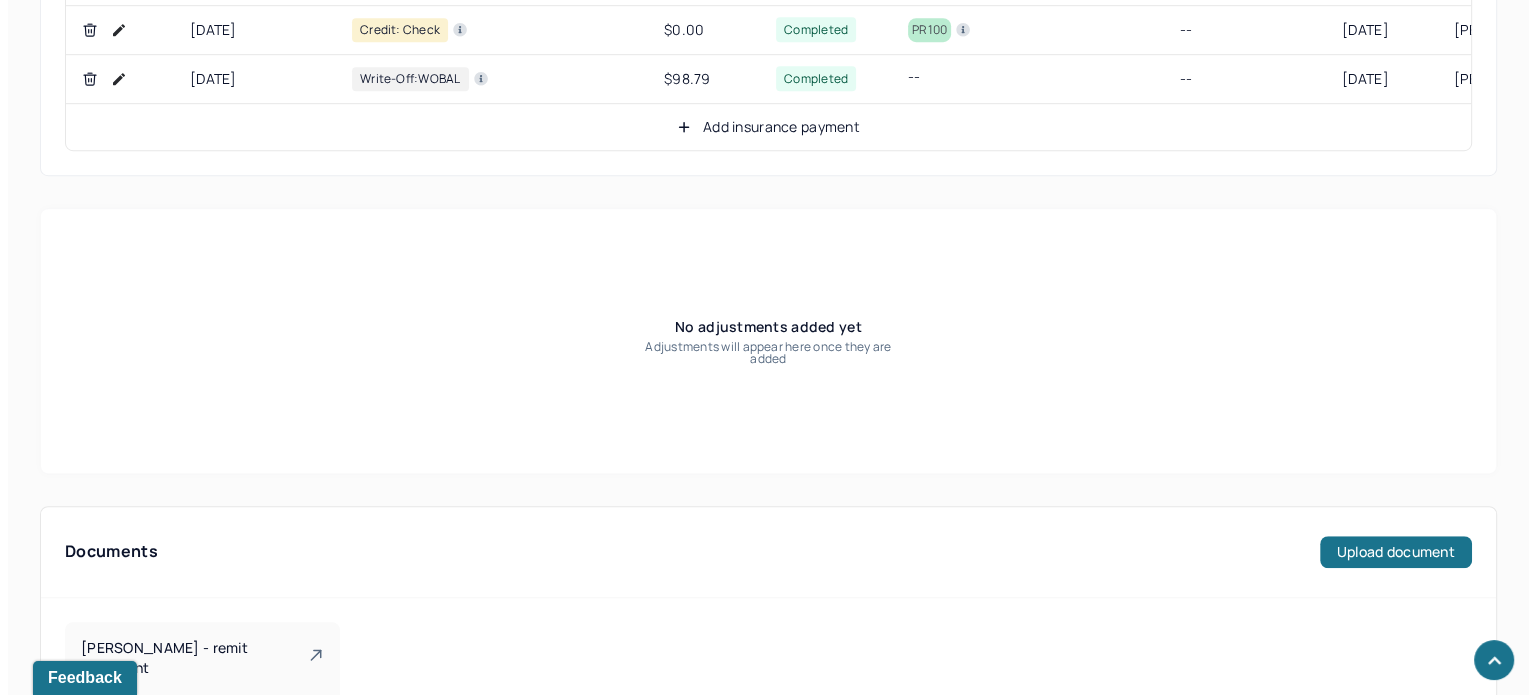 scroll, scrollTop: 1446, scrollLeft: 0, axis: vertical 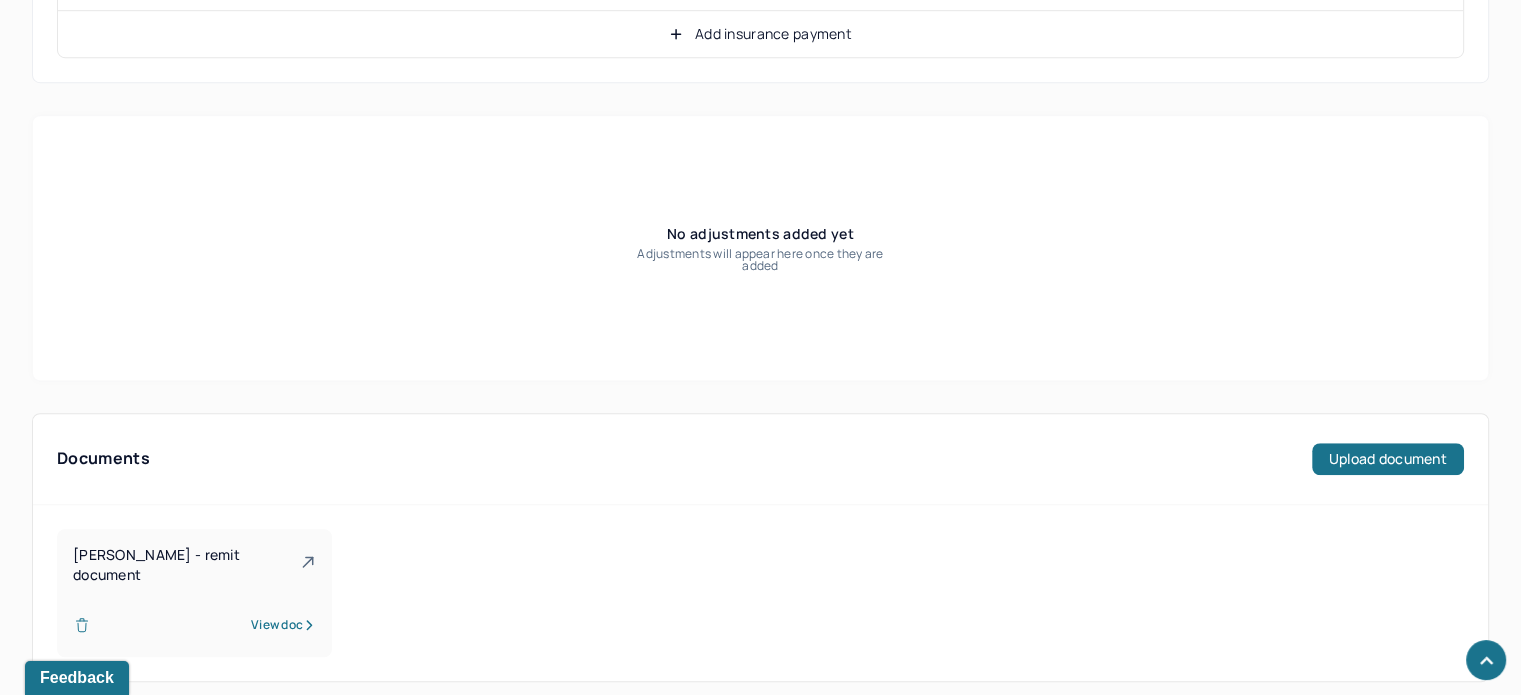click on "View doc" at bounding box center [283, 625] 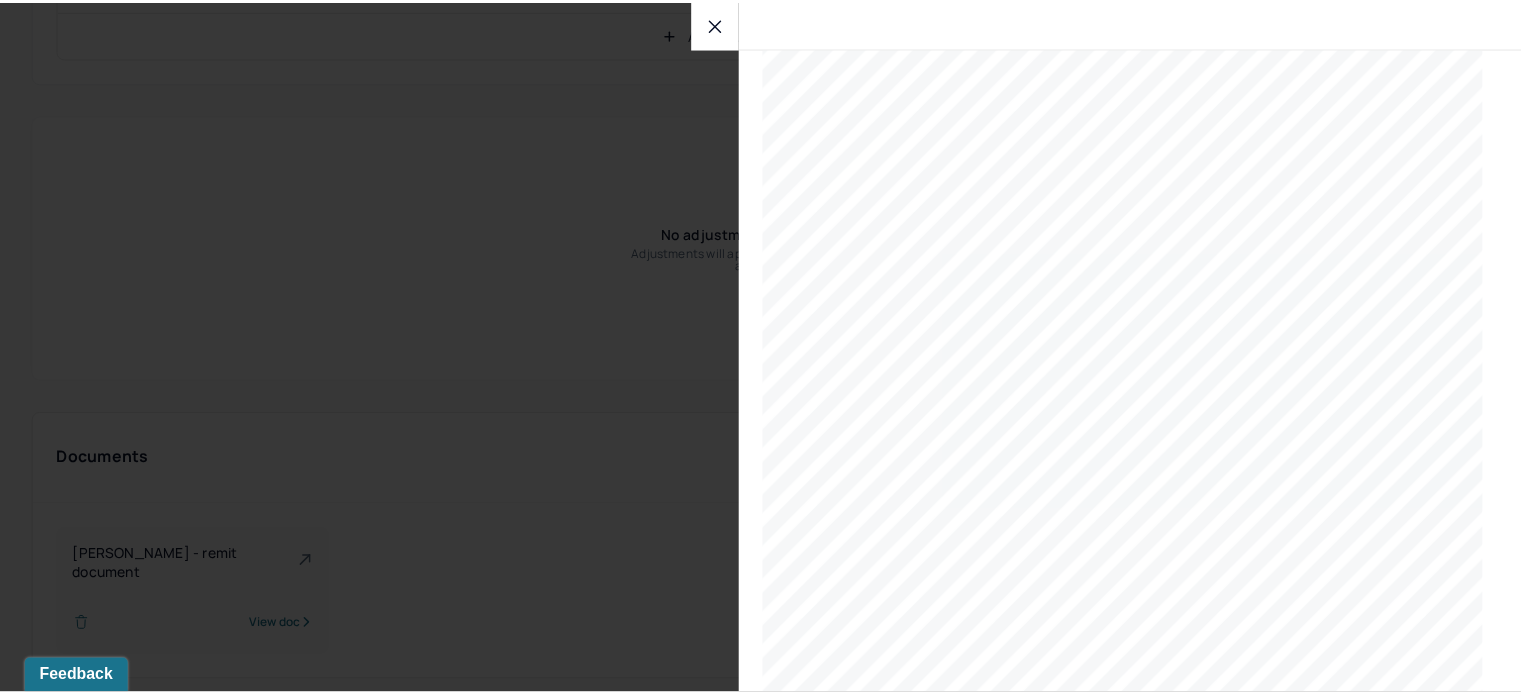 scroll, scrollTop: 400, scrollLeft: 0, axis: vertical 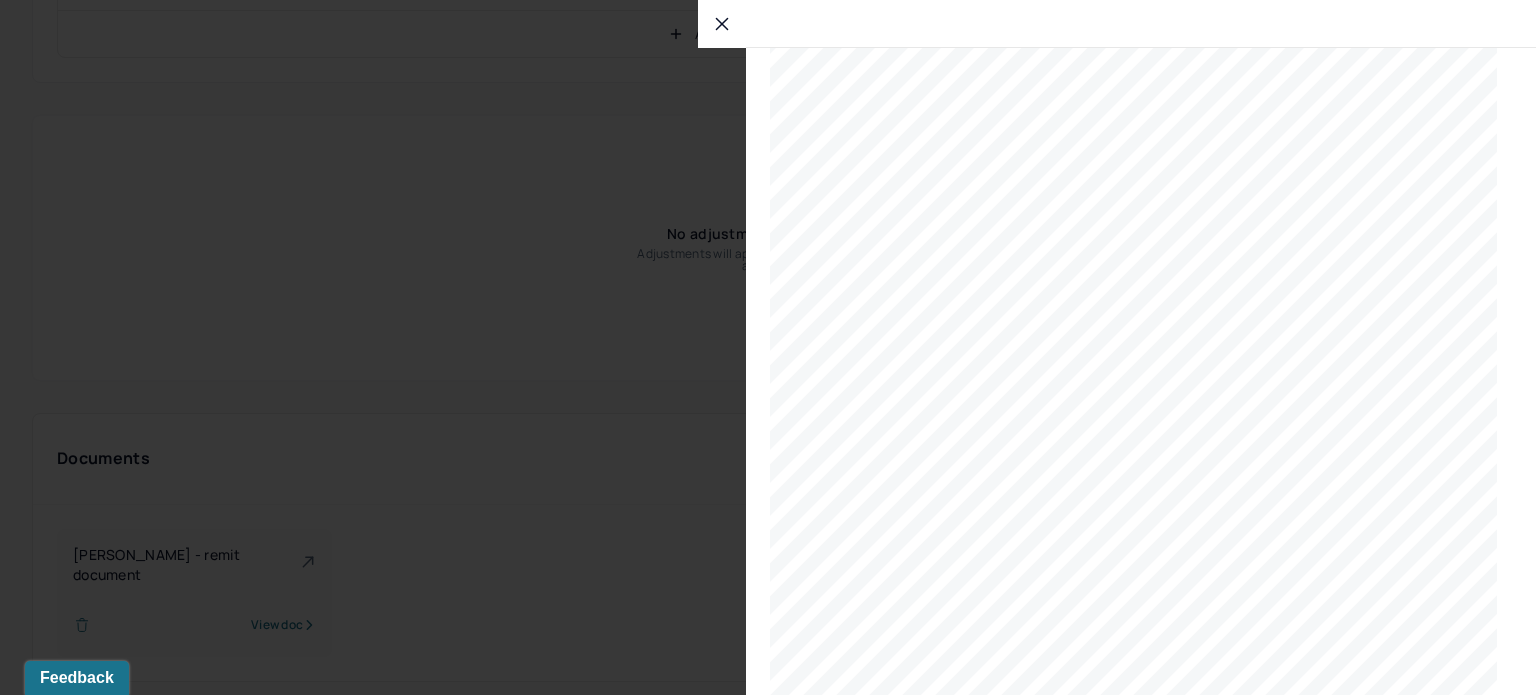 click 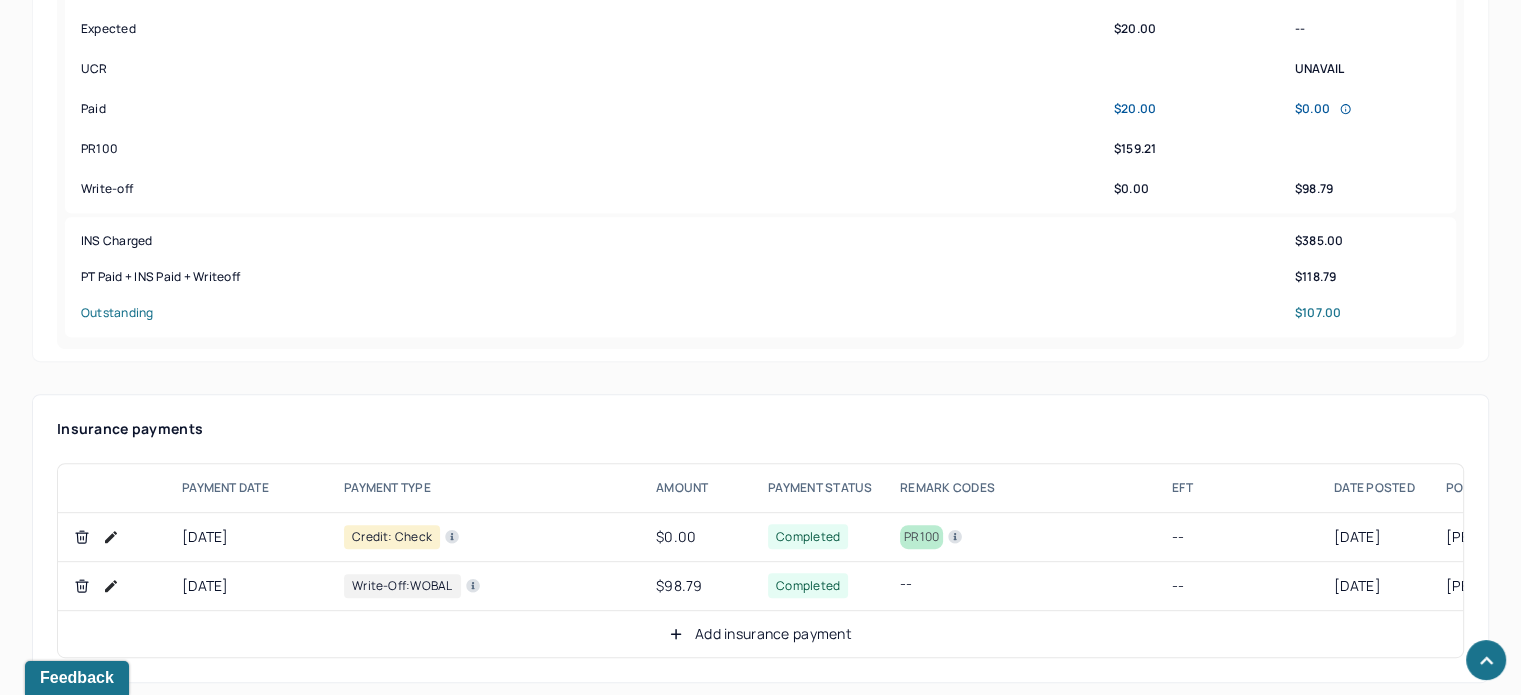 scroll, scrollTop: 446, scrollLeft: 0, axis: vertical 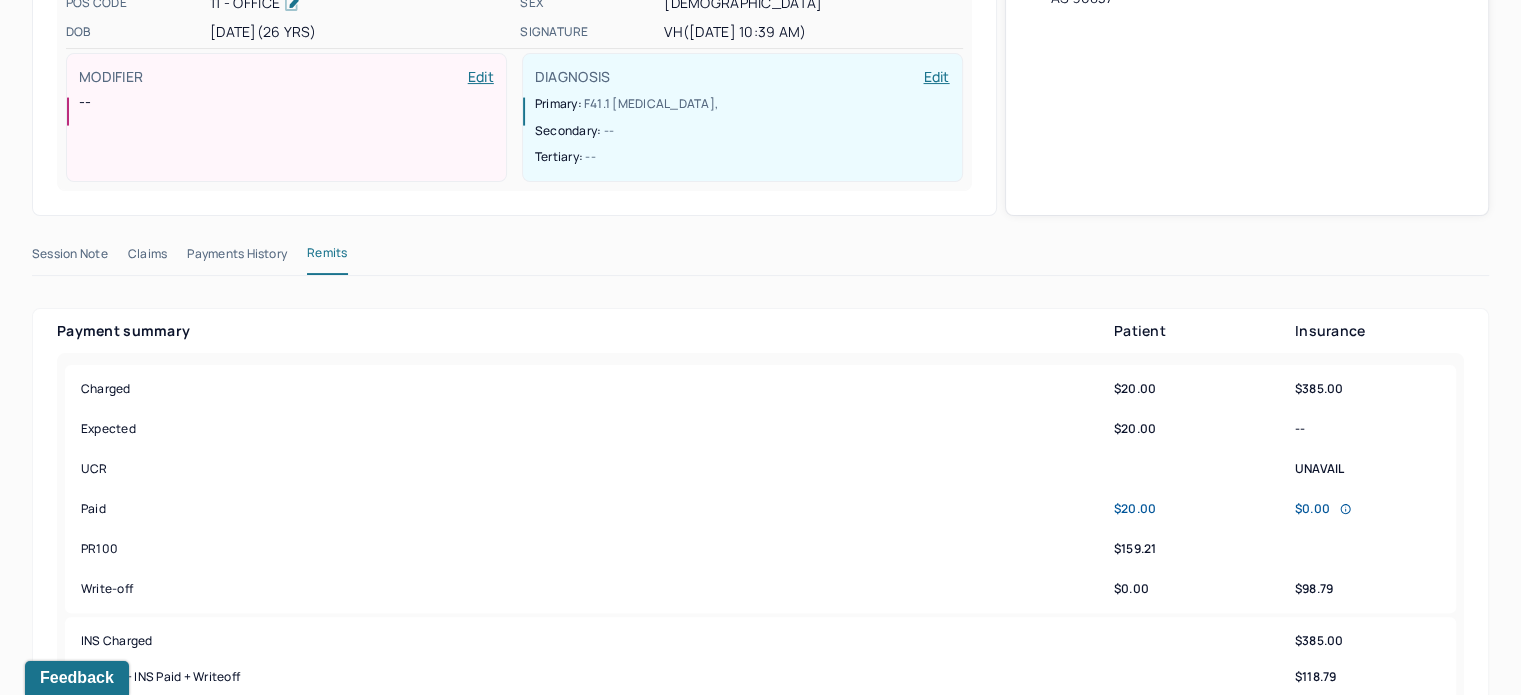 click on "Payments History" at bounding box center [237, 258] 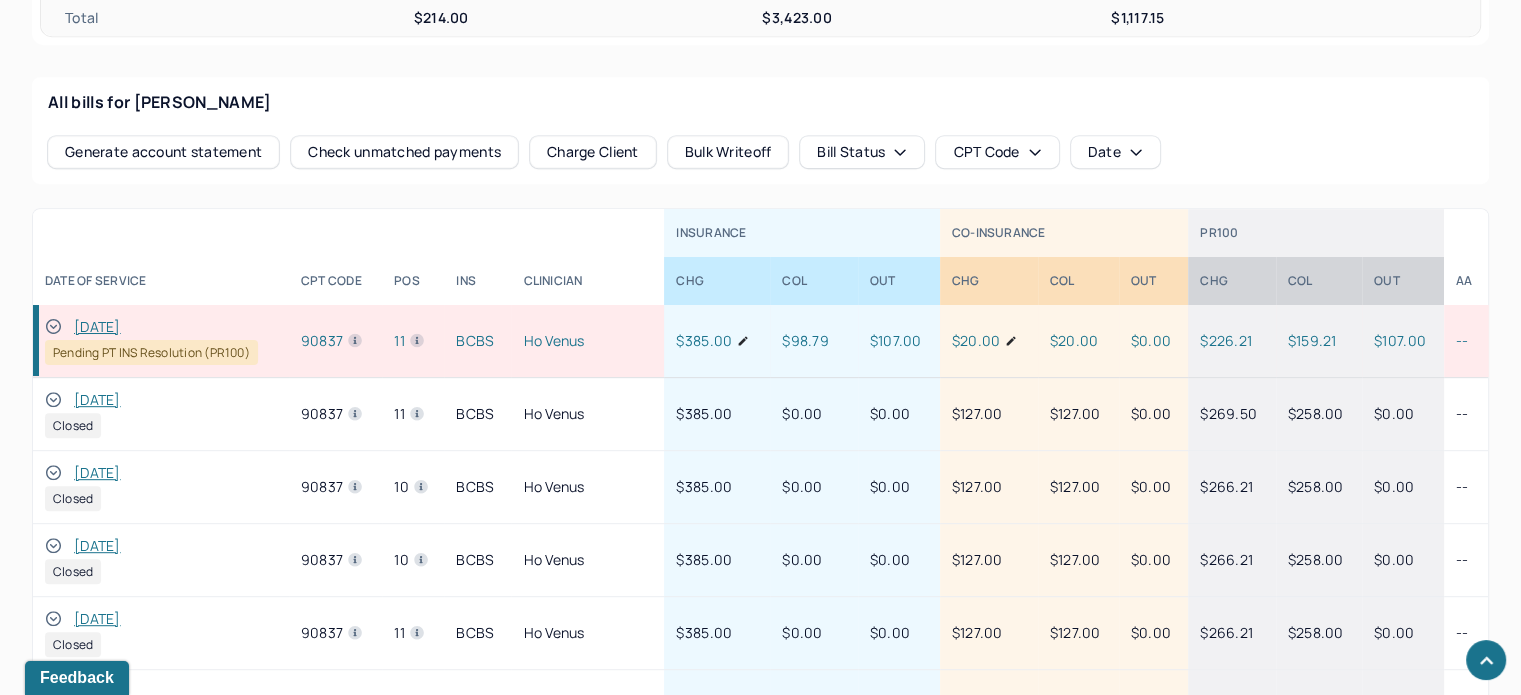 scroll, scrollTop: 946, scrollLeft: 0, axis: vertical 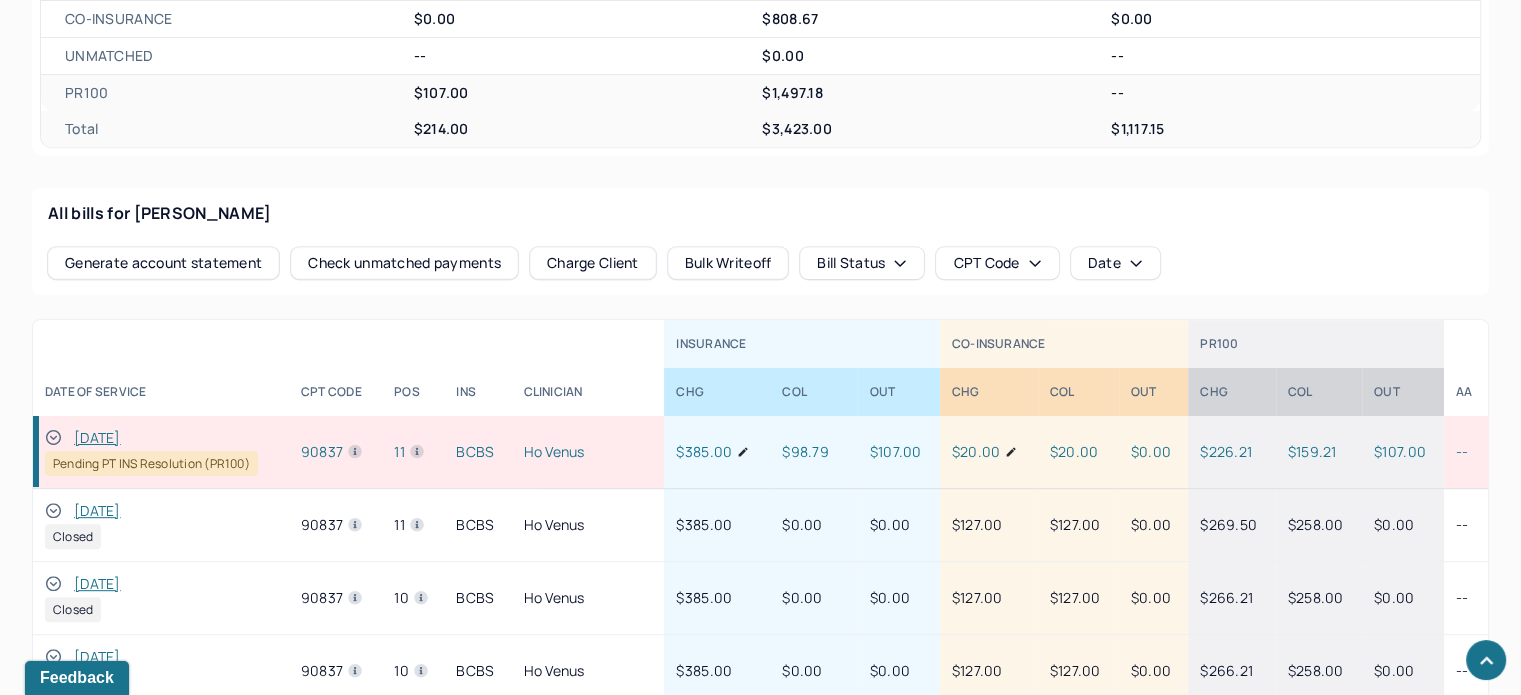 click on "[DATE]" at bounding box center [97, 438] 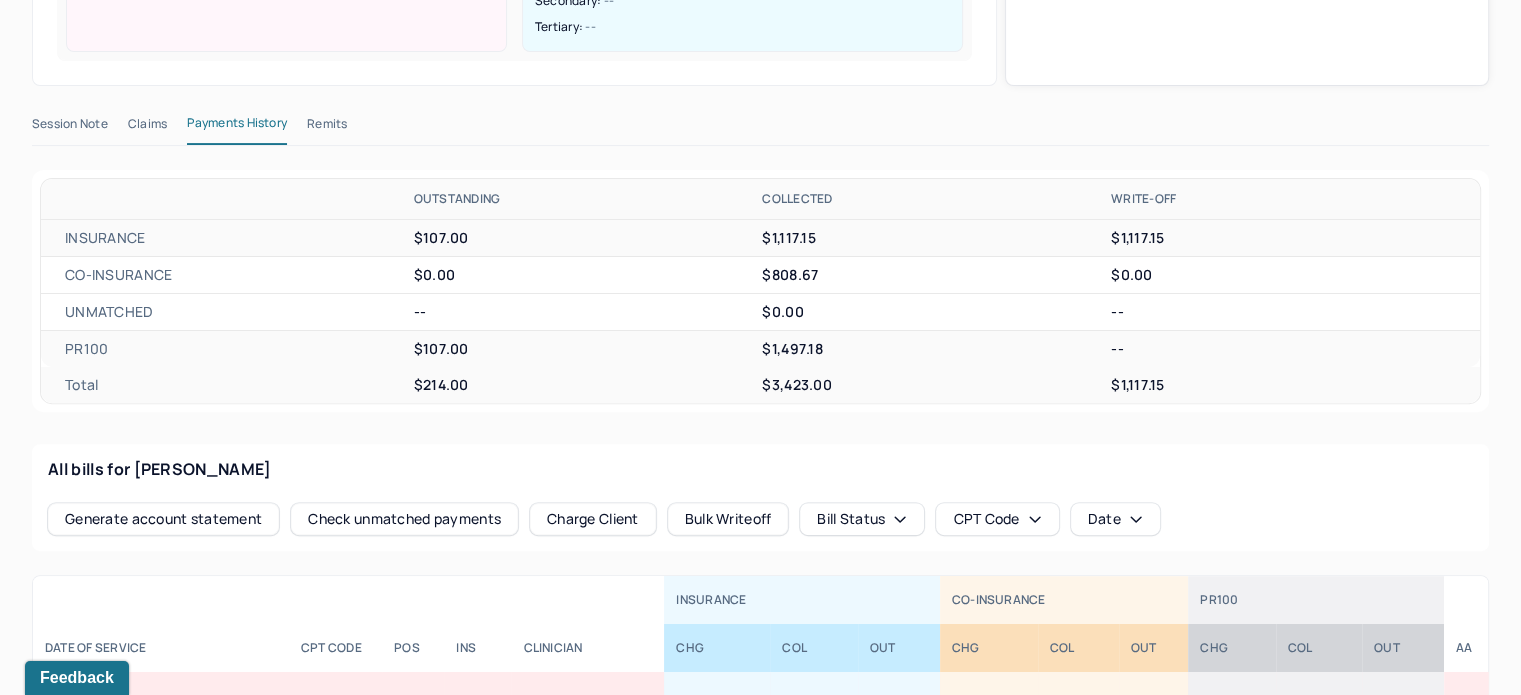 scroll, scrollTop: 532, scrollLeft: 0, axis: vertical 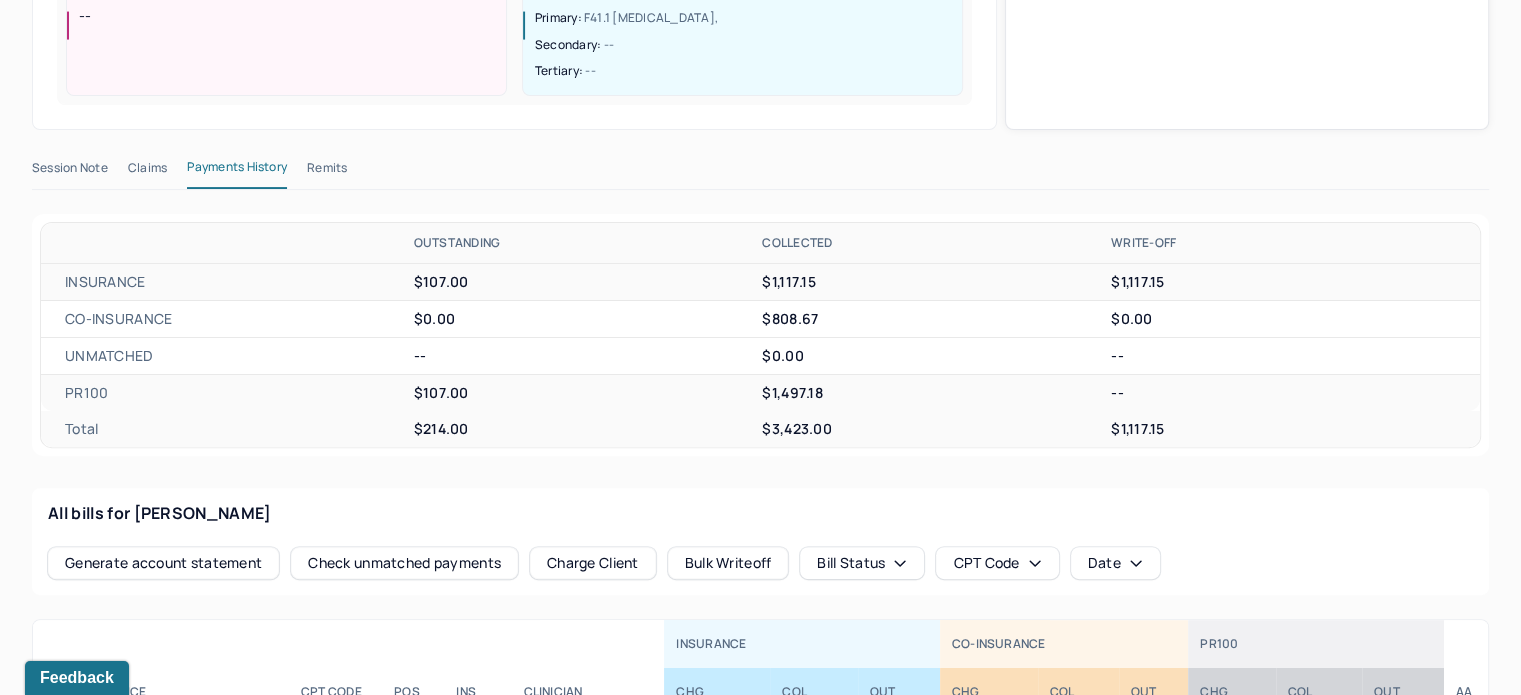 click on "Remits" at bounding box center [327, 172] 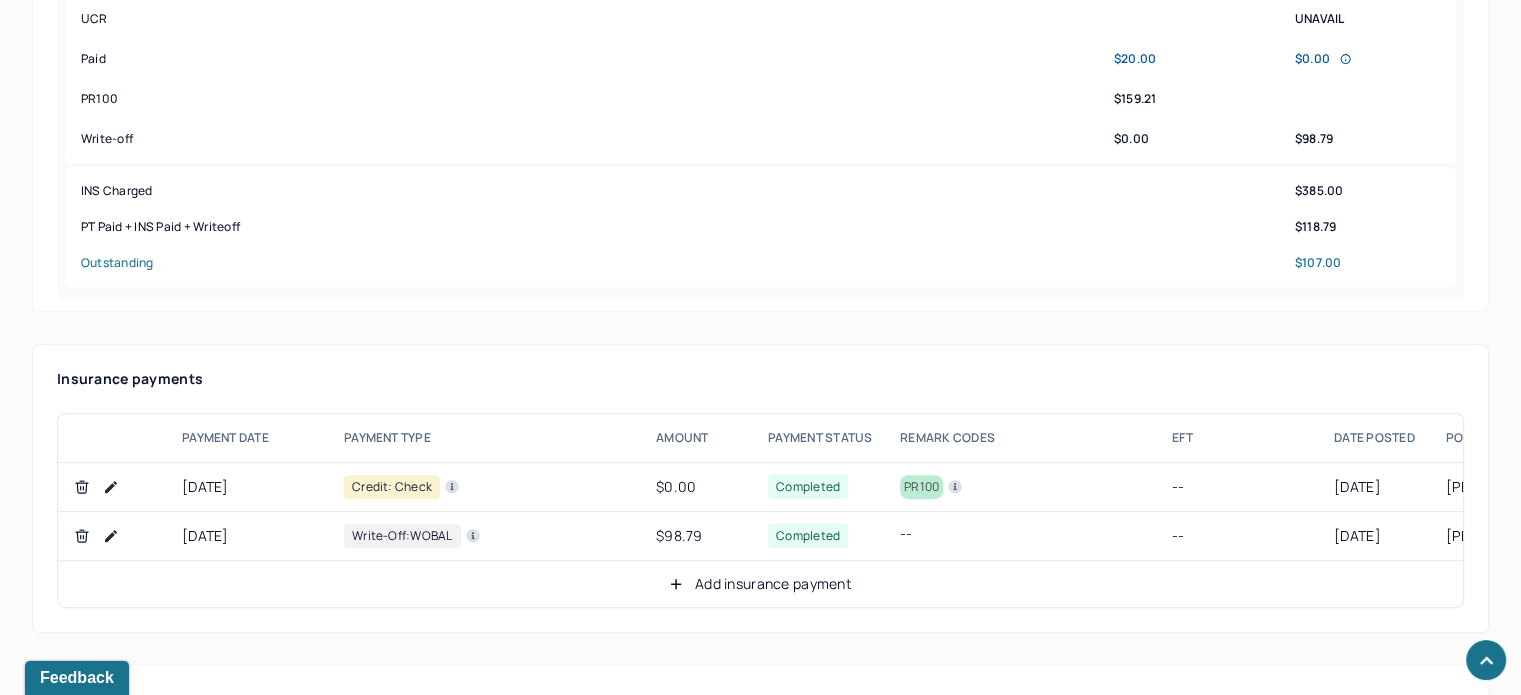 scroll, scrollTop: 932, scrollLeft: 0, axis: vertical 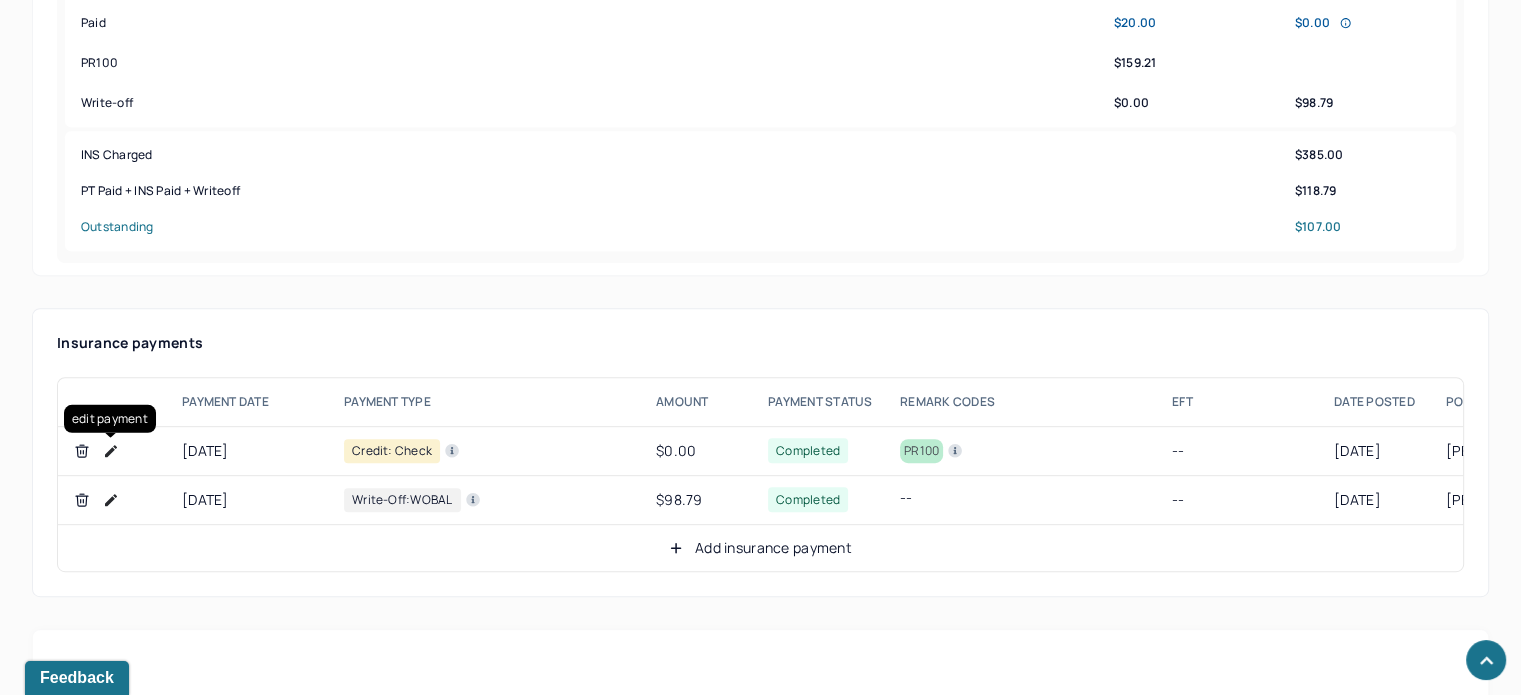 click 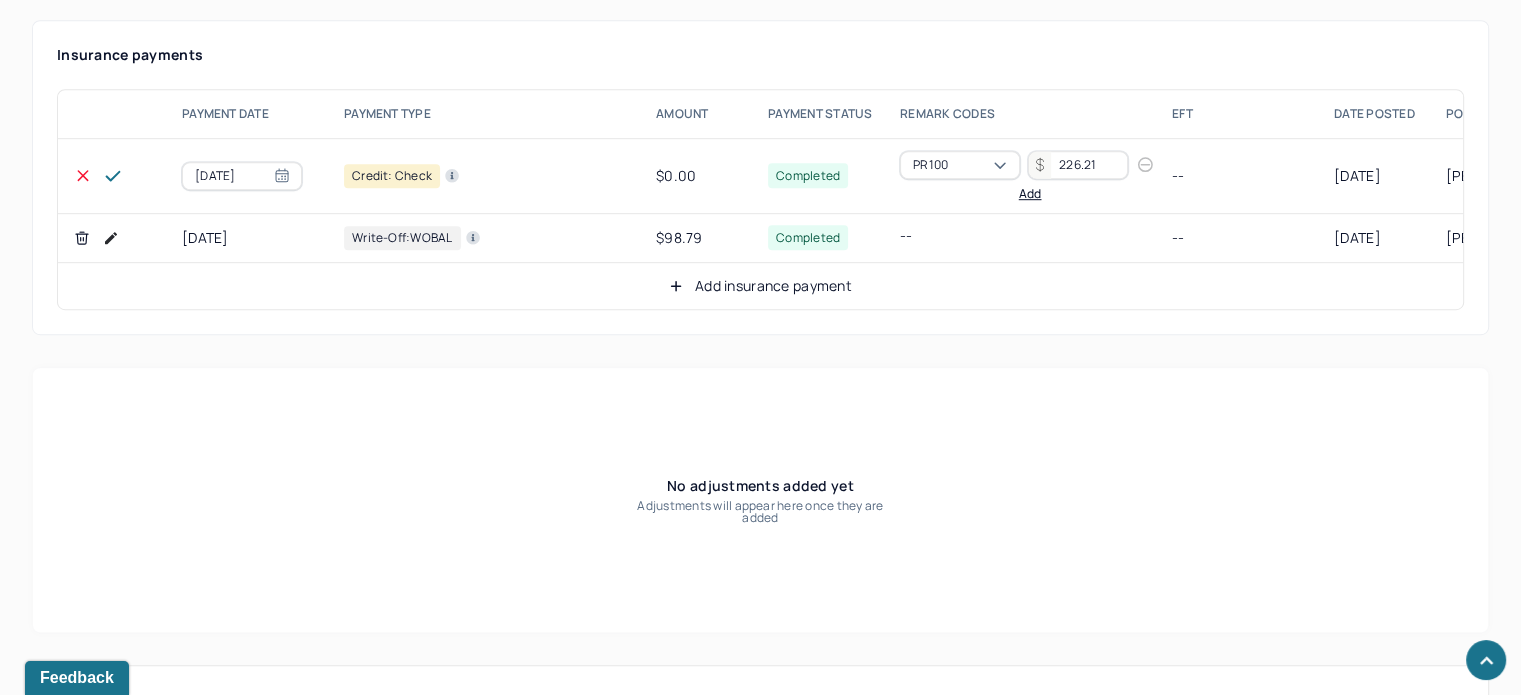 scroll, scrollTop: 1232, scrollLeft: 0, axis: vertical 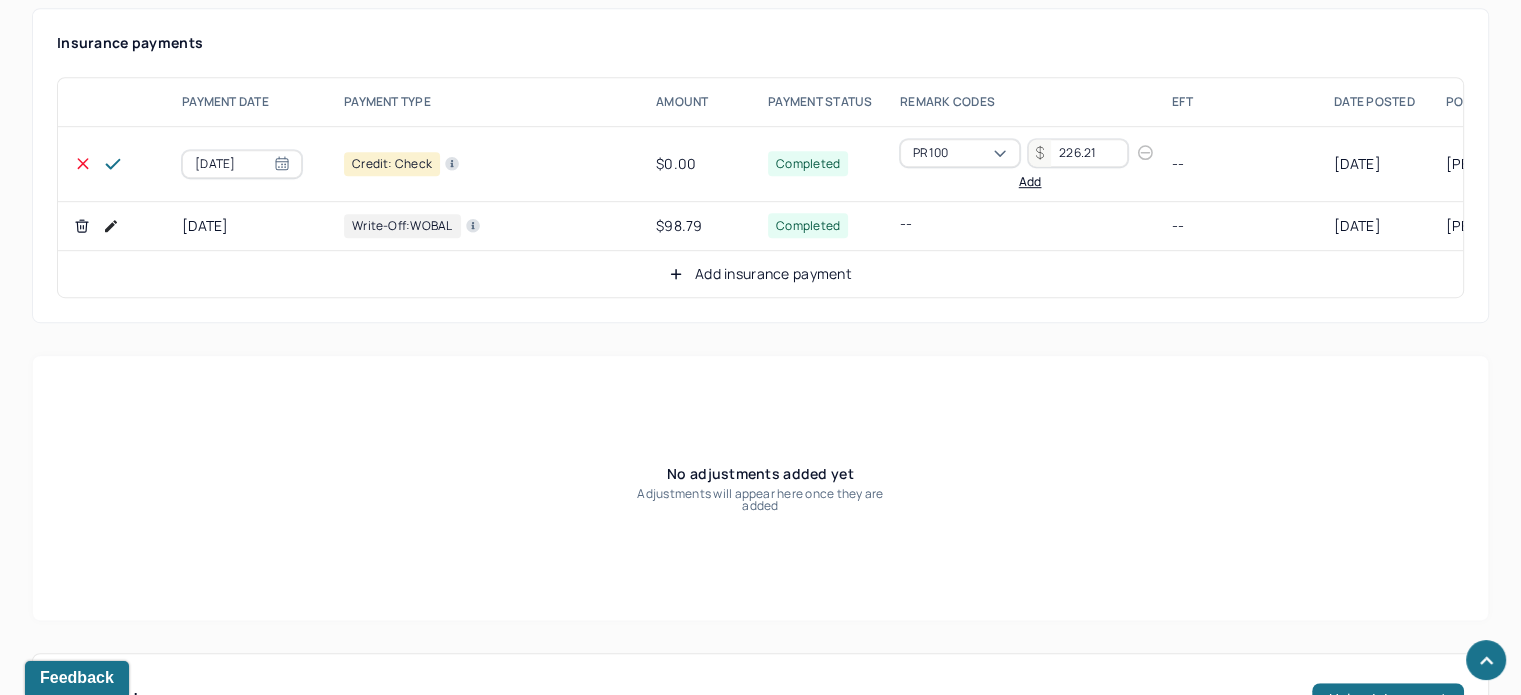 click on "226.21" at bounding box center [1078, 153] 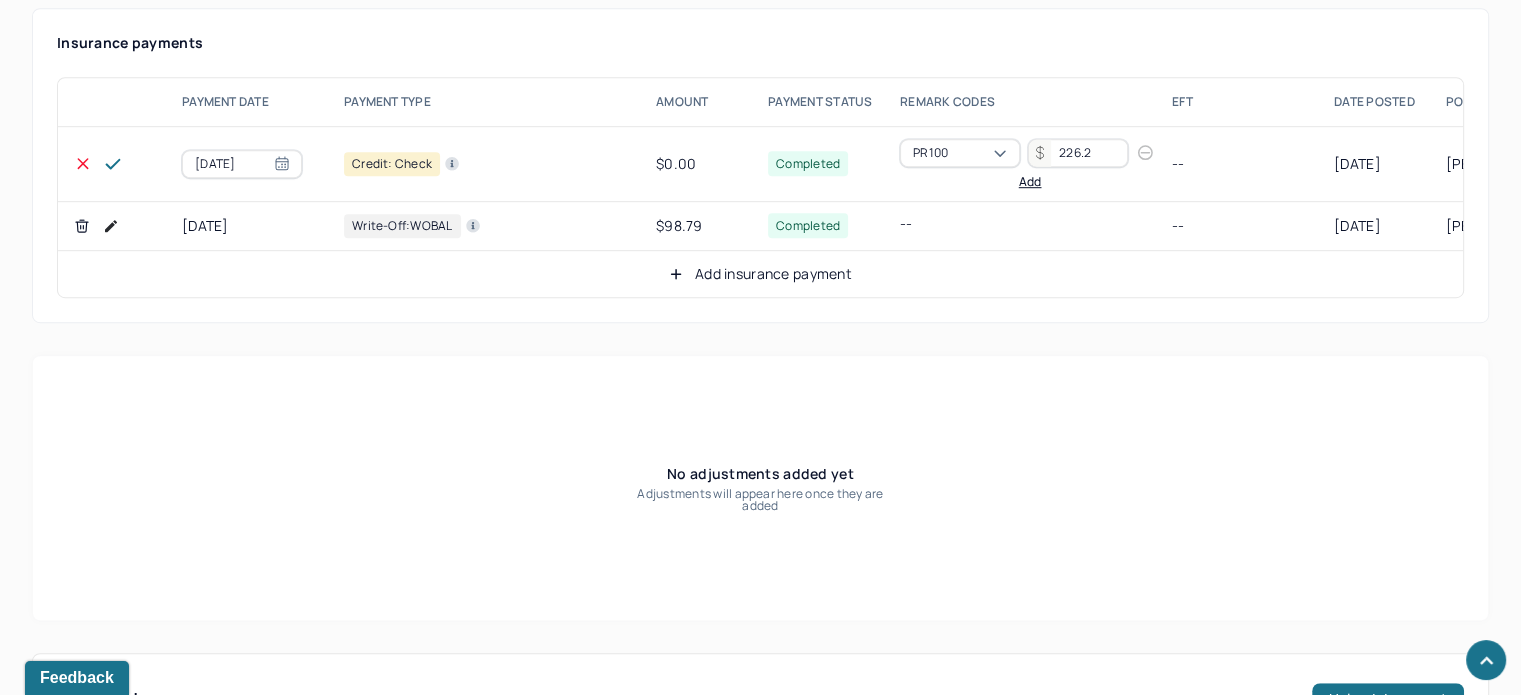 type on "226.21" 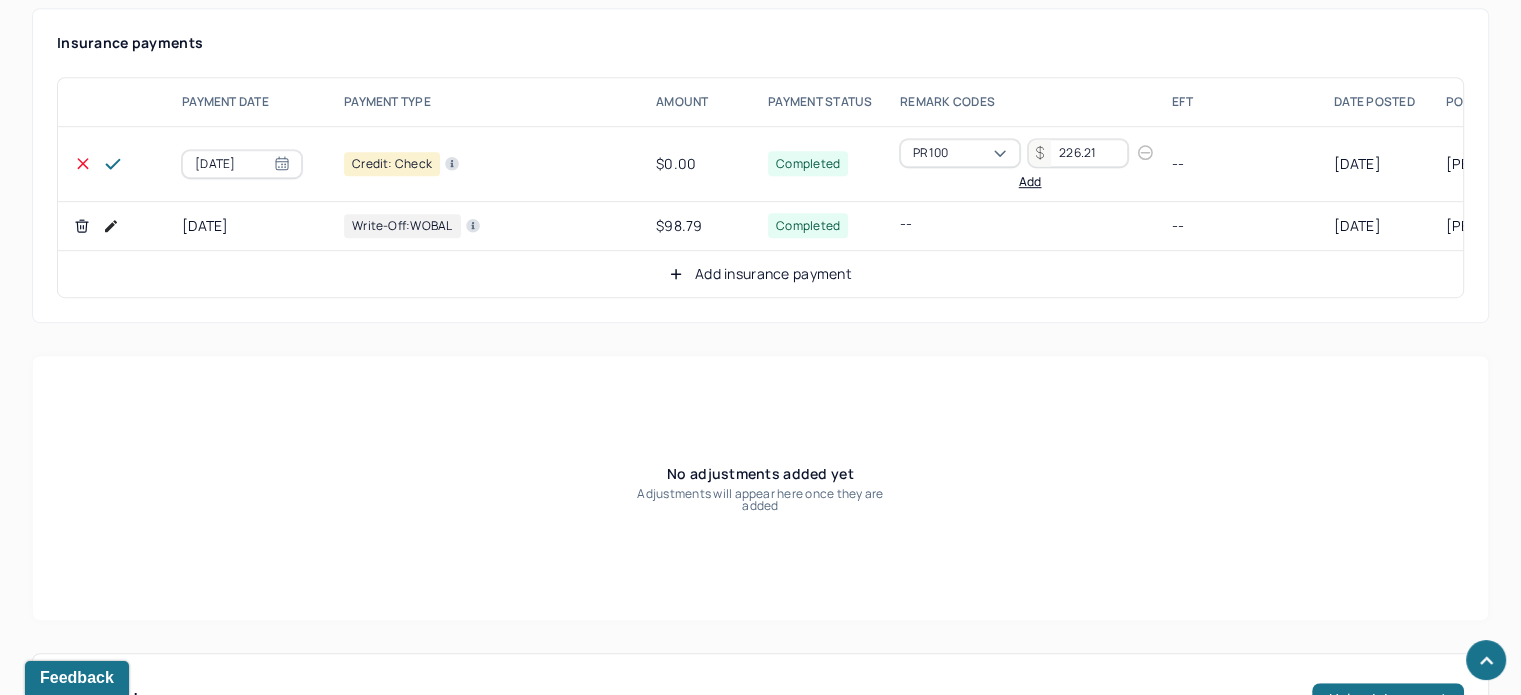 click 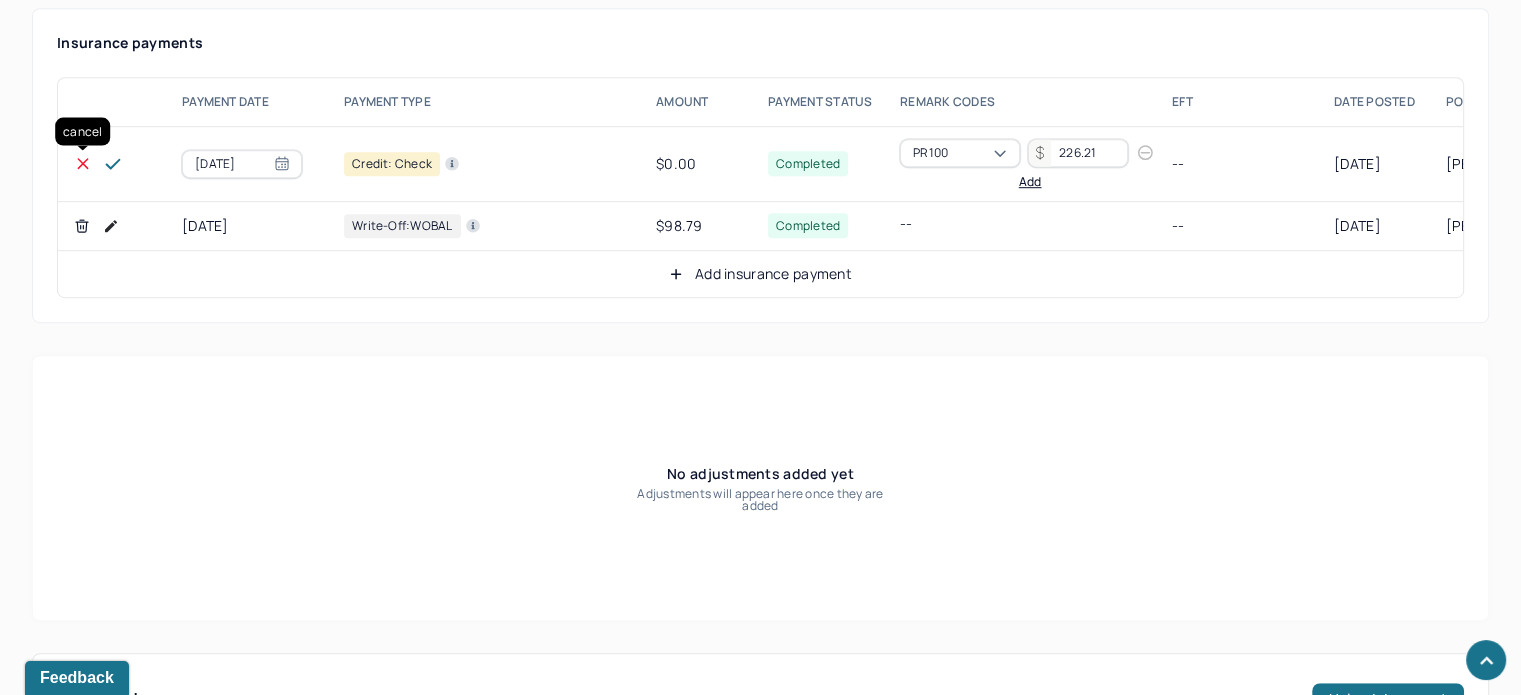 click 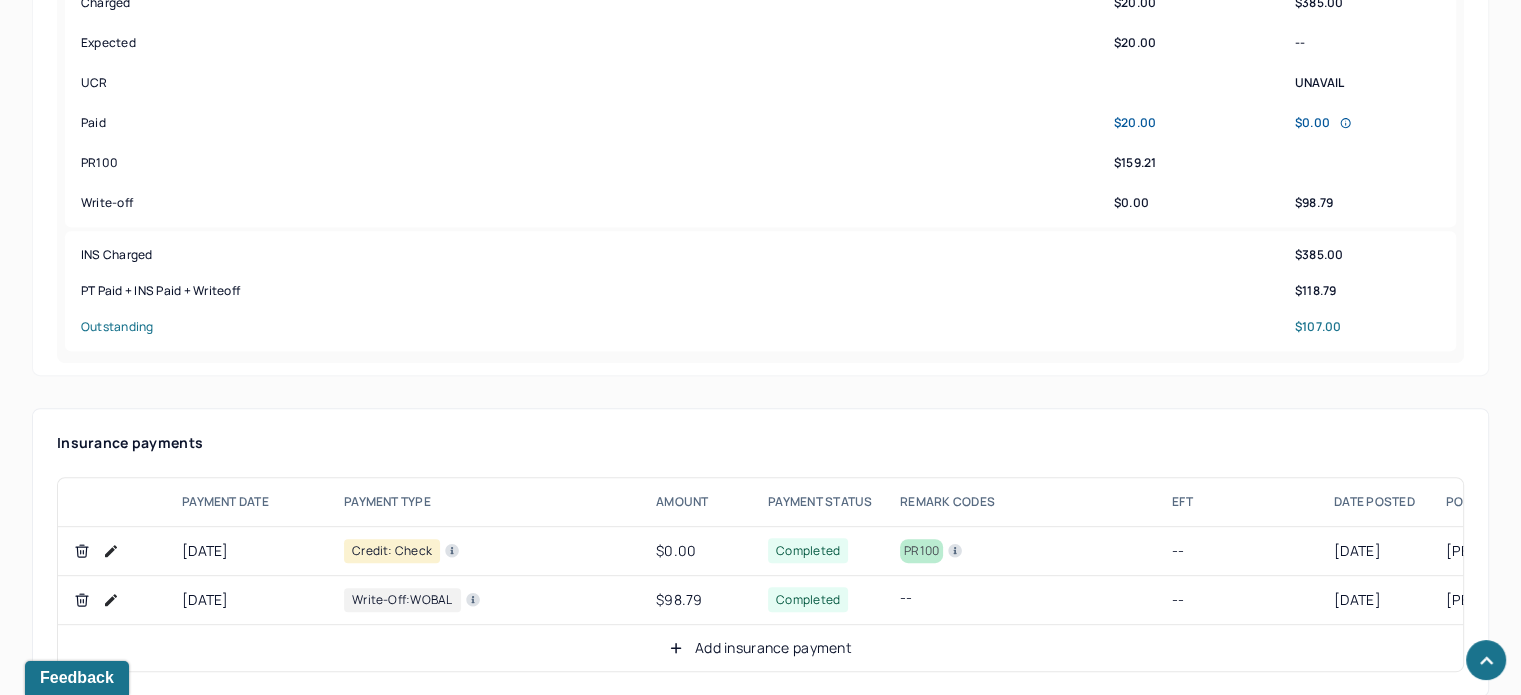 scroll, scrollTop: 832, scrollLeft: 0, axis: vertical 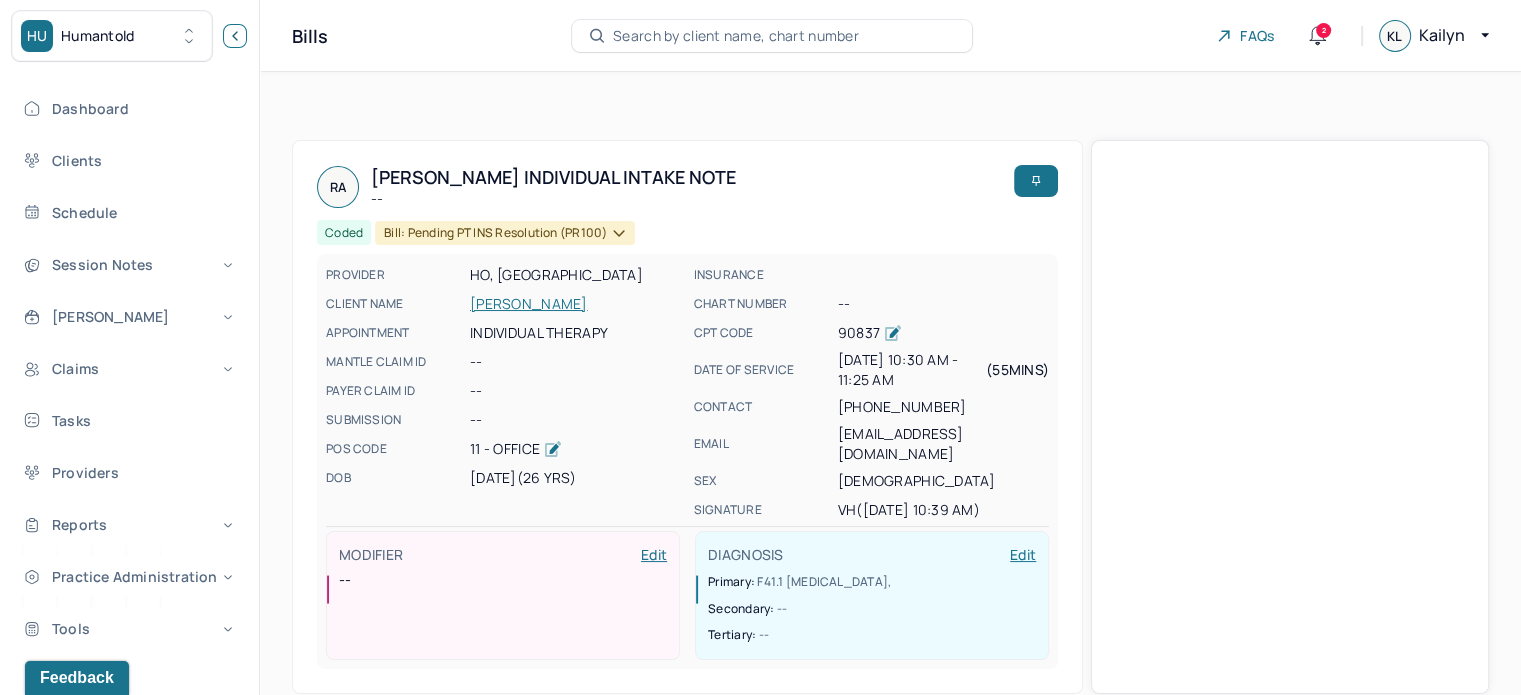 click 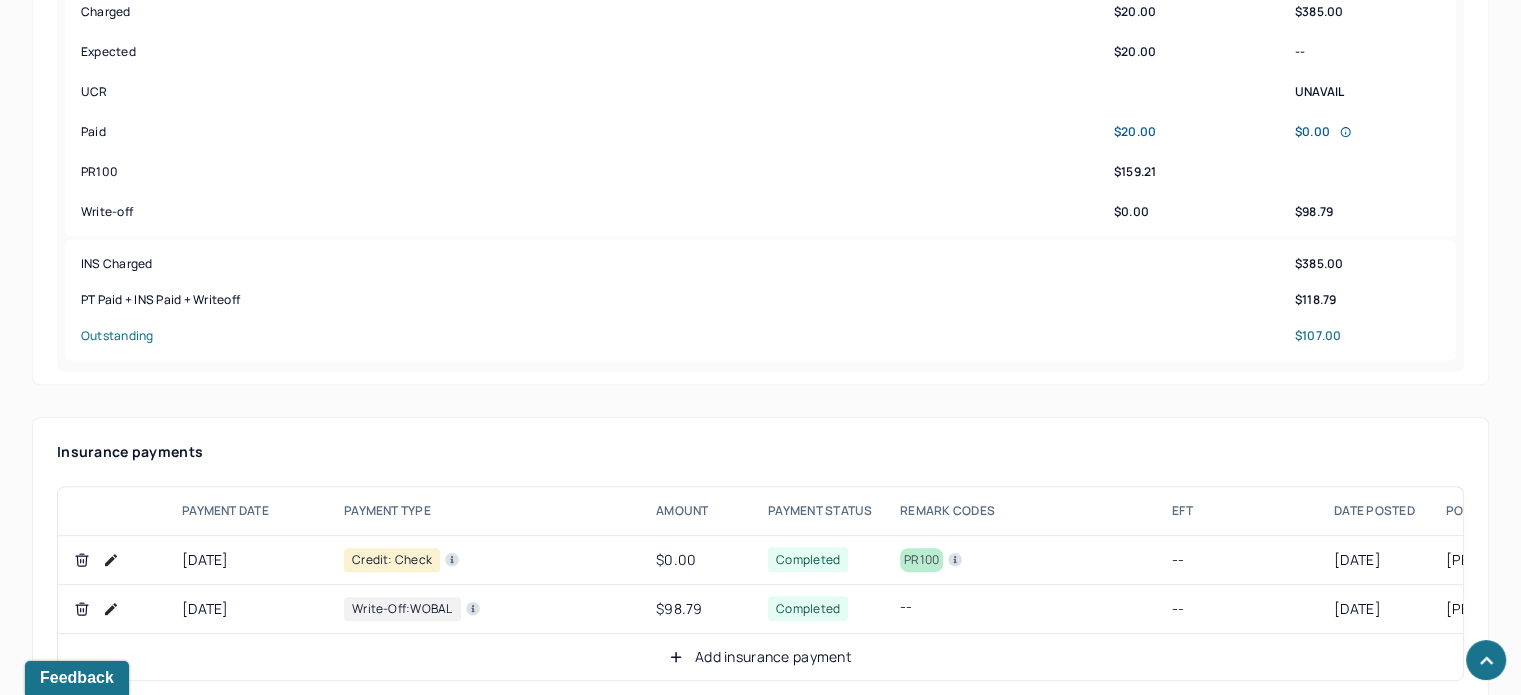 scroll, scrollTop: 902, scrollLeft: 0, axis: vertical 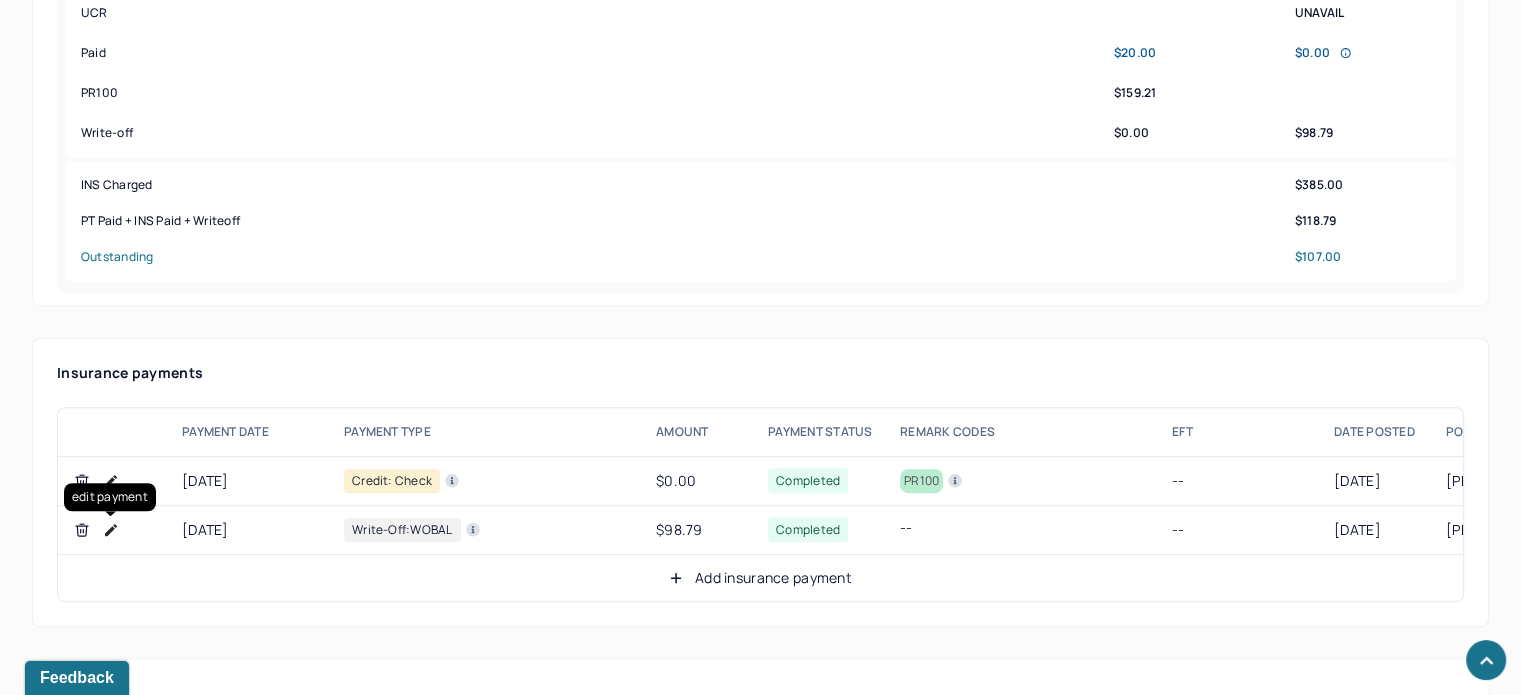 drag, startPoint x: 105, startPoint y: 523, endPoint x: 243, endPoint y: 497, distance: 140.42792 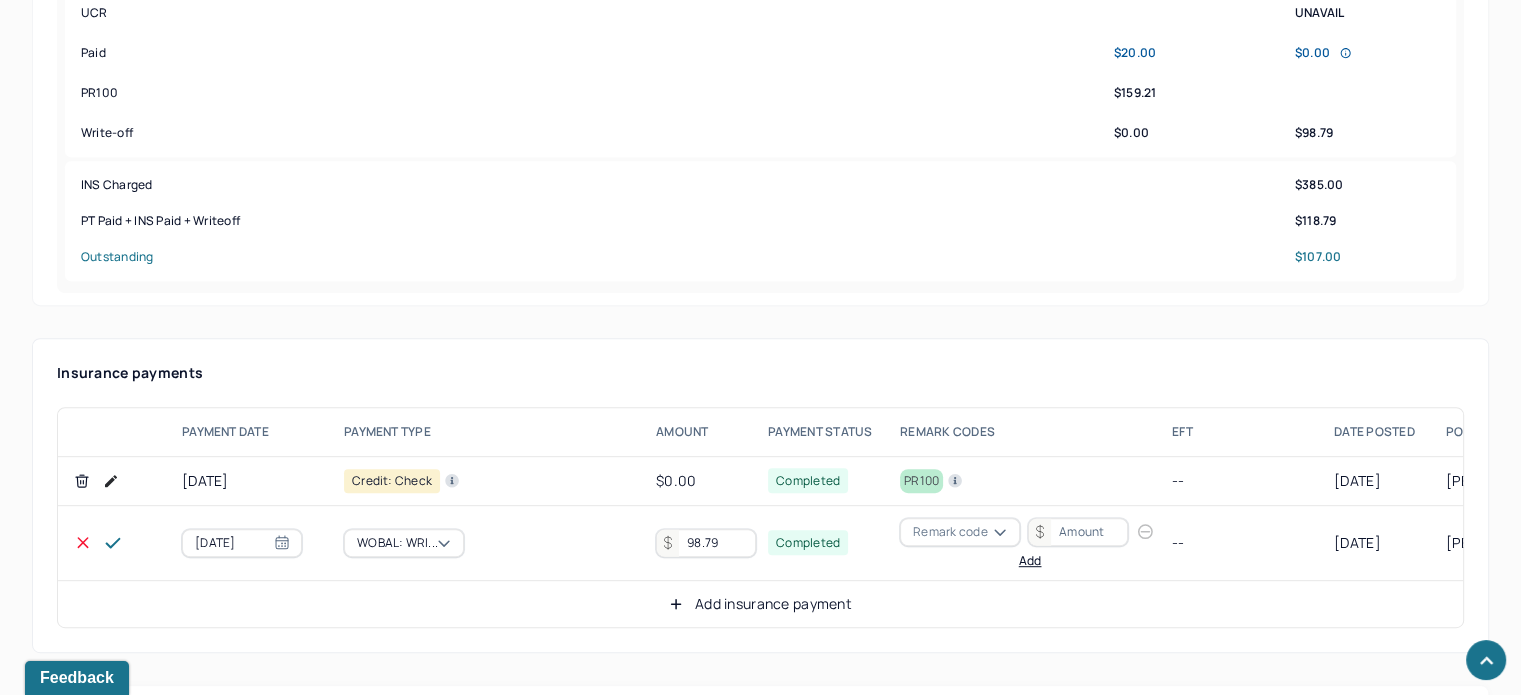 click on "Remark code" at bounding box center [950, 532] 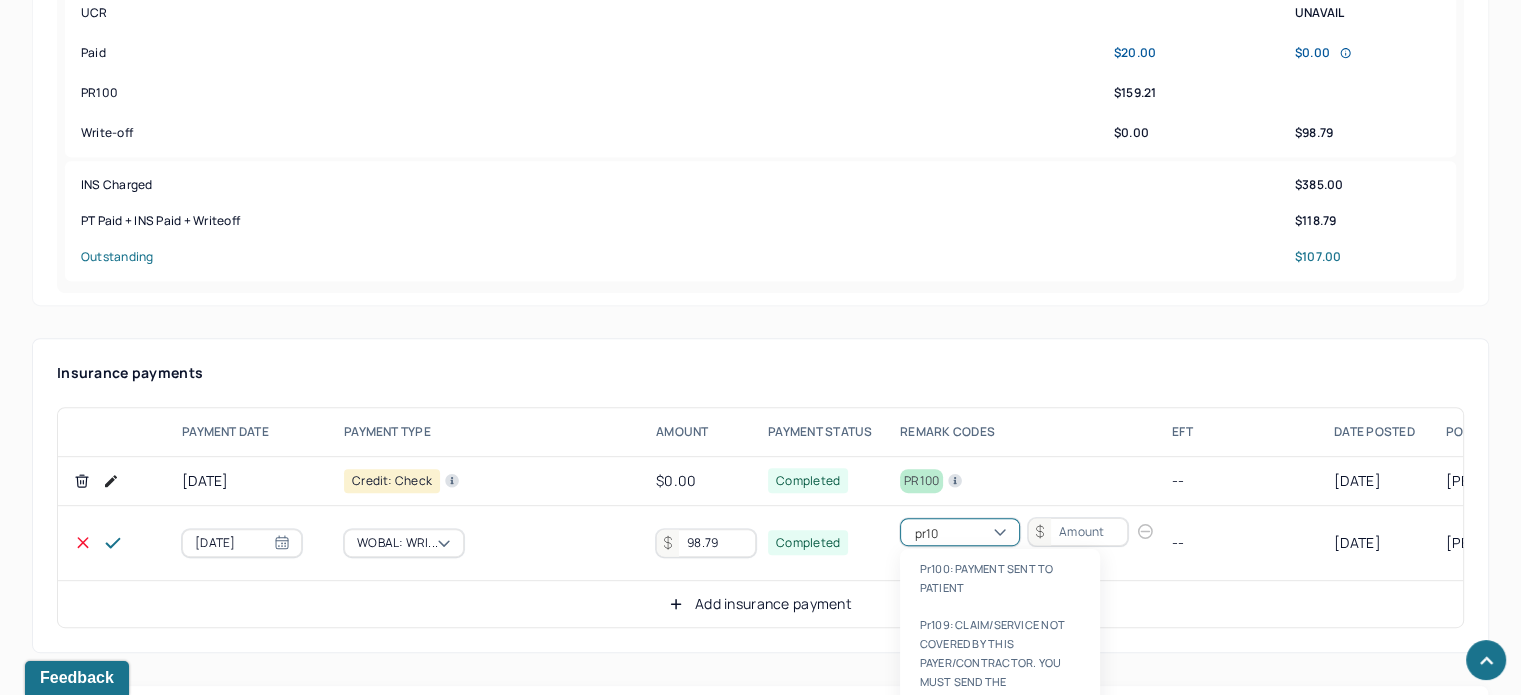 type on "pr100" 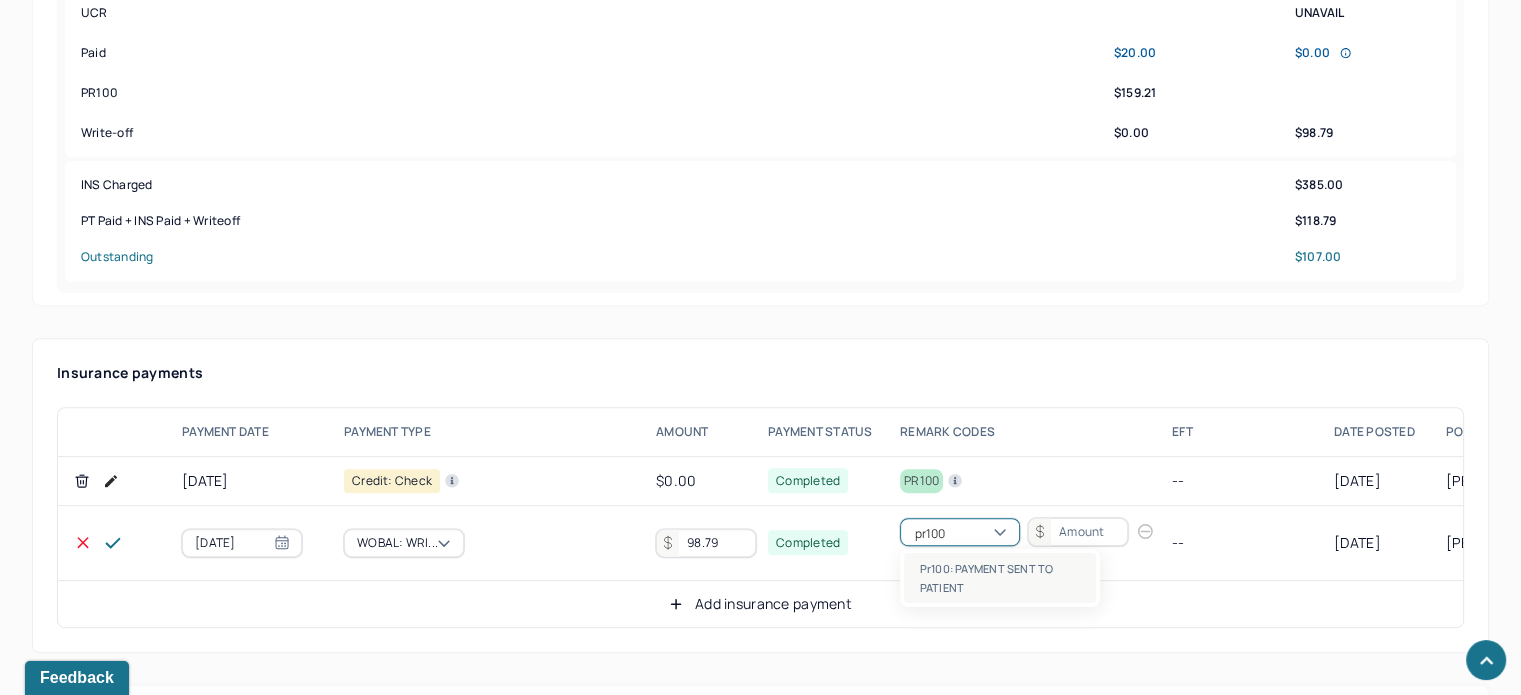click on "pr100: PAYMENT SENT TO PATIENT" at bounding box center [1000, 578] 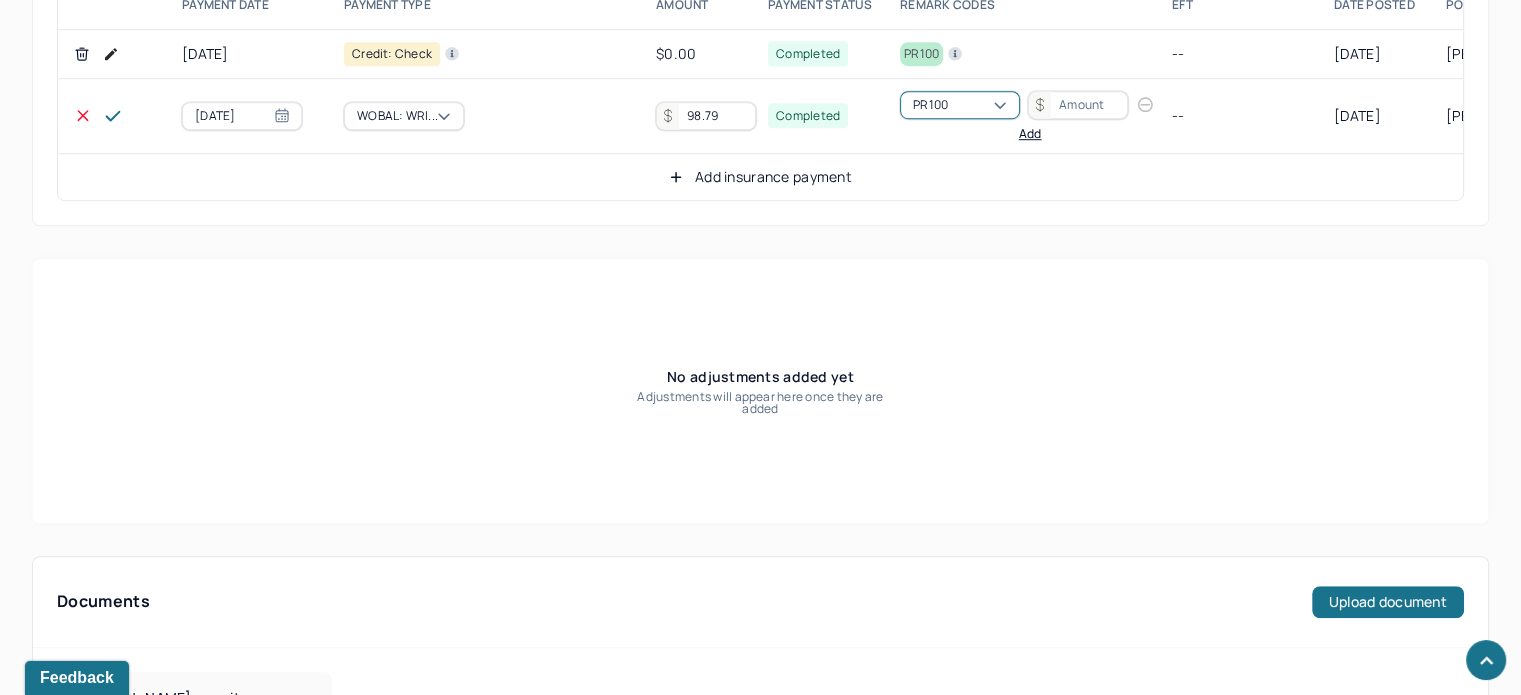 scroll, scrollTop: 1172, scrollLeft: 0, axis: vertical 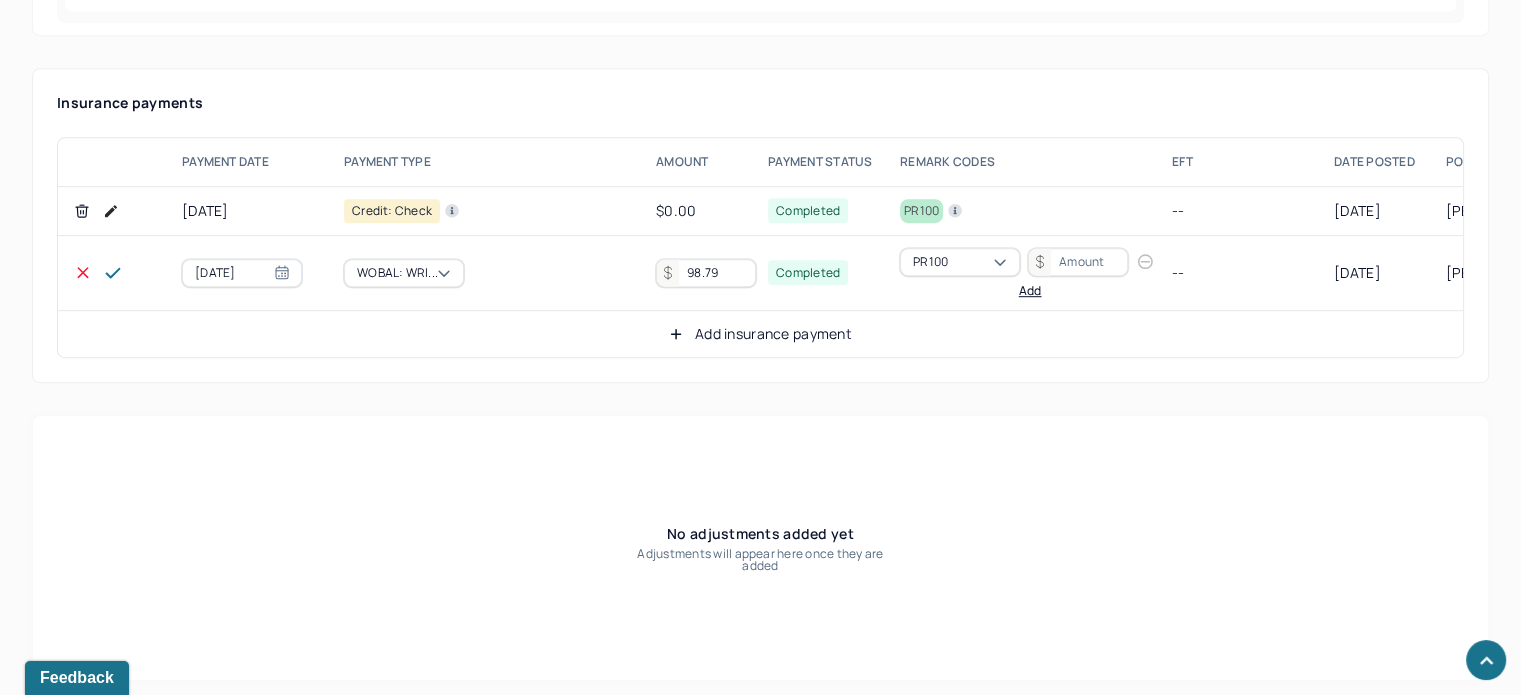click at bounding box center [1078, 262] 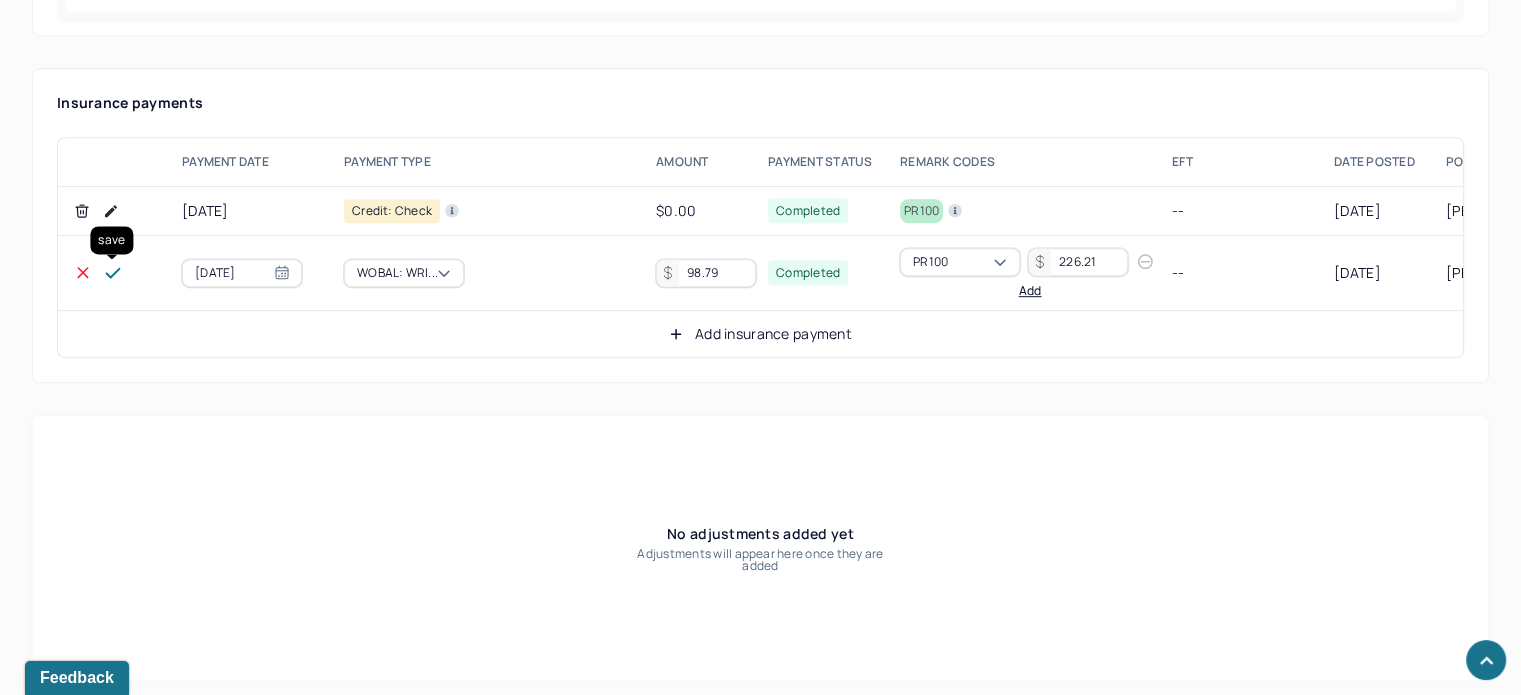 type on "226.21" 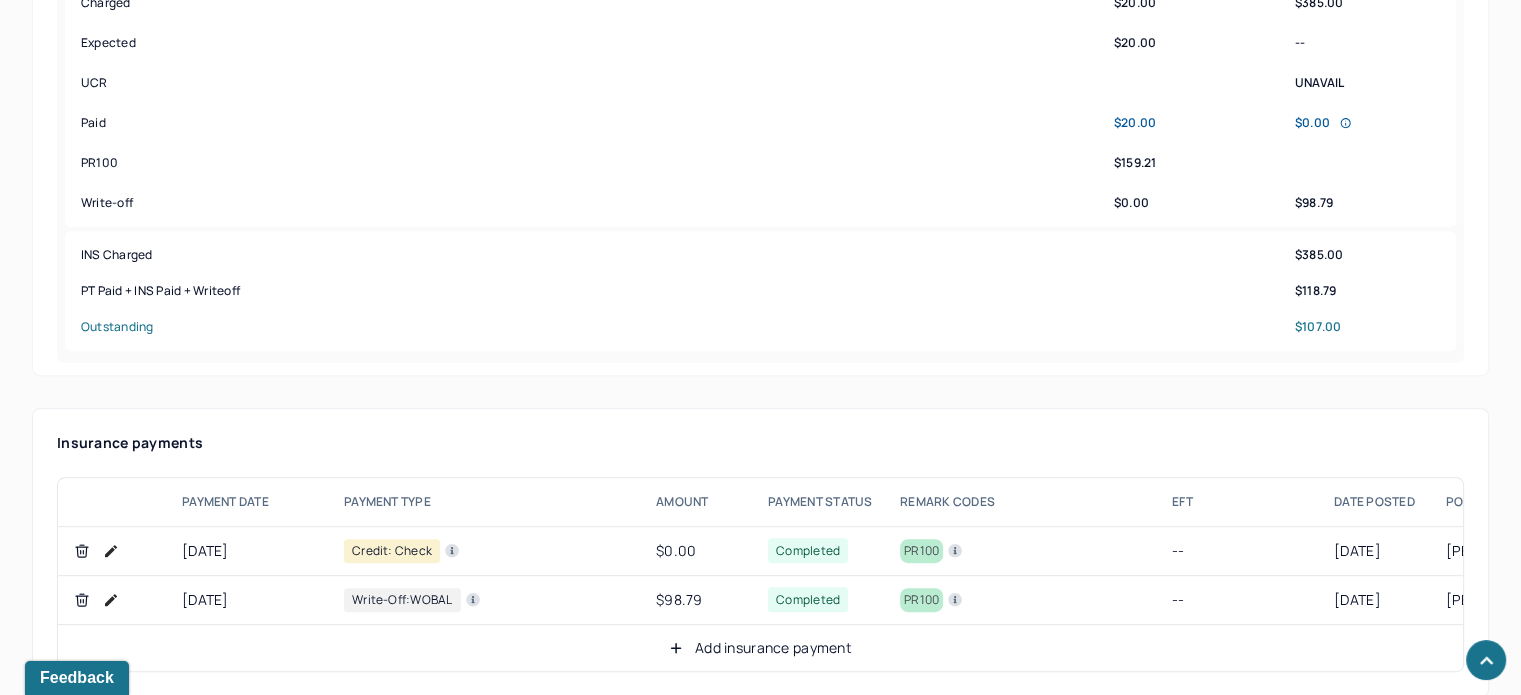 scroll, scrollTop: 1072, scrollLeft: 0, axis: vertical 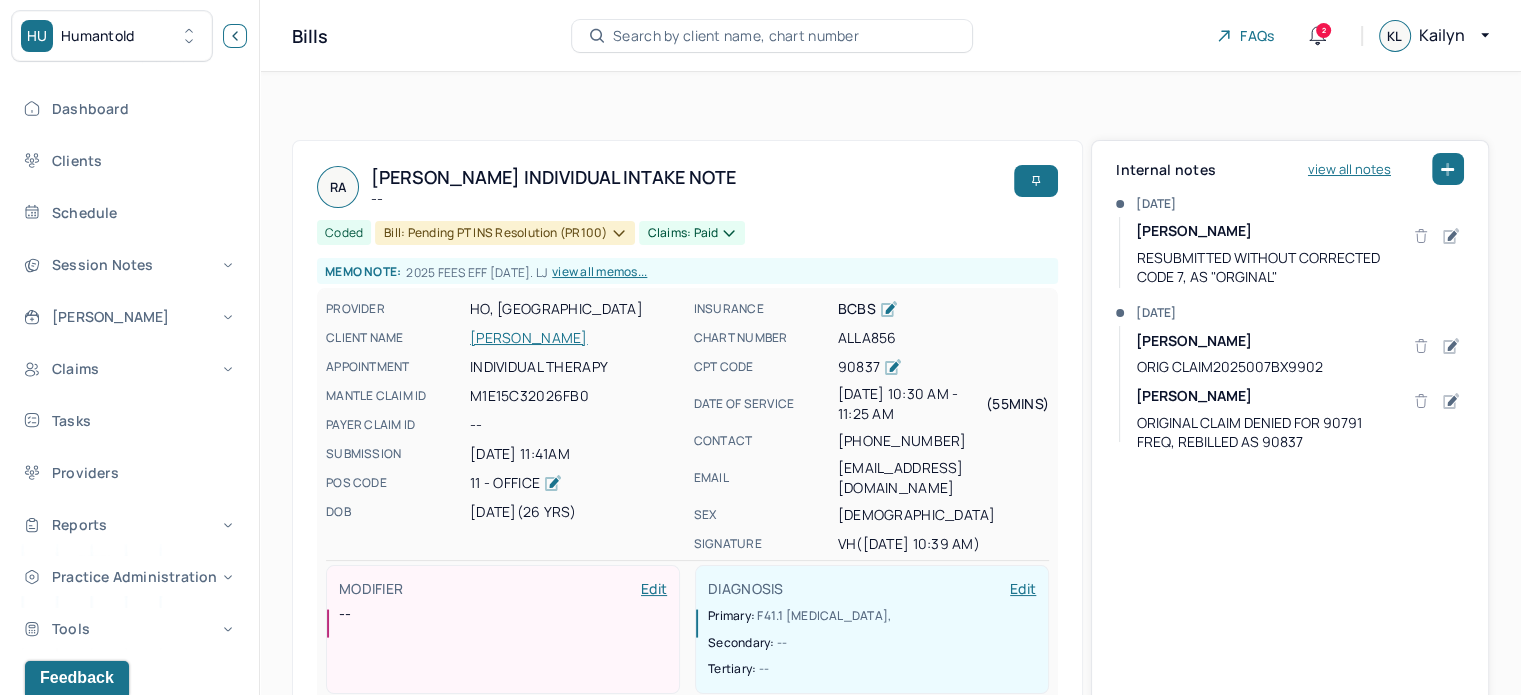 click 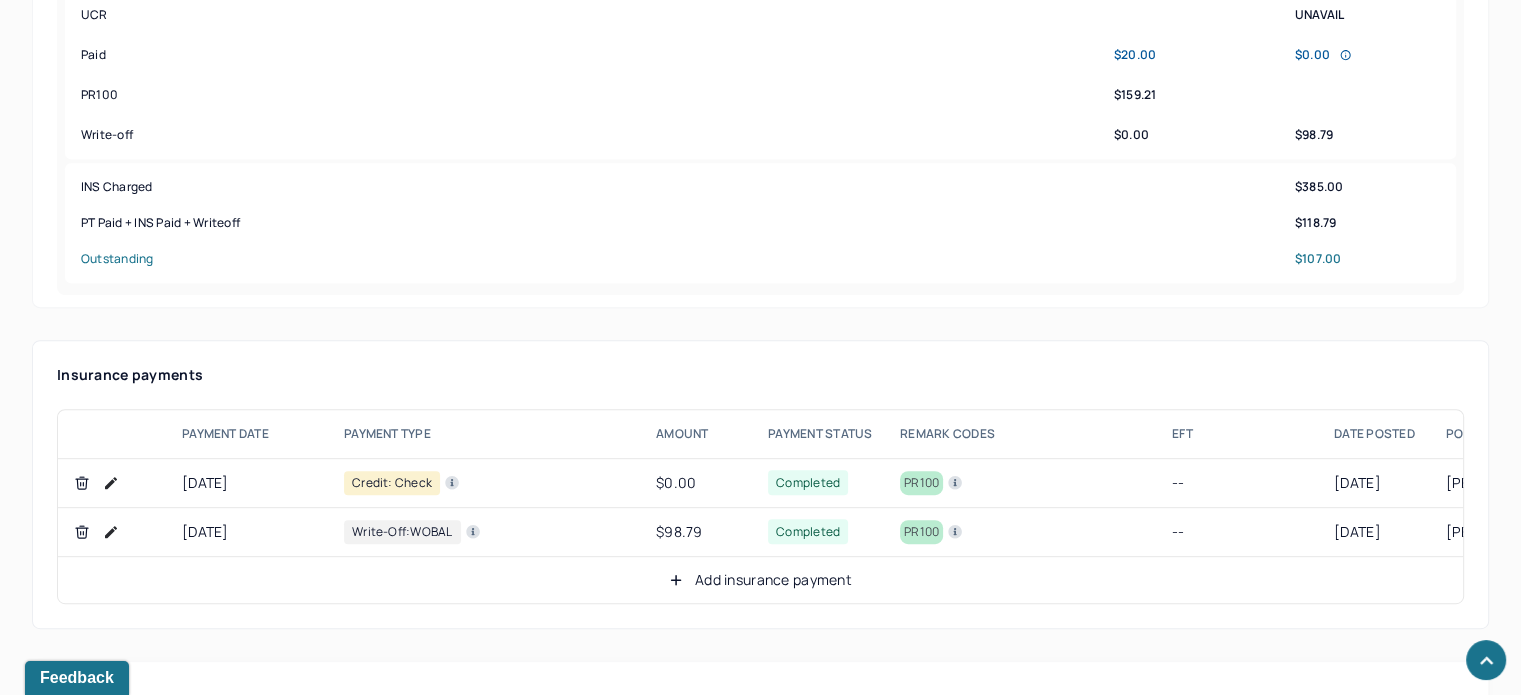 scroll, scrollTop: 902, scrollLeft: 0, axis: vertical 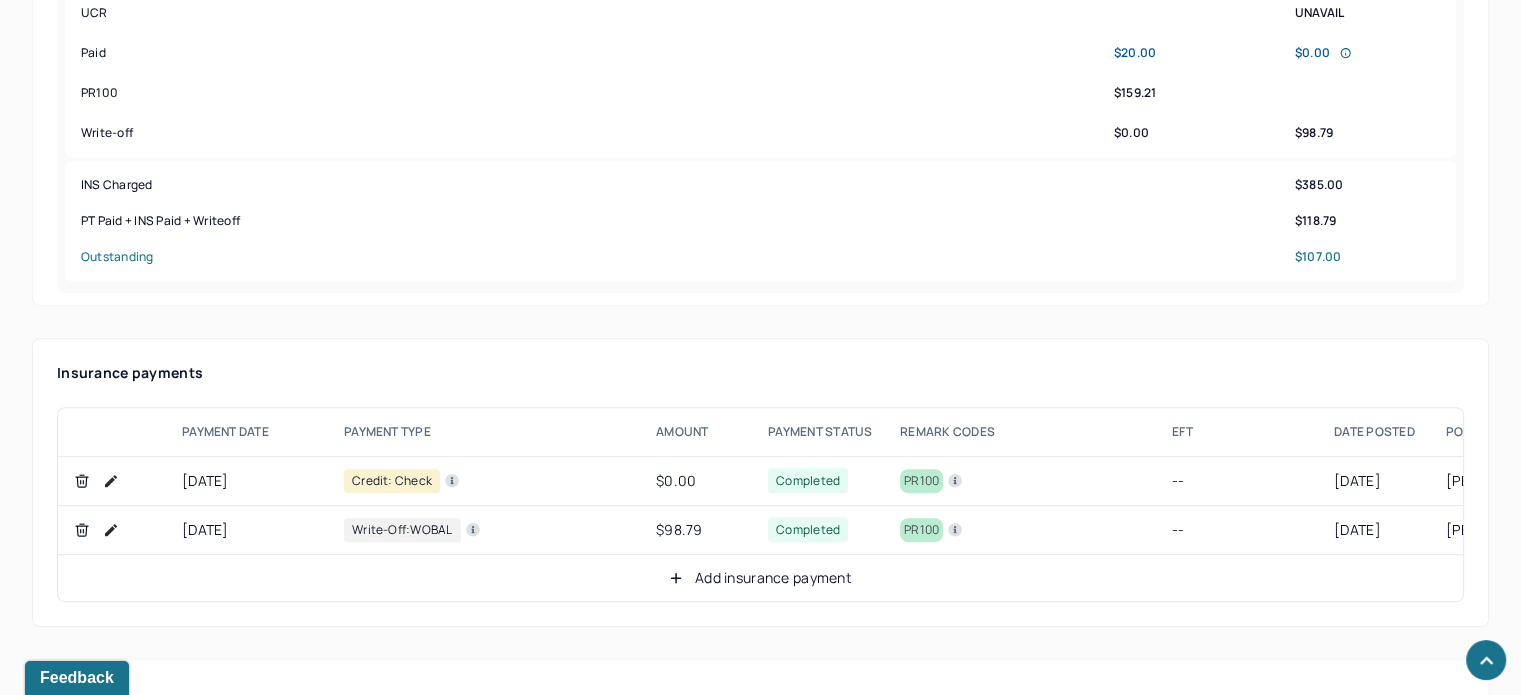 click at bounding box center [111, 481] 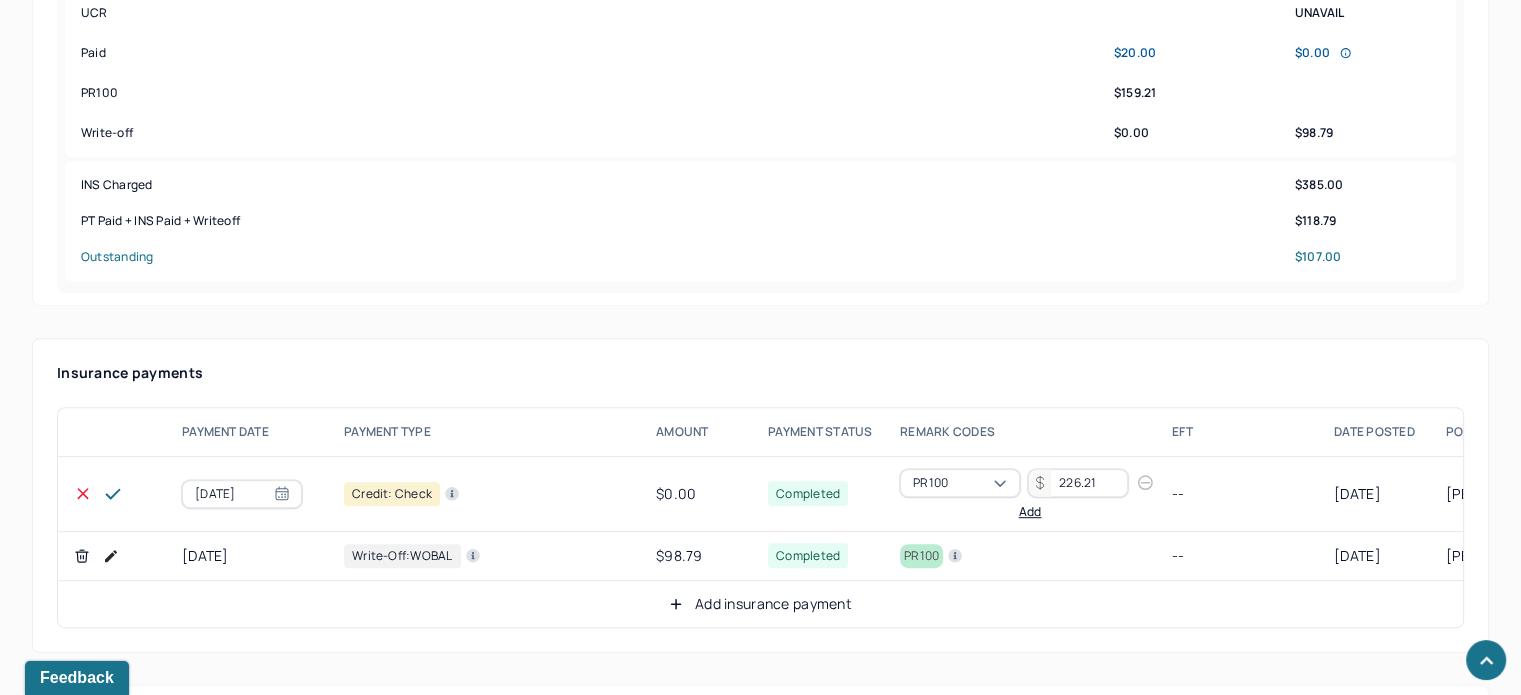 click on "226.21" at bounding box center [1078, 483] 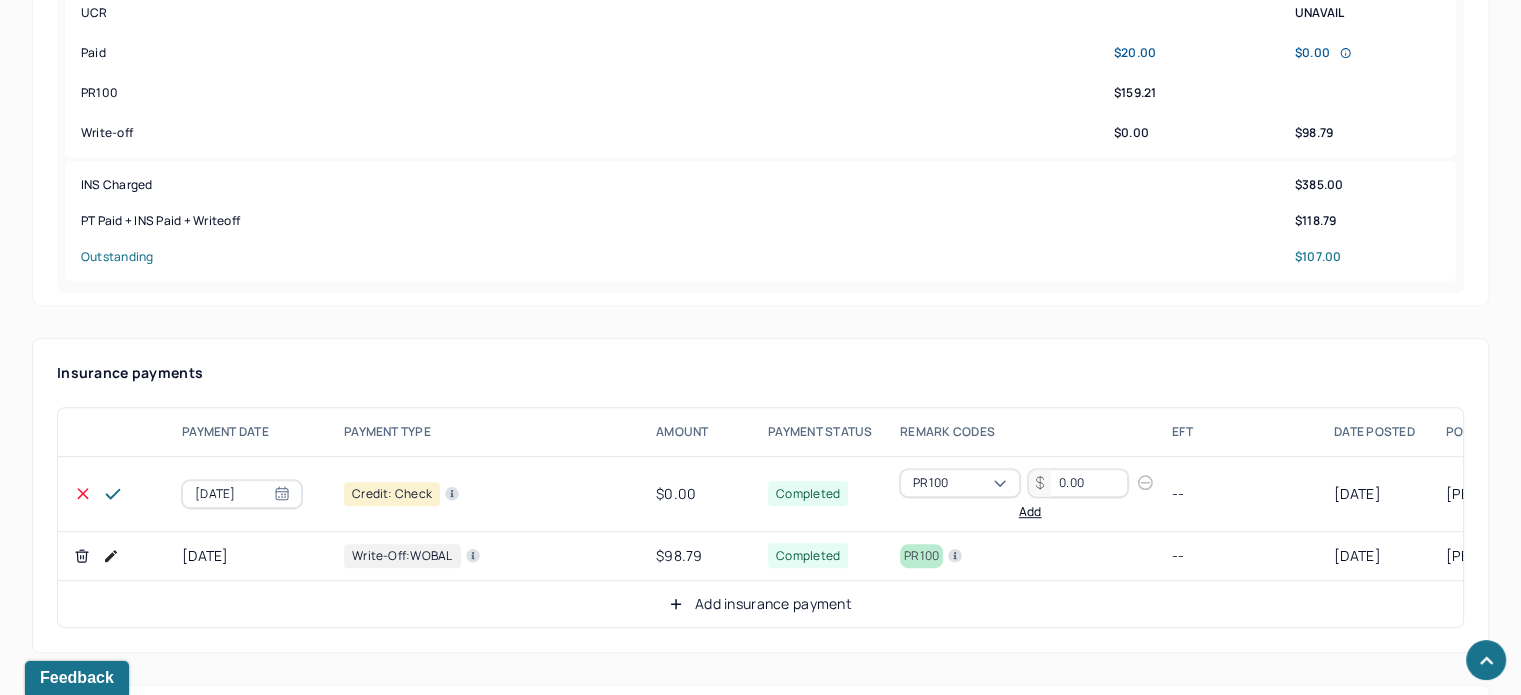 type on "0.00" 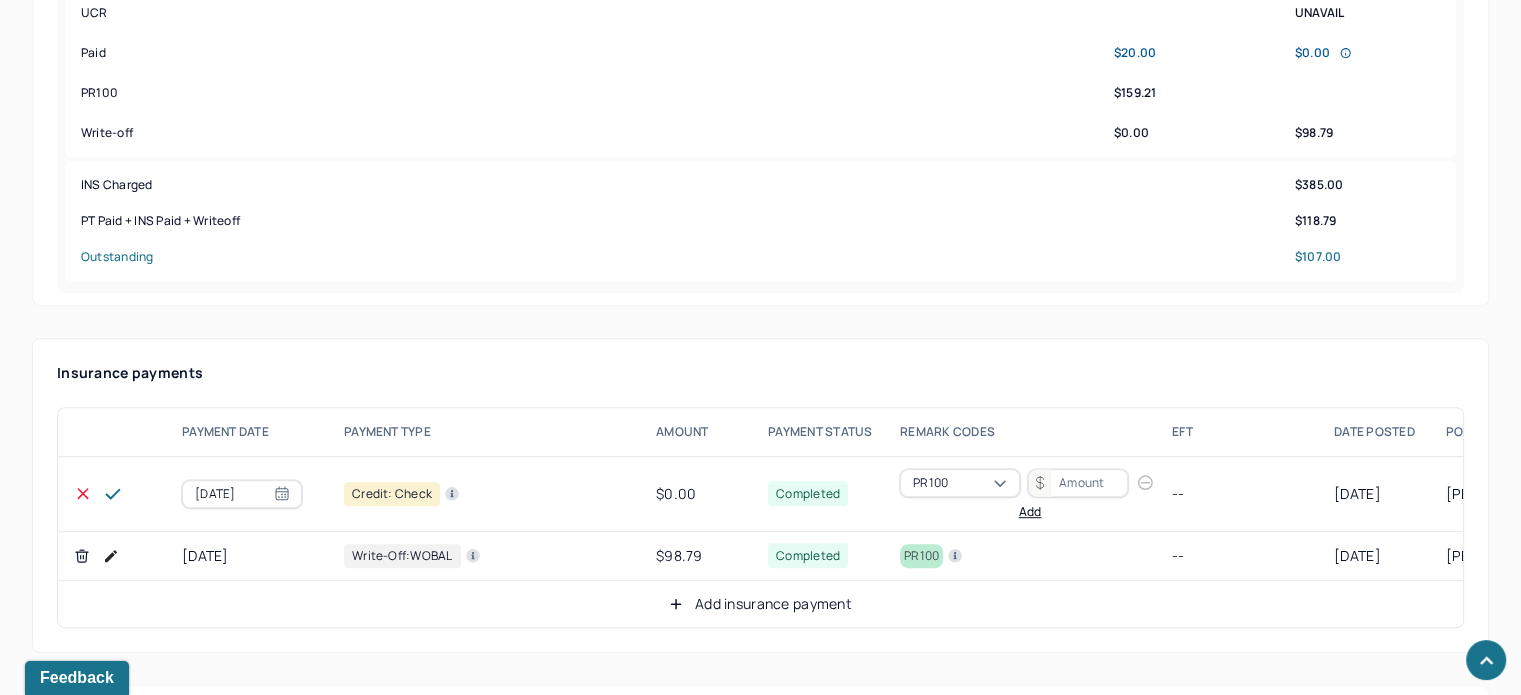 type 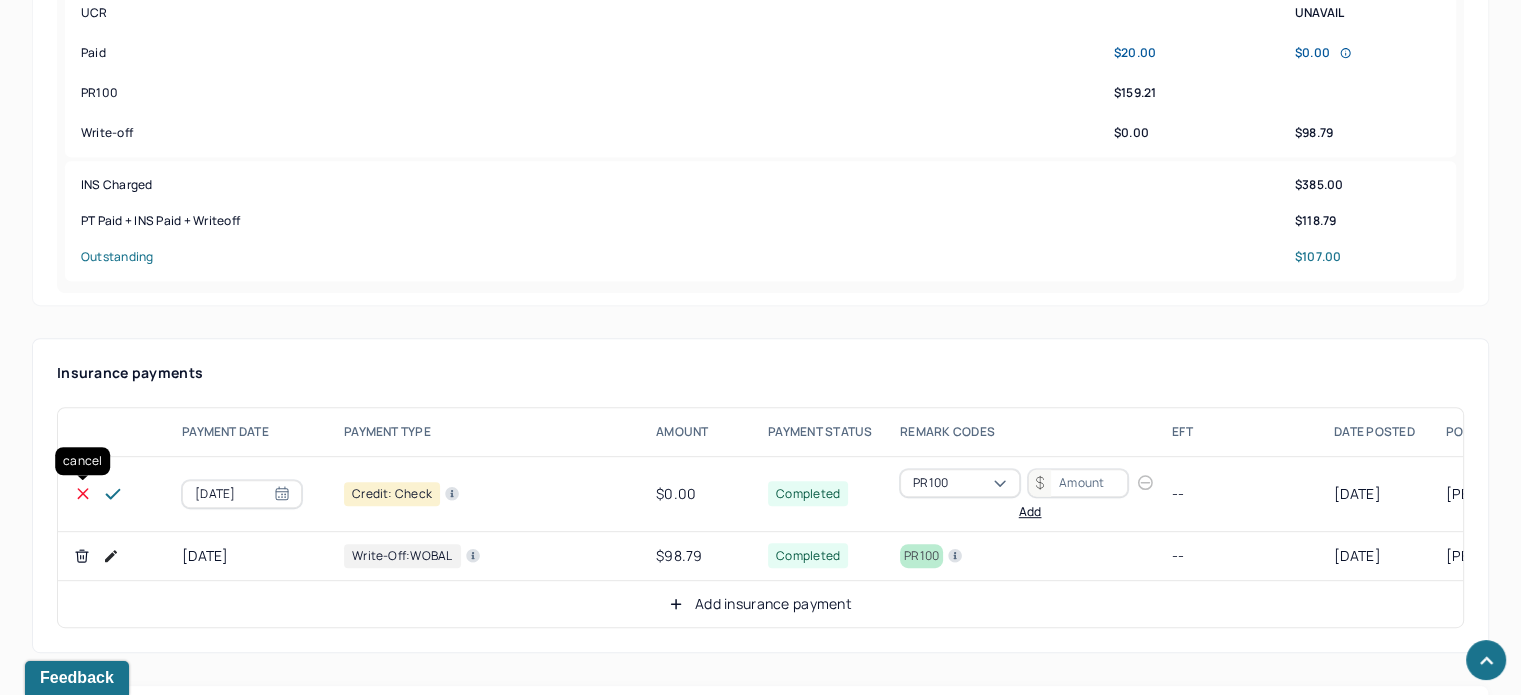 click 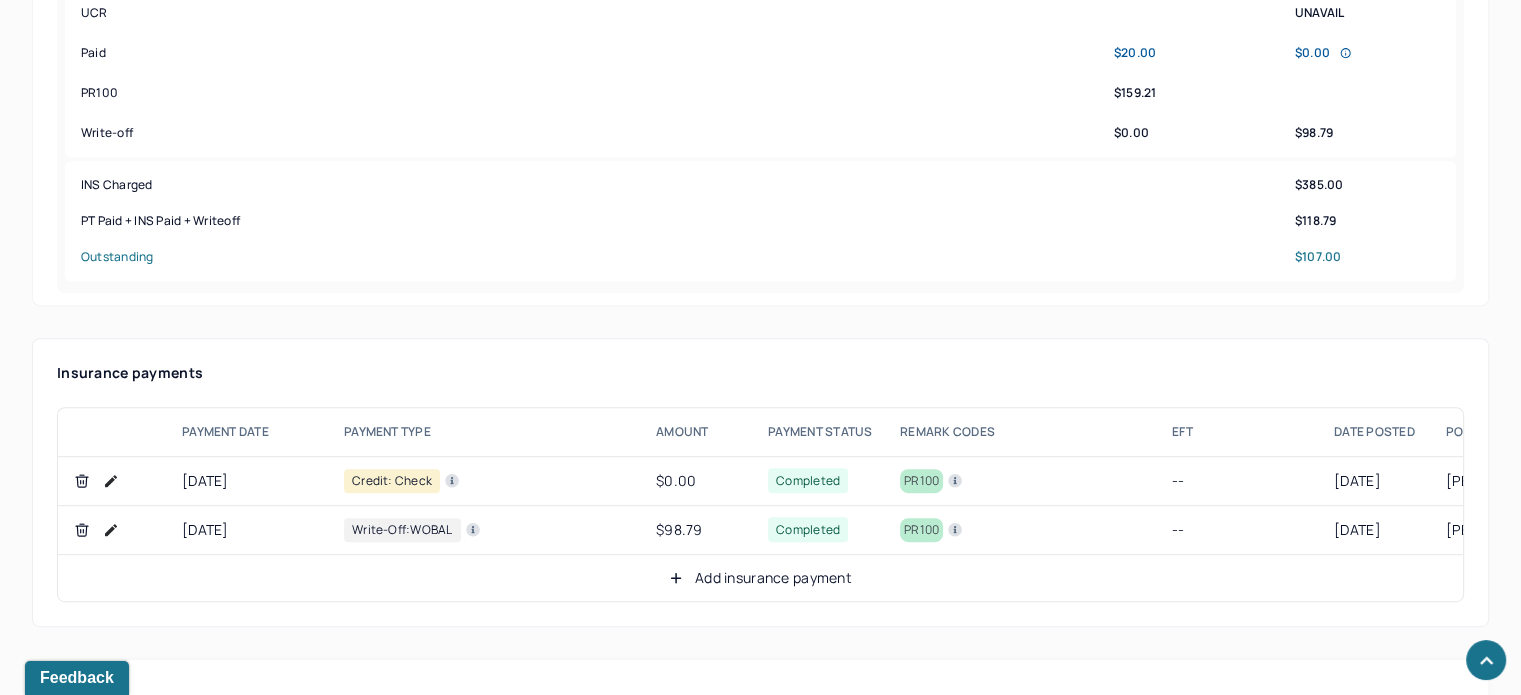 click at bounding box center (111, 530) 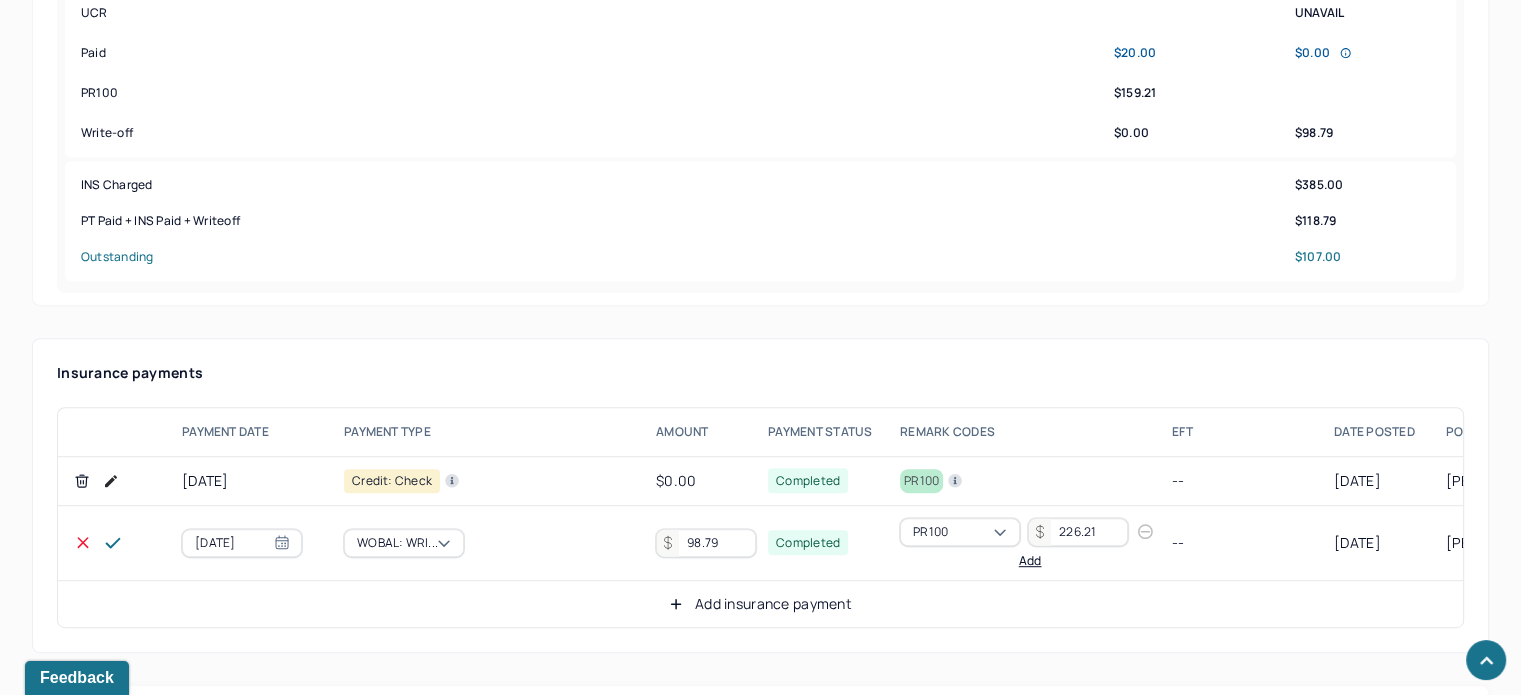 drag, startPoint x: 1111, startPoint y: 526, endPoint x: 955, endPoint y: 512, distance: 156.62694 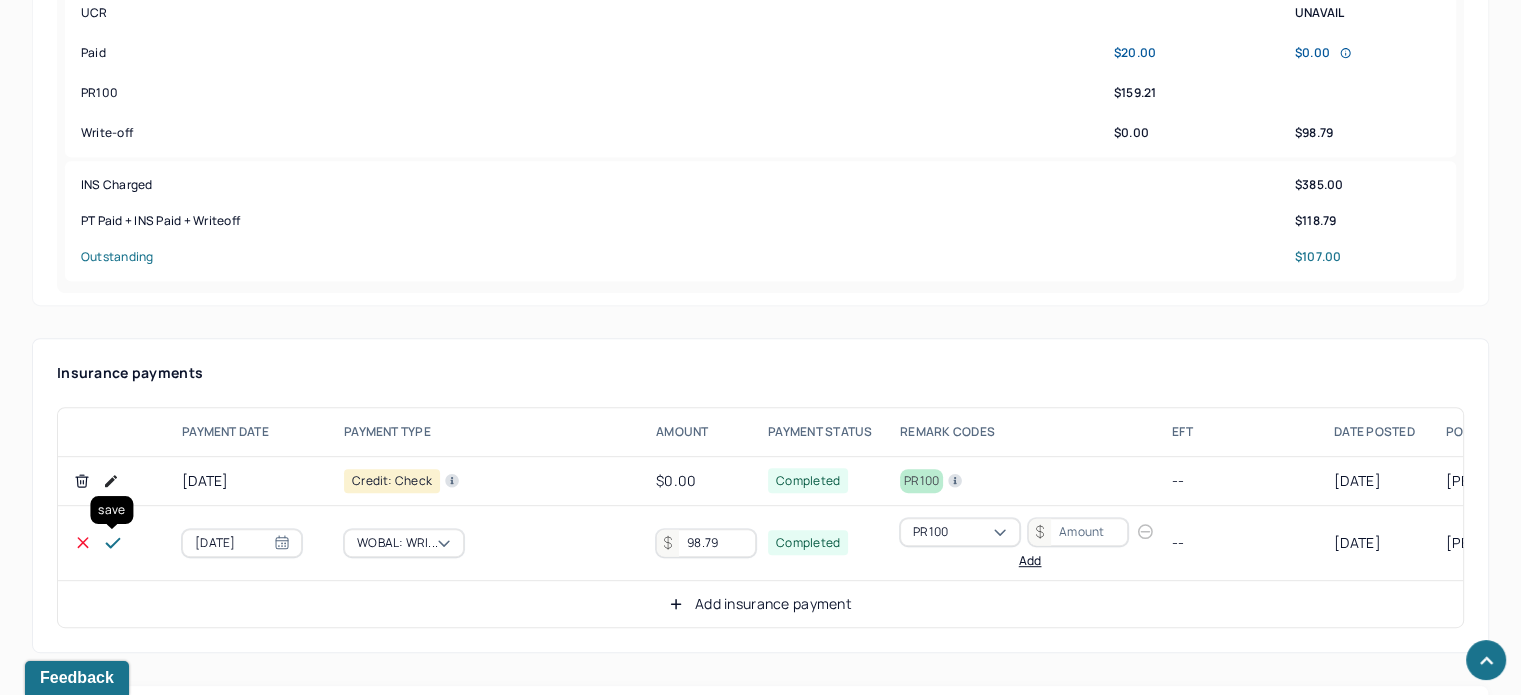 type 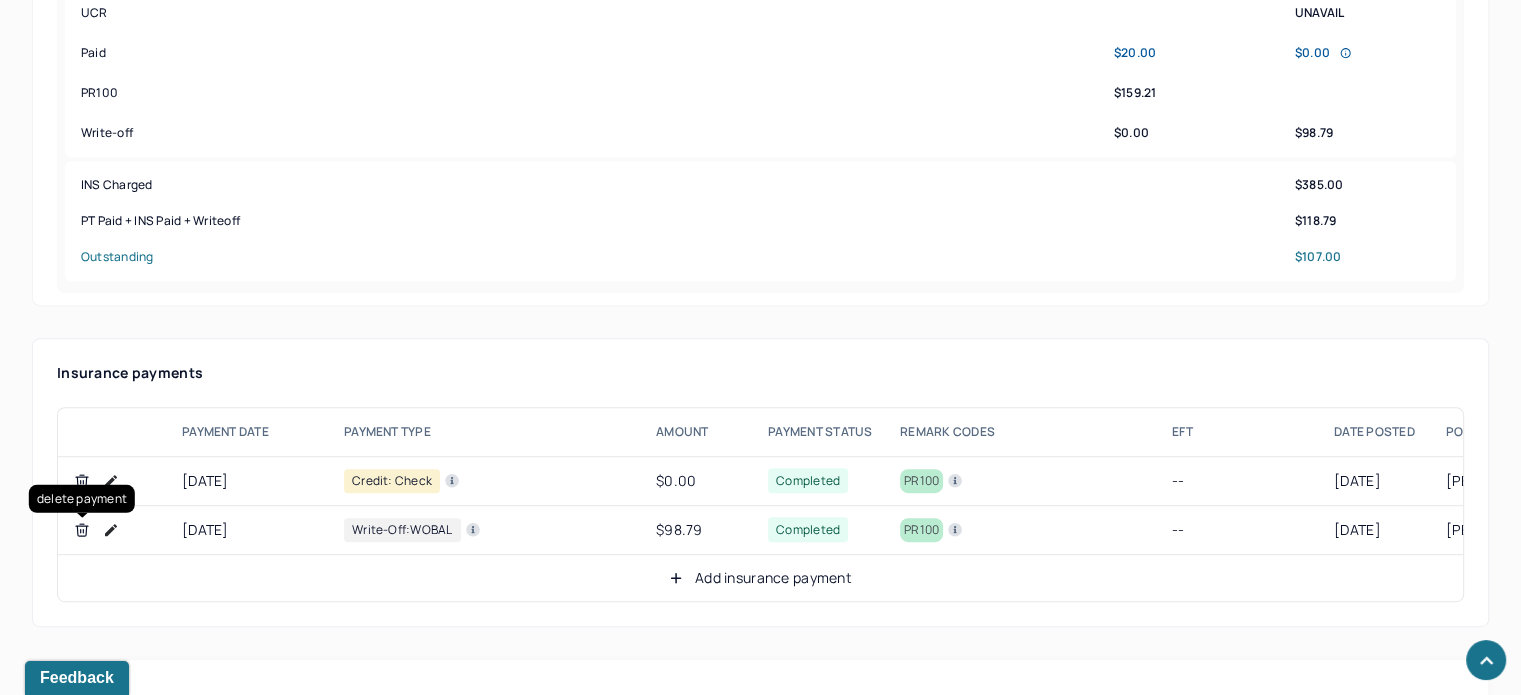 click 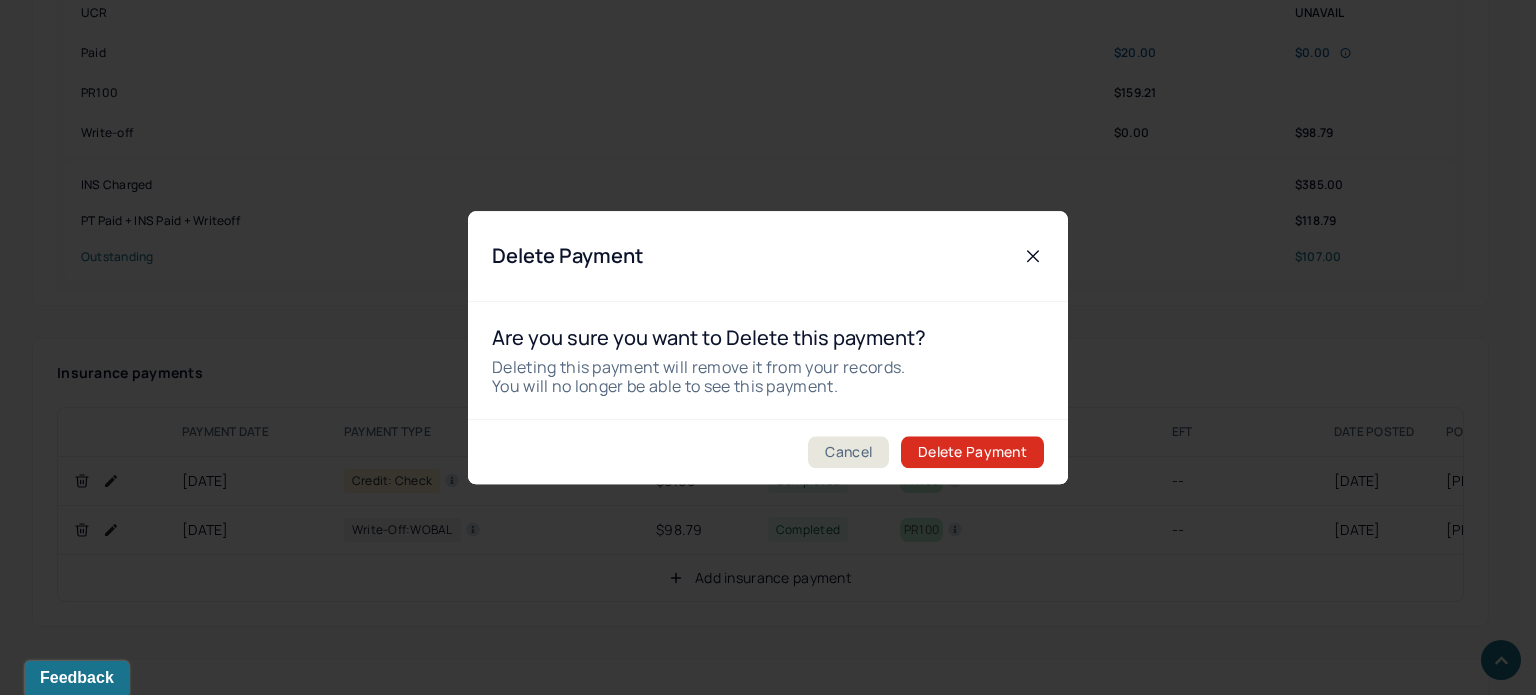click on "Delete Payment" at bounding box center [972, 452] 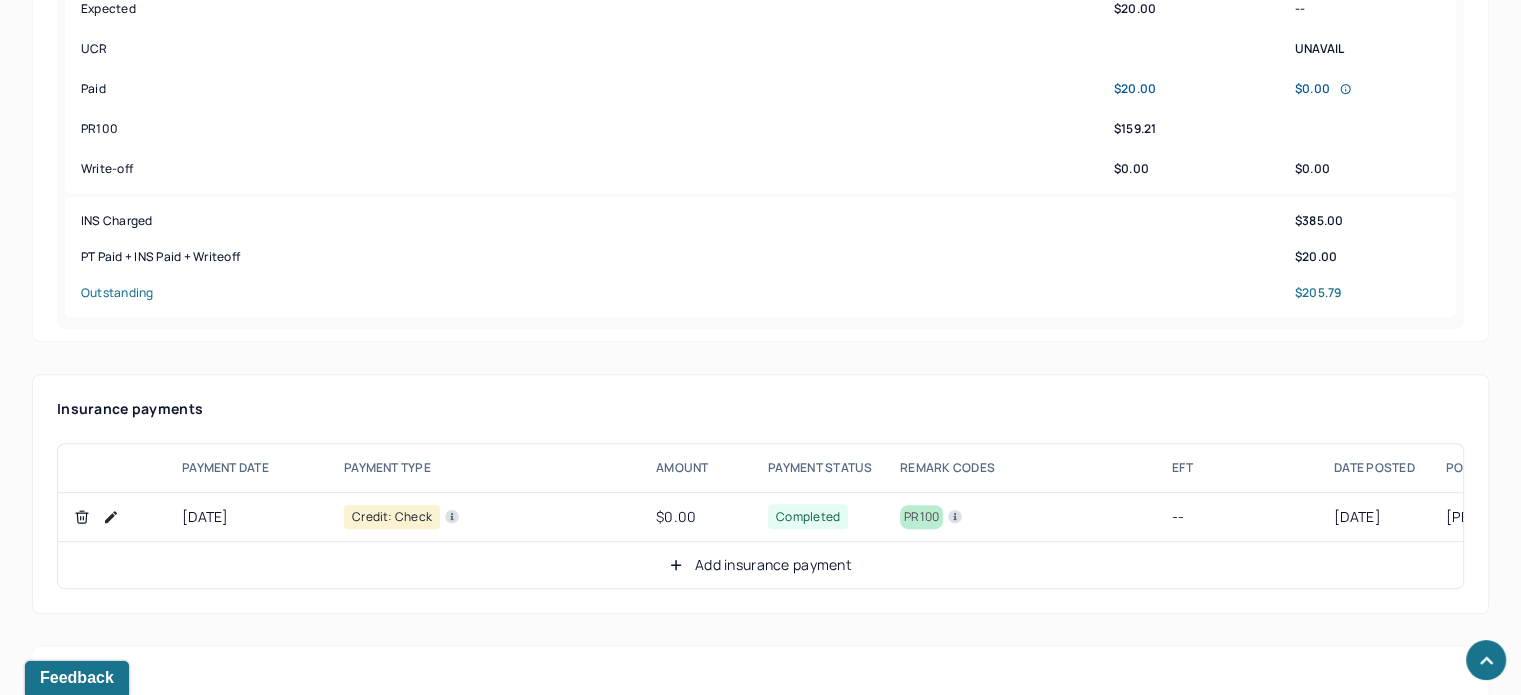 click on "Add insurance payment" at bounding box center [760, 565] 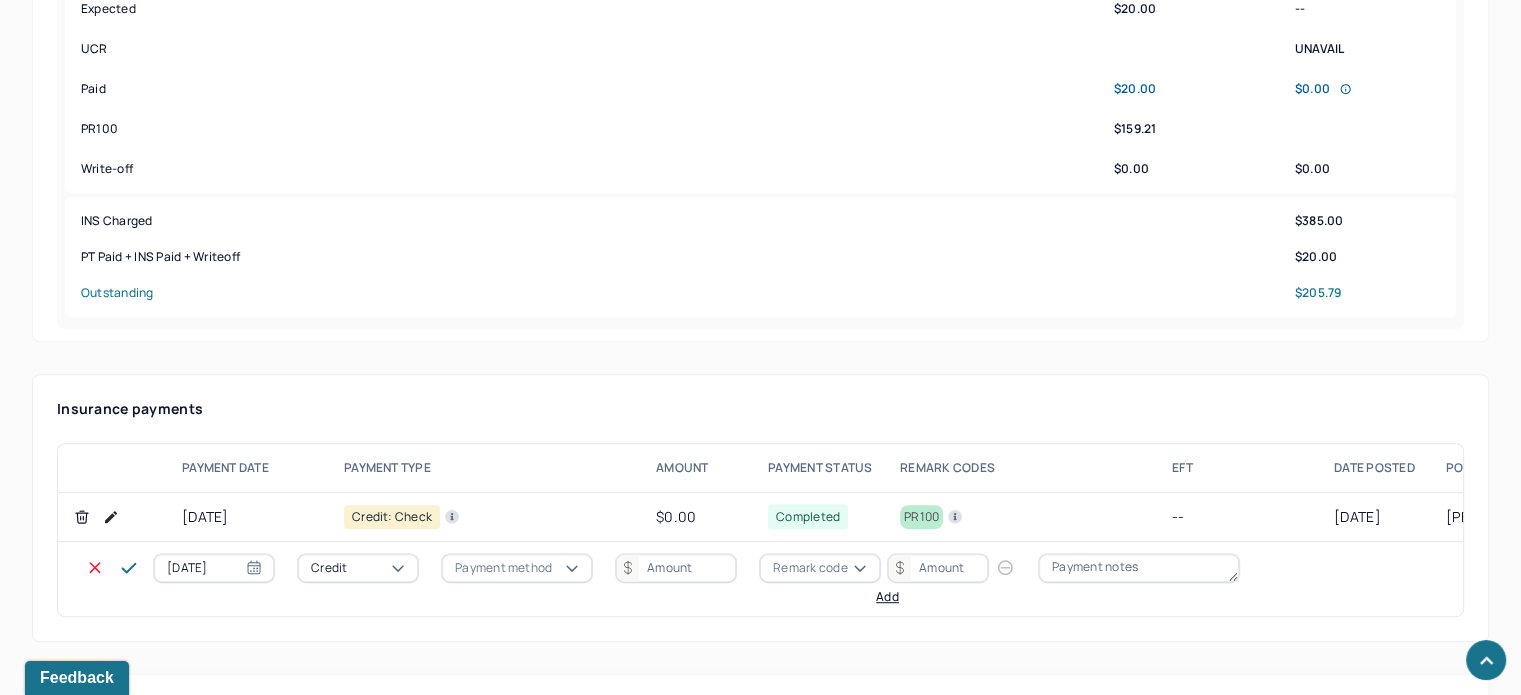 click on "07/01/2025 Credit Payment method Remark code       Add" at bounding box center [760, 579] 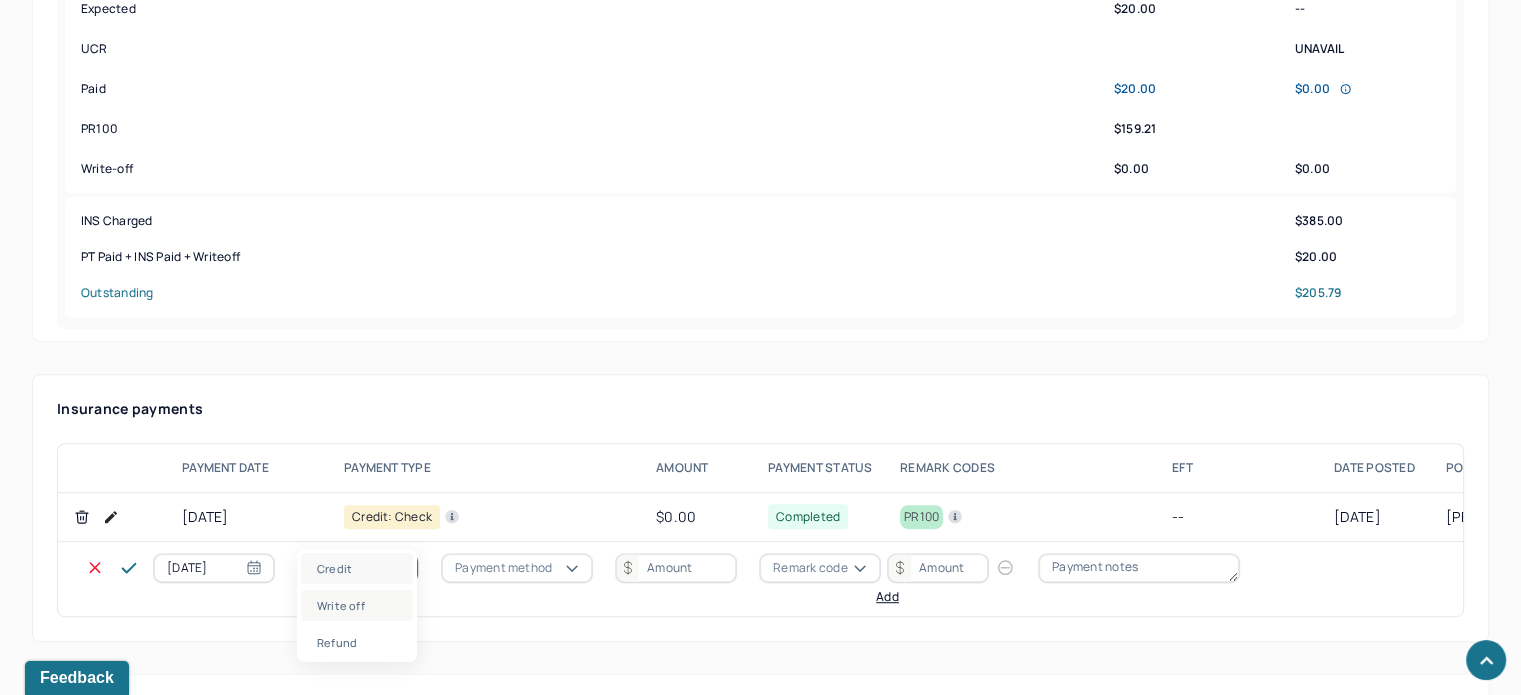 click on "Write off" at bounding box center [357, 605] 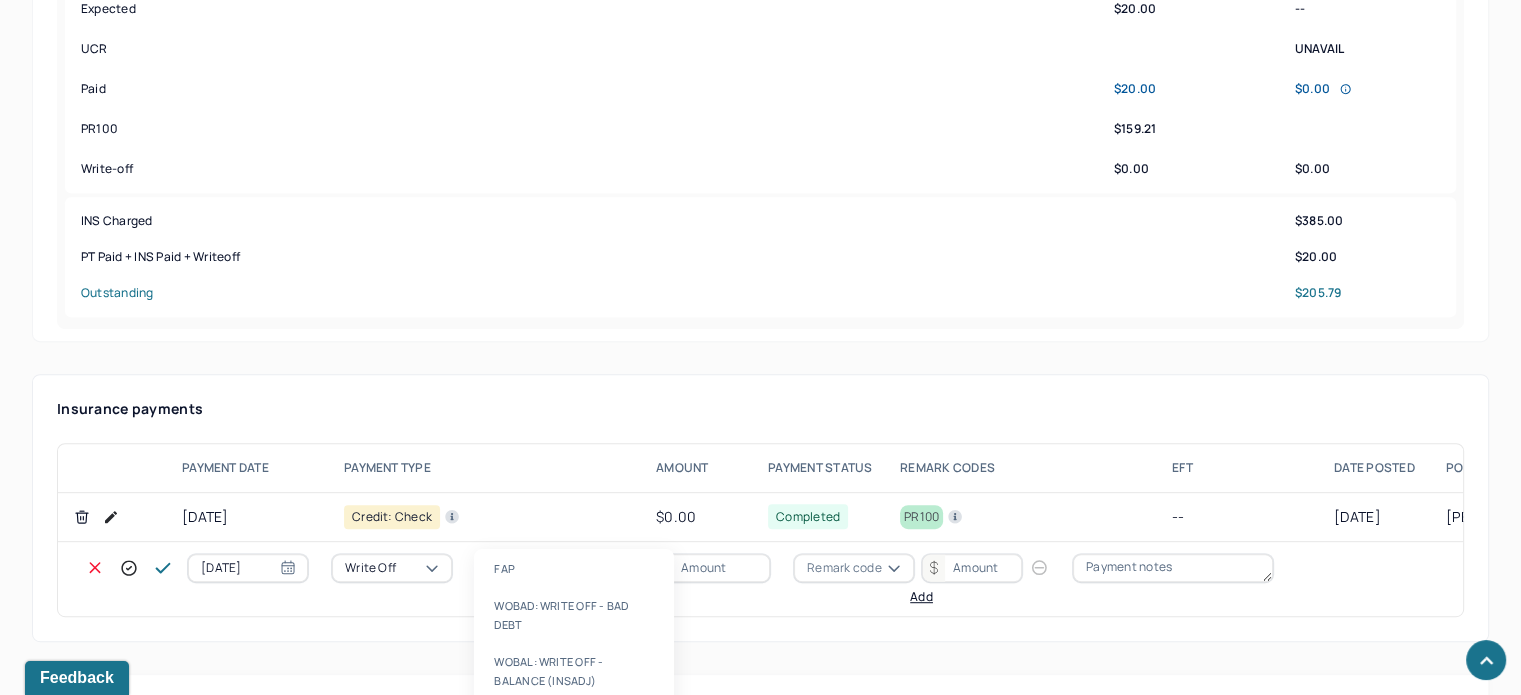 click on "Write-off code" at bounding box center (530, 568) 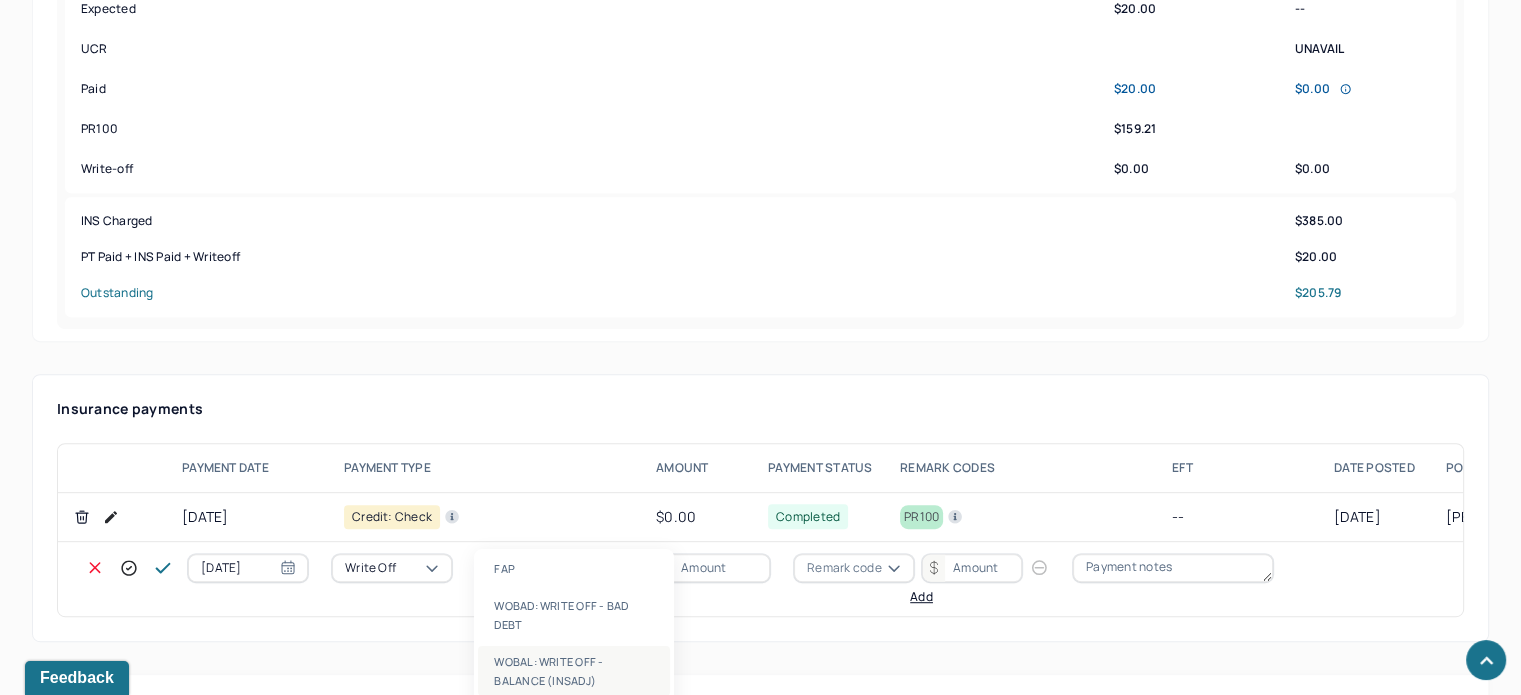 click on "WOBAL: WRITE OFF - BALANCE (INSADJ)" at bounding box center [574, 671] 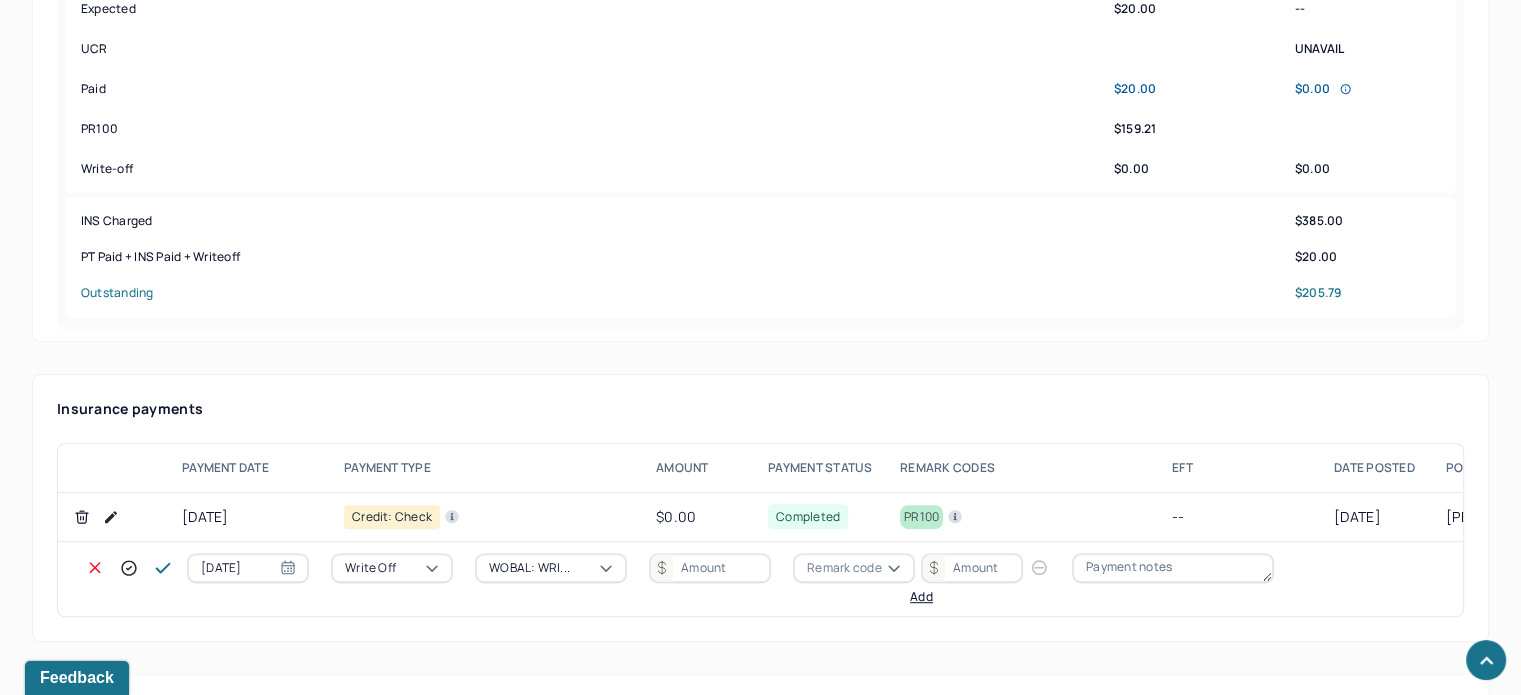 click at bounding box center [710, 568] 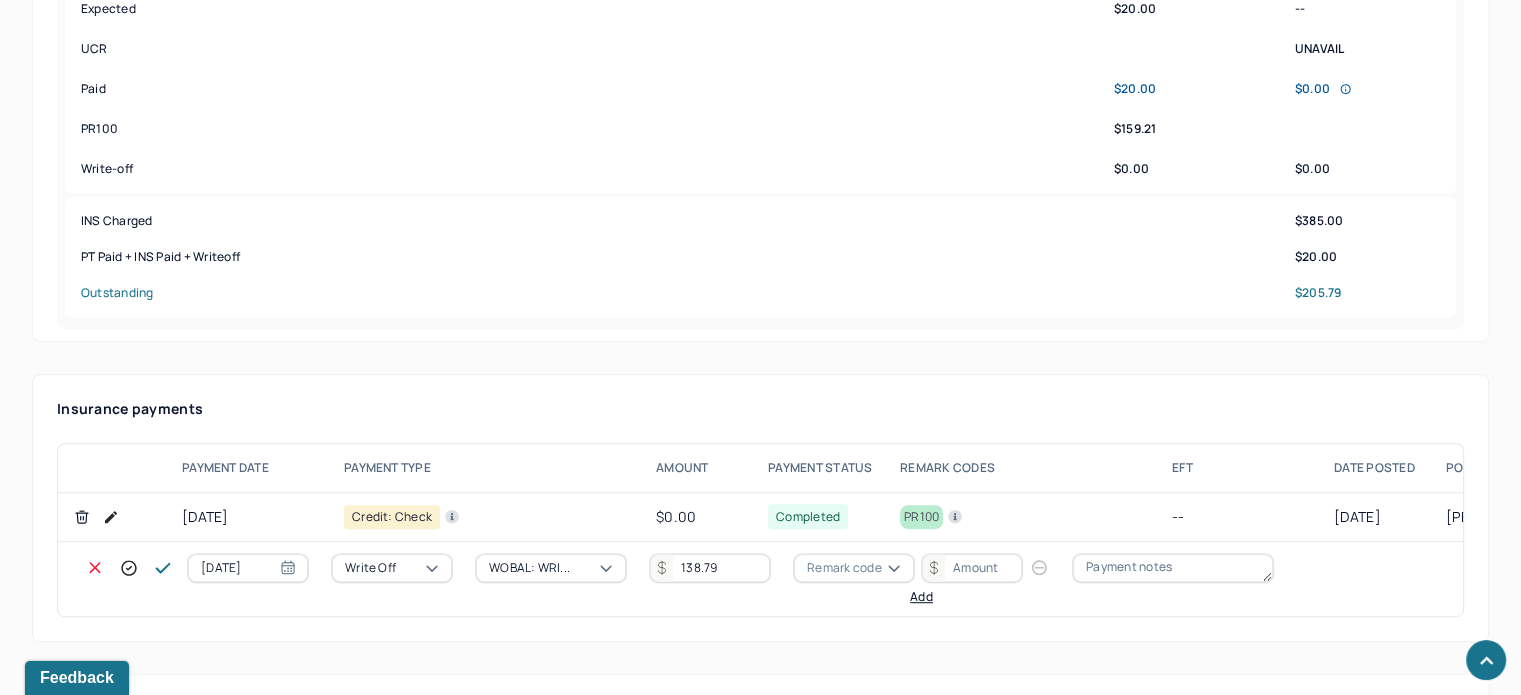 type on "138.79" 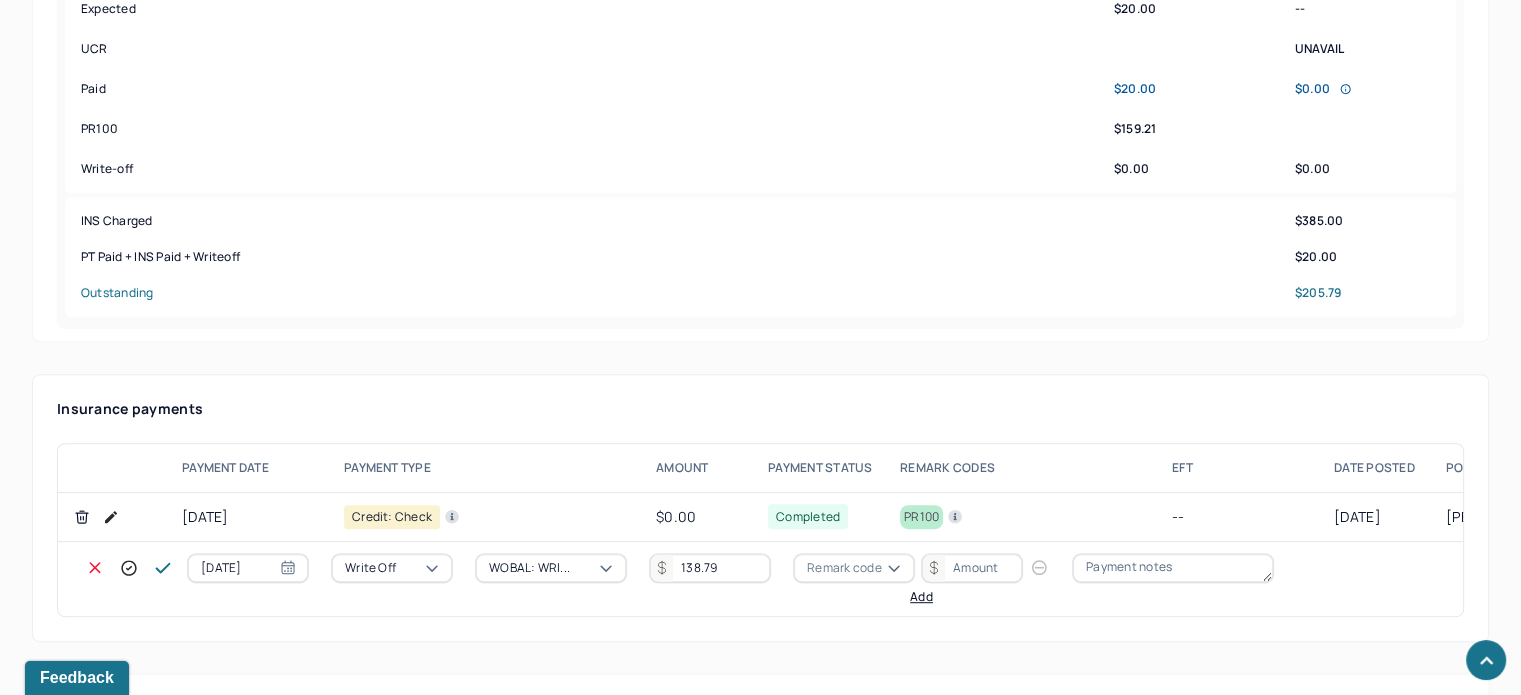 click at bounding box center [163, 568] 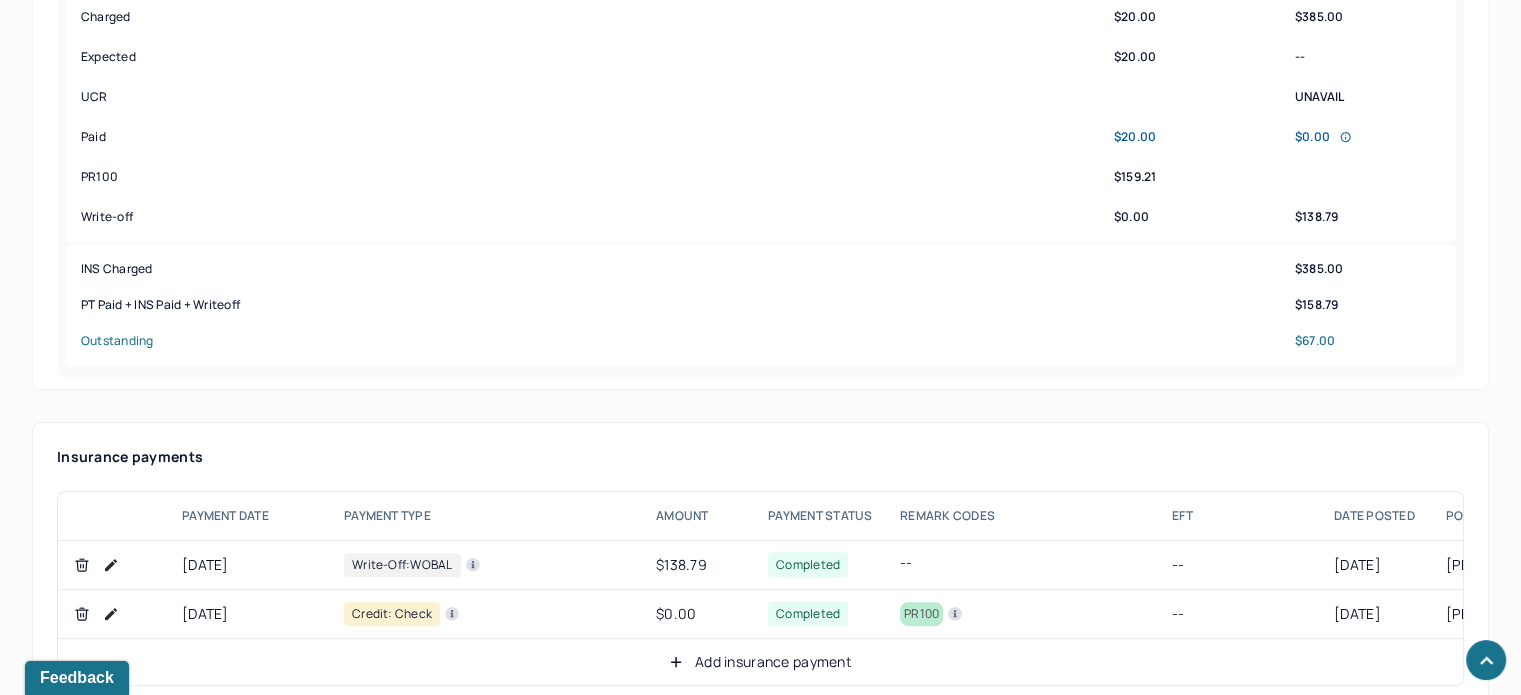 scroll, scrollTop: 902, scrollLeft: 0, axis: vertical 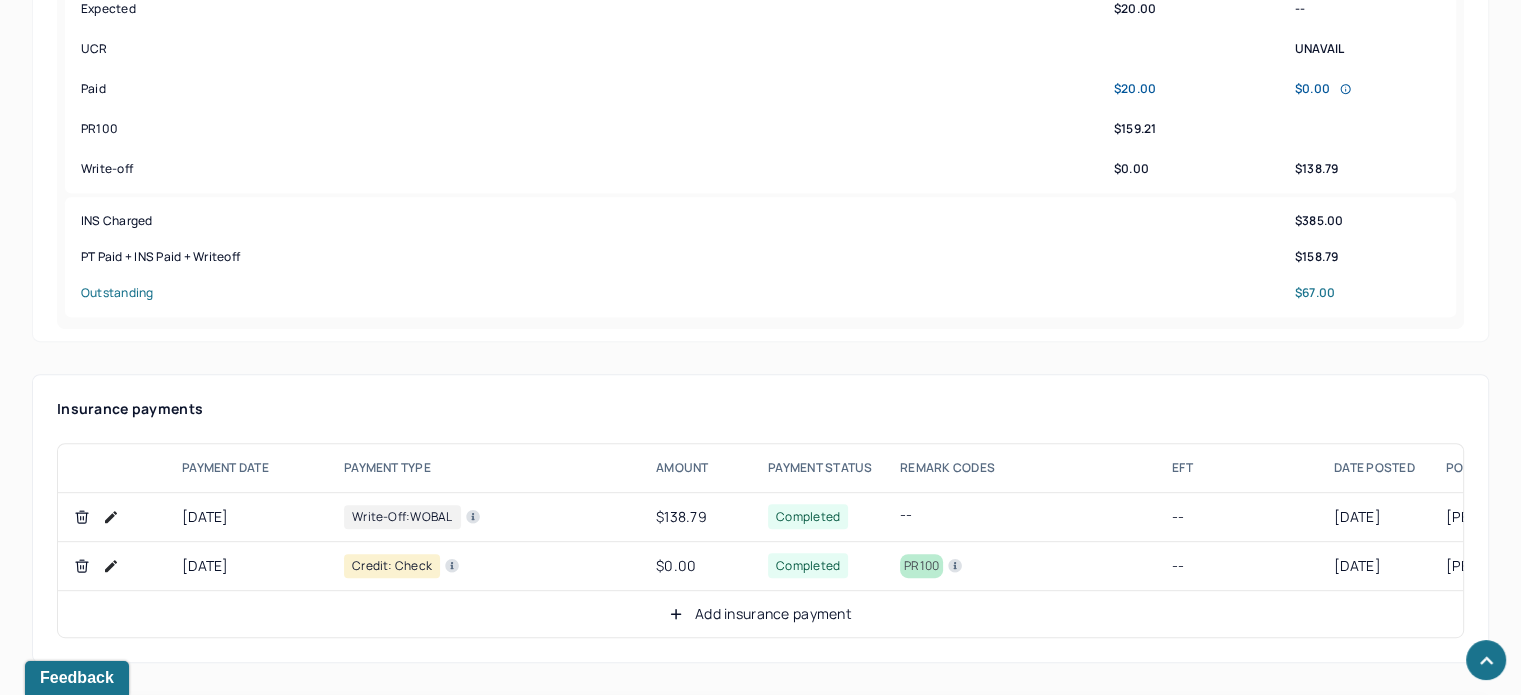 click 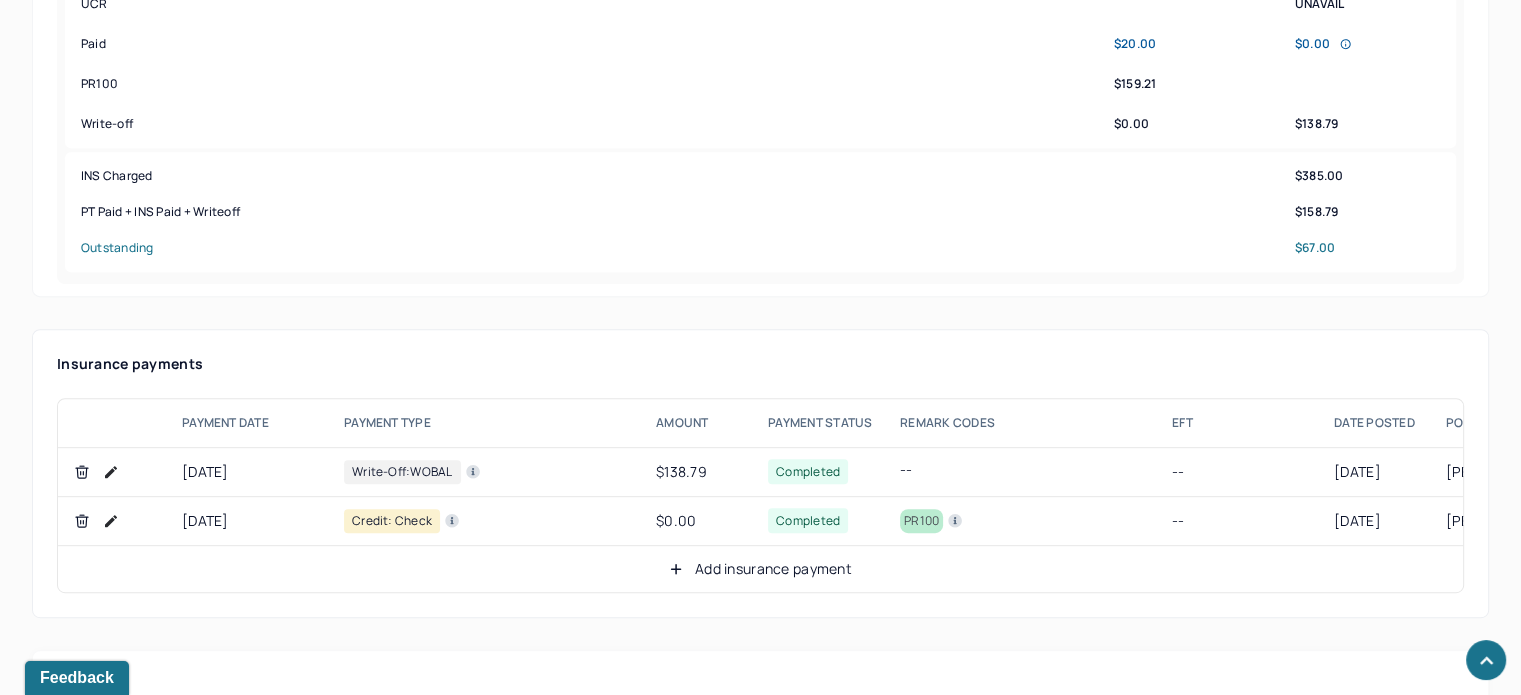 scroll, scrollTop: 946, scrollLeft: 0, axis: vertical 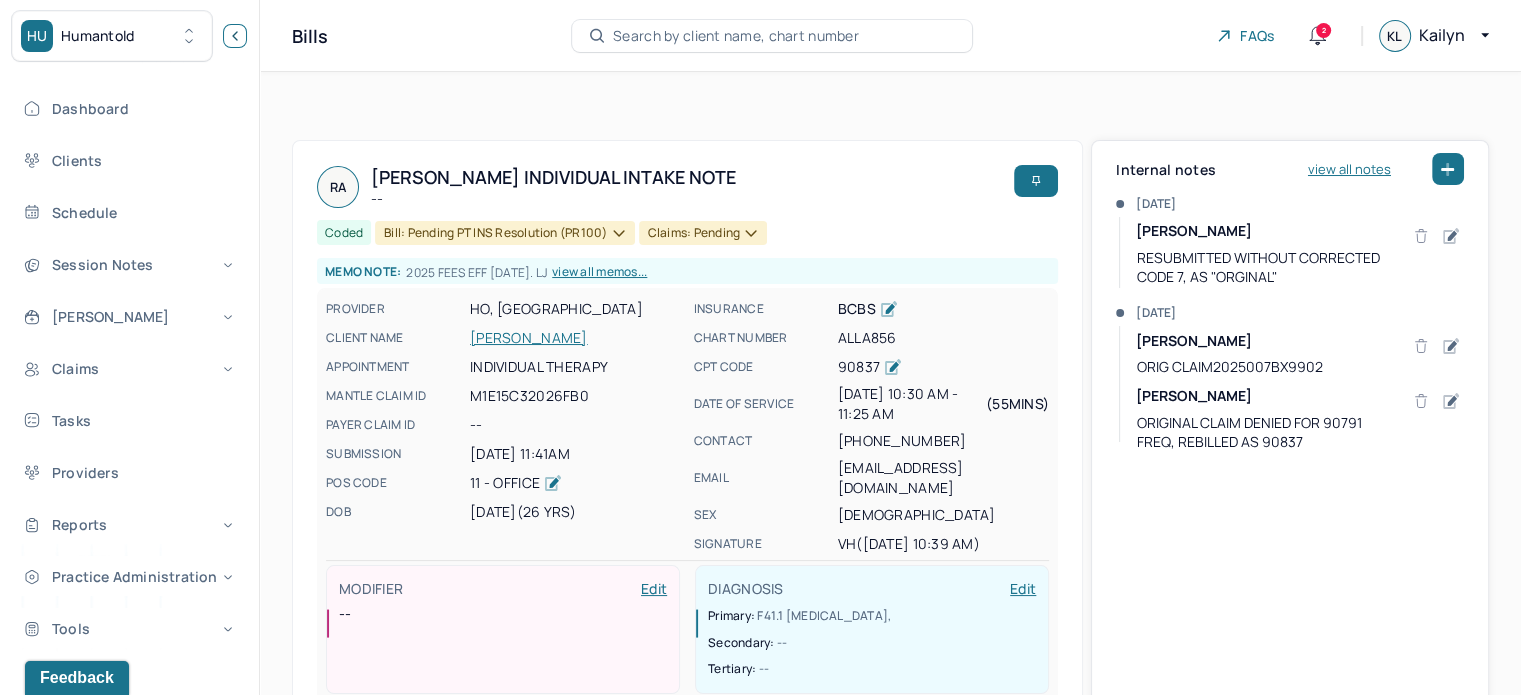click at bounding box center [235, 36] 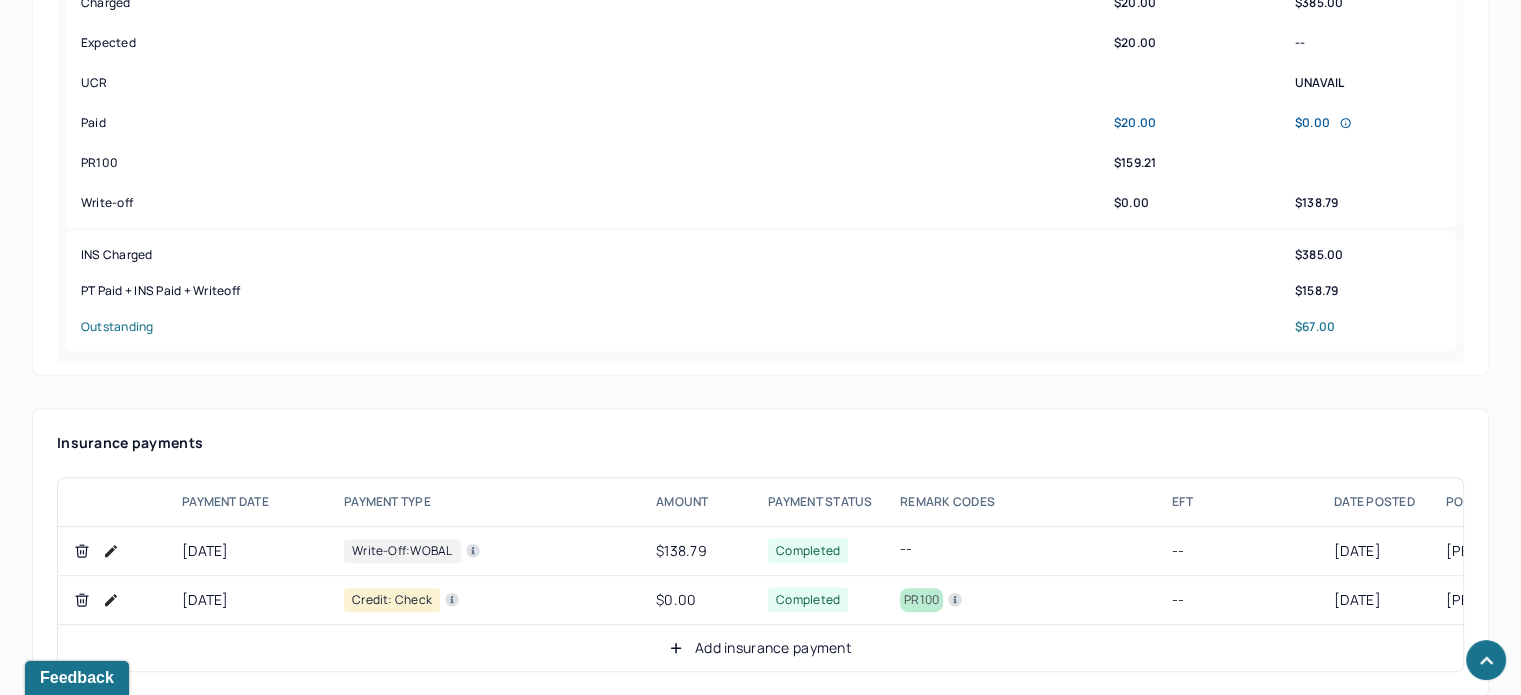 scroll, scrollTop: 901, scrollLeft: 0, axis: vertical 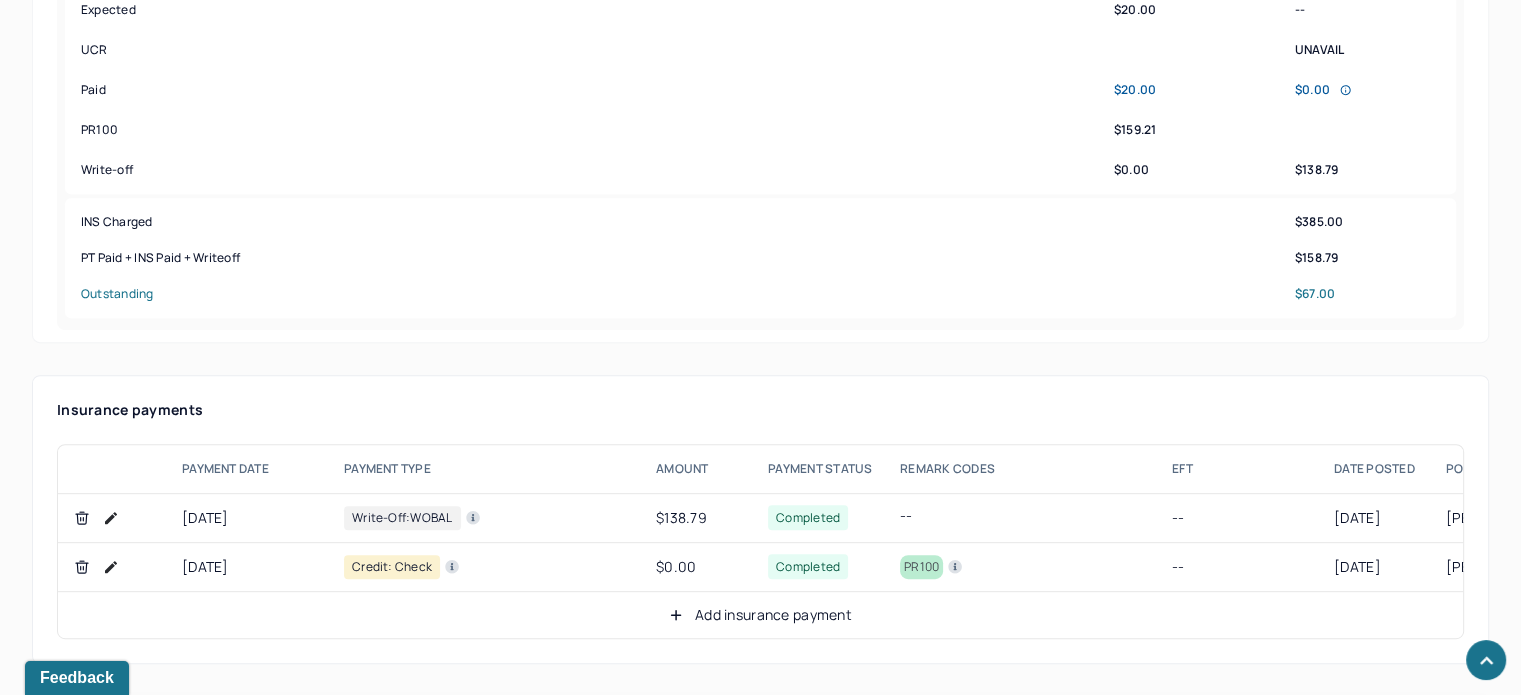 click on "Insurance payments payment date payment type amount payment status remark codes eft date posted posted by payment notes         07/01/2025 Write-off:   wobal     $138.79 Completed -- -- 07/01/2025 LEWIS, KAILYN --         06/02/2025 Credit:   check     $0.00 Completed pr100     -- 06/02/2025 YANUZZELLI, KATIE 2025134BV0982   Add insurance payment" at bounding box center [760, 519] 